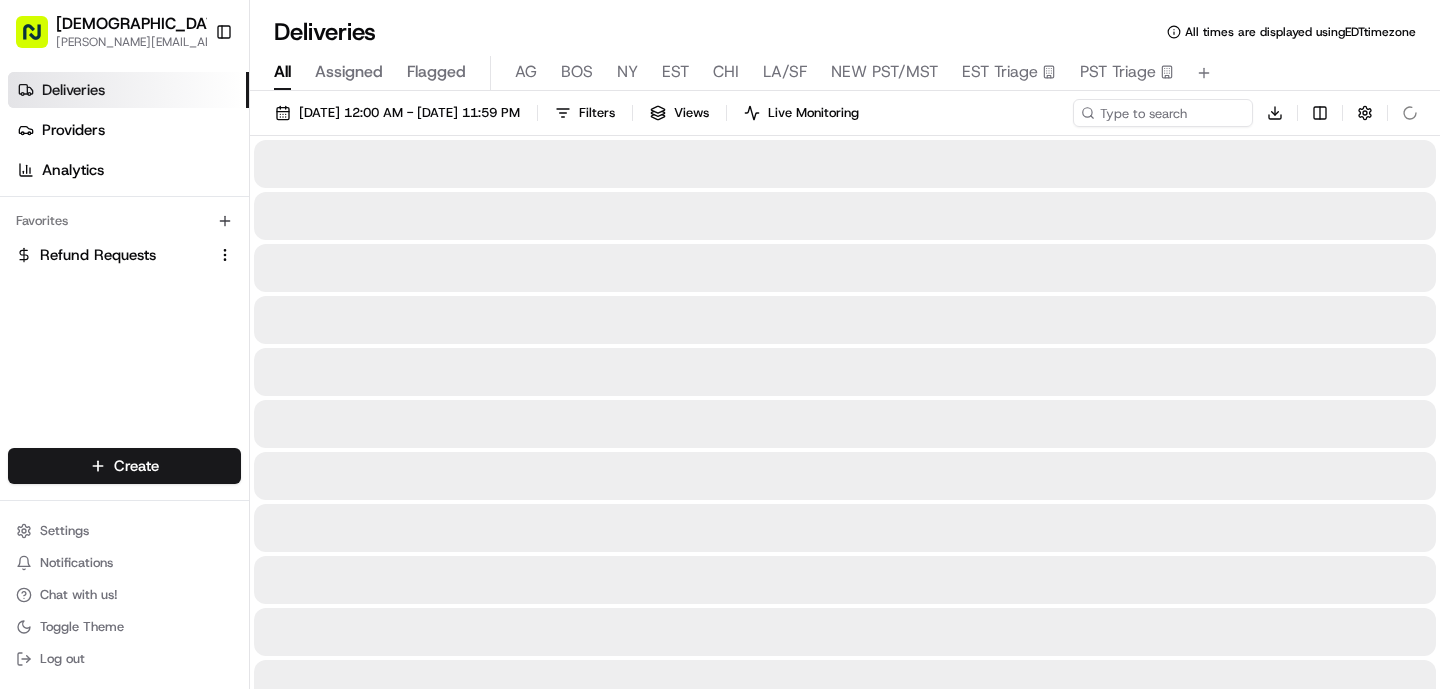 scroll, scrollTop: 0, scrollLeft: 0, axis: both 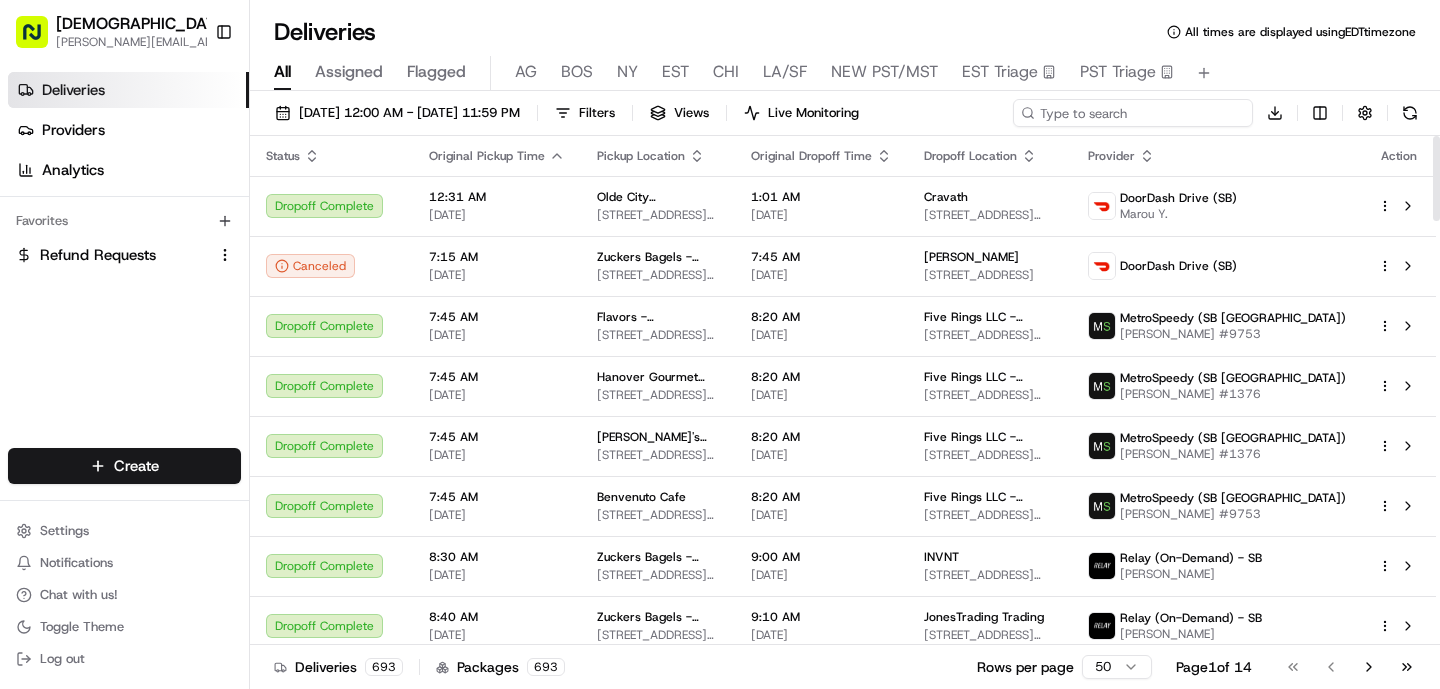 click at bounding box center [1133, 113] 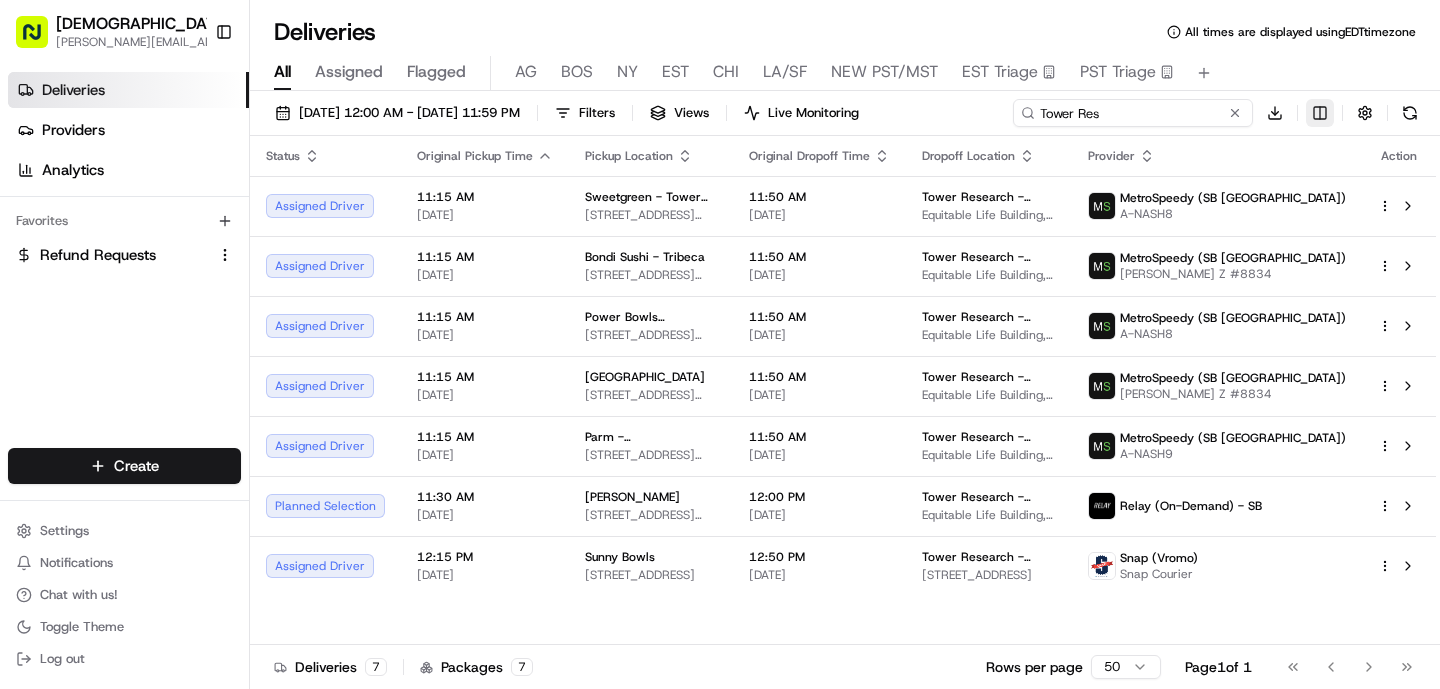 type on "Tower Res" 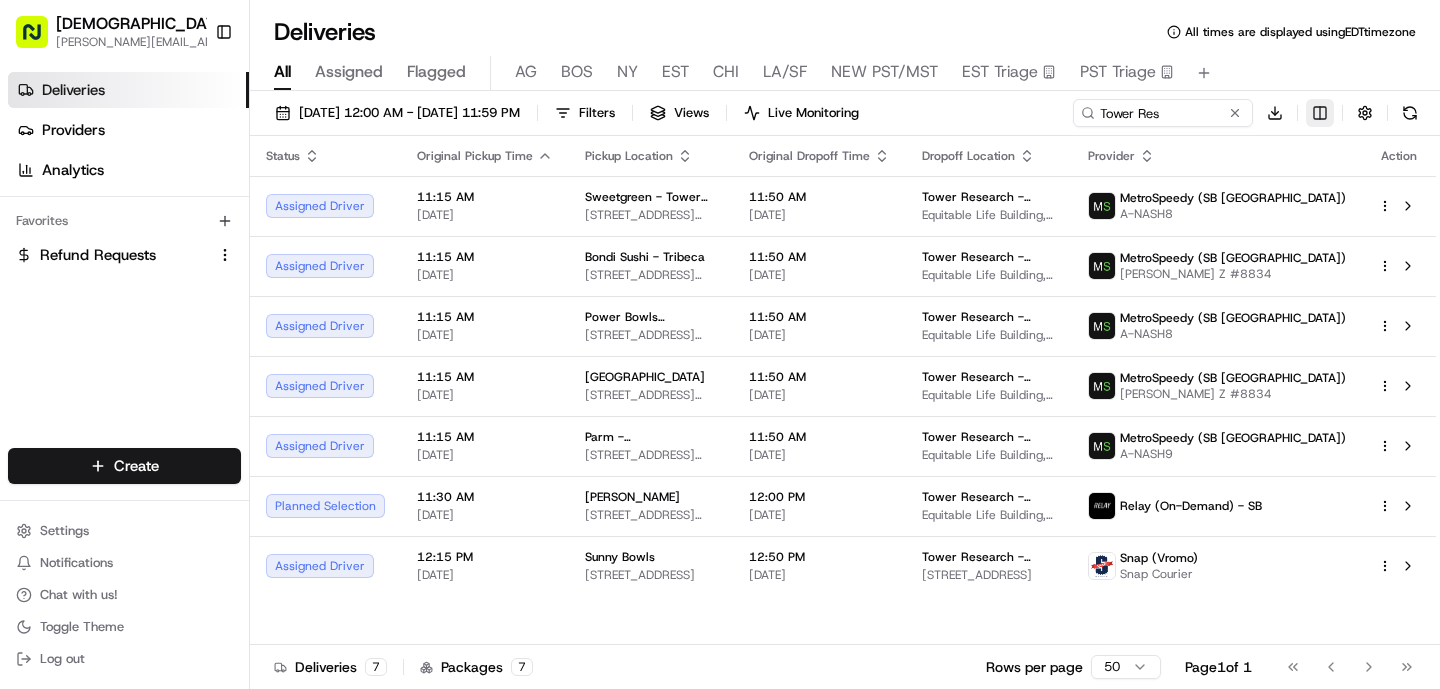 click on "Sharebite [PERSON_NAME][EMAIL_ADDRESS][DOMAIN_NAME] Toggle Sidebar Deliveries Providers Analytics Favorites Refund Requests Main Menu Members & Organization Organization Users Roles Preferences Customization Tracking Orchestration Automations Dispatch Strategy Locations Pickup Locations Dropoff Locations Billing Billing Refund Requests Integrations Notification Triggers Webhooks API Keys Request Logs Create Settings Notifications Chat with us! Toggle Theme Log out Deliveries All times are displayed using  EDT  timezone All Assigned Flagged [PERSON_NAME] NY EST CHI LA/SF NEW PST/MST EST Triage  PST Triage [DATE] 12:00 AM - [DATE] 11:59 PM Filters Views Live Monitoring Tower Res Download Status Original Pickup Time Pickup Location Original Dropoff Time Dropoff Location Provider Action Assigned Driver 11:15 AM [DATE] Sweetgreen - Tower Research [STREET_ADDRESS][US_STATE] 11:50 AM [DATE] Tower Research - [GEOGRAPHIC_DATA] - Floor [GEOGRAPHIC_DATA][STREET_ADDRESS][US_STATE] A-NASH8 11:15 AM" at bounding box center (720, 344) 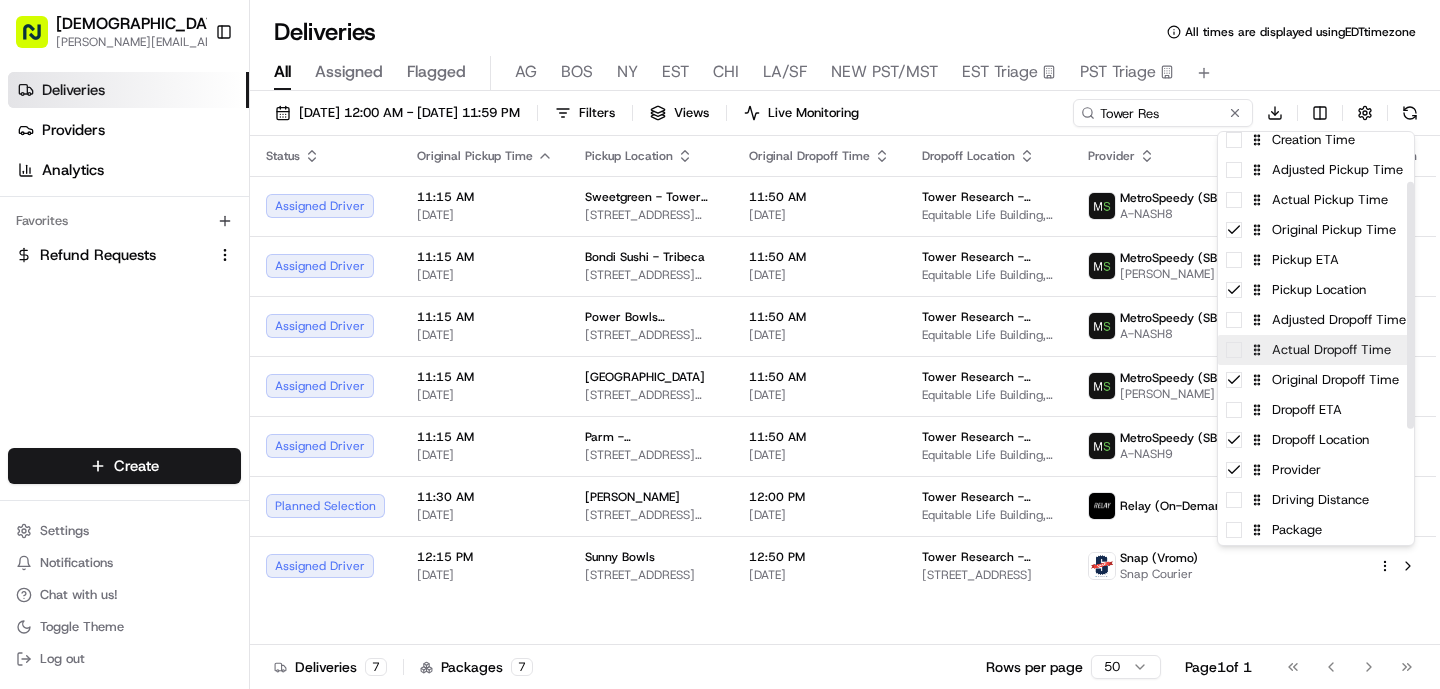 scroll, scrollTop: 132, scrollLeft: 0, axis: vertical 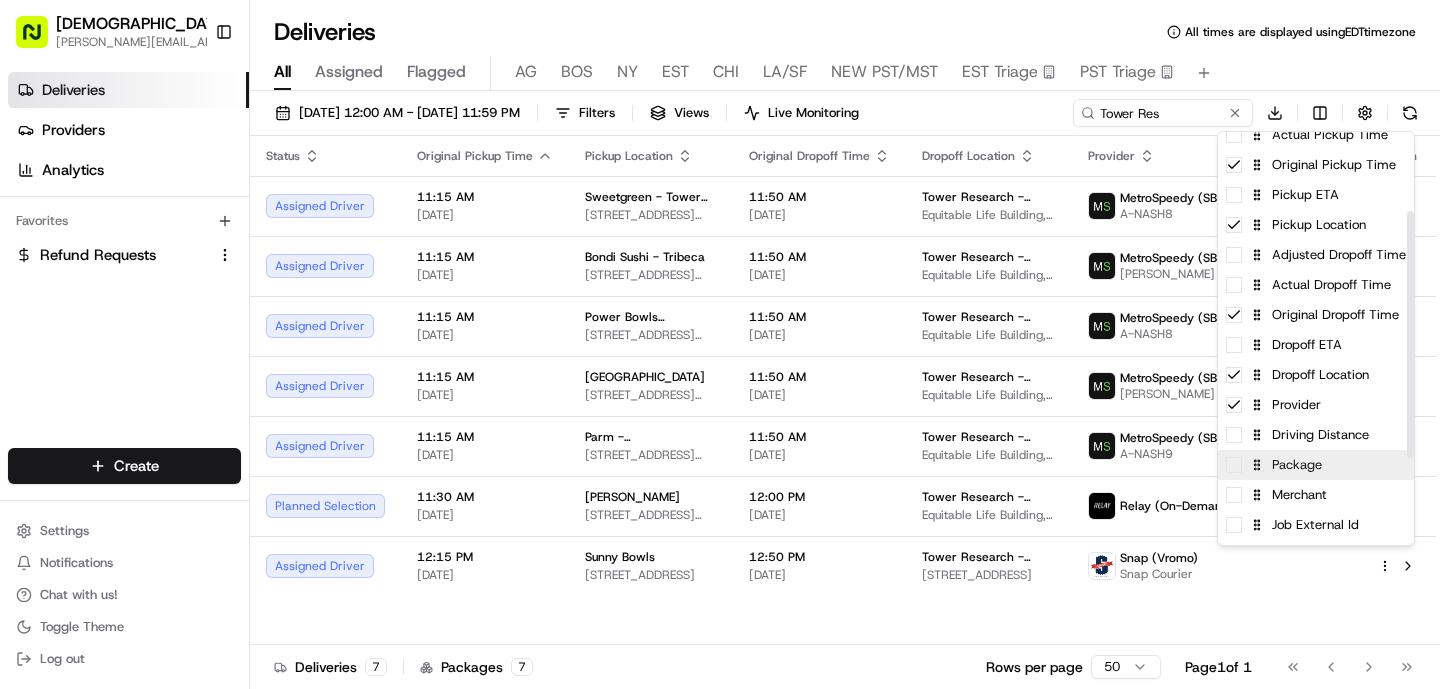 click on "Package" at bounding box center (1316, 465) 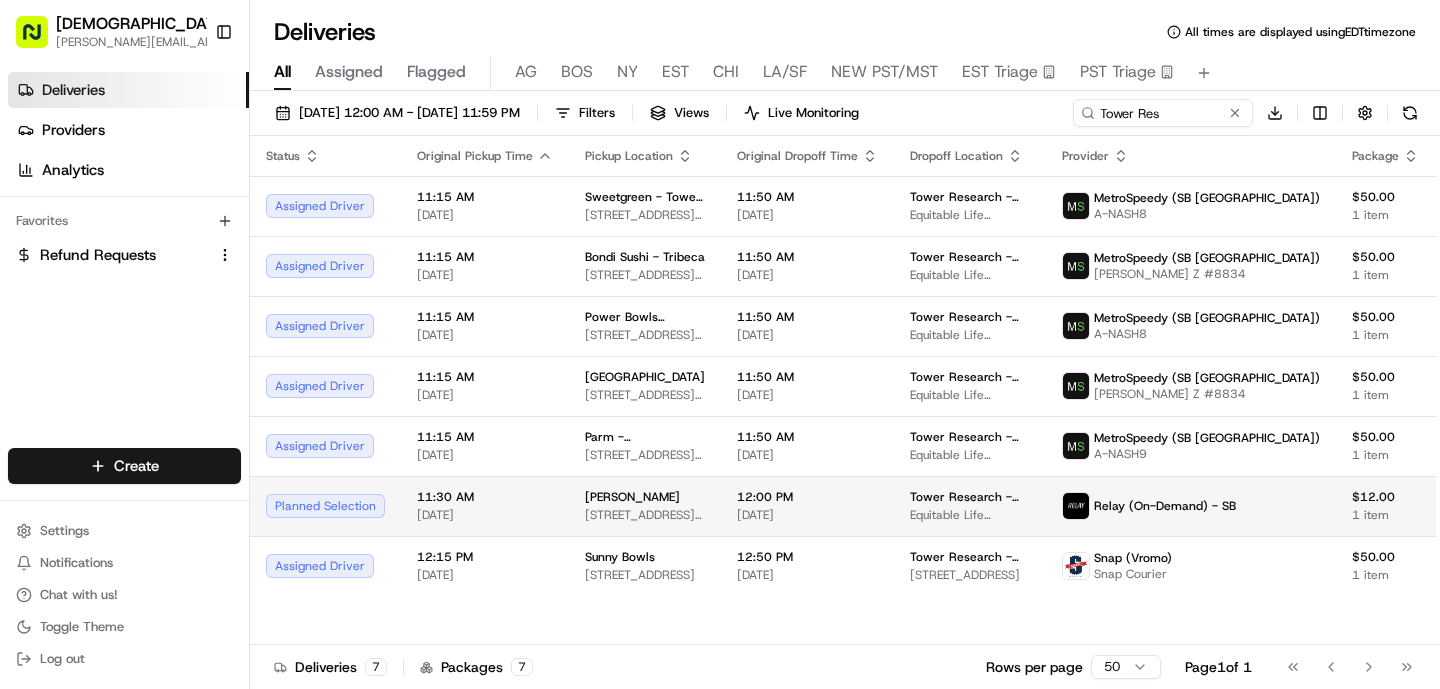 click on "Sharebite [PERSON_NAME][EMAIL_ADDRESS][DOMAIN_NAME] Toggle Sidebar Deliveries Providers Analytics Favorites Refund Requests Main Menu Members & Organization Organization Users Roles Preferences Customization Tracking Orchestration Automations Dispatch Strategy Locations Pickup Locations Dropoff Locations Billing Billing Refund Requests Integrations Notification Triggers Webhooks API Keys Request Logs Create Settings Notifications Chat with us! Toggle Theme Log out Deliveries All times are displayed using  EDT  timezone All Assigned Flagged [PERSON_NAME] NY EST CHI LA/SF NEW PST/MST EST Triage  PST Triage [DATE] 12:00 AM - [DATE] 11:59 PM Filters Views Live Monitoring Tower Res Download Status Original Pickup Time Pickup Location Original Dropoff Time Dropoff Location Provider Package Action Assigned Driver 11:15 AM [DATE] Sweetgreen - Tower Research [STREET_ADDRESS][US_STATE] 11:50 AM [DATE] Tower Research - [GEOGRAPHIC_DATA] - Floor [GEOGRAPHIC_DATA][STREET_ADDRESS][US_STATE] A-NASH8 1" at bounding box center [720, 344] 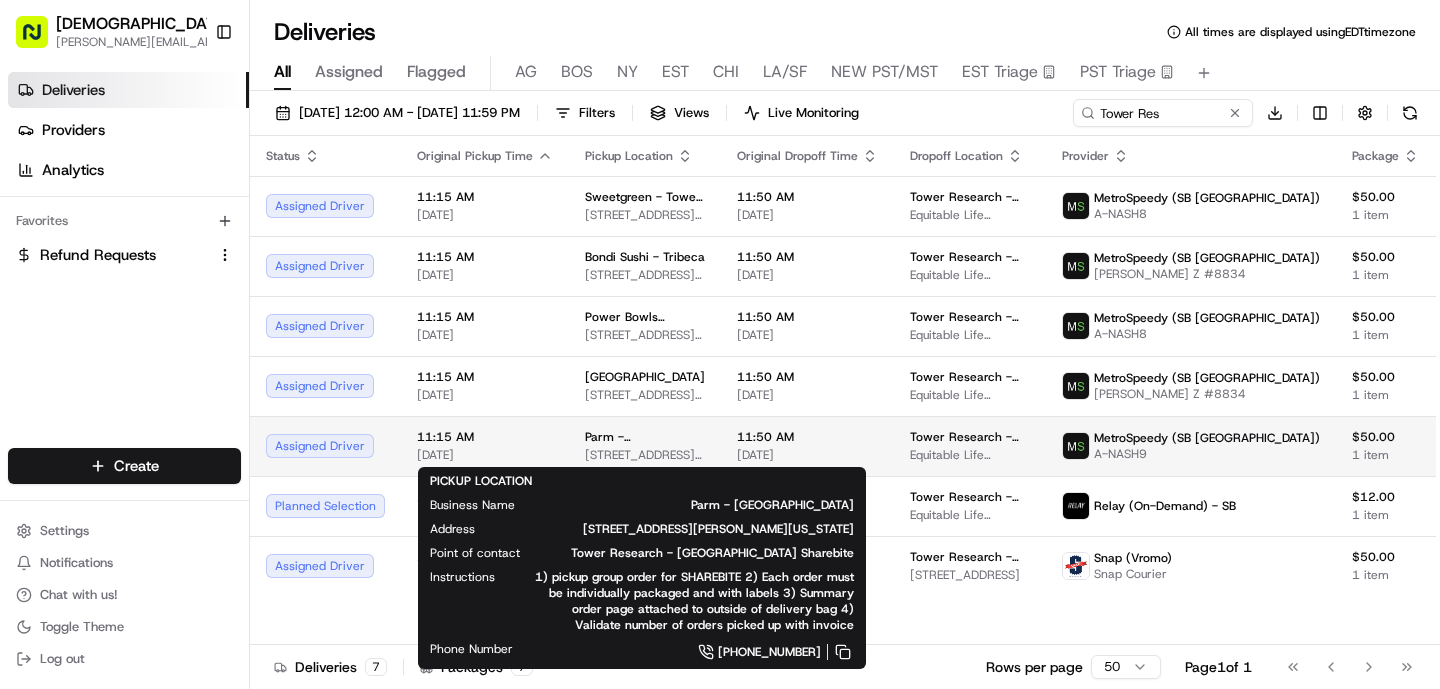 type 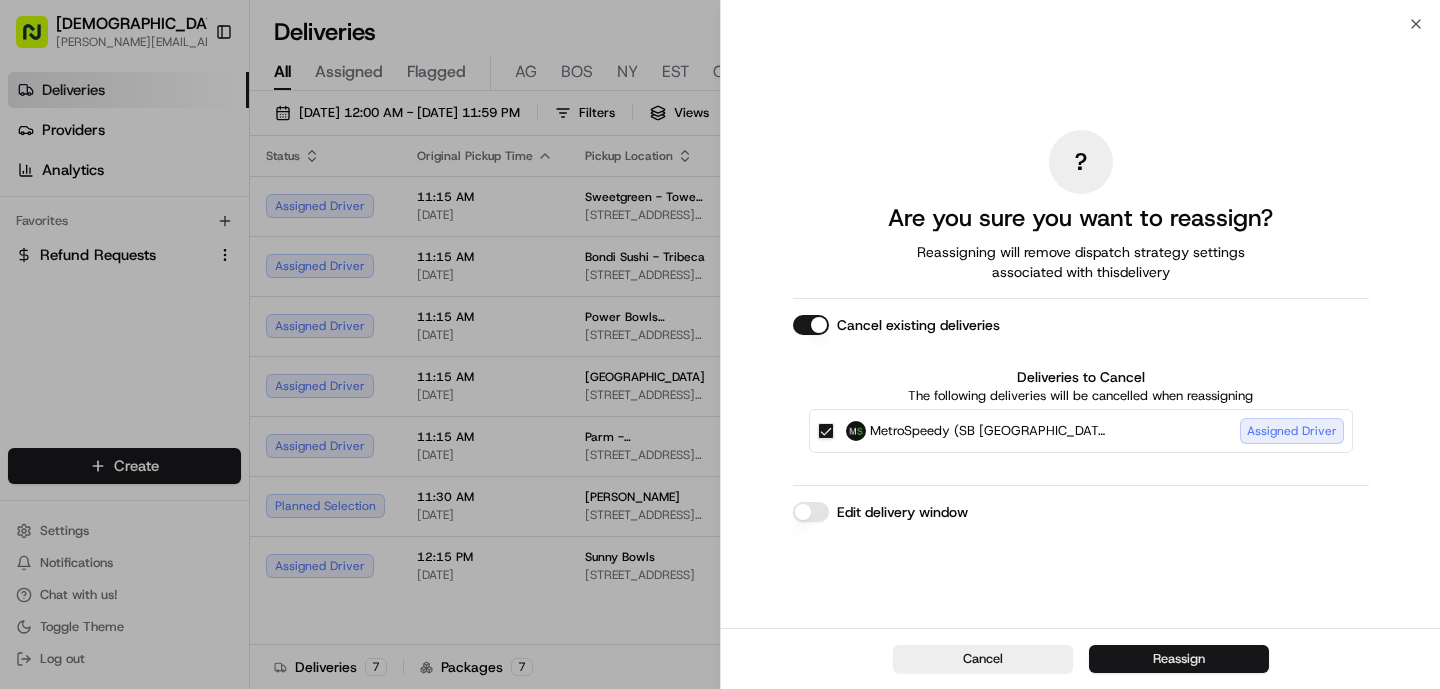 click on "Reassign" at bounding box center (1179, 659) 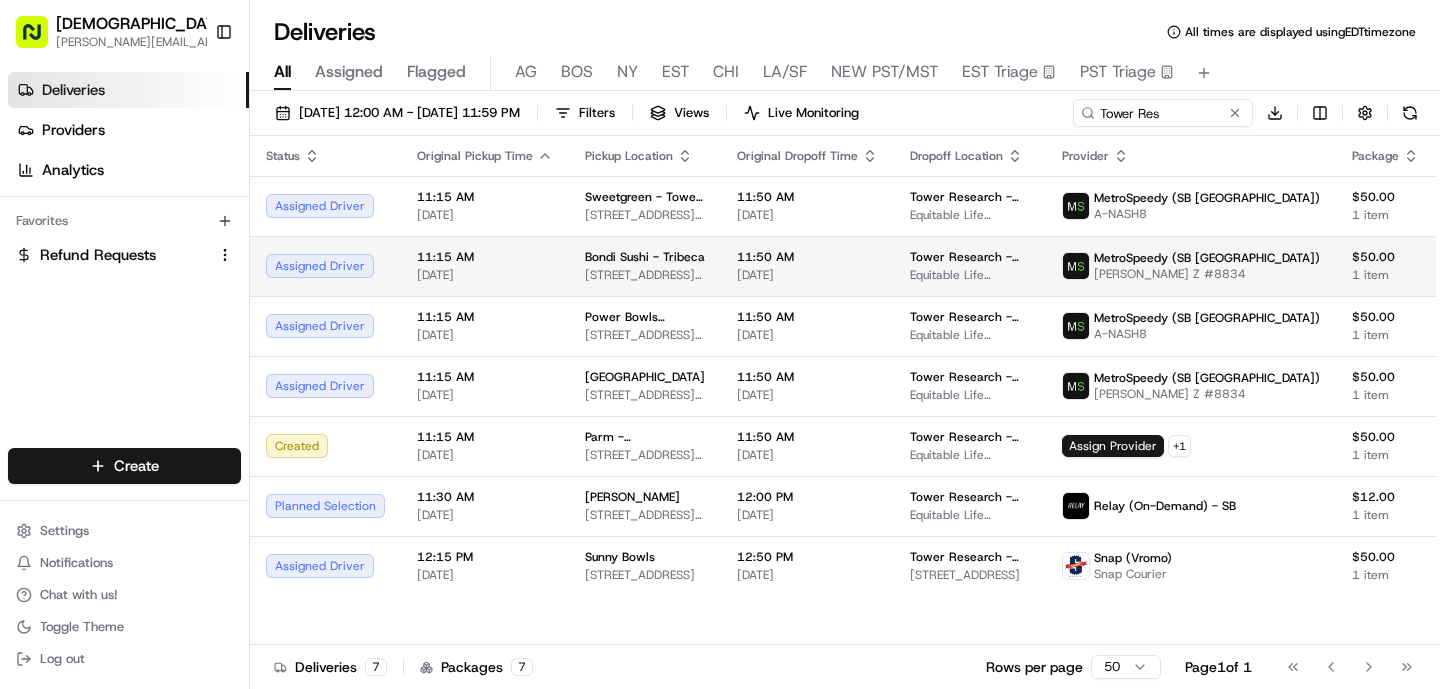 click on "11:50 AM" at bounding box center [807, 257] 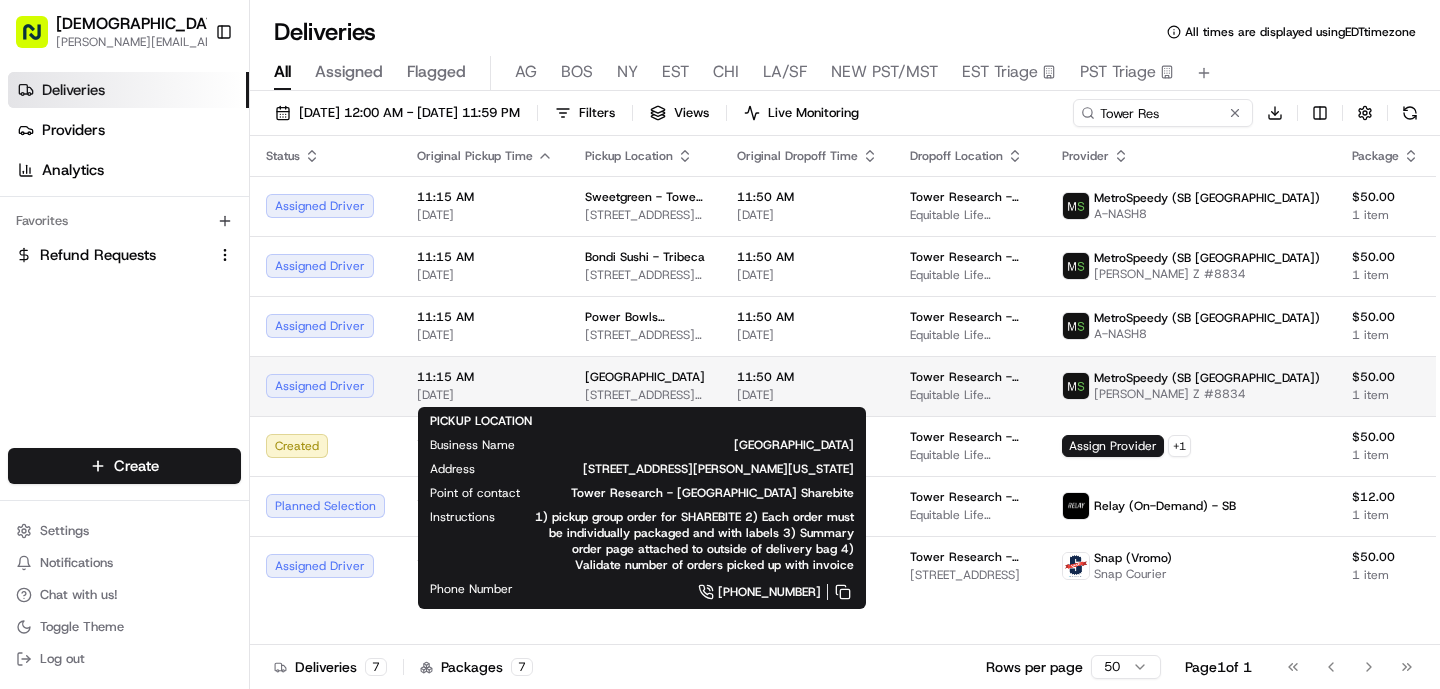 click on "[STREET_ADDRESS][PERSON_NAME][US_STATE]" at bounding box center (645, 395) 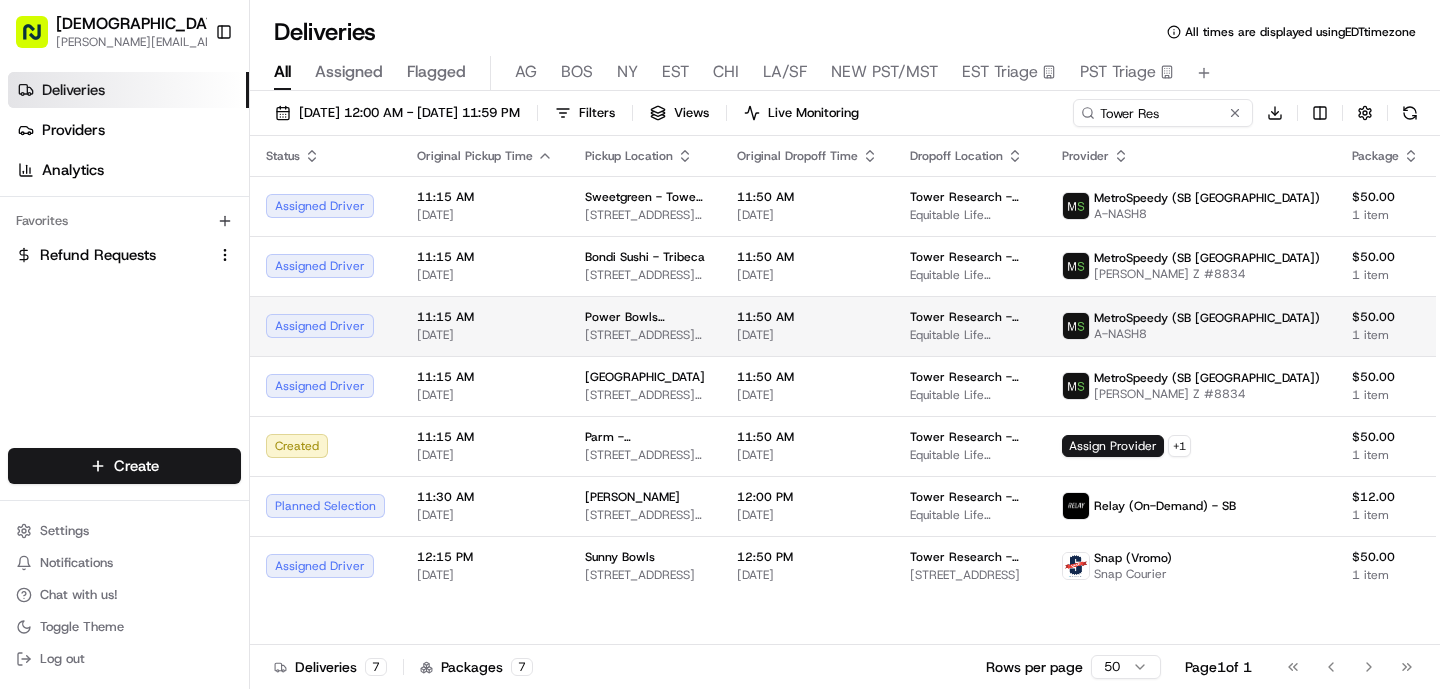 click on "[STREET_ADDRESS][PERSON_NAME][US_STATE]" at bounding box center [645, 335] 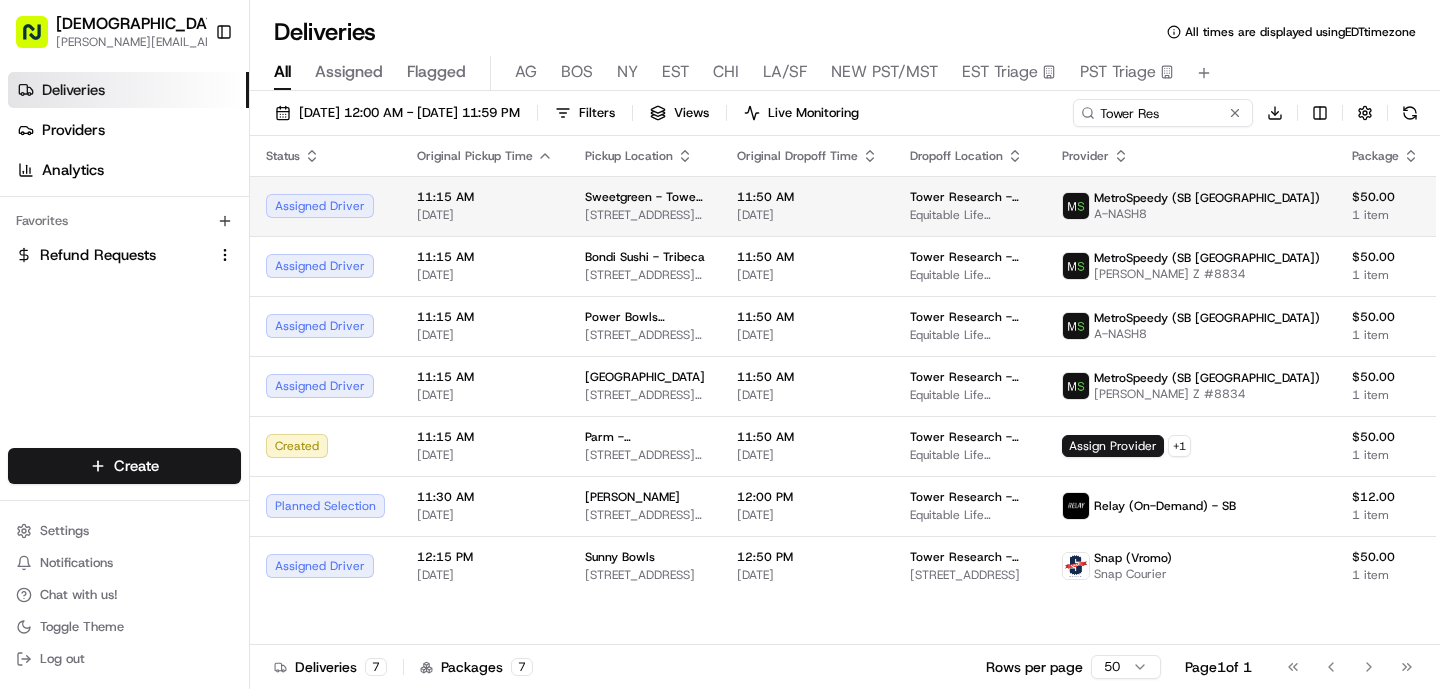 click on "[STREET_ADDRESS][US_STATE]" at bounding box center (645, 215) 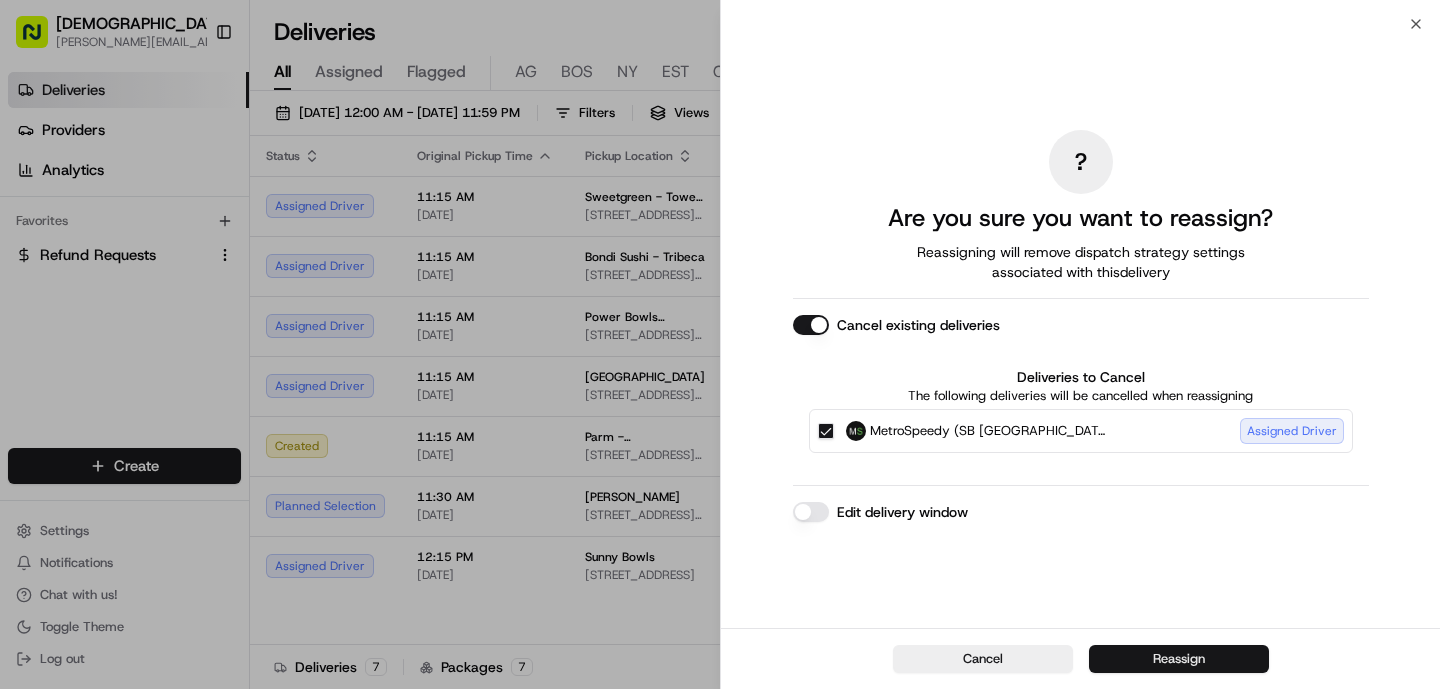 click on "Reassign" at bounding box center [1179, 659] 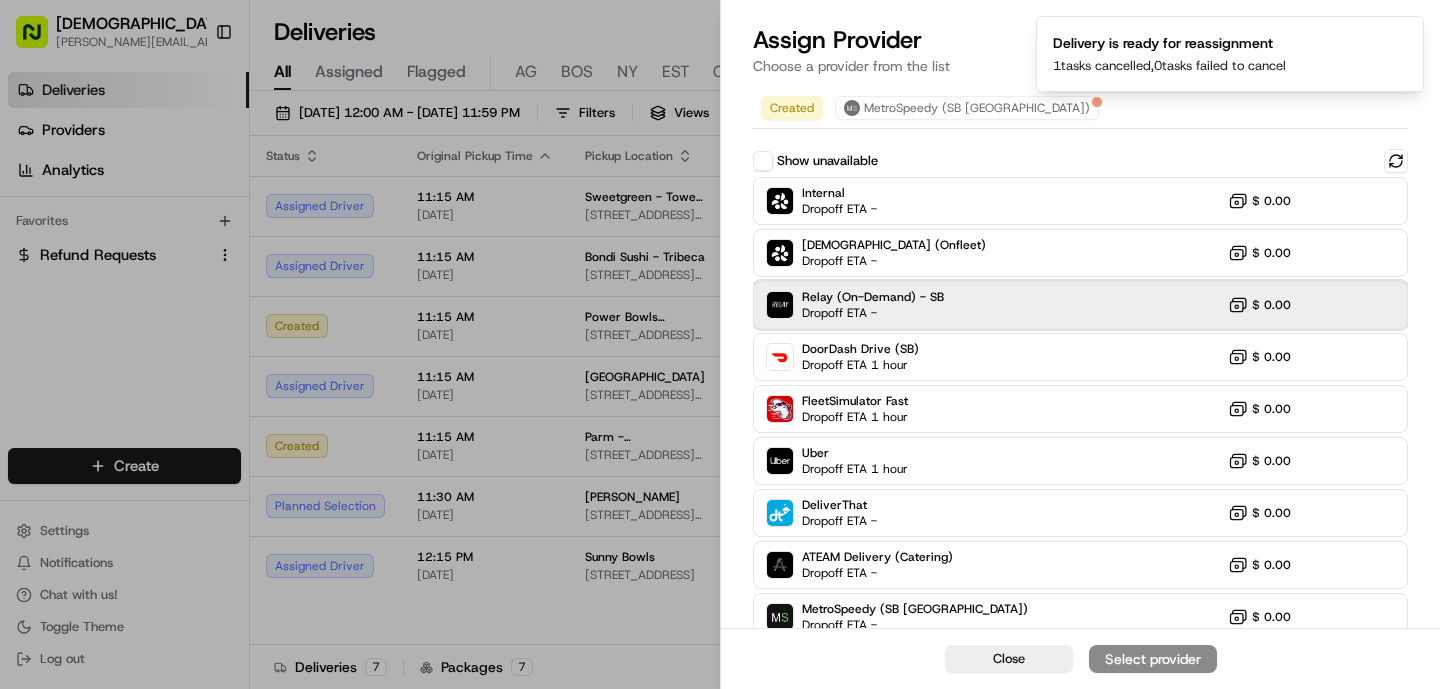 click on "Dropoff ETA   -" at bounding box center [872, 313] 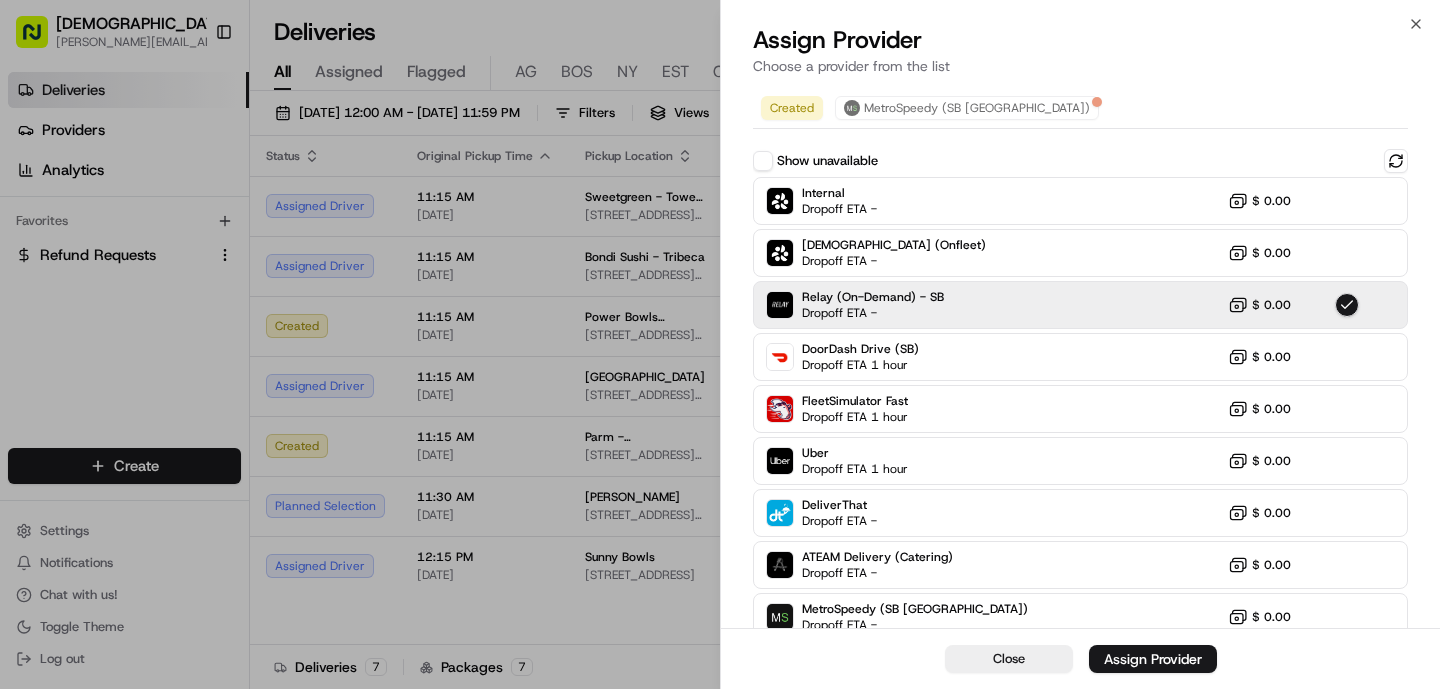 click on "Close Assign Provider" at bounding box center [1080, 658] 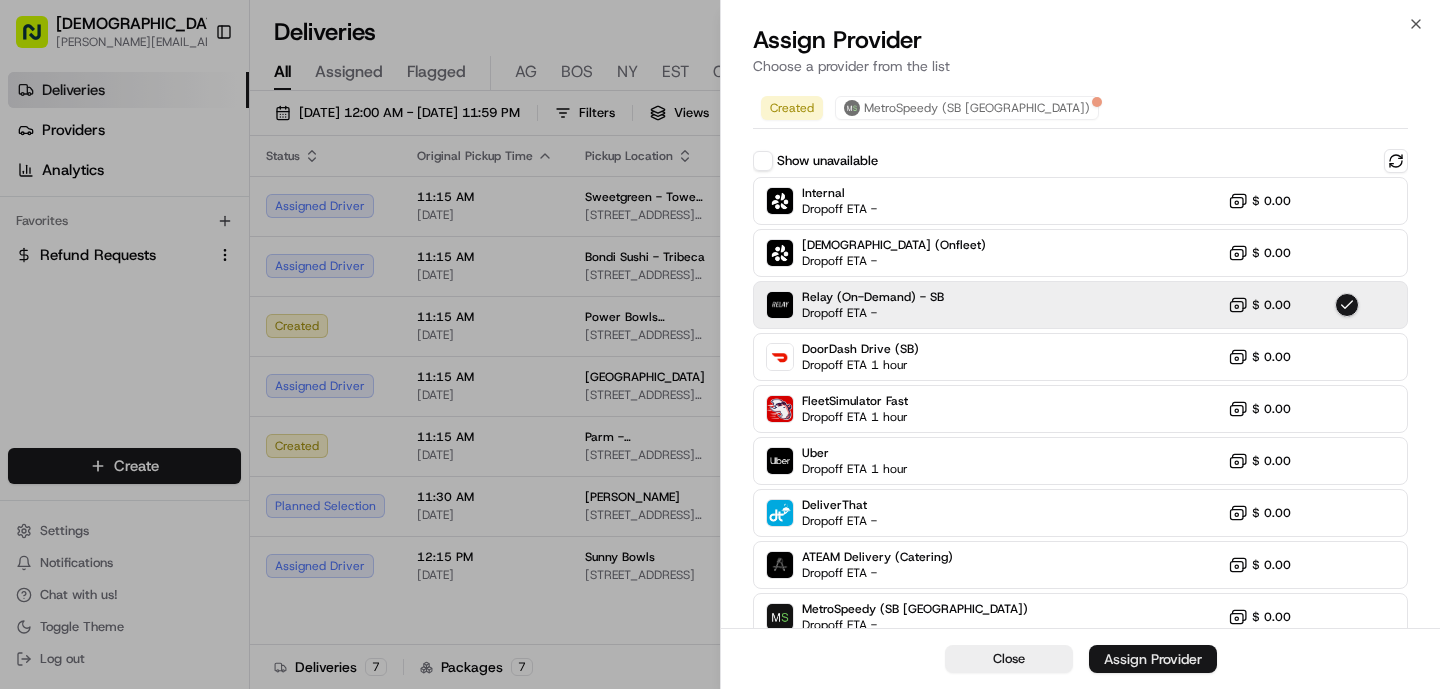 click on "Assign Provider" at bounding box center (1153, 659) 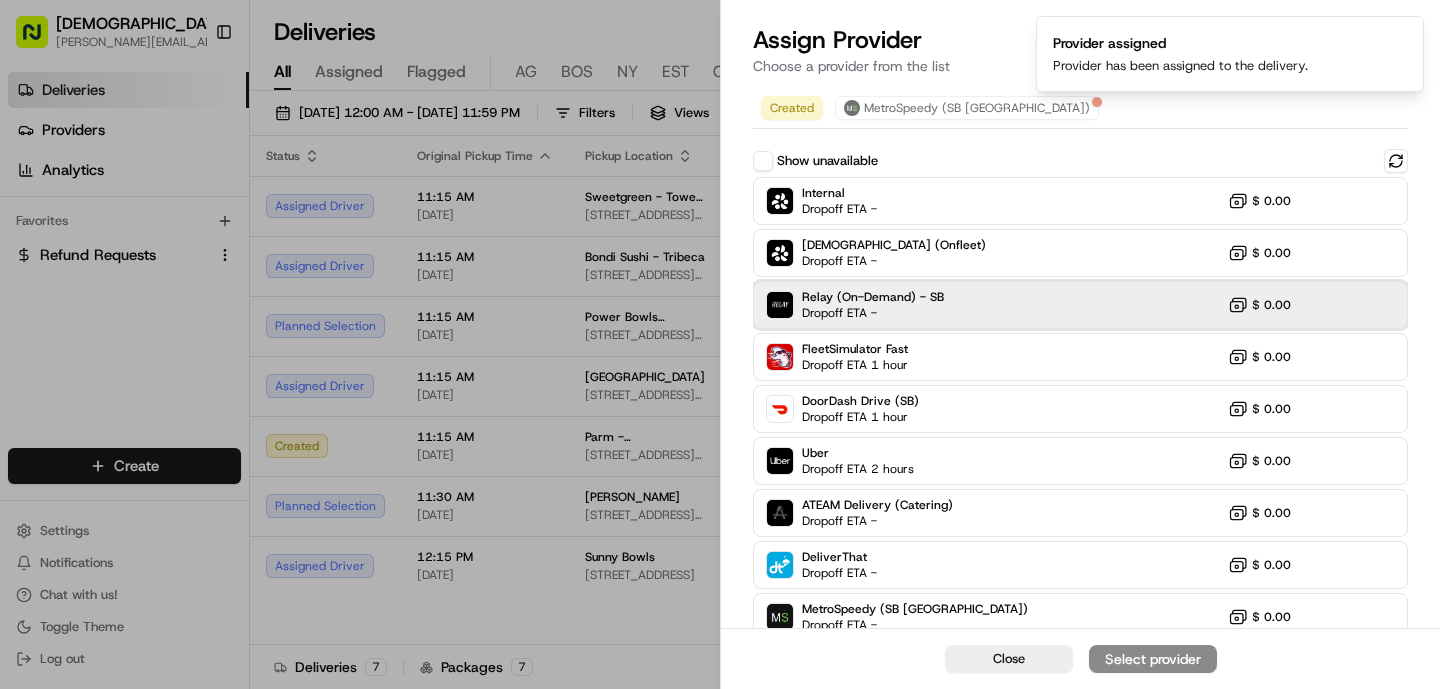 click on "Dropoff ETA   -" at bounding box center (872, 313) 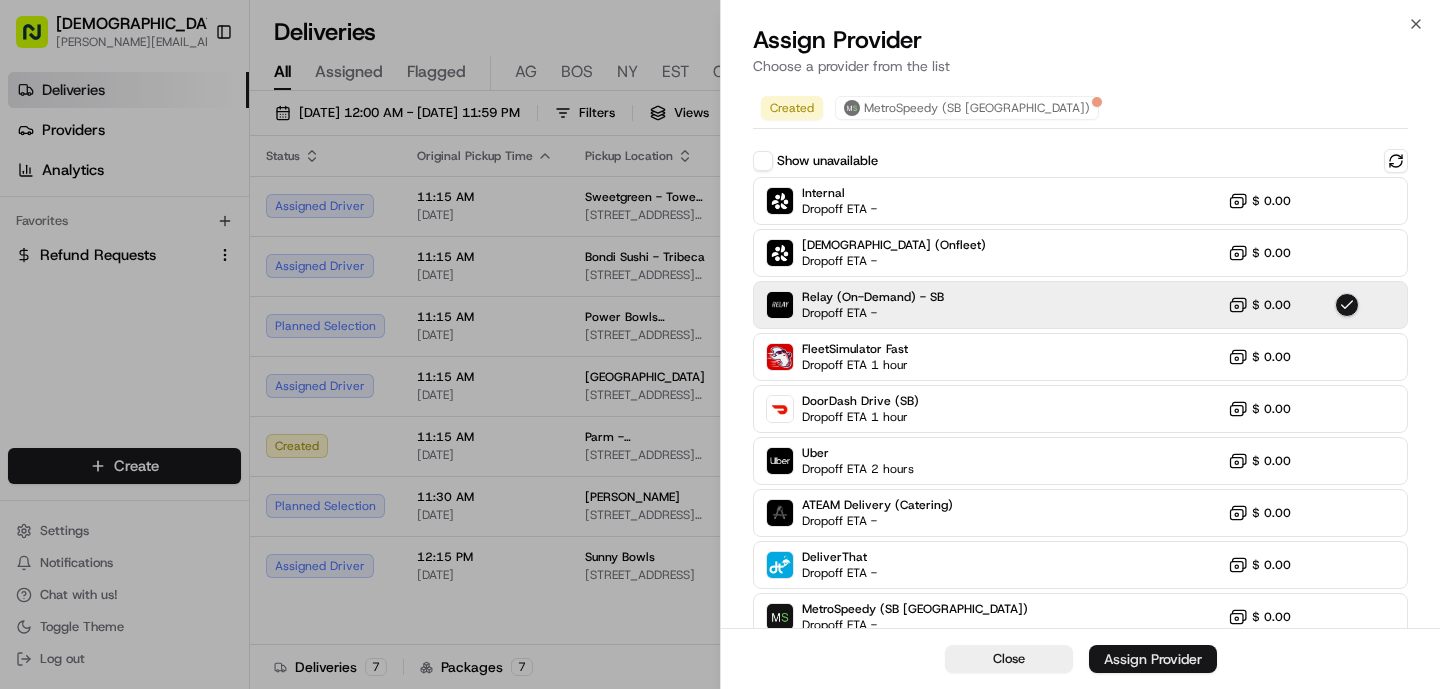 click on "Assign Provider" at bounding box center [1153, 659] 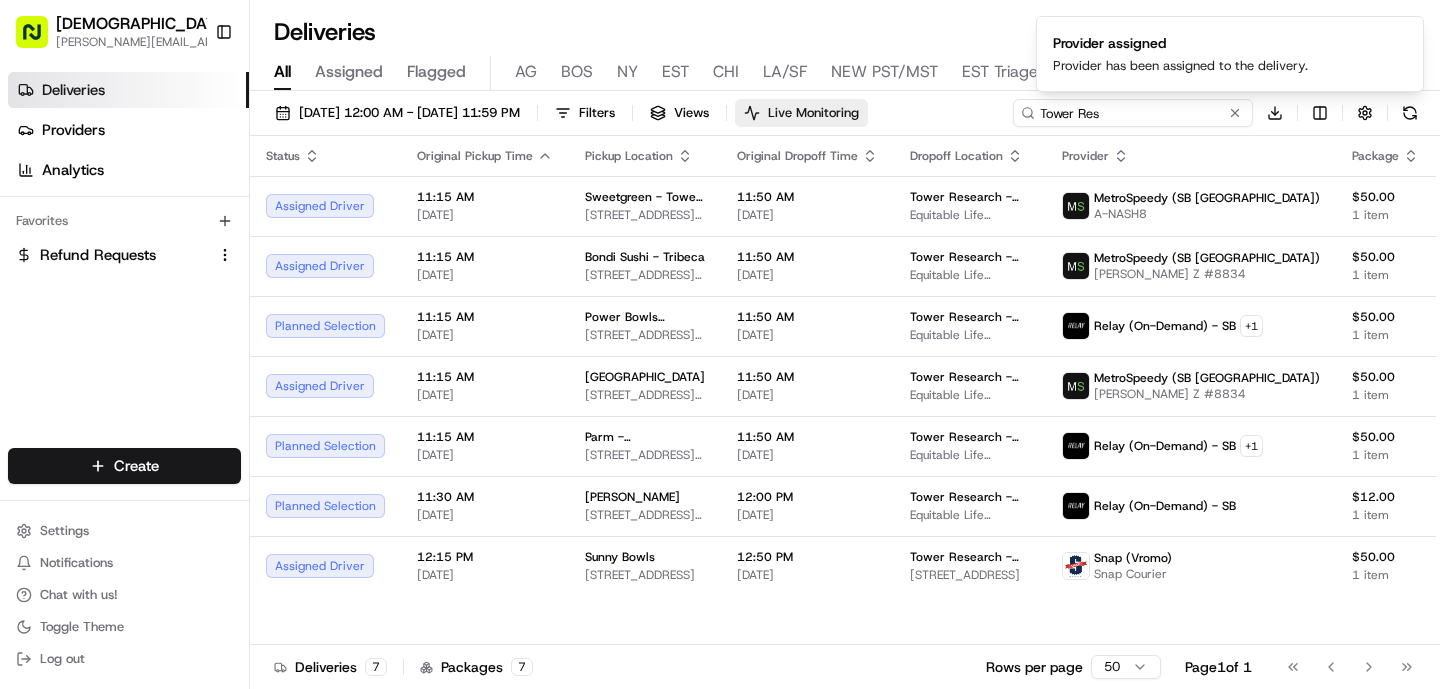 drag, startPoint x: 1197, startPoint y: 115, endPoint x: 871, endPoint y: 111, distance: 326.02454 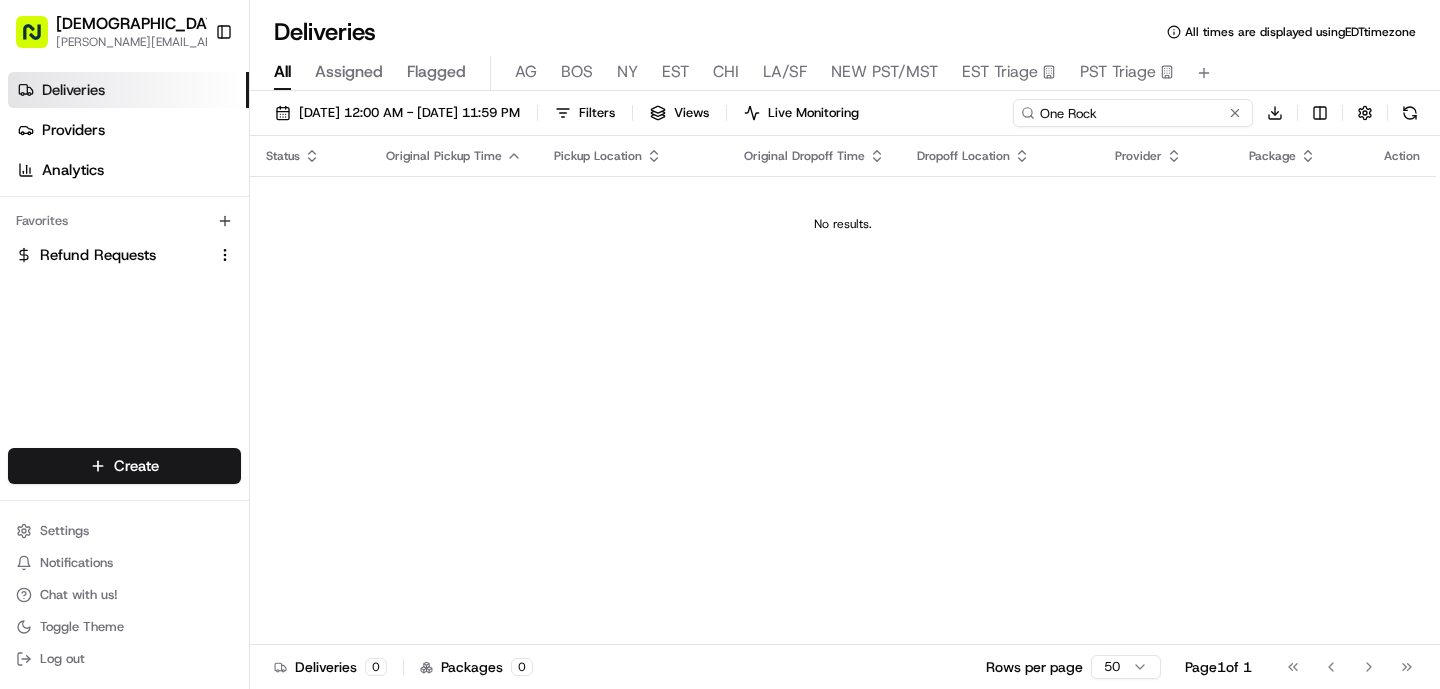 drag, startPoint x: 1121, startPoint y: 112, endPoint x: 810, endPoint y: 113, distance: 311.00162 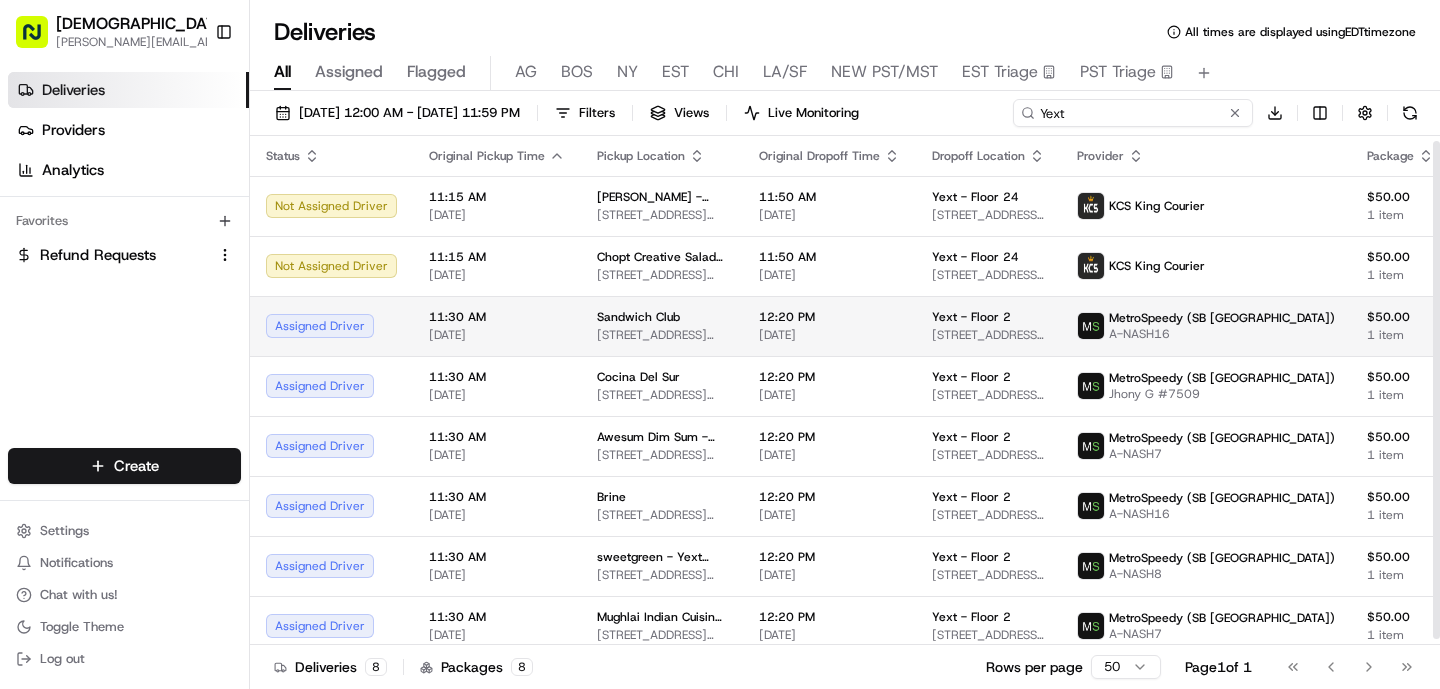 scroll, scrollTop: 11, scrollLeft: 0, axis: vertical 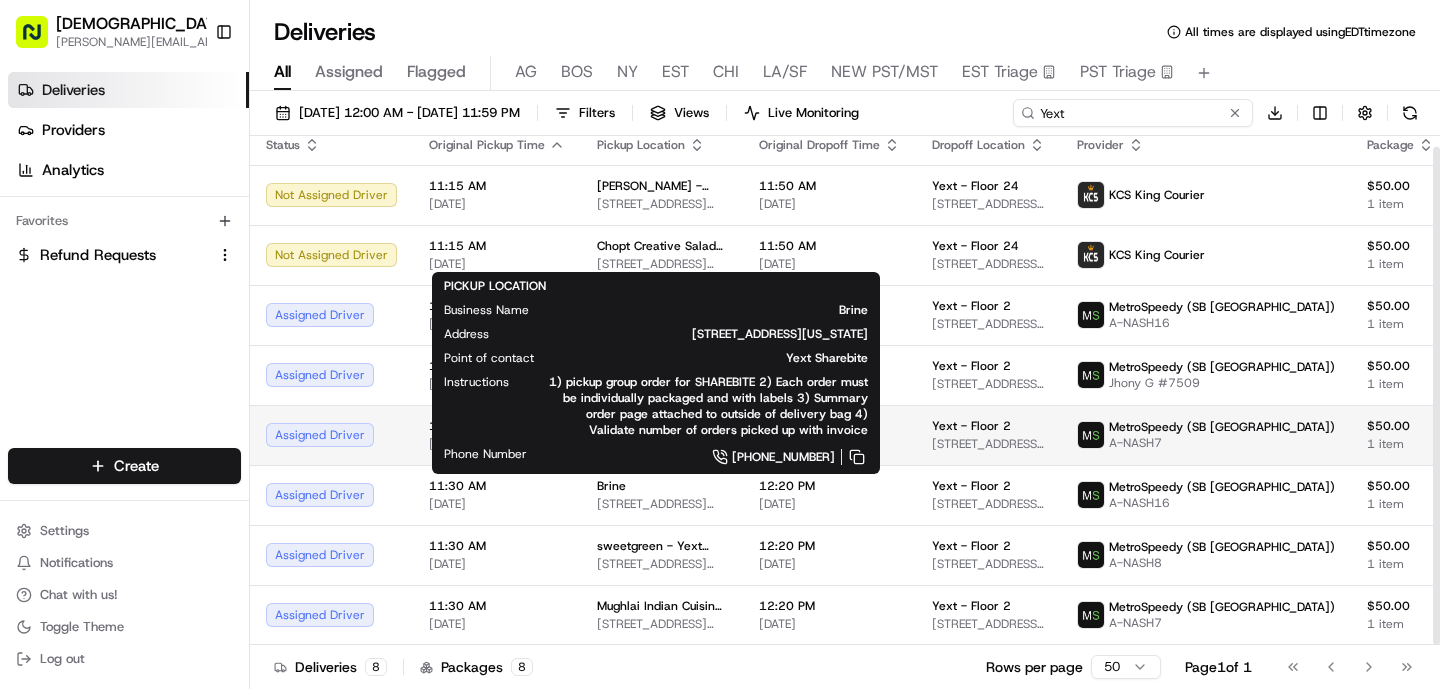 type on "Yext" 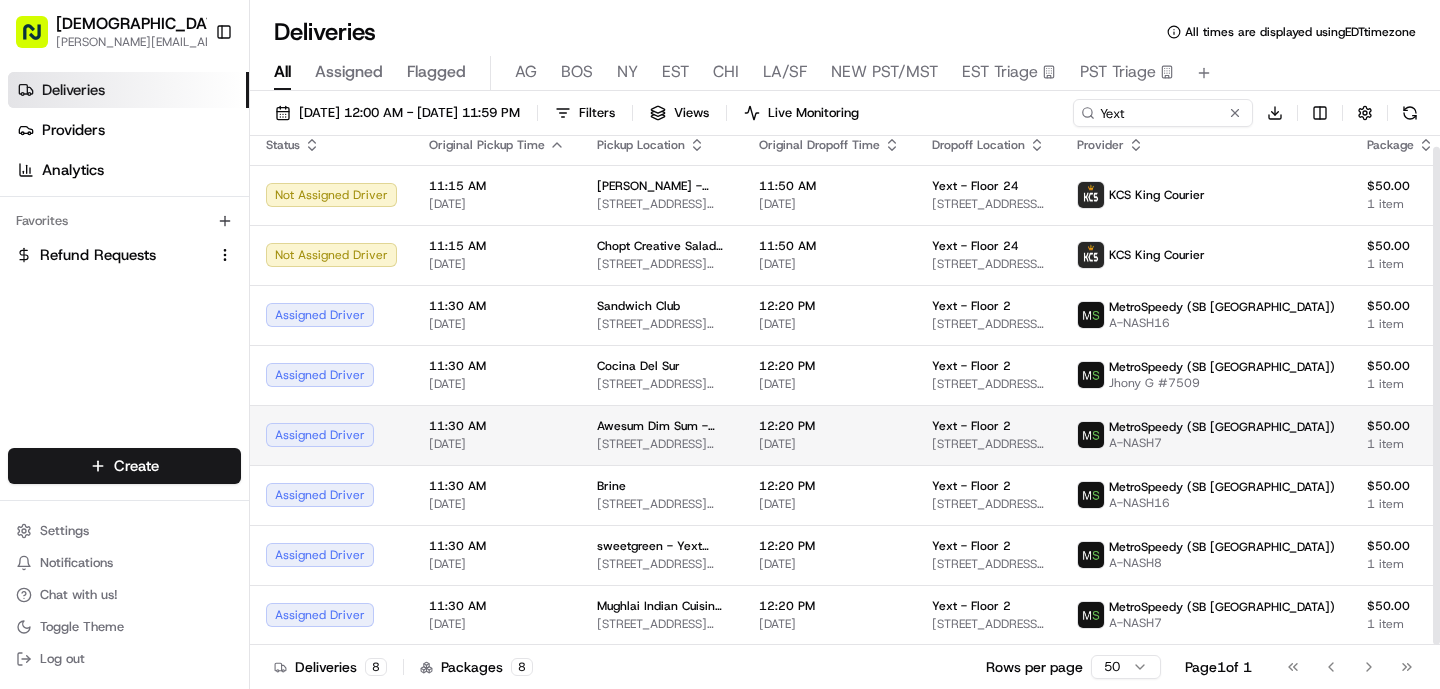 click on "Assigned Driver" at bounding box center (331, 435) 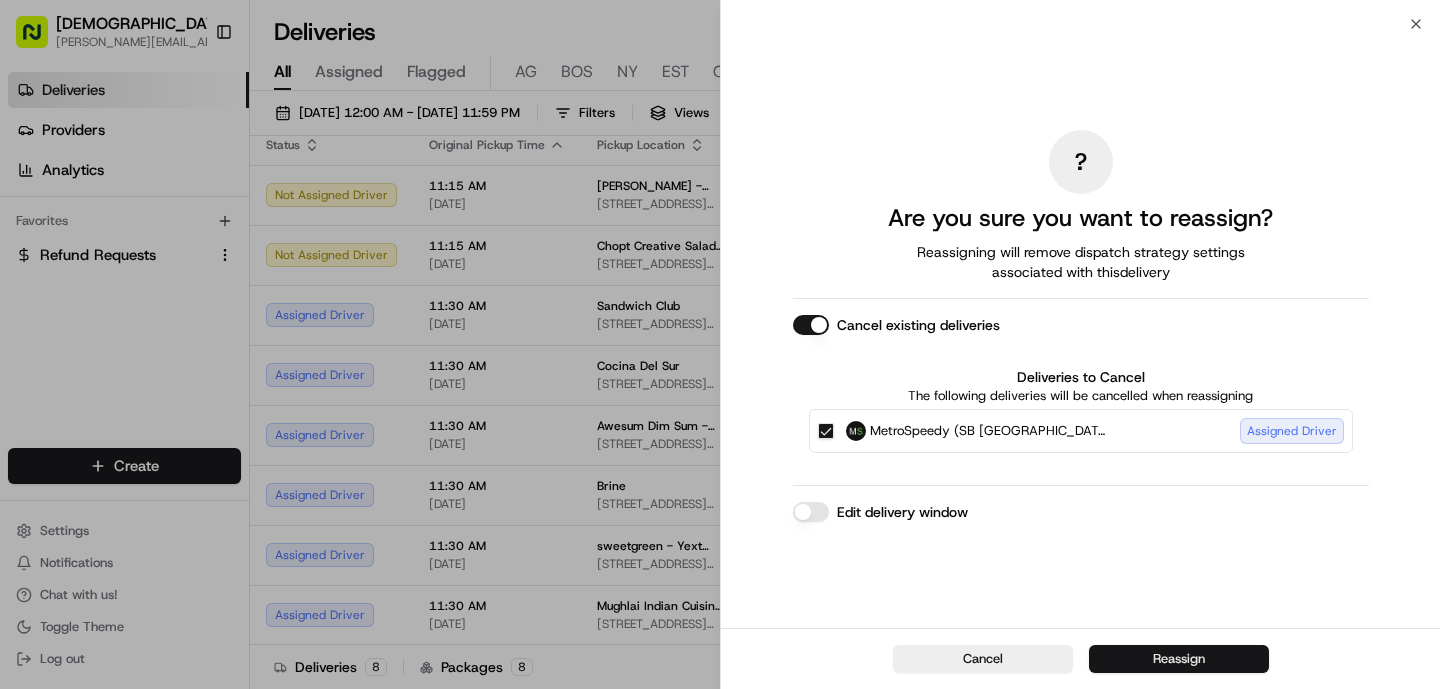 click on "Reassign" at bounding box center (1179, 659) 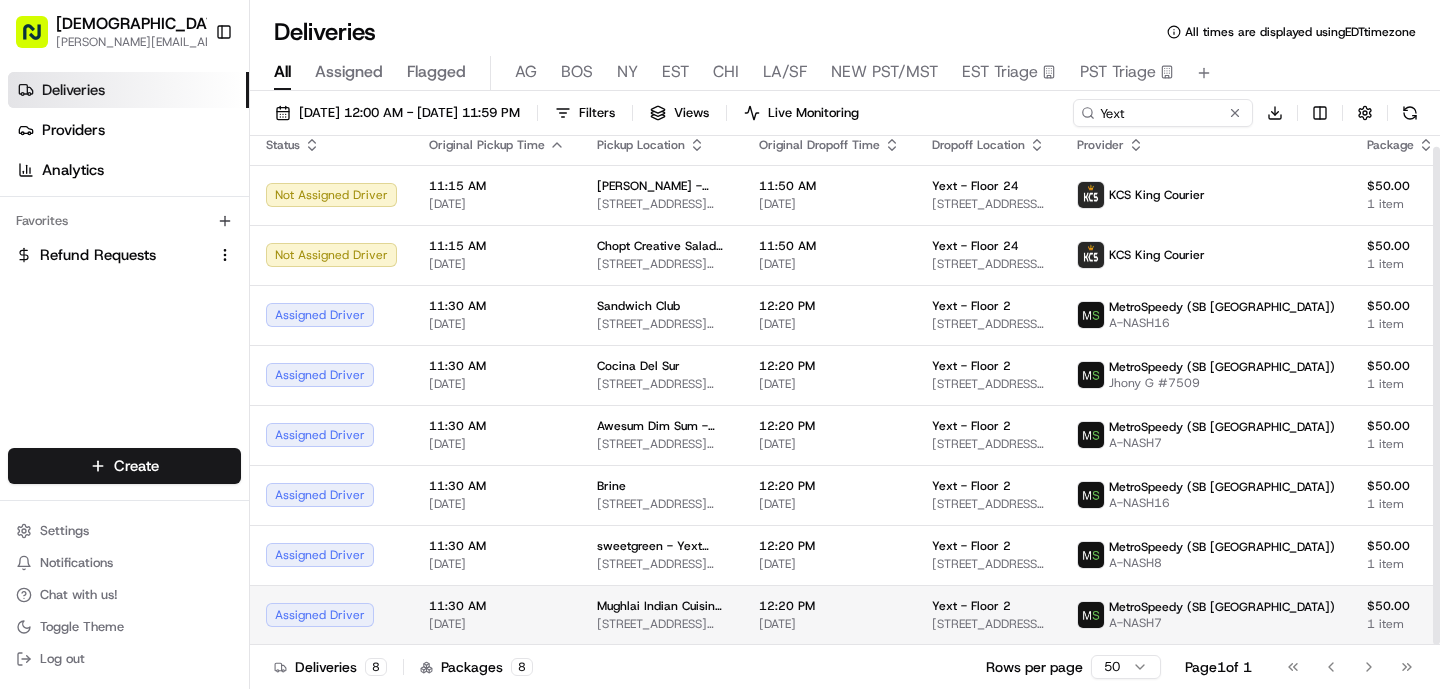 click on "Yext - Floor 2 [STREET_ADDRESS][US_STATE]" at bounding box center [988, 615] 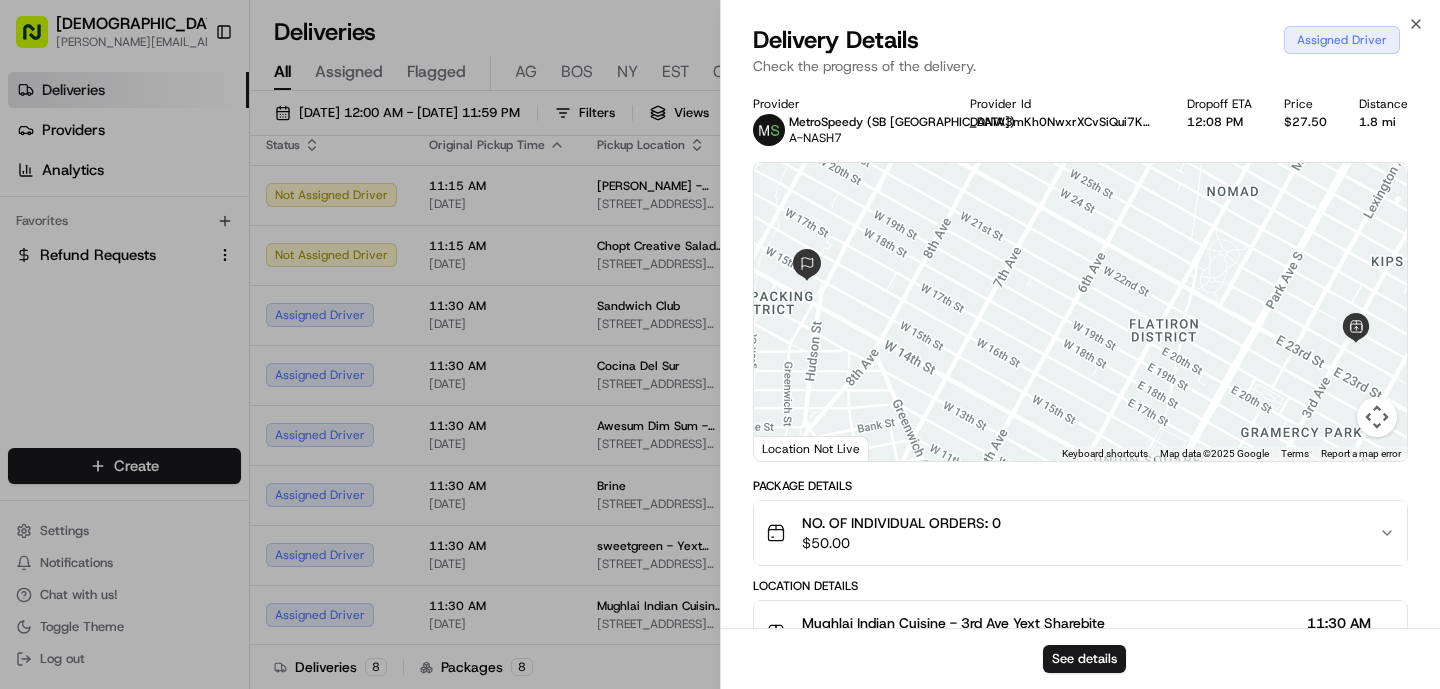 click on "Provider MetroSpeedy (SB [GEOGRAPHIC_DATA]) A-NASH7 Provider Id DANW3mKh0NwxrXCvSiQui7K3 MglXaI7Ybi66WSgZg3X6GY7~ Dropoff ETA 12:08 PM Price $27.50 Distance 1.8 mi ← Move left → Move right ↑ Move up ↓ Move down + Zoom in - Zoom out Home Jump left by 75% End Jump right by 75% Page Up Jump up by 75% Page Down Jump down by 75% Keyboard shortcuts Map Data Map data ©2025 Google Map data ©2025 Google 200 m  Click to toggle between metric and imperial units Terms Report a map error Location Not Live Package Details NO. OF INDIVIDUAL ORDERS: 0 $ 50.00 Location Details Mughlai Indian Cuisine - [GEOGRAPHIC_DATA] Sharebite [STREET_ADDRESS][US_STATE] 11:30 AM [DATE] Yext - Floor [GEOGRAPHIC_DATA][PERSON_NAME][STREET_ADDRESS][US_STATE] 12:20 PM [DATE] Delivery Activity Add Event Created (Sent To Provider) MetroSpeedy (SB [GEOGRAPHIC_DATA]) [DATE] 4:00 PM EDT Not Assigned Driver MetroSpeedy (SB [GEOGRAPHIC_DATA]) [DATE] 4:00 PM EDT Not Assigned Driver MetroSpeedy (SB [GEOGRAPHIC_DATA]) [DATE] 1:31 PM EDT Assigned Driver MetroSpeedy (SB [GEOGRAPHIC_DATA]) [DATE]" at bounding box center [1080, 803] 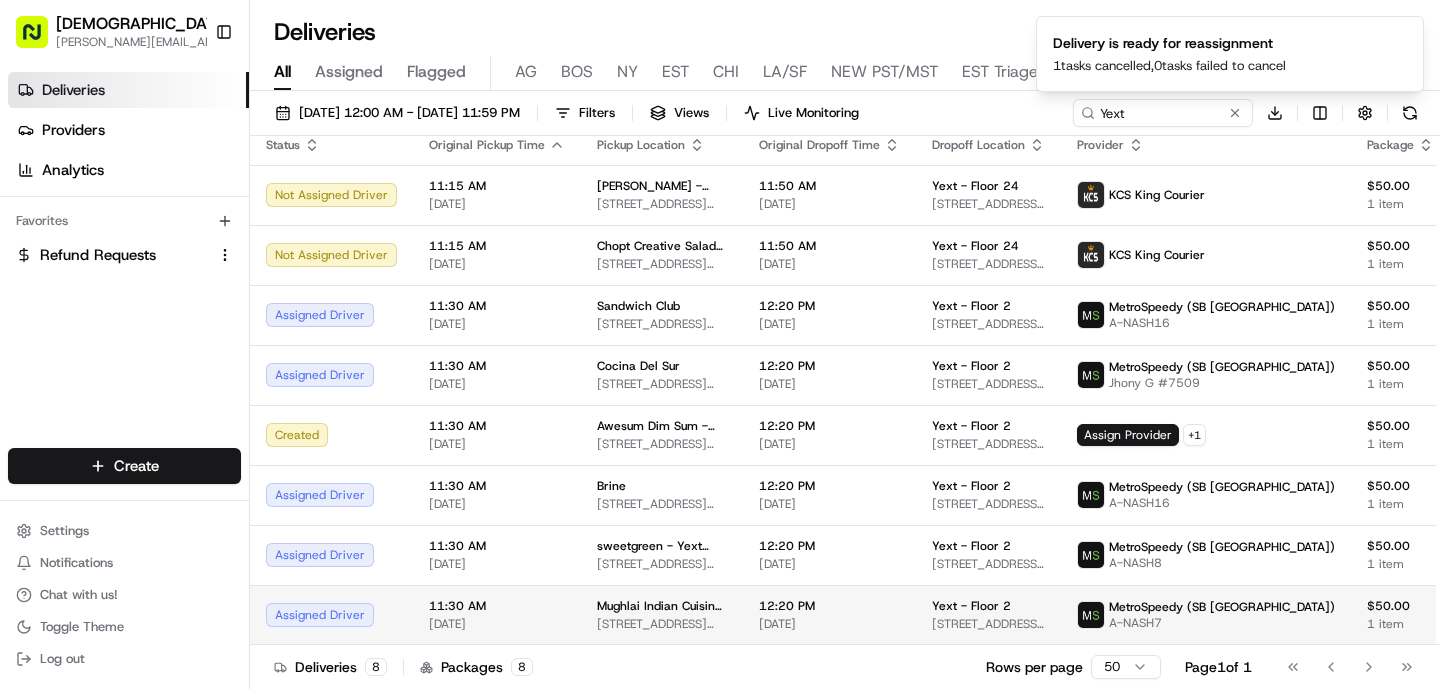 click on "[STREET_ADDRESS][US_STATE]" at bounding box center (662, 624) 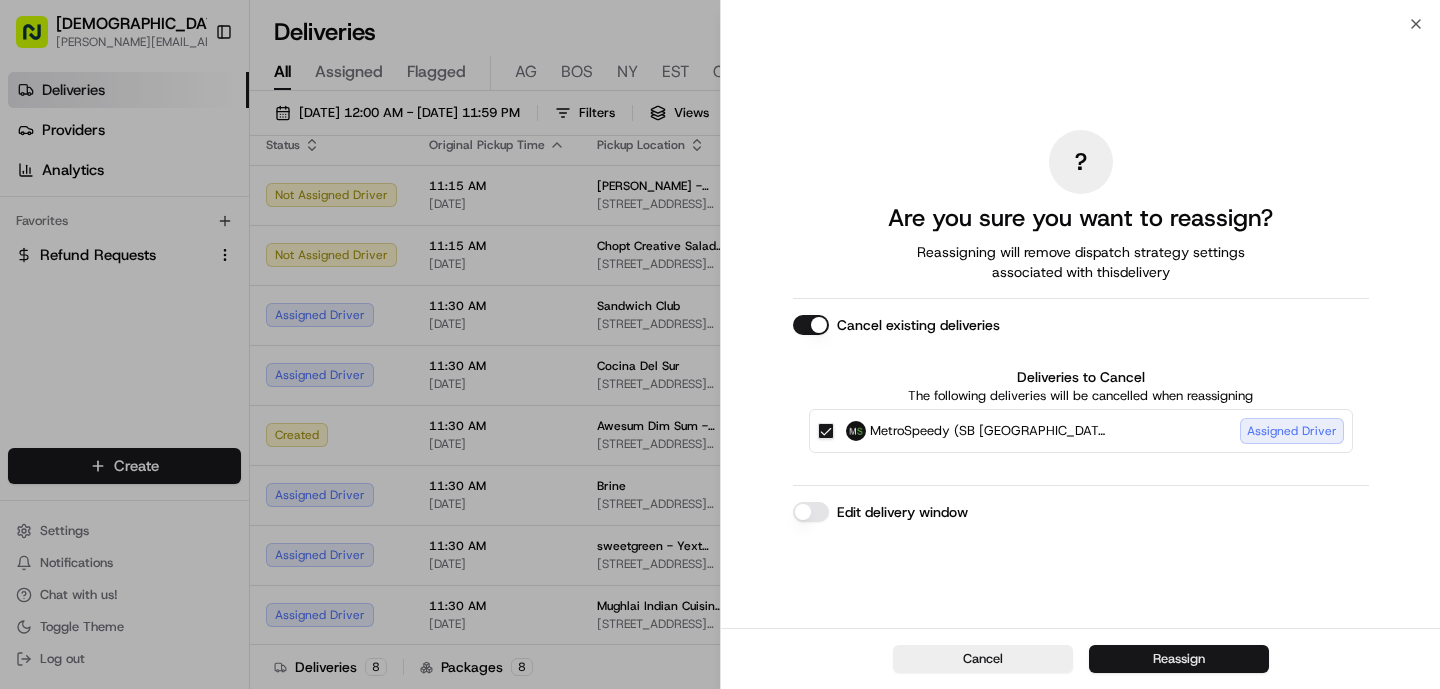 click on "Reassign" at bounding box center (1179, 659) 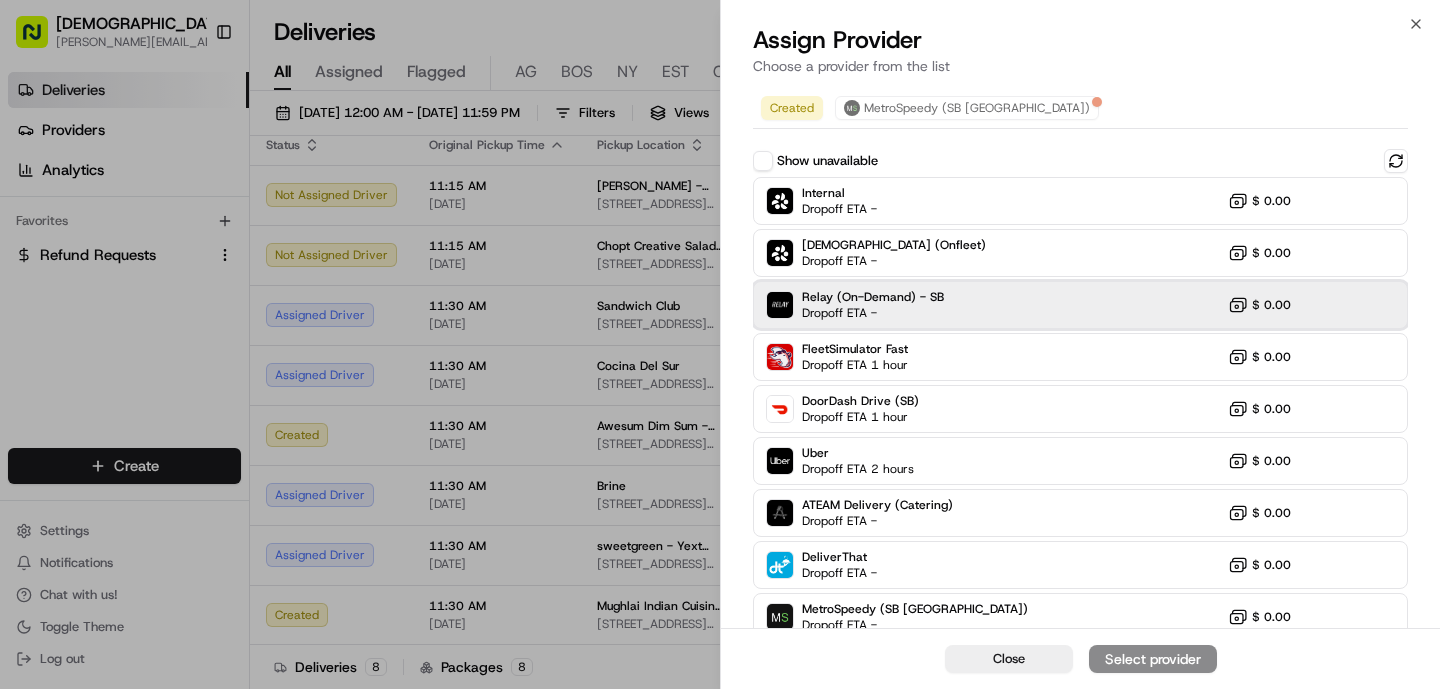 click on "Dropoff ETA   -" at bounding box center (872, 313) 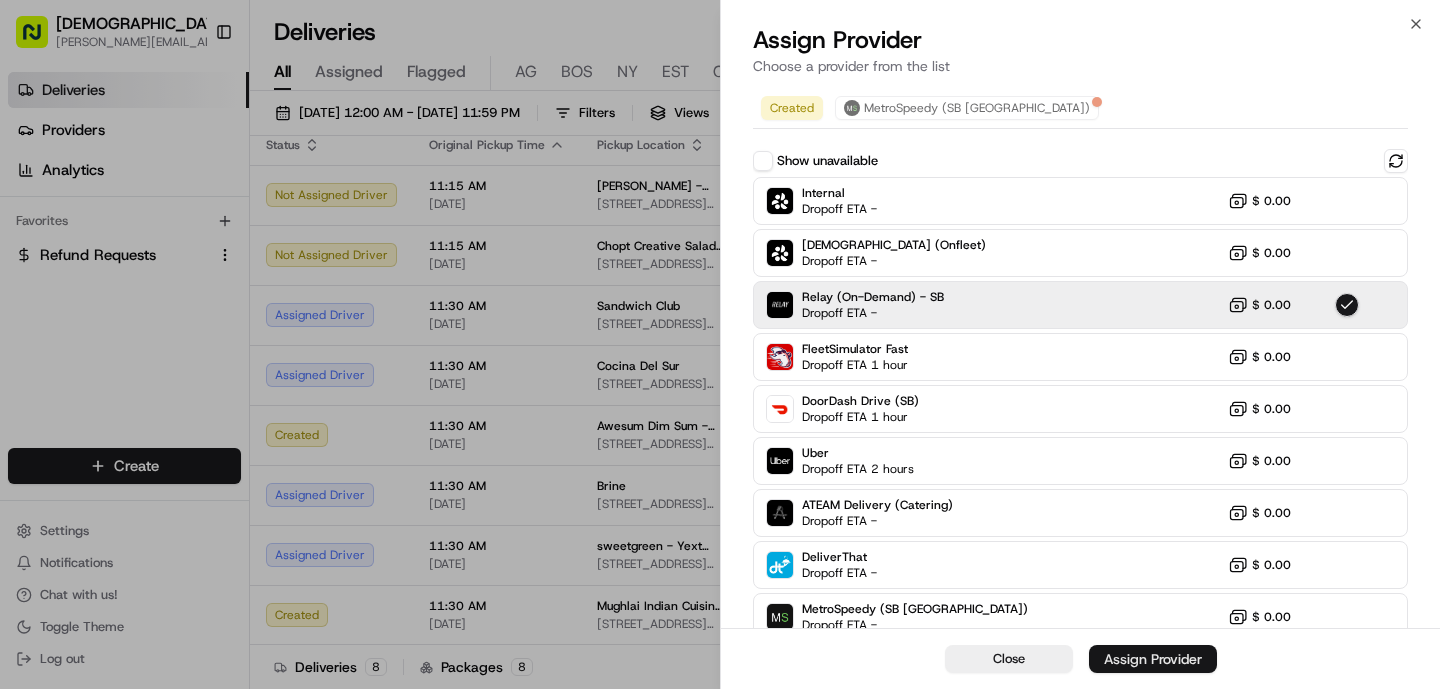 click on "Assign Provider" at bounding box center (1153, 659) 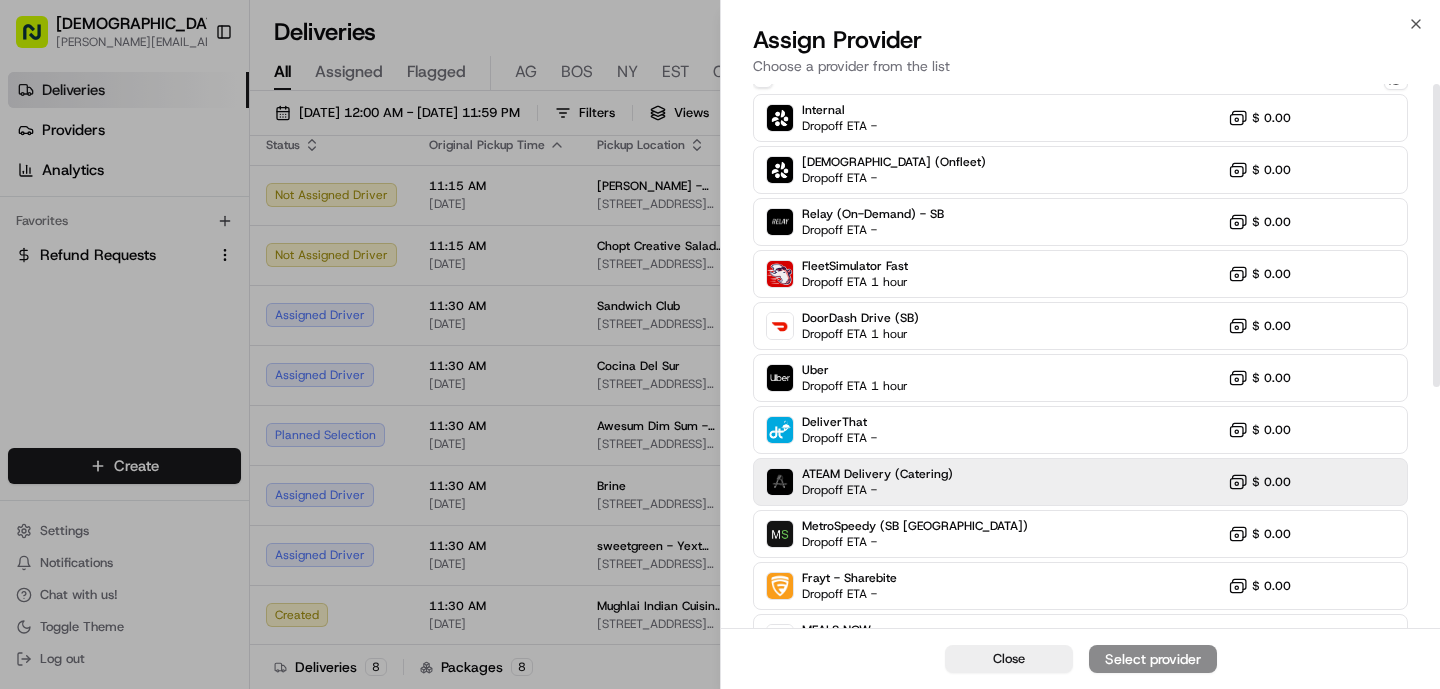 scroll, scrollTop: 0, scrollLeft: 0, axis: both 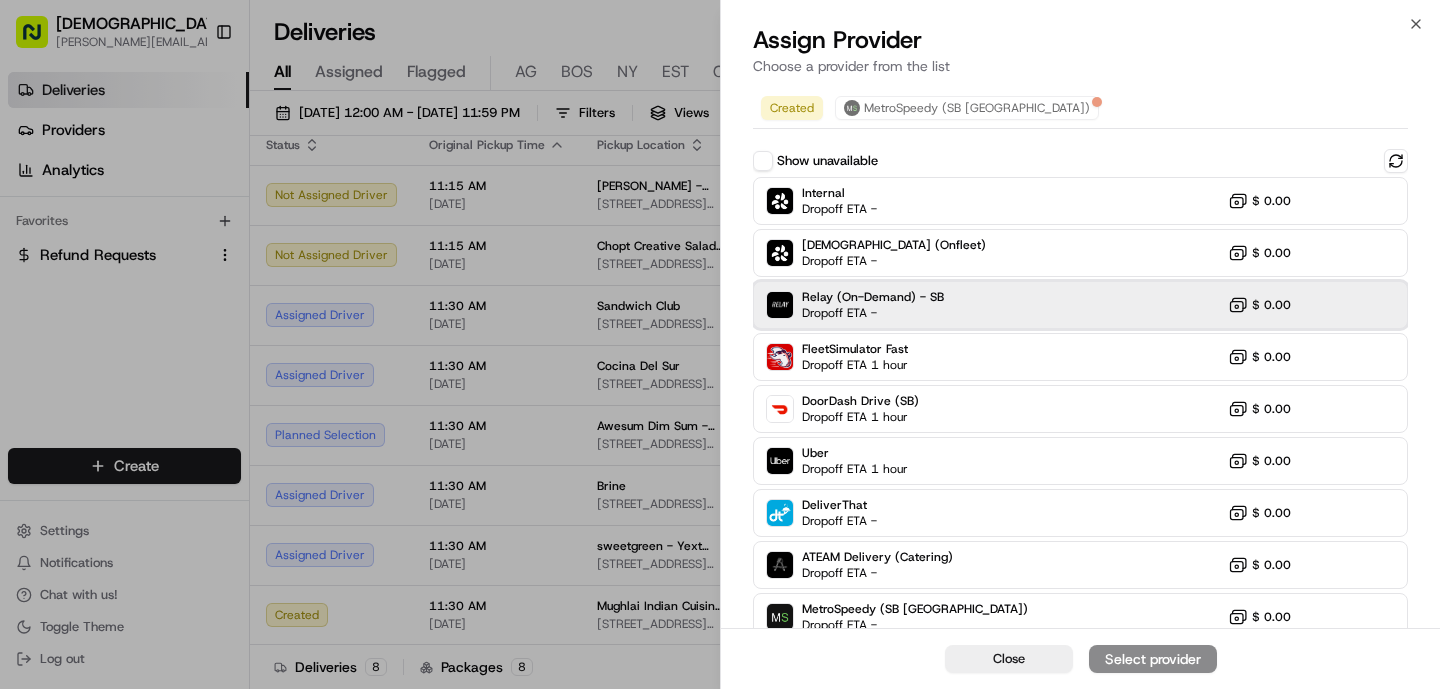 click on "Relay (On-Demand) - SB Dropoff ETA   - $   0.00" at bounding box center [1080, 305] 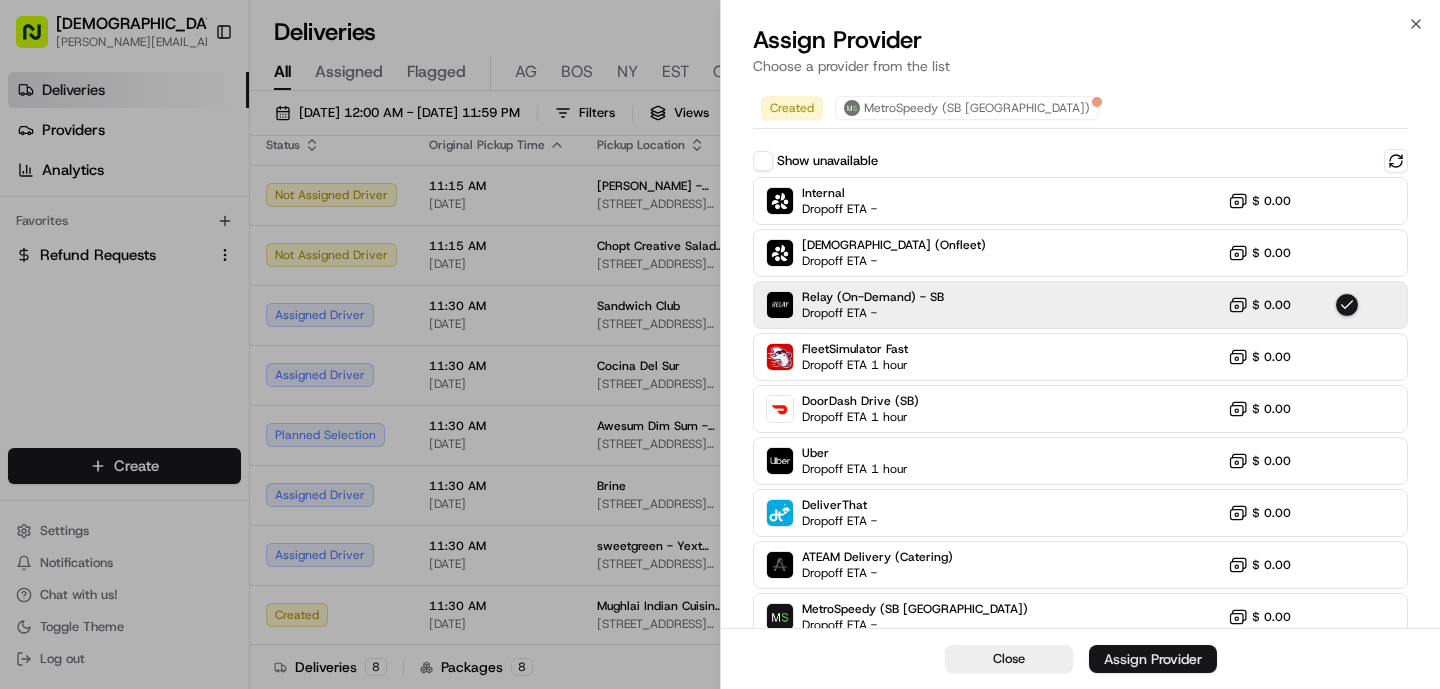 click on "Assign Provider" at bounding box center (1153, 659) 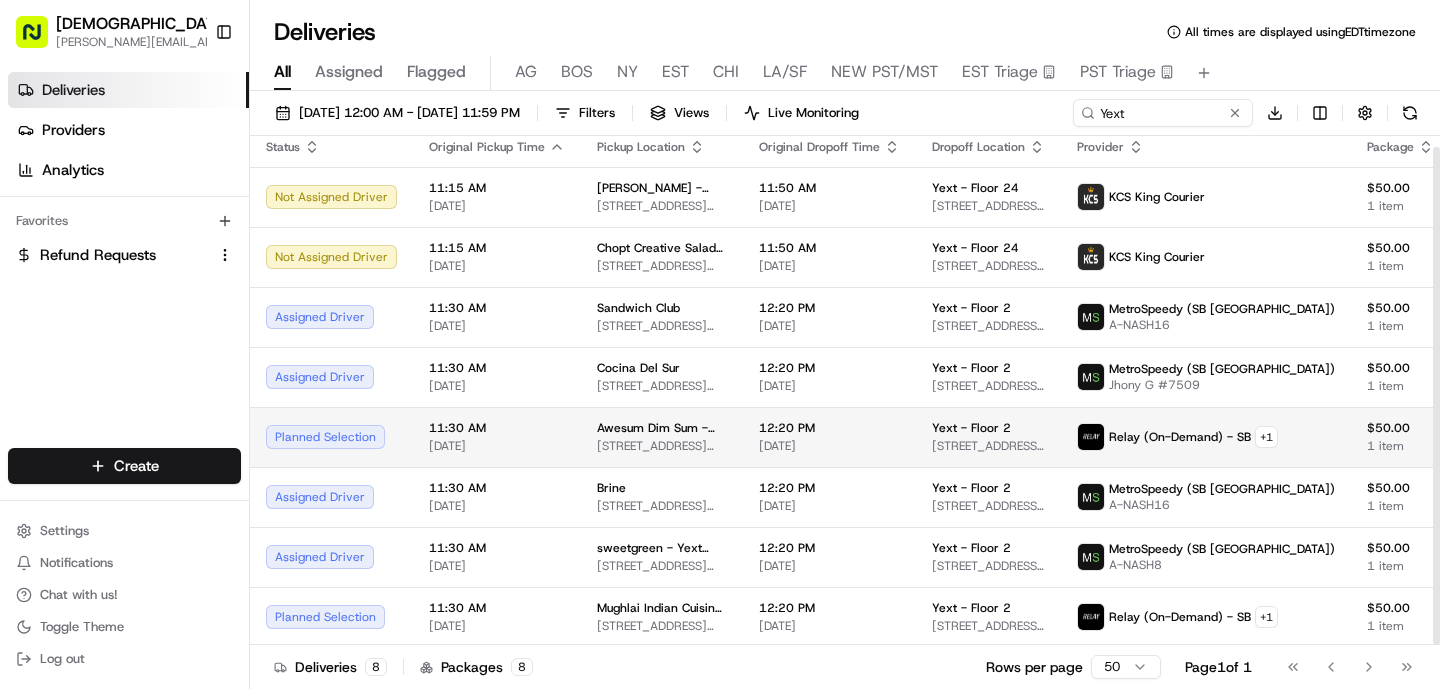 scroll, scrollTop: 11, scrollLeft: 0, axis: vertical 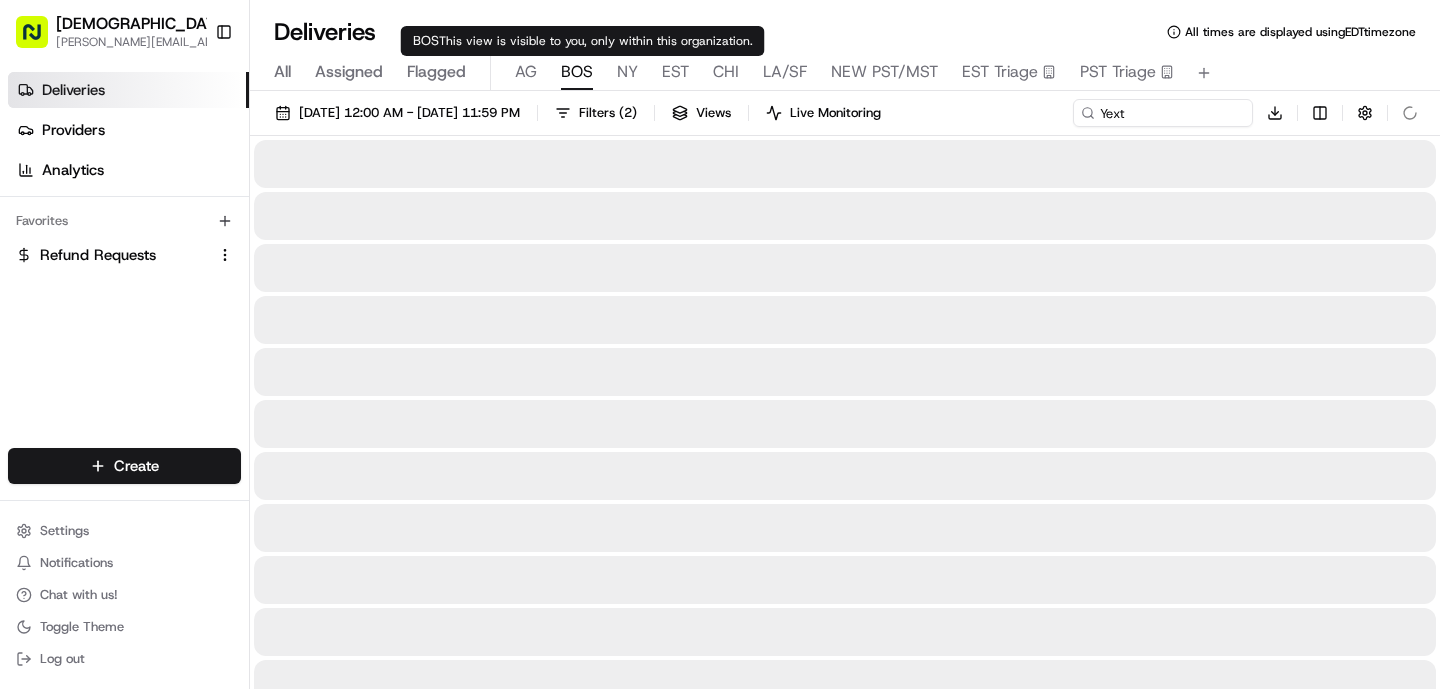 type 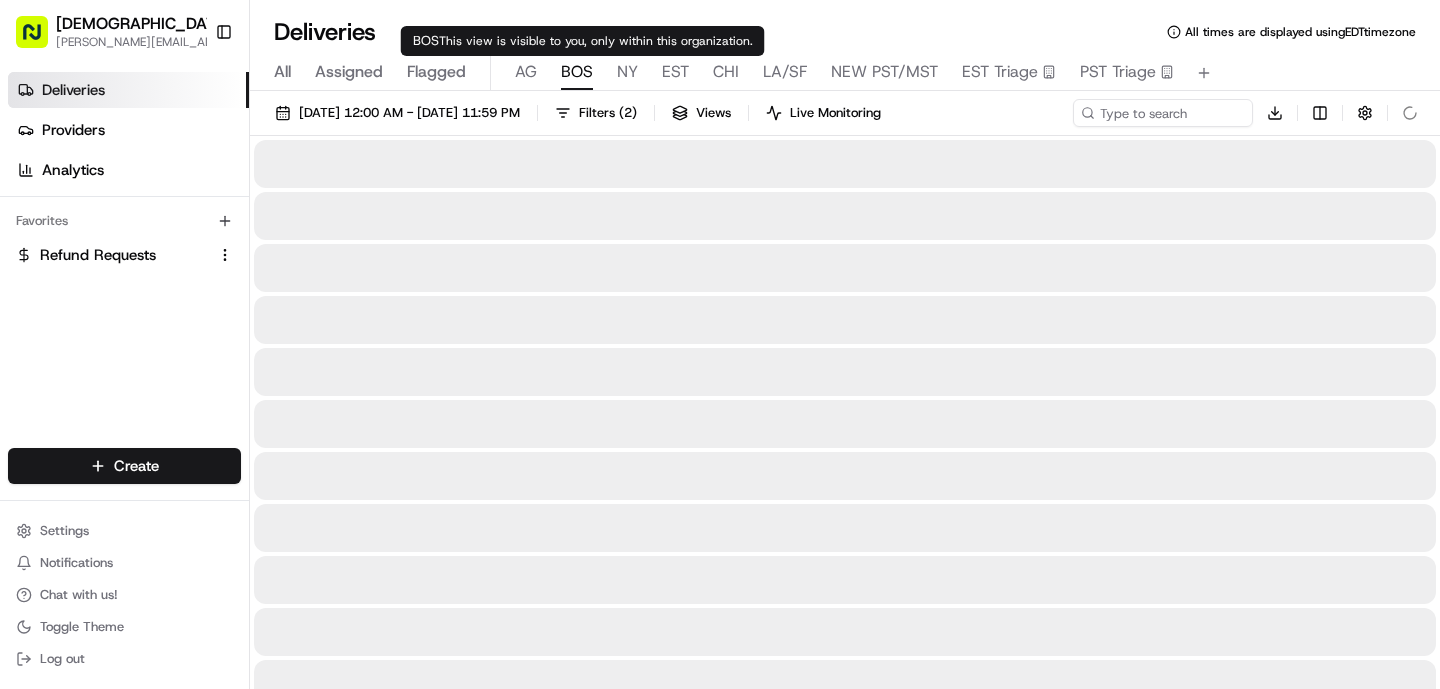 click on "BOS" at bounding box center (577, 72) 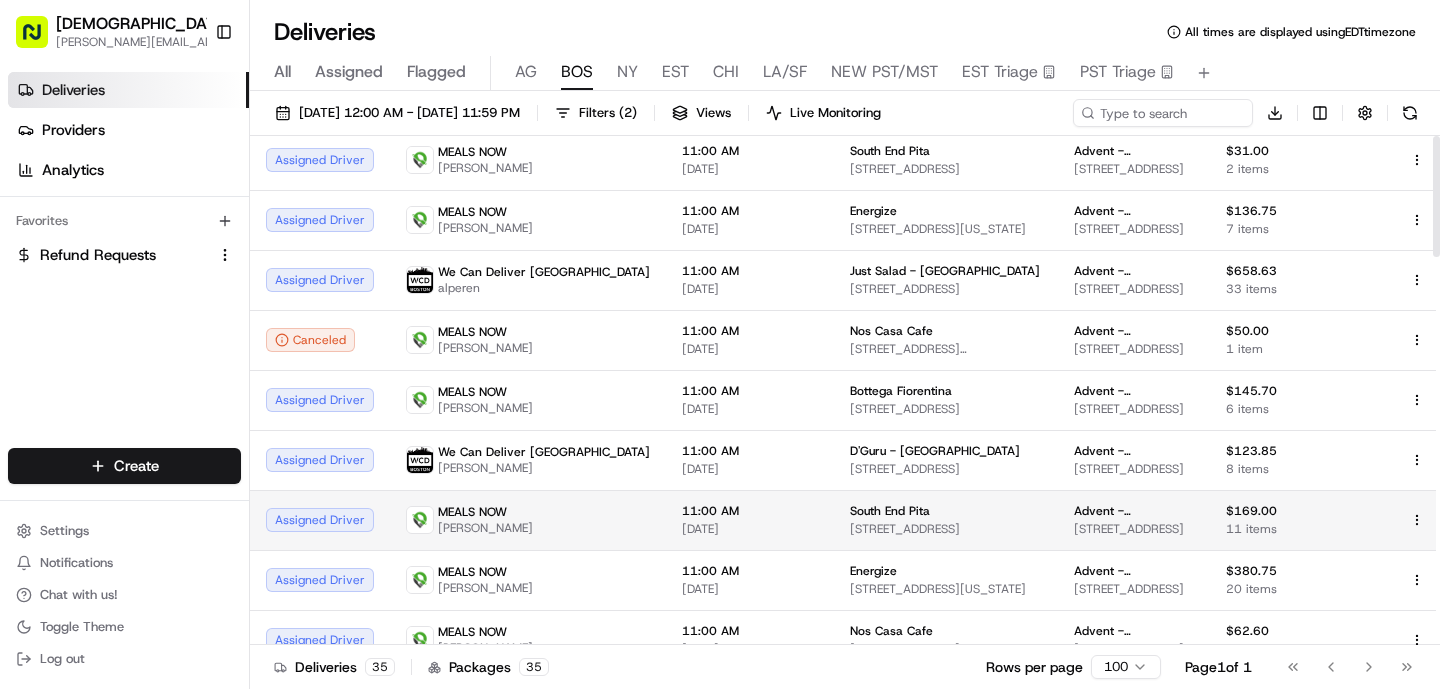scroll, scrollTop: 0, scrollLeft: 0, axis: both 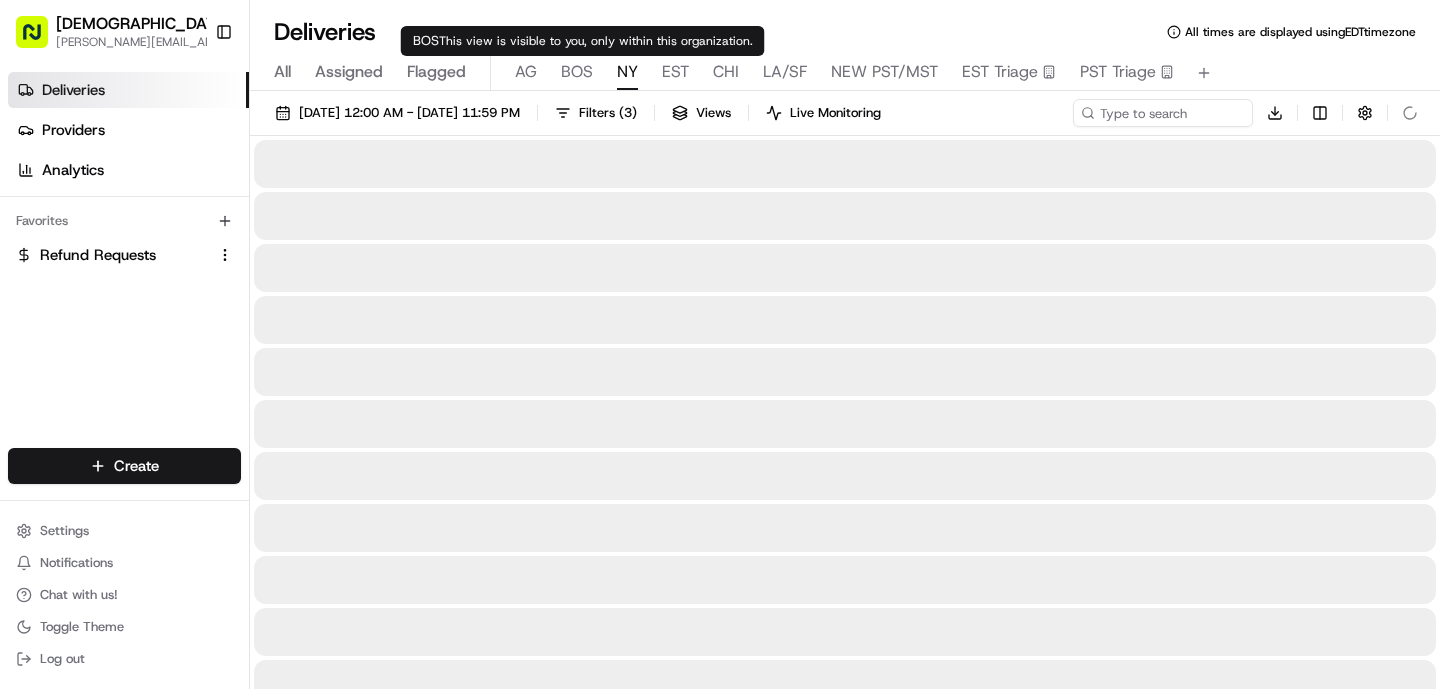 click on "NY" at bounding box center (627, 72) 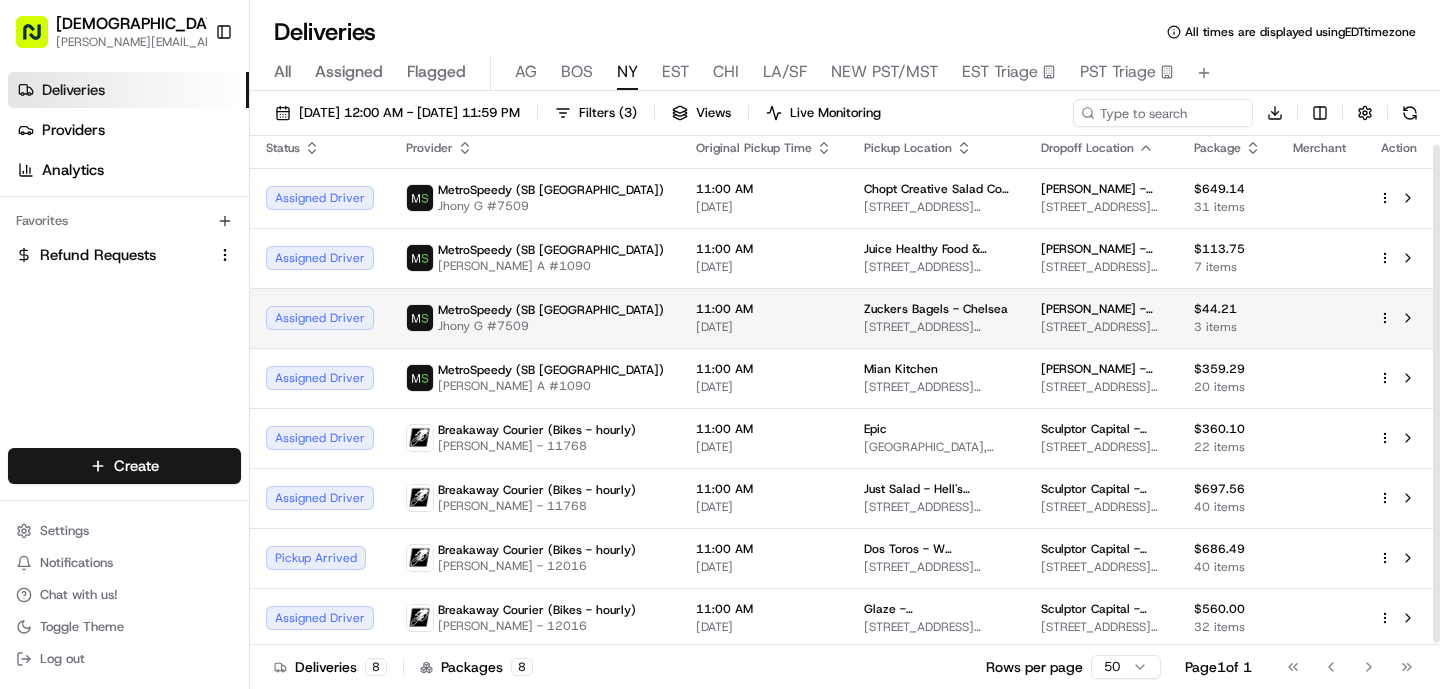 scroll, scrollTop: 11, scrollLeft: 0, axis: vertical 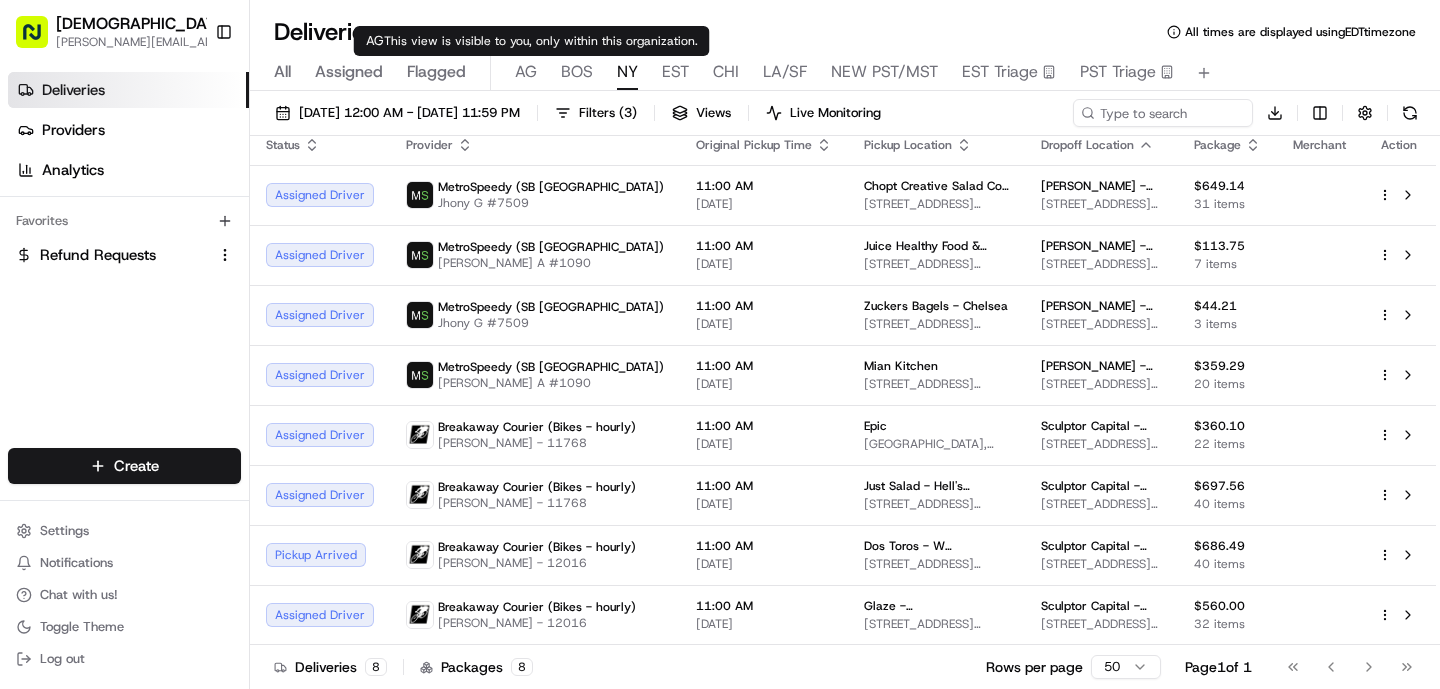 click on "AG" at bounding box center (526, 72) 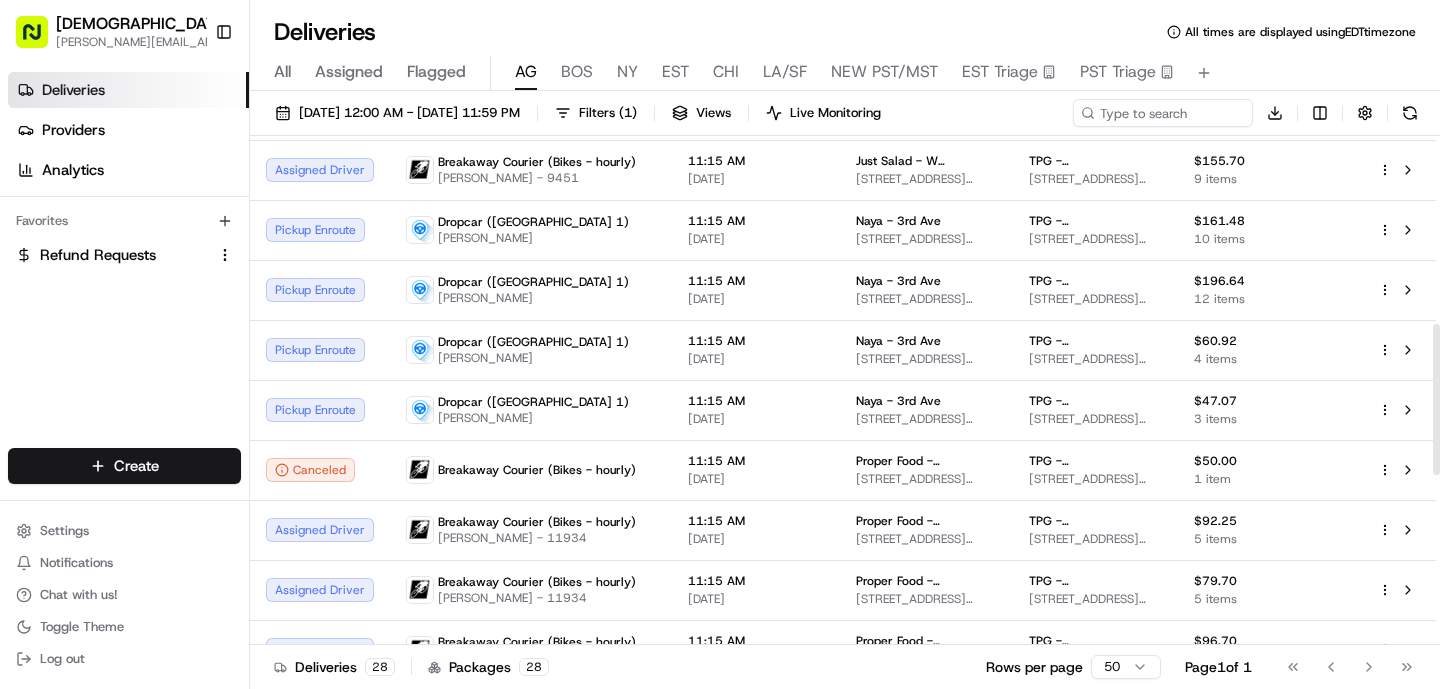 scroll, scrollTop: 1211, scrollLeft: 0, axis: vertical 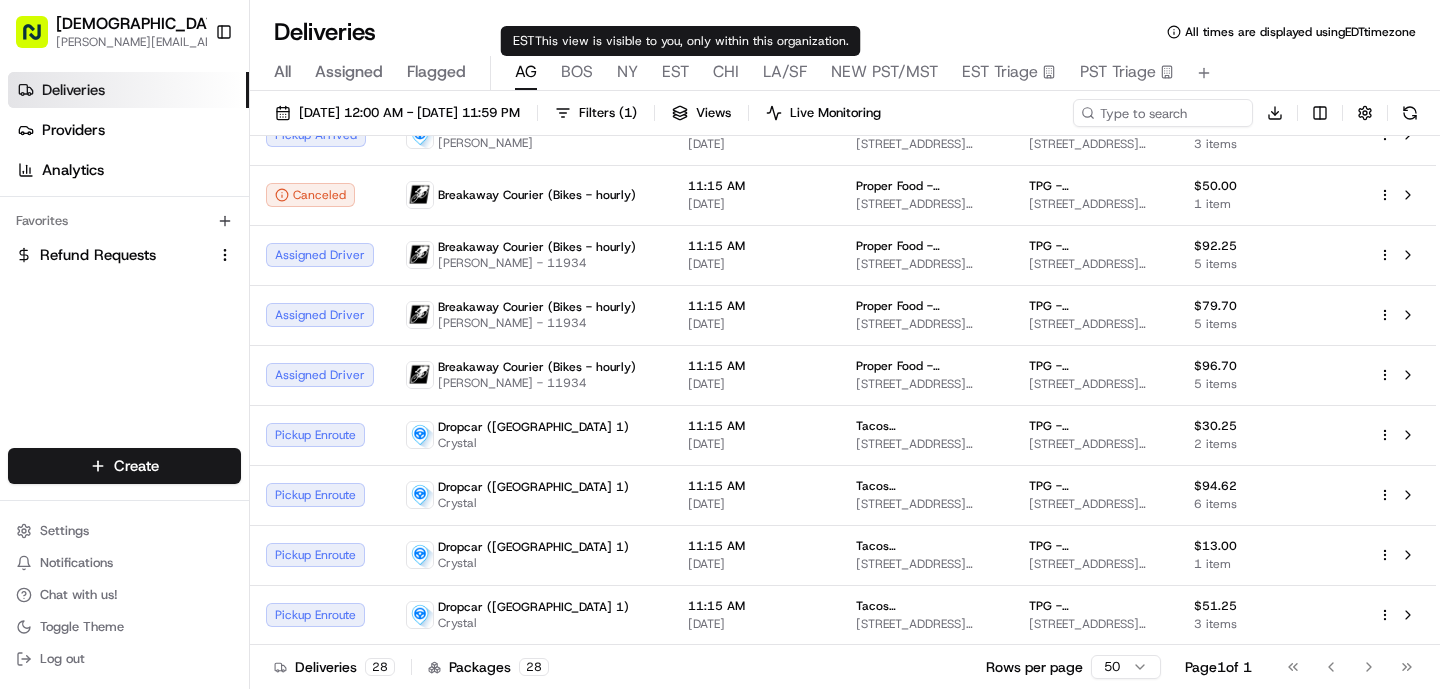 click on "All Assigned Flagged [PERSON_NAME] NY EST CHI LA/SF NEW PST/MST EST Triage  PST Triage" at bounding box center (845, 73) 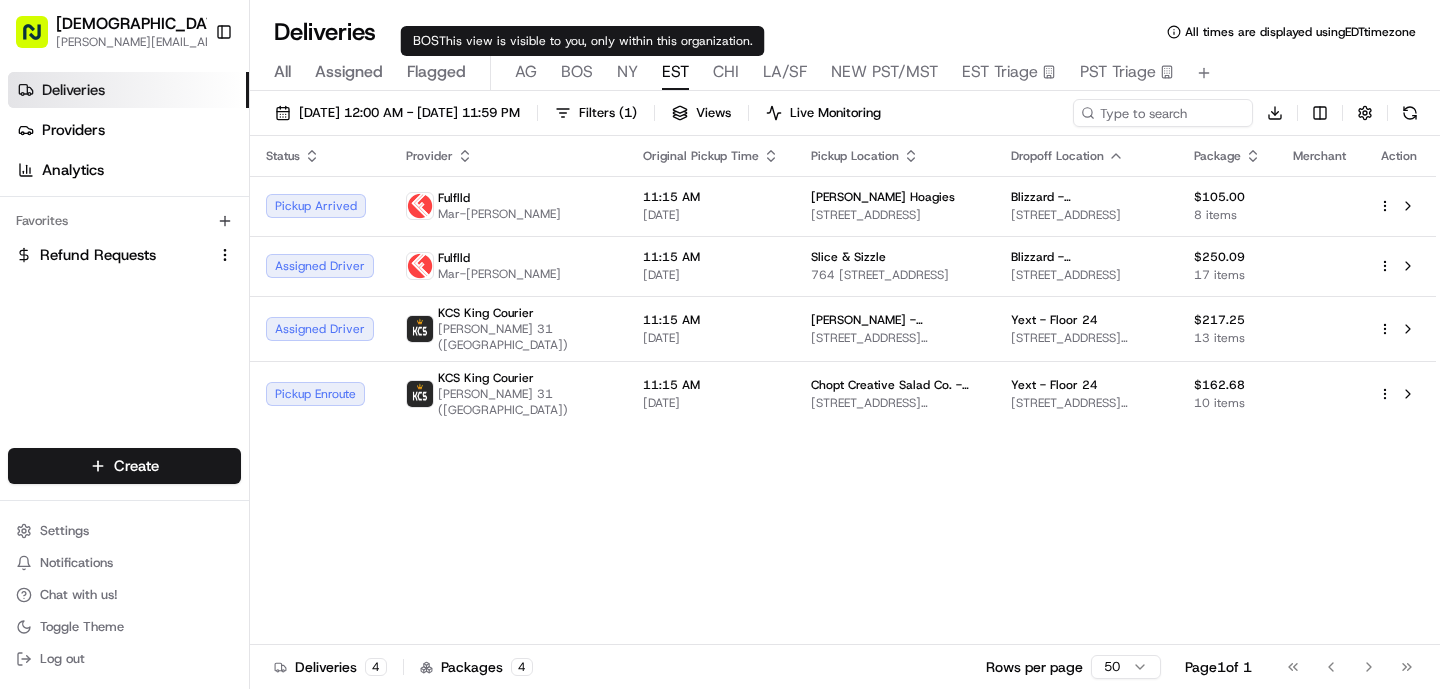 click on "All Assigned Flagged [PERSON_NAME] NY EST CHI LA/SF NEW PST/MST EST Triage  PST Triage" at bounding box center (845, 73) 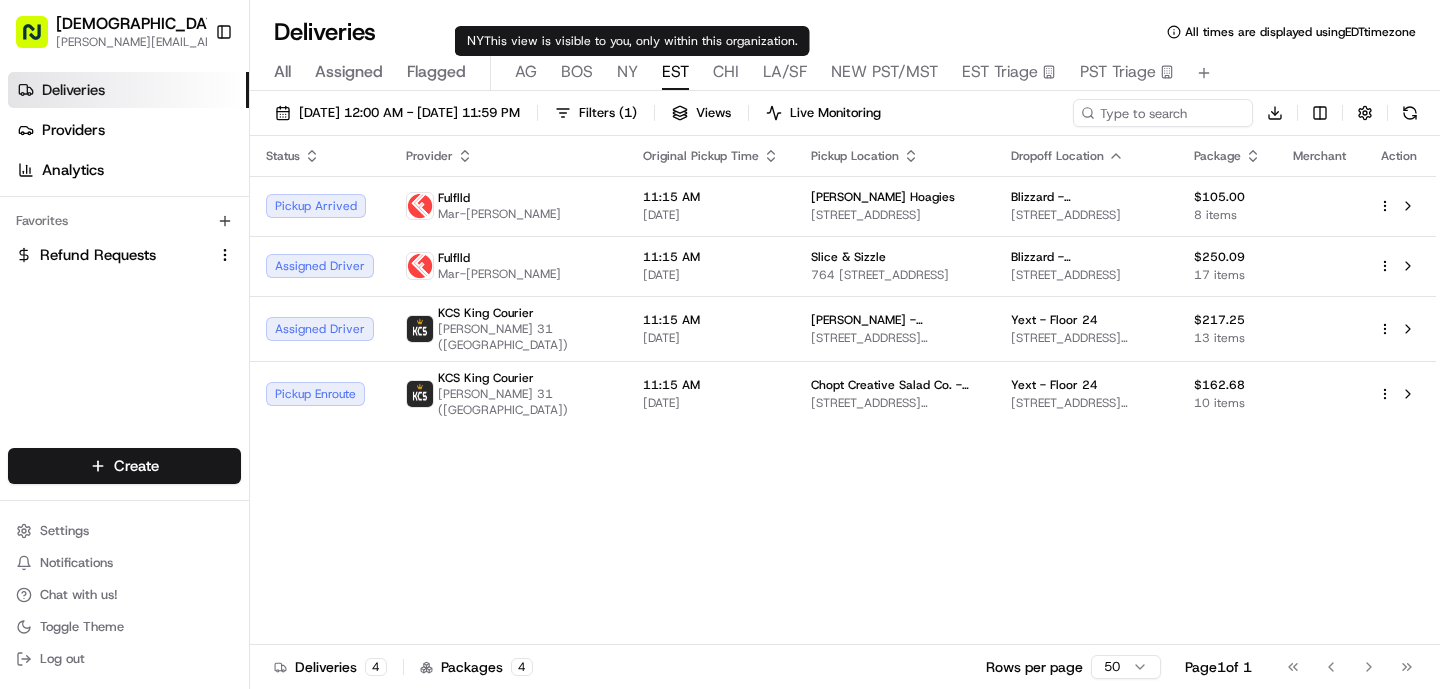 click on "NY" at bounding box center (627, 72) 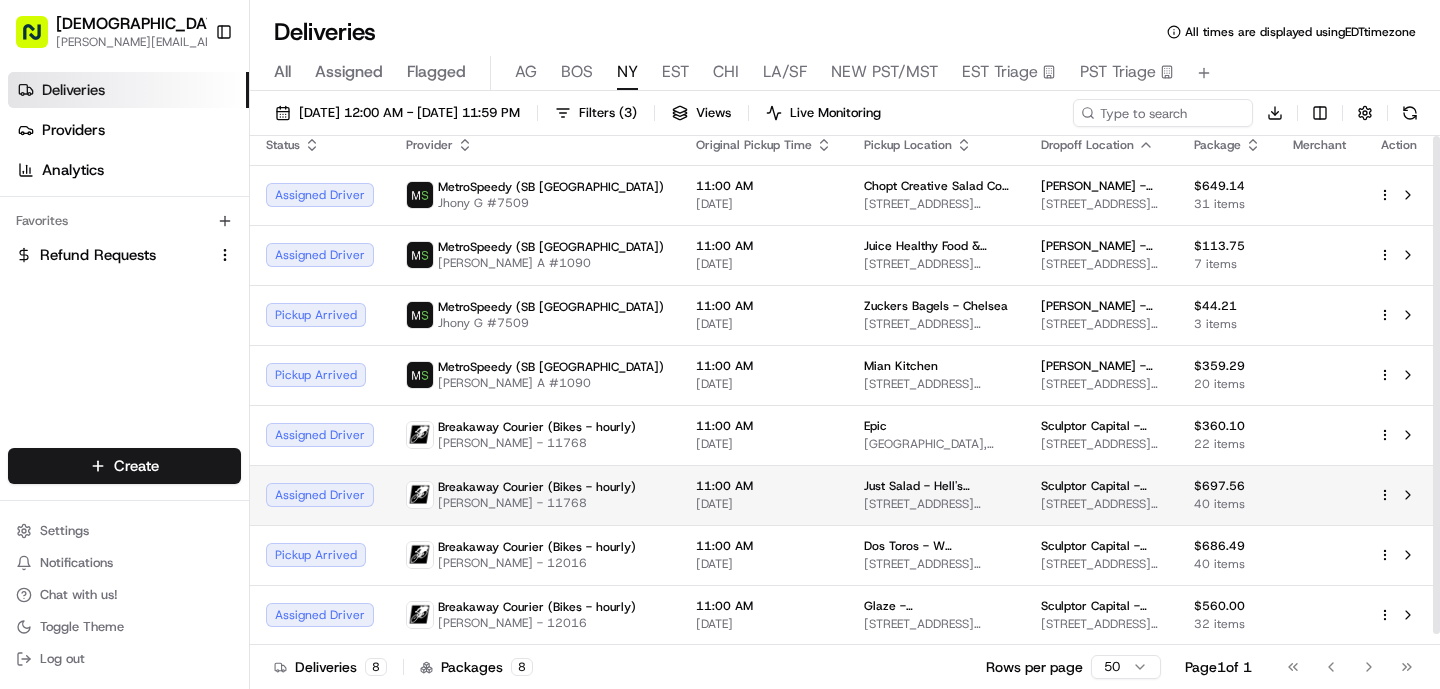scroll, scrollTop: 0, scrollLeft: 0, axis: both 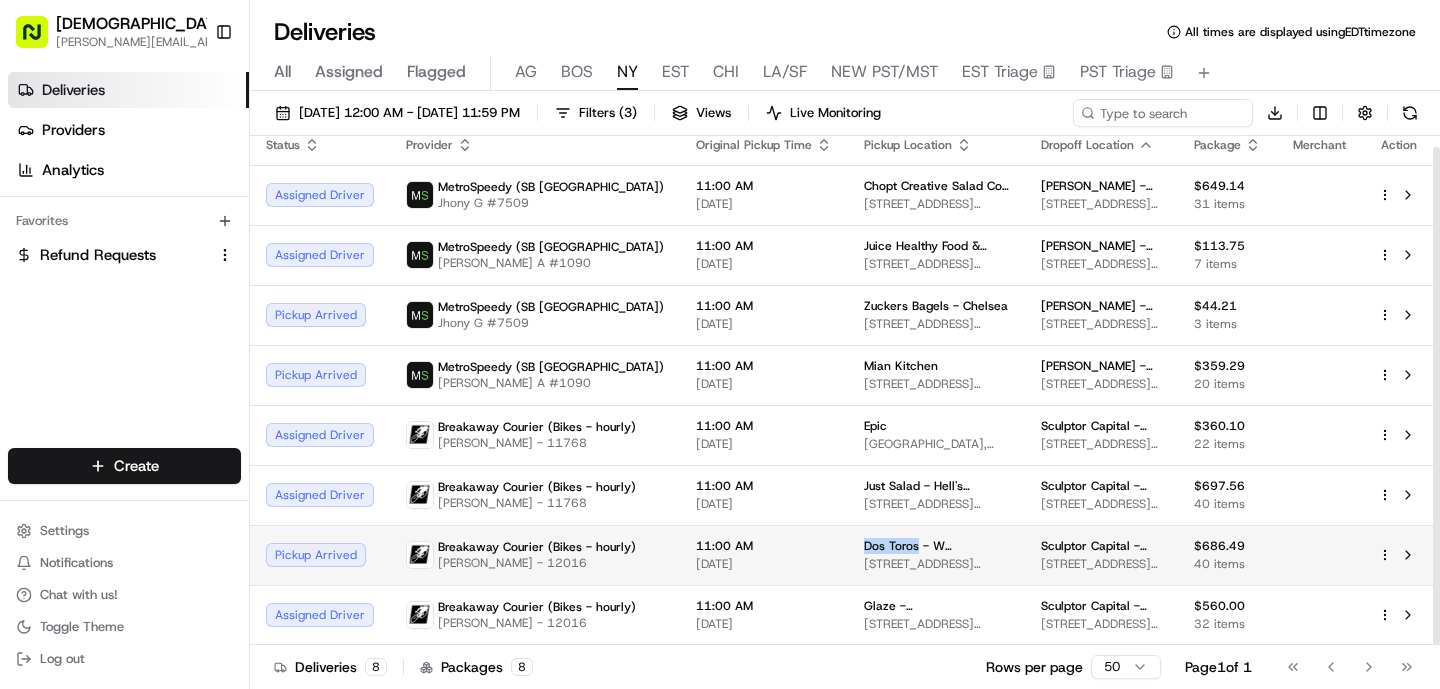 drag, startPoint x: 876, startPoint y: 544, endPoint x: 813, endPoint y: 545, distance: 63.007935 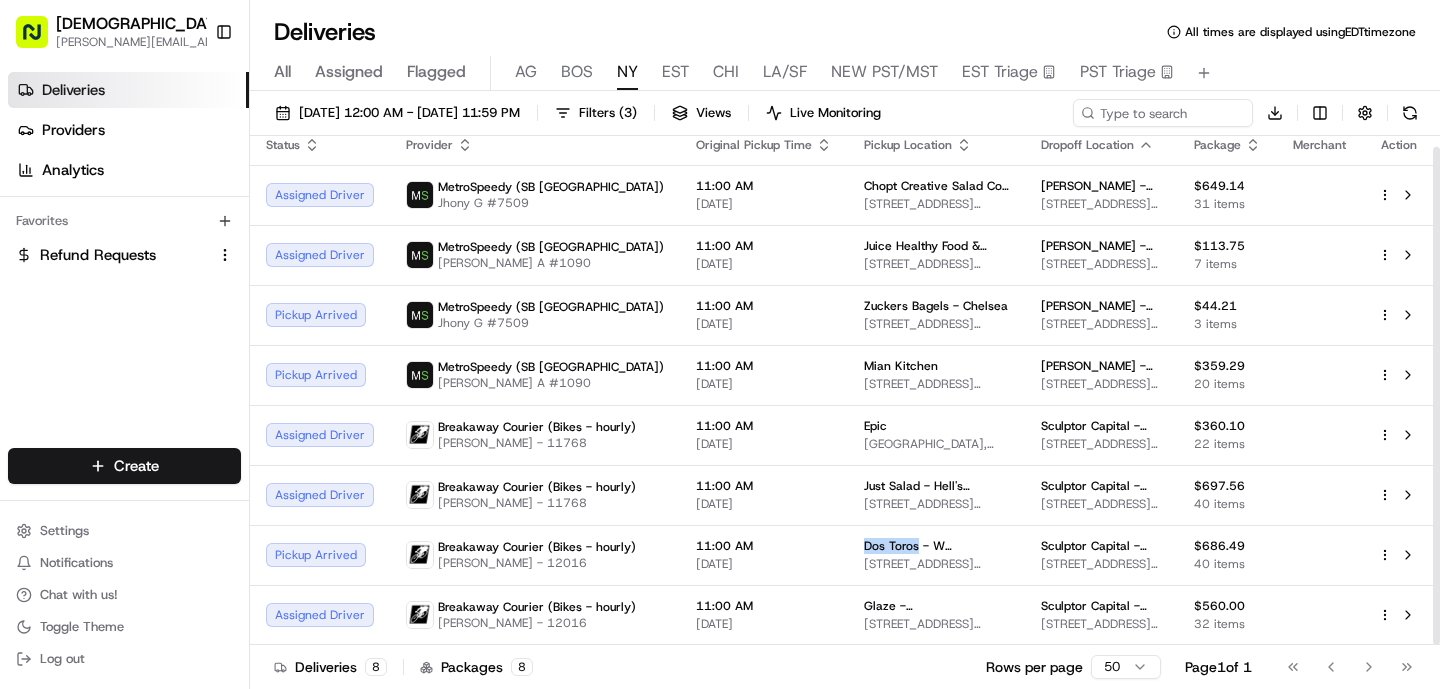 copy on "Dos Toros" 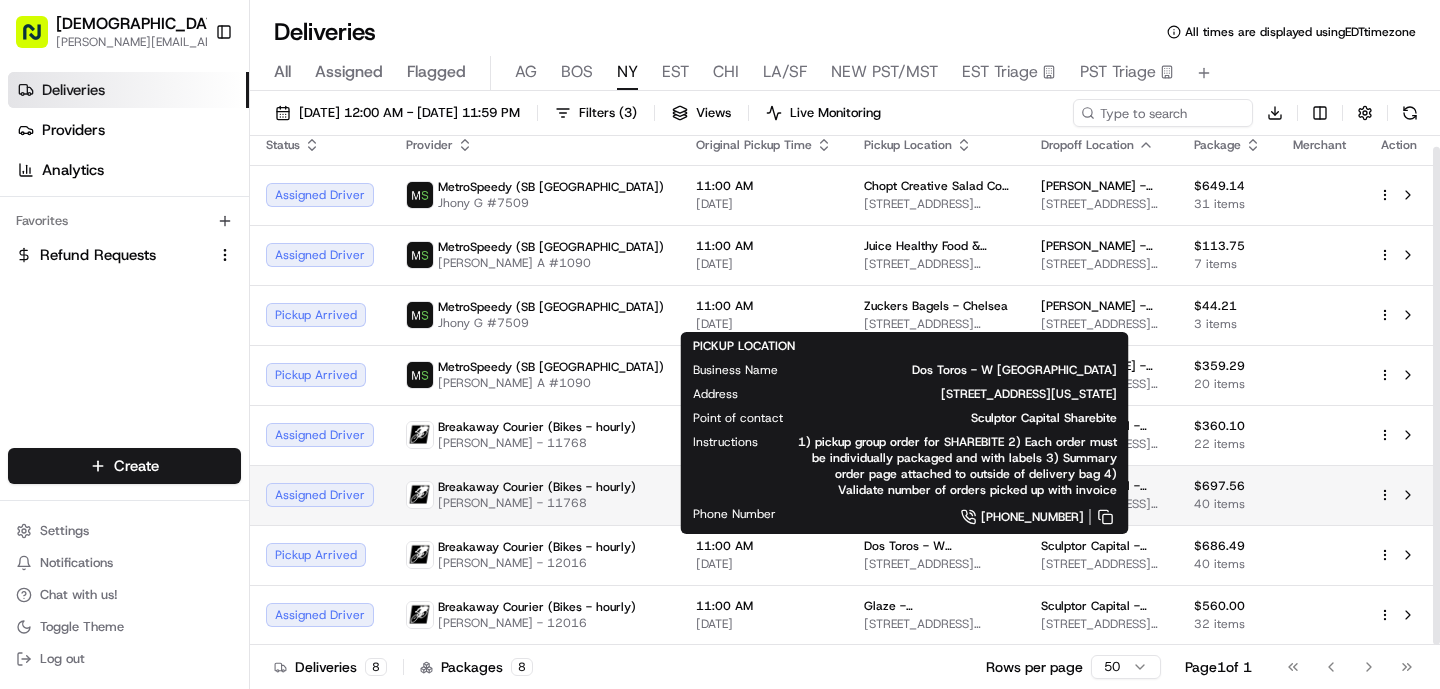 click on "Breakaway Courier (Bikes - hourly) [PERSON_NAME] - 11768" at bounding box center (535, 495) 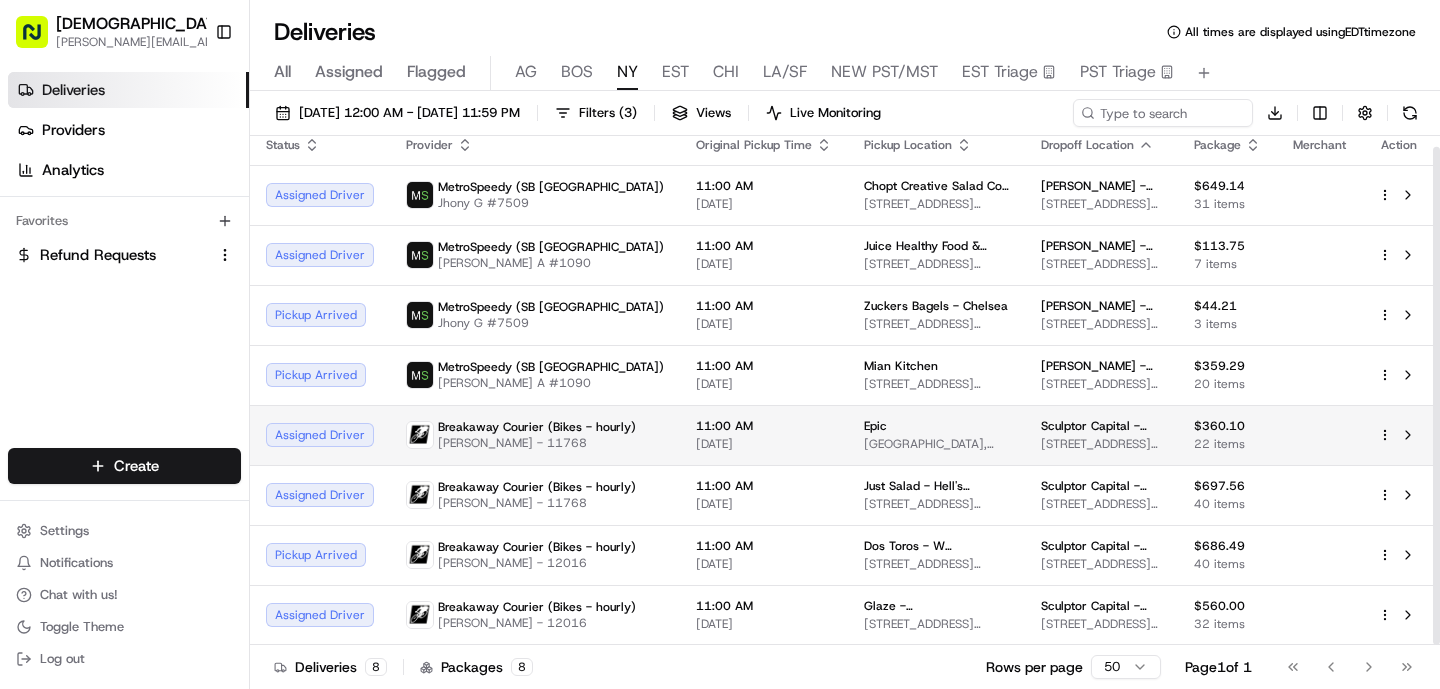 click on "[PERSON_NAME] - 11768" at bounding box center (537, 443) 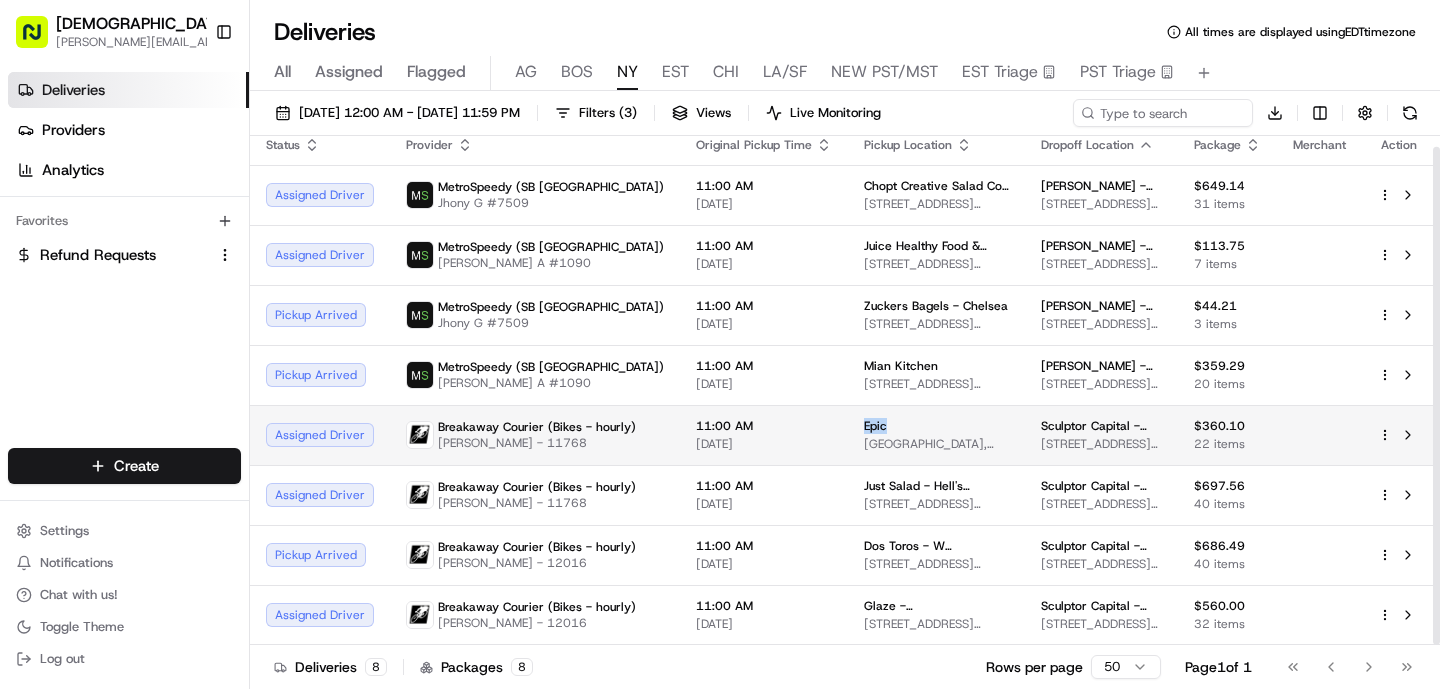 drag, startPoint x: 855, startPoint y: 424, endPoint x: 816, endPoint y: 422, distance: 39.051247 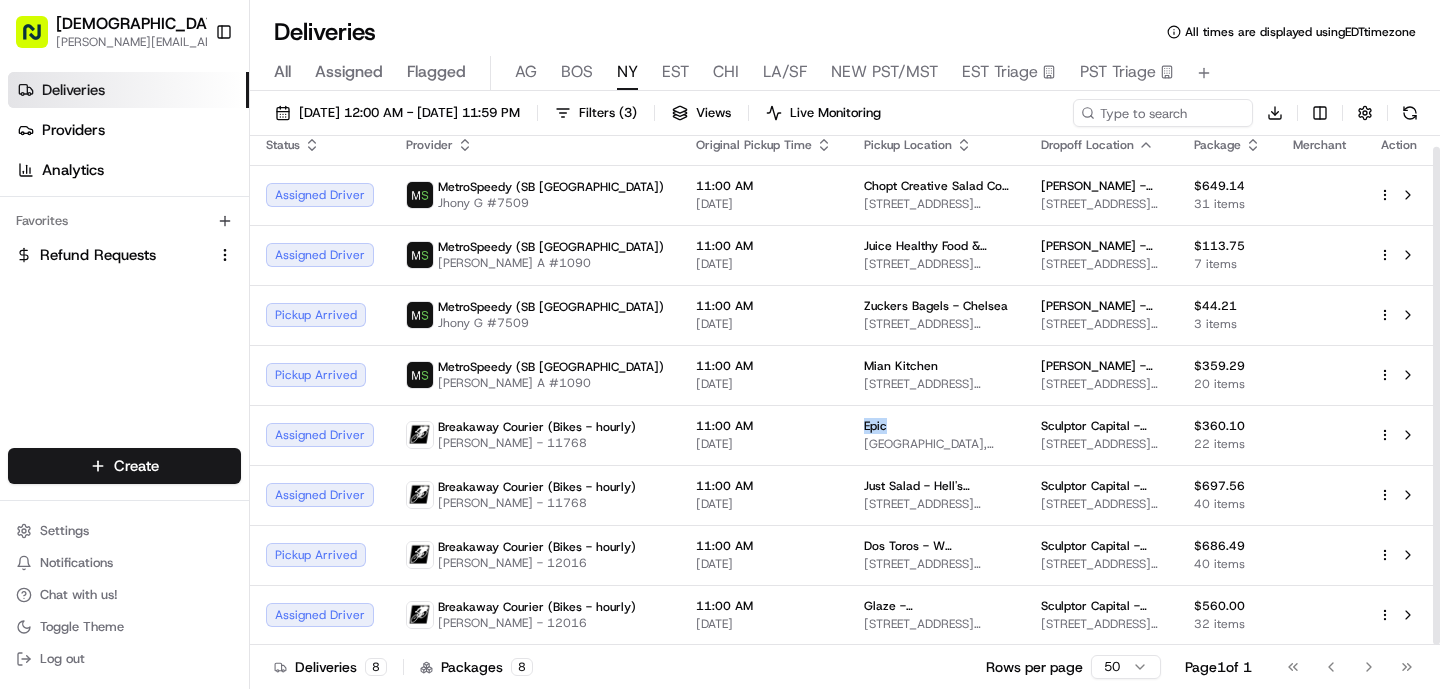copy on "Epic" 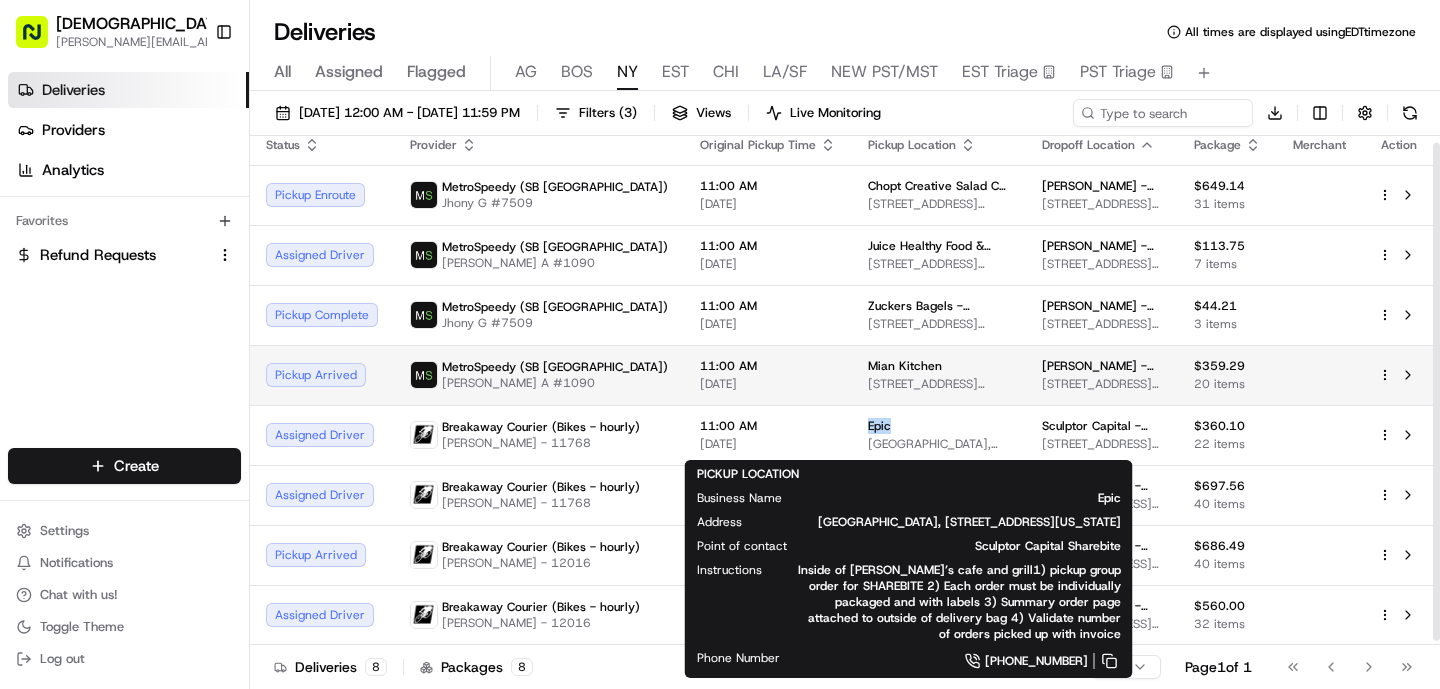 scroll, scrollTop: 0, scrollLeft: 0, axis: both 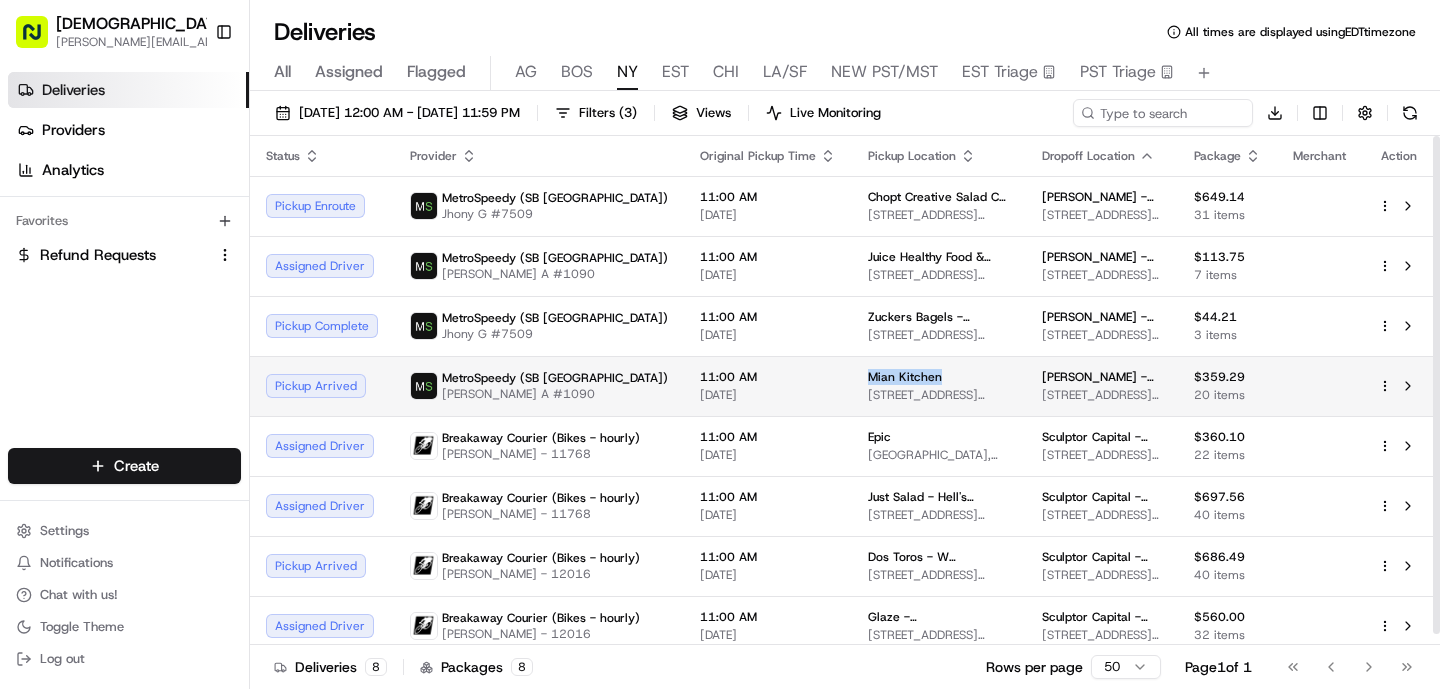 drag, startPoint x: 909, startPoint y: 371, endPoint x: 827, endPoint y: 372, distance: 82.006096 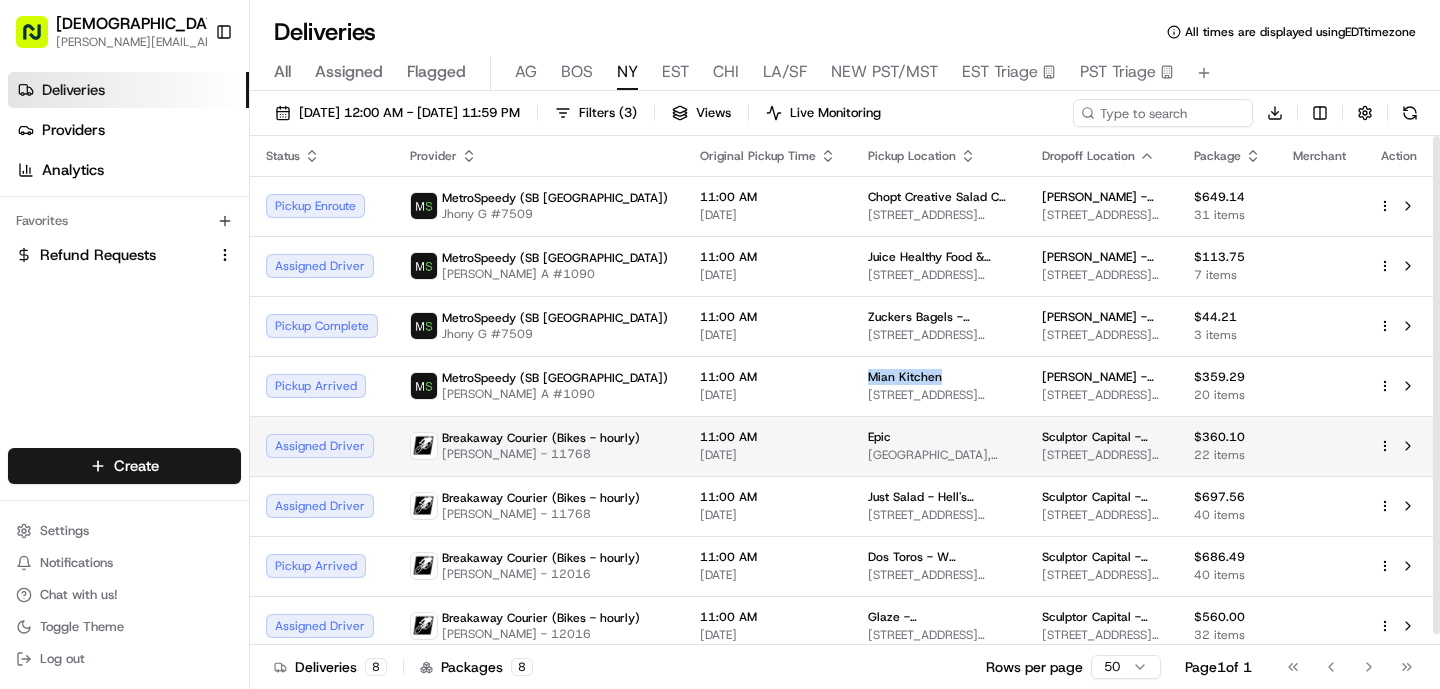 copy on "Mian Kitchen" 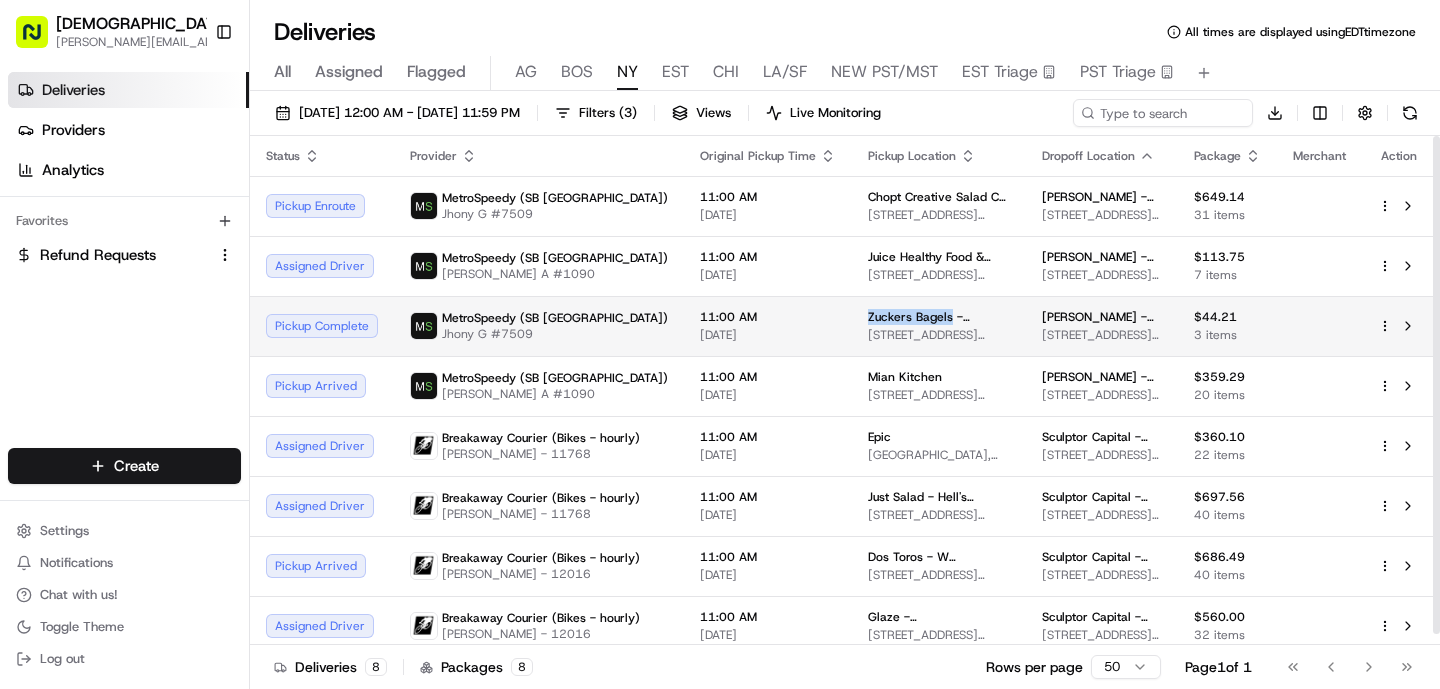 drag, startPoint x: 909, startPoint y: 314, endPoint x: 817, endPoint y: 313, distance: 92.00543 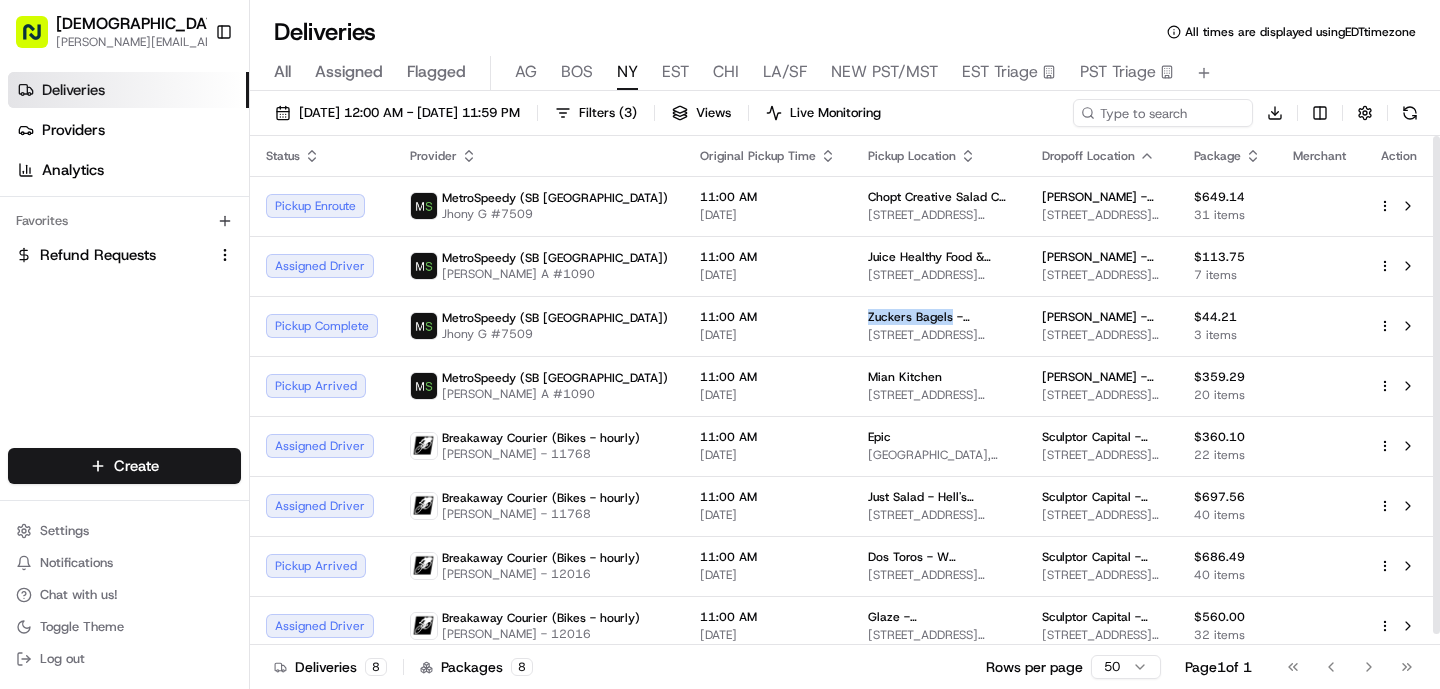 copy on "Zuckers Bagels" 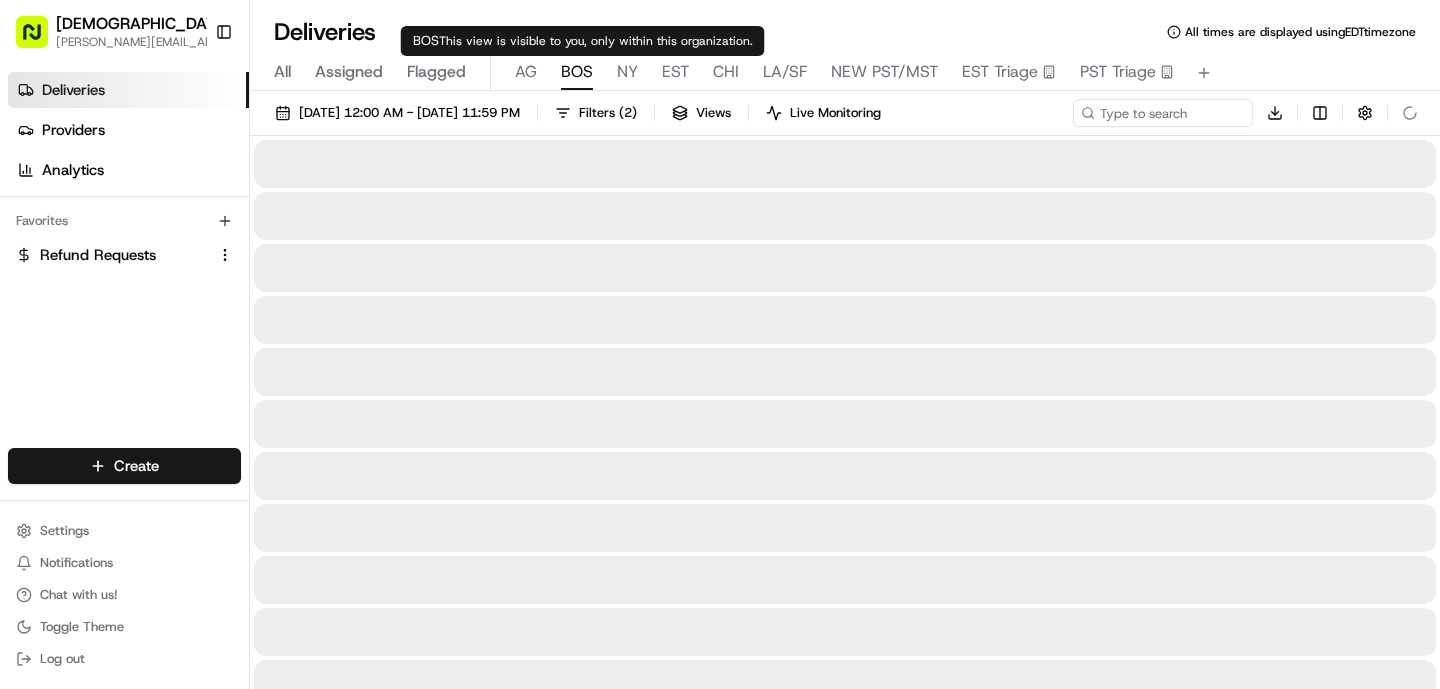 click on "BOS" at bounding box center [577, 72] 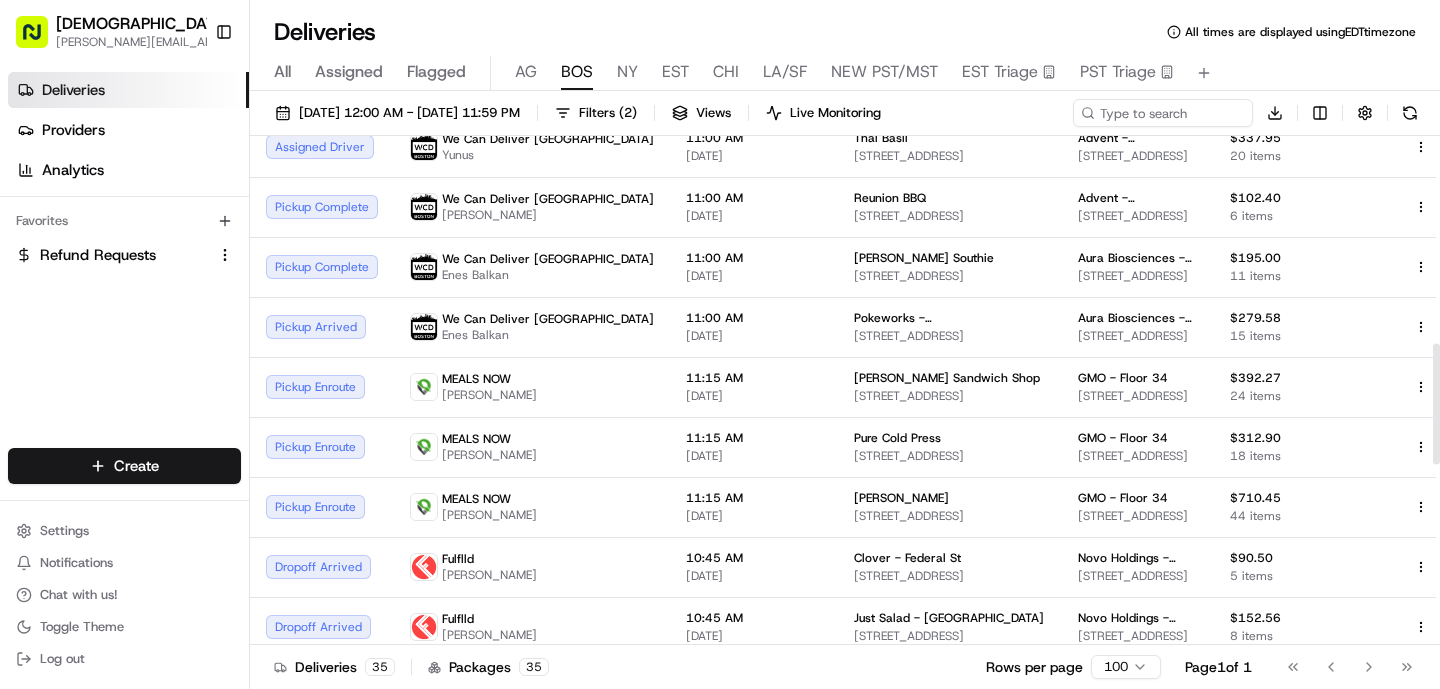 scroll, scrollTop: 910, scrollLeft: 0, axis: vertical 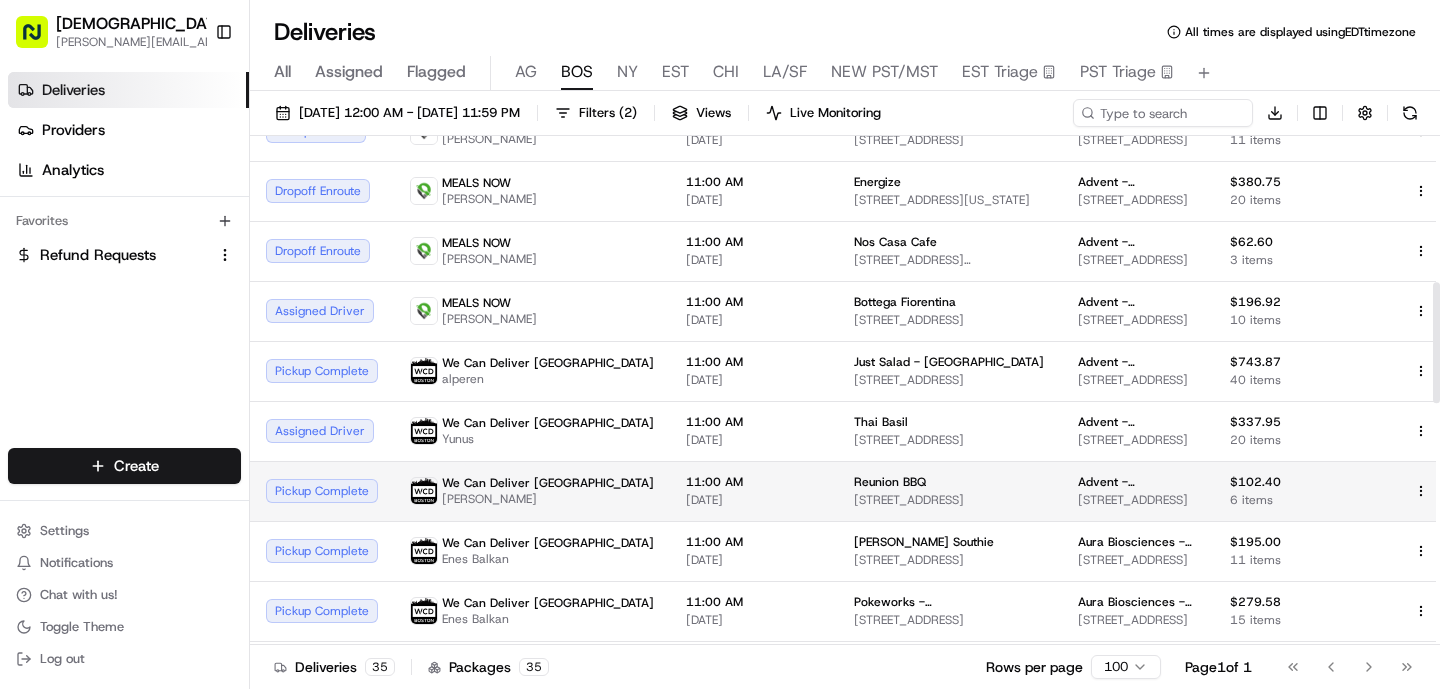 click on "[PERSON_NAME]" at bounding box center (548, 499) 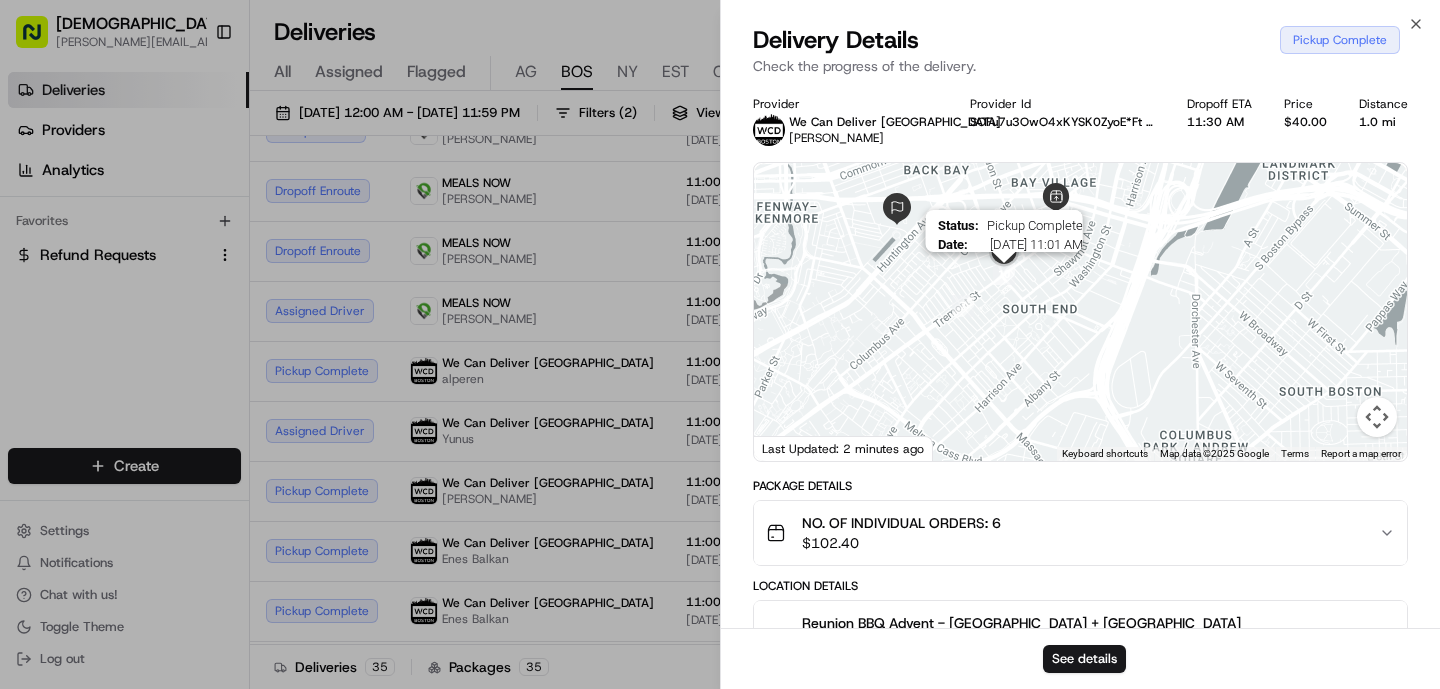 drag, startPoint x: 997, startPoint y: 215, endPoint x: 1021, endPoint y: 293, distance: 81.608826 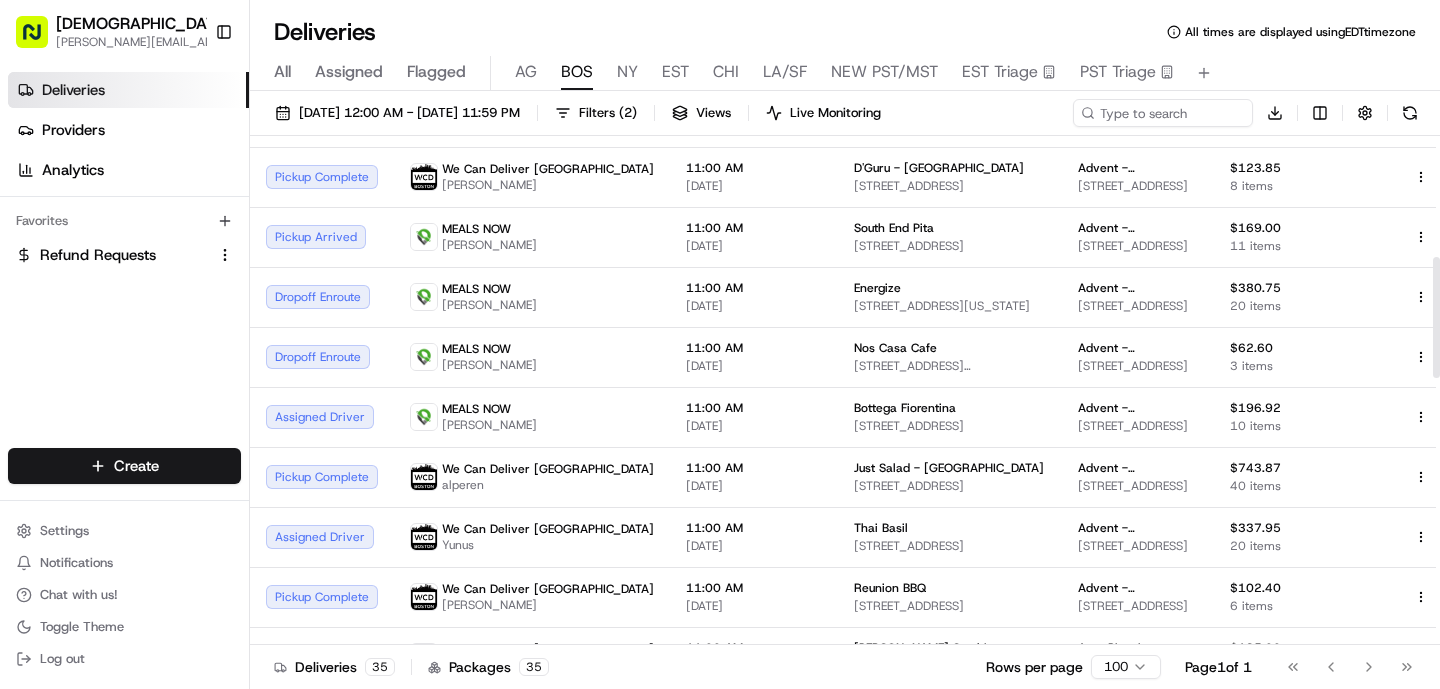 scroll, scrollTop: 498, scrollLeft: 0, axis: vertical 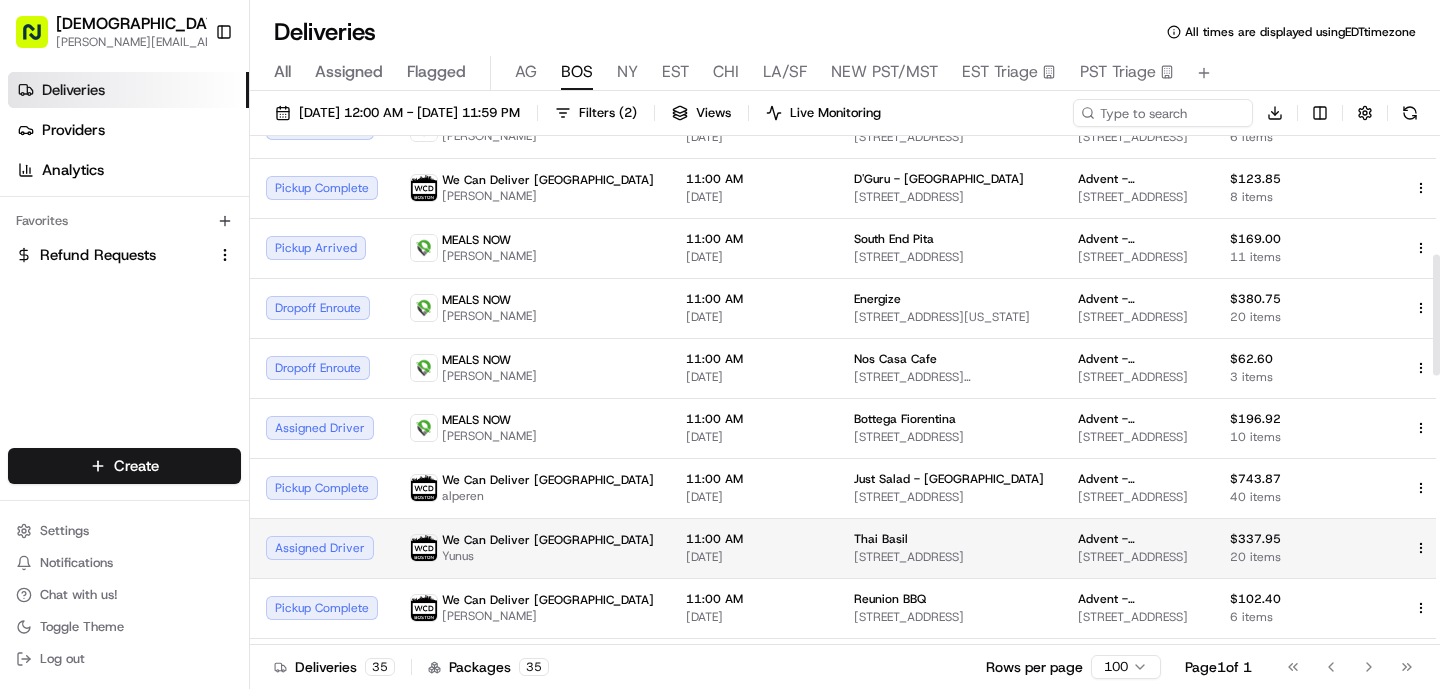 click on "Yunus" at bounding box center (548, 556) 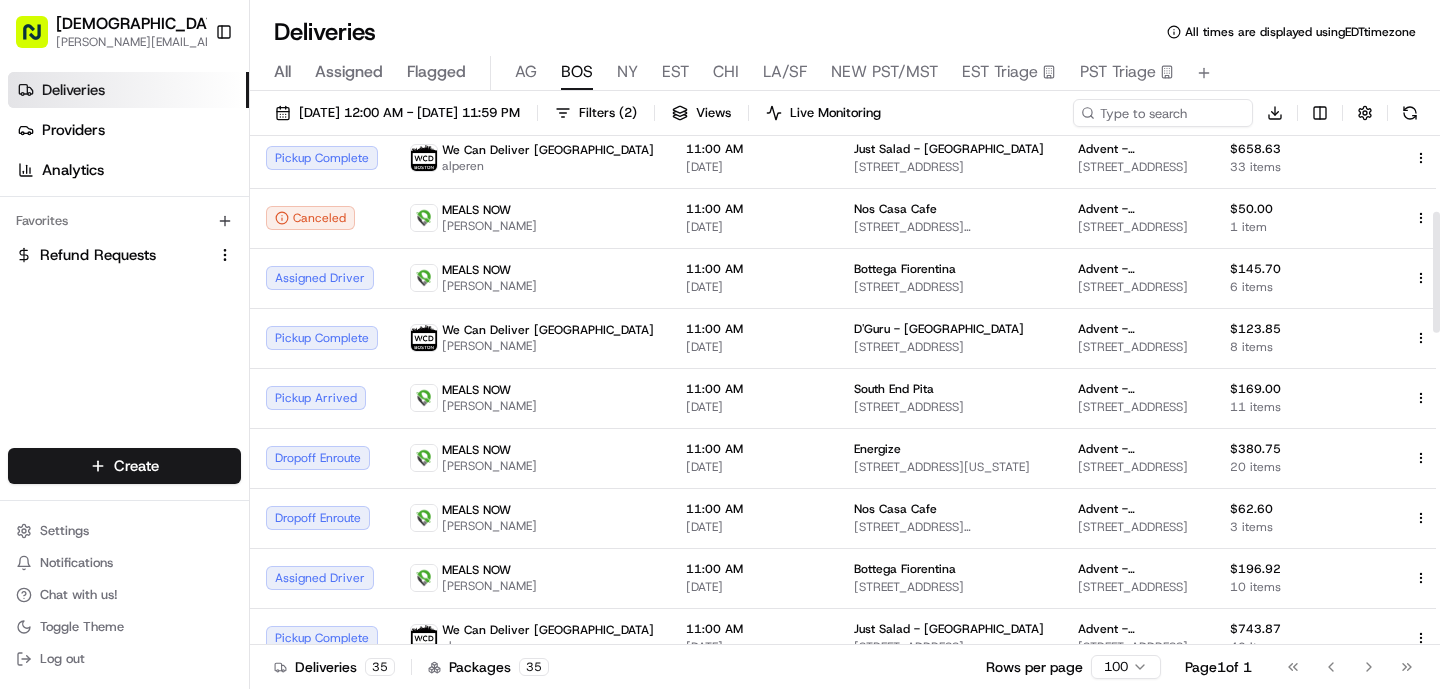 scroll, scrollTop: 318, scrollLeft: 0, axis: vertical 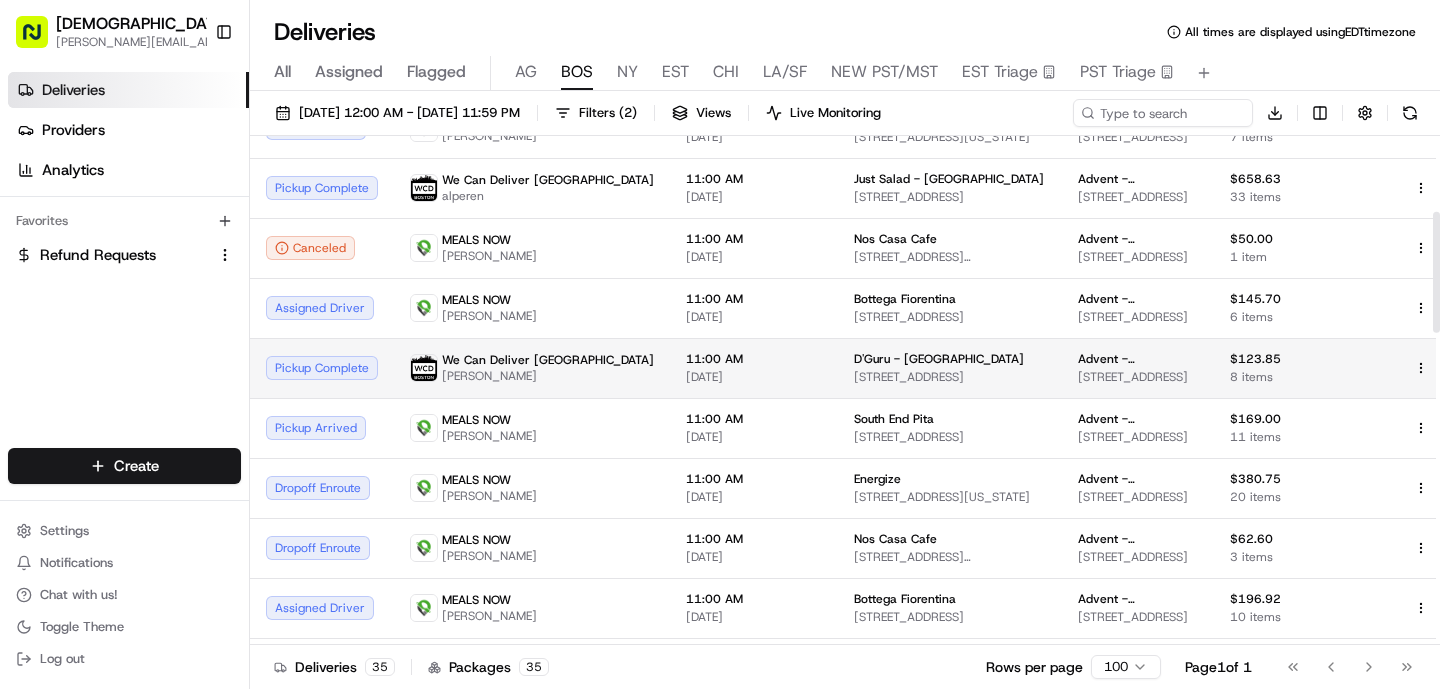 click on "[PERSON_NAME]" at bounding box center [548, 376] 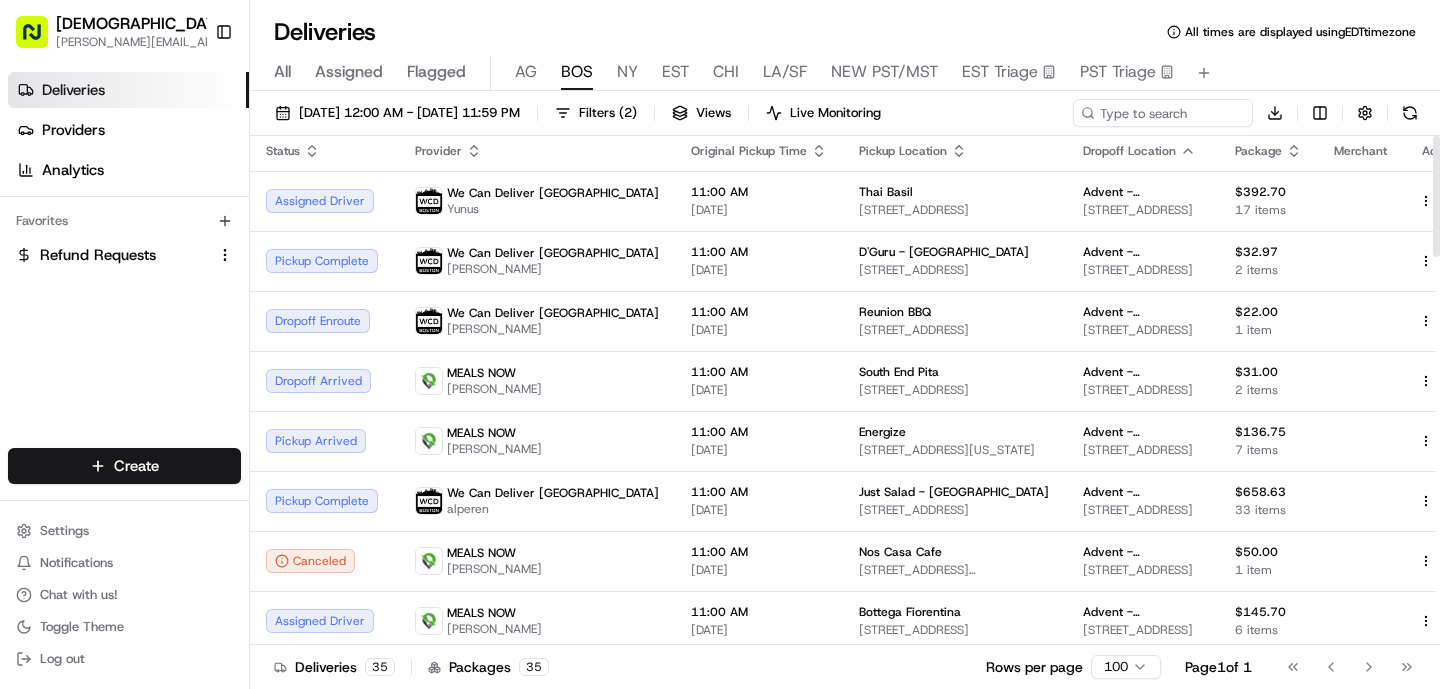 scroll, scrollTop: 0, scrollLeft: 0, axis: both 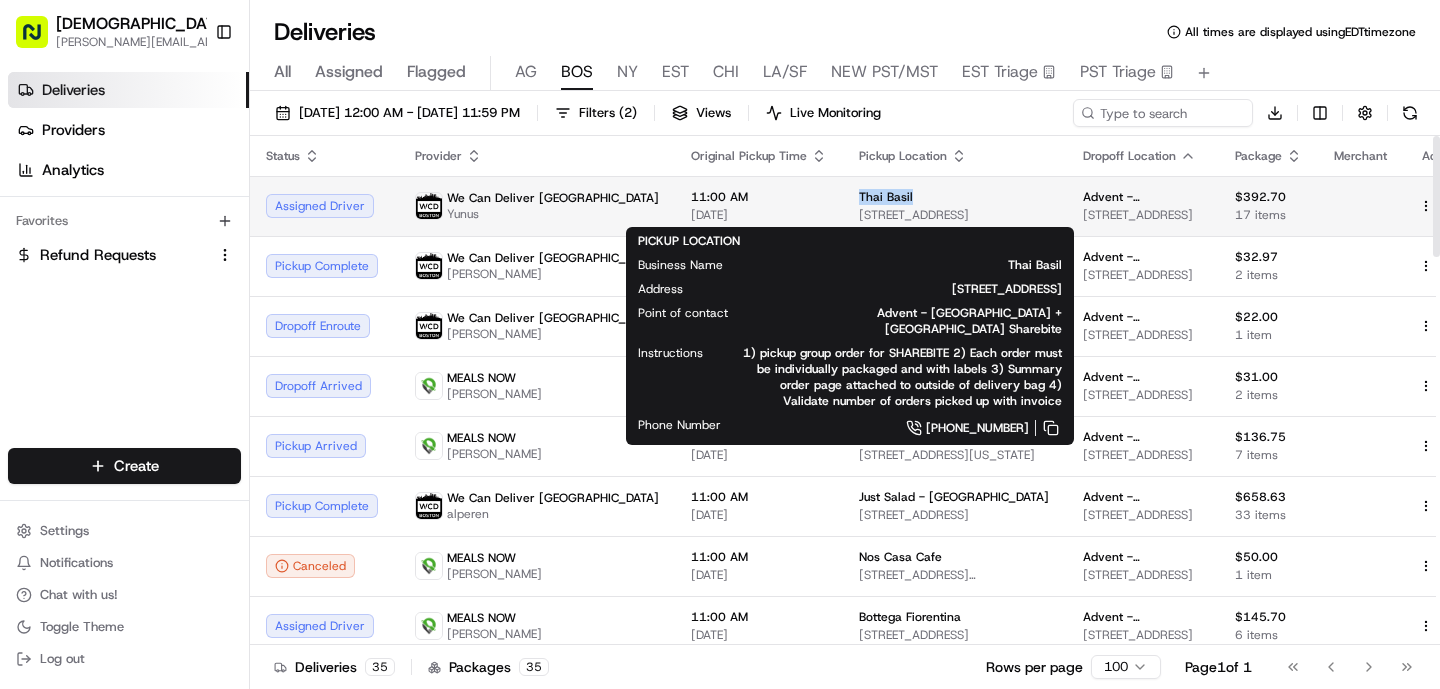 drag, startPoint x: 835, startPoint y: 194, endPoint x: 759, endPoint y: 194, distance: 76 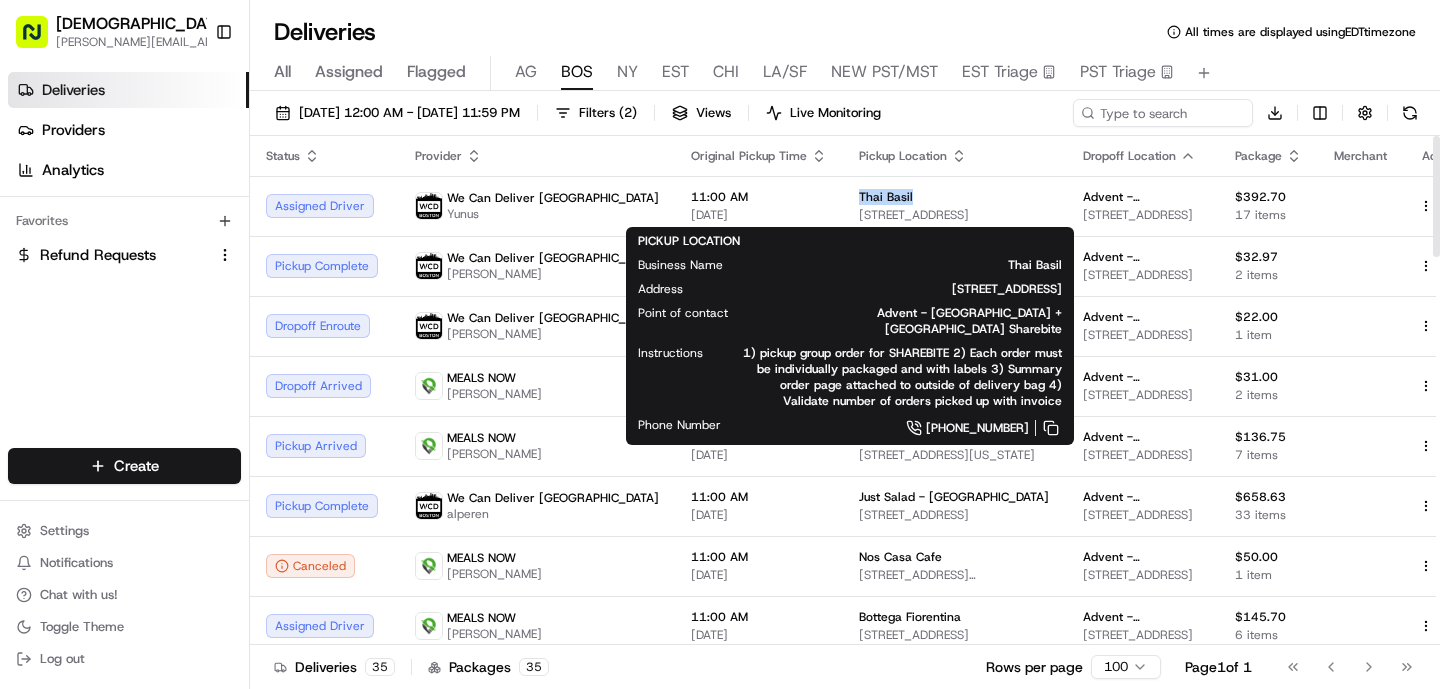 copy on "Thai Basil" 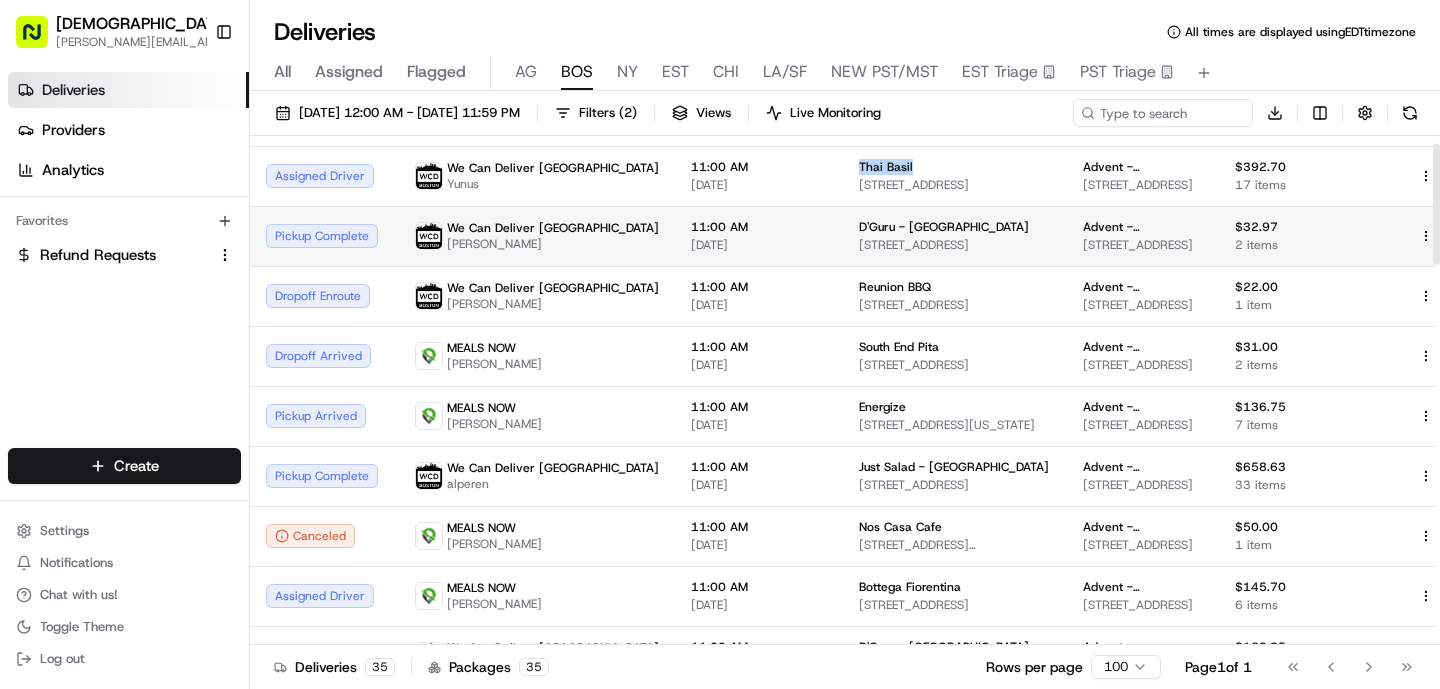 scroll, scrollTop: 33, scrollLeft: 0, axis: vertical 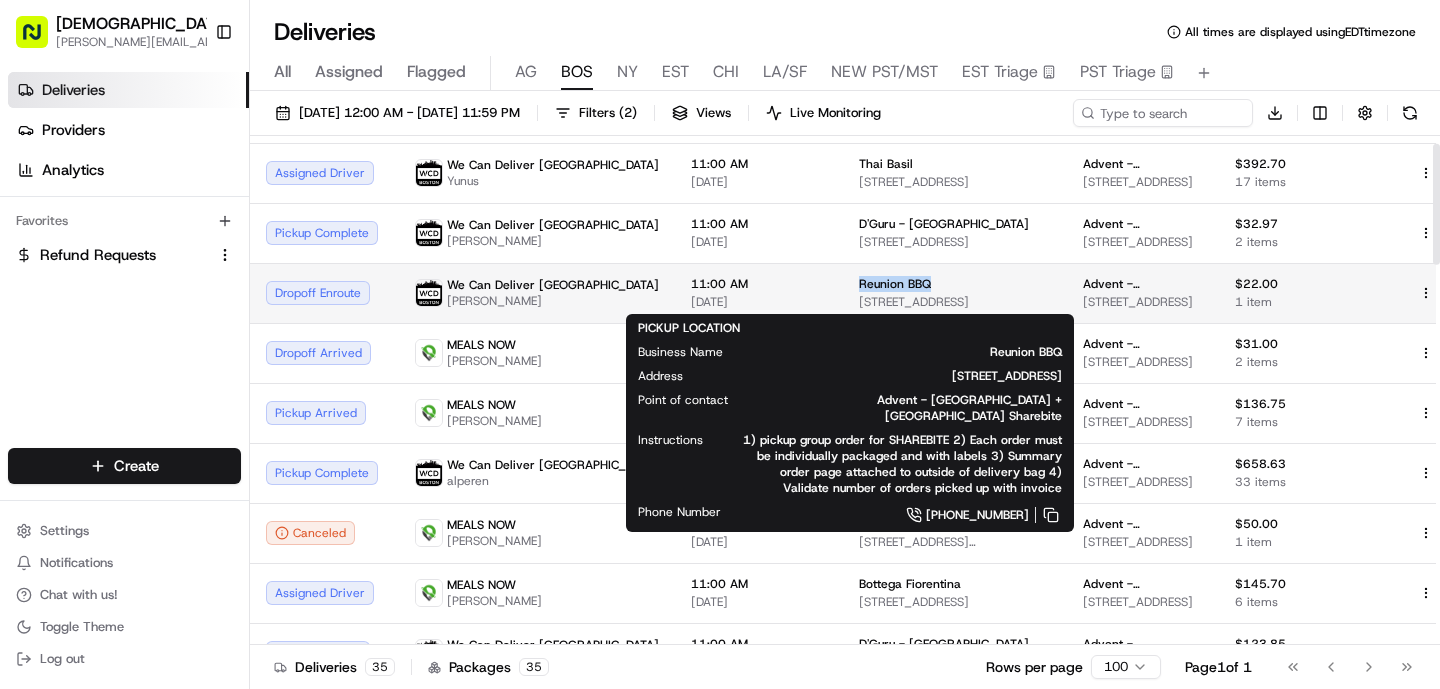 drag, startPoint x: 846, startPoint y: 281, endPoint x: 756, endPoint y: 281, distance: 90 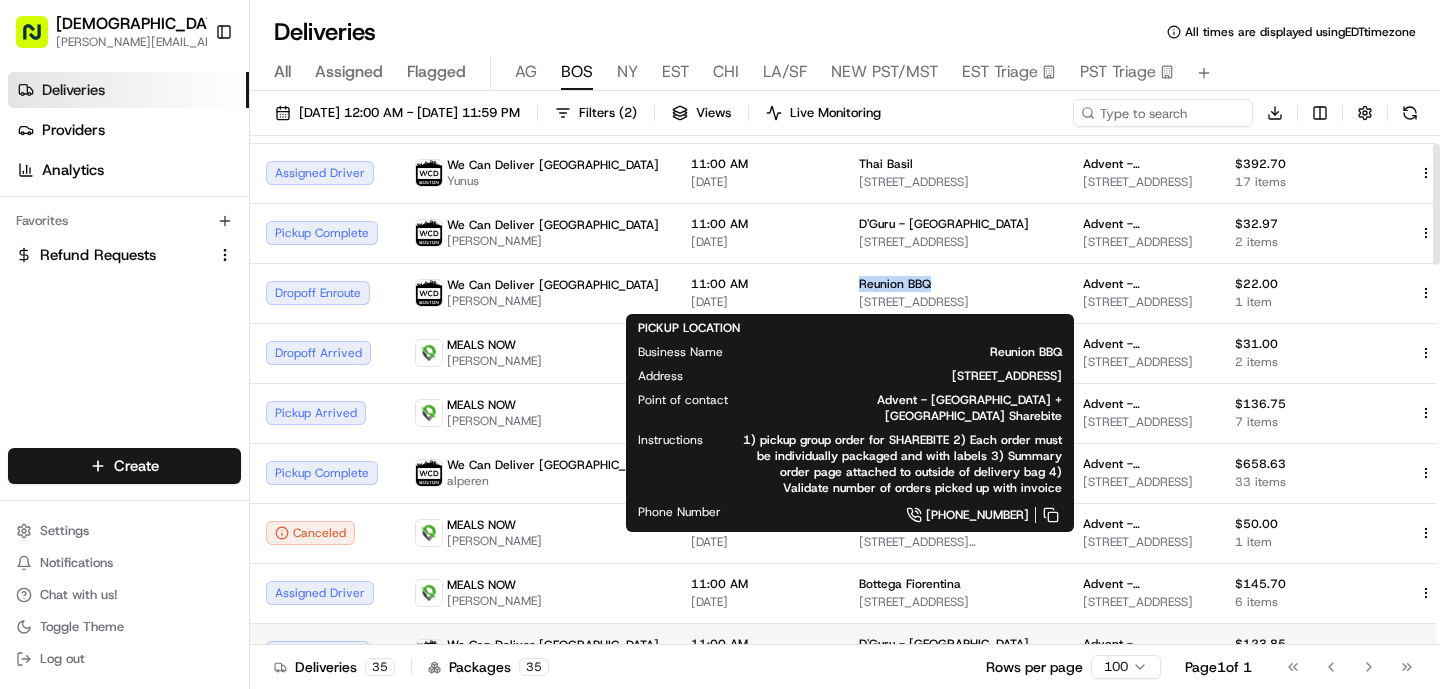copy on "Reunion BBQ" 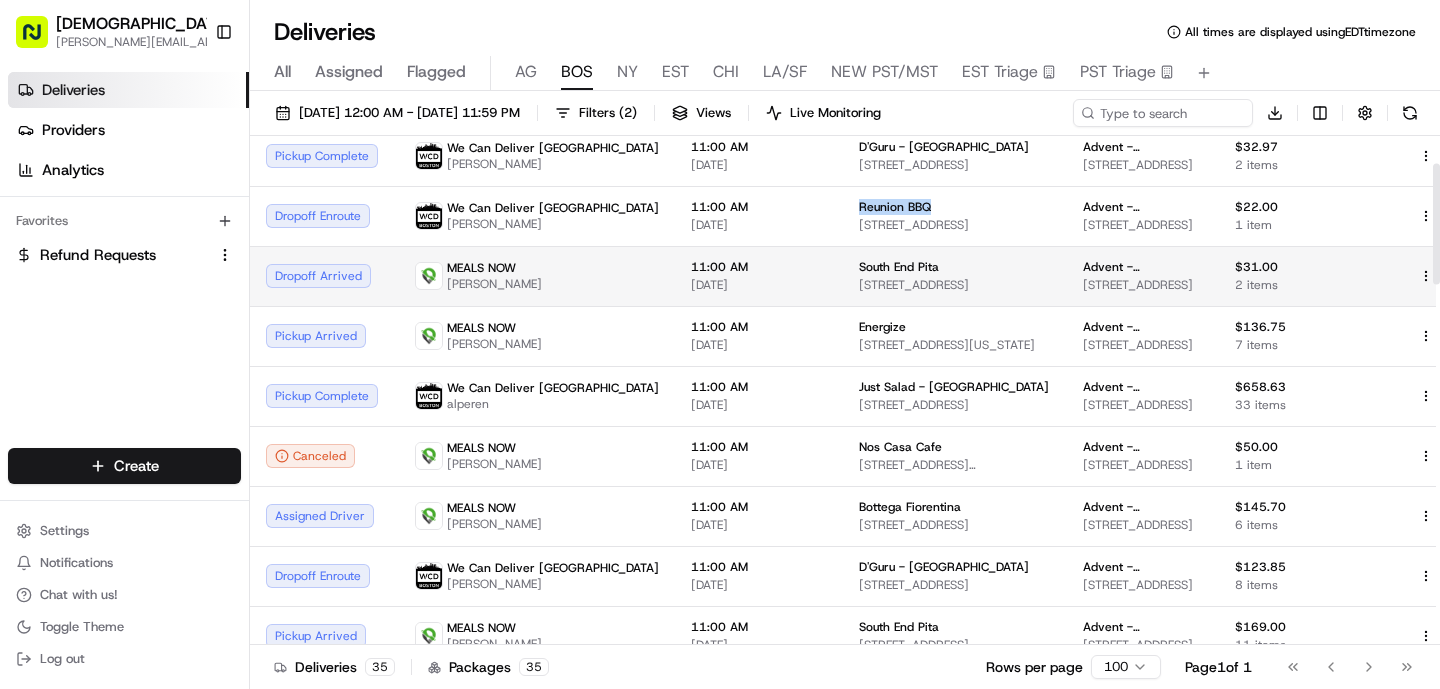 scroll, scrollTop: 117, scrollLeft: 0, axis: vertical 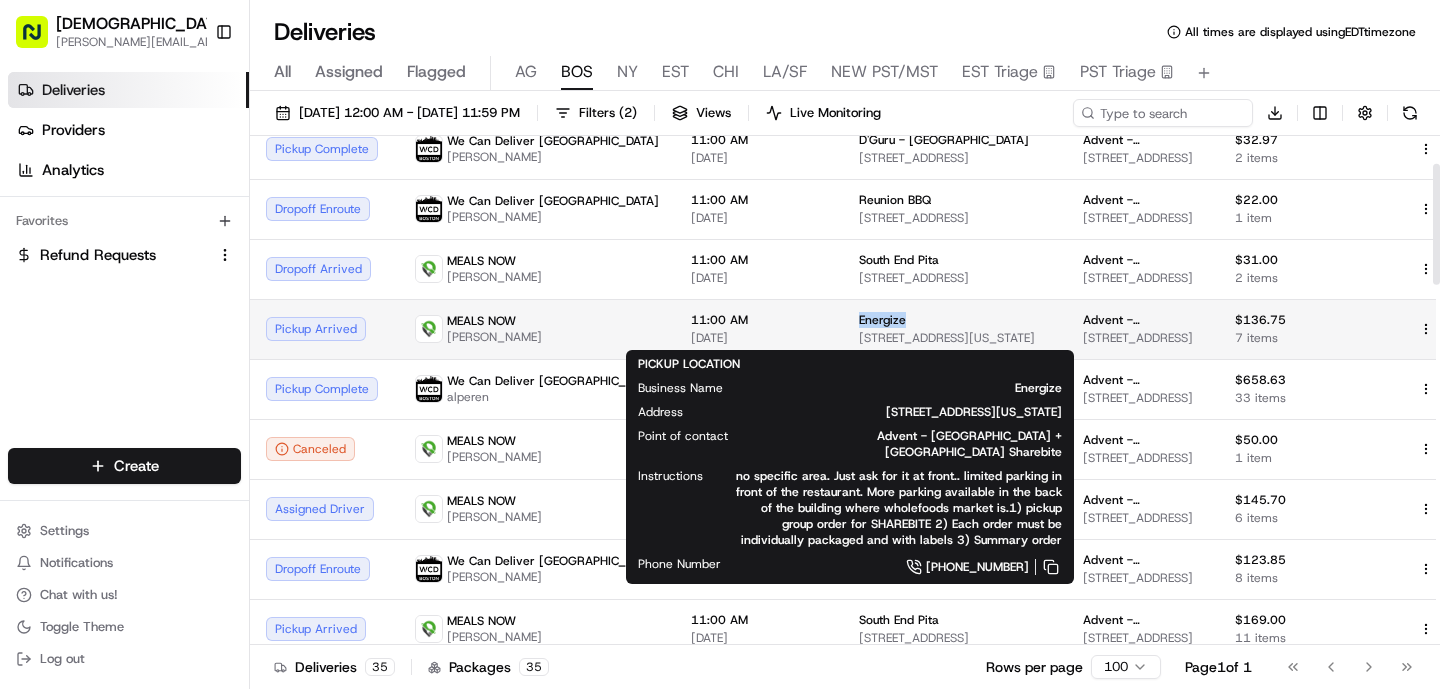 drag, startPoint x: 821, startPoint y: 321, endPoint x: 766, endPoint y: 321, distance: 55 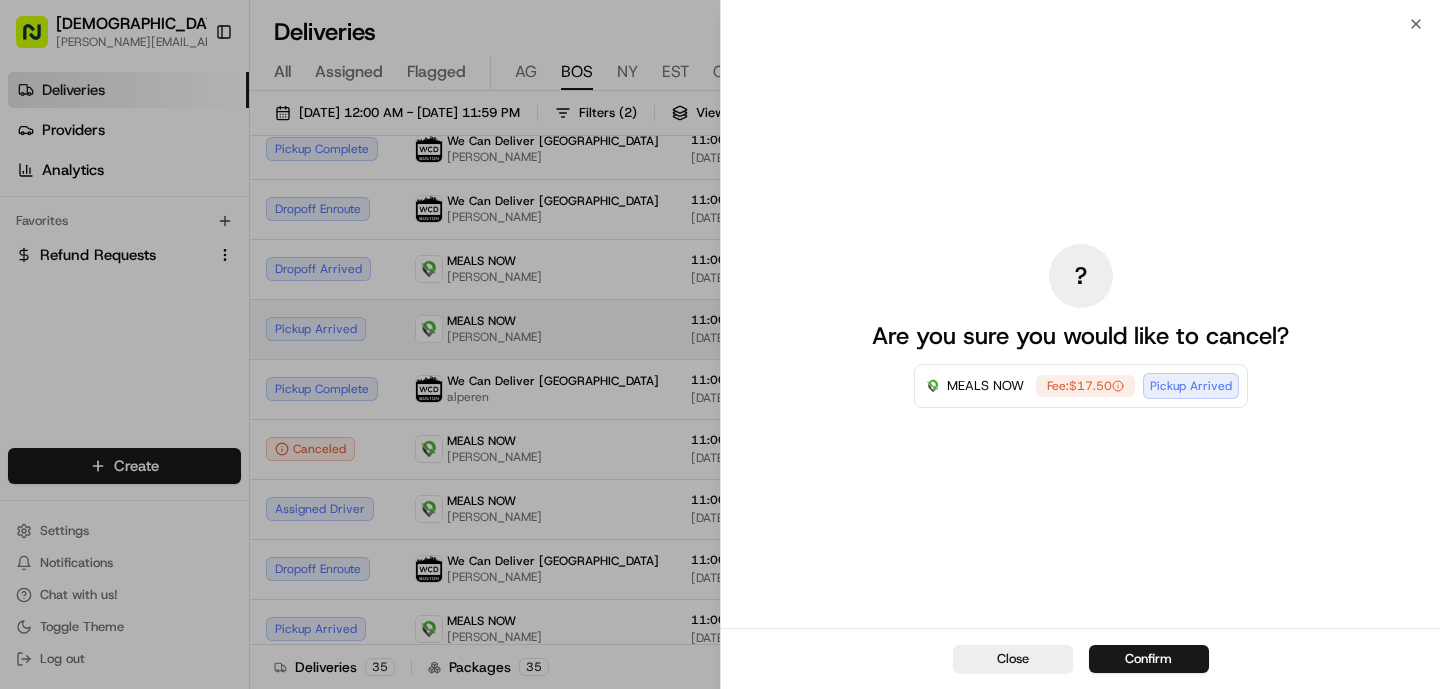 click on "MEALS NOW [PERSON_NAME]" at bounding box center (537, 329) 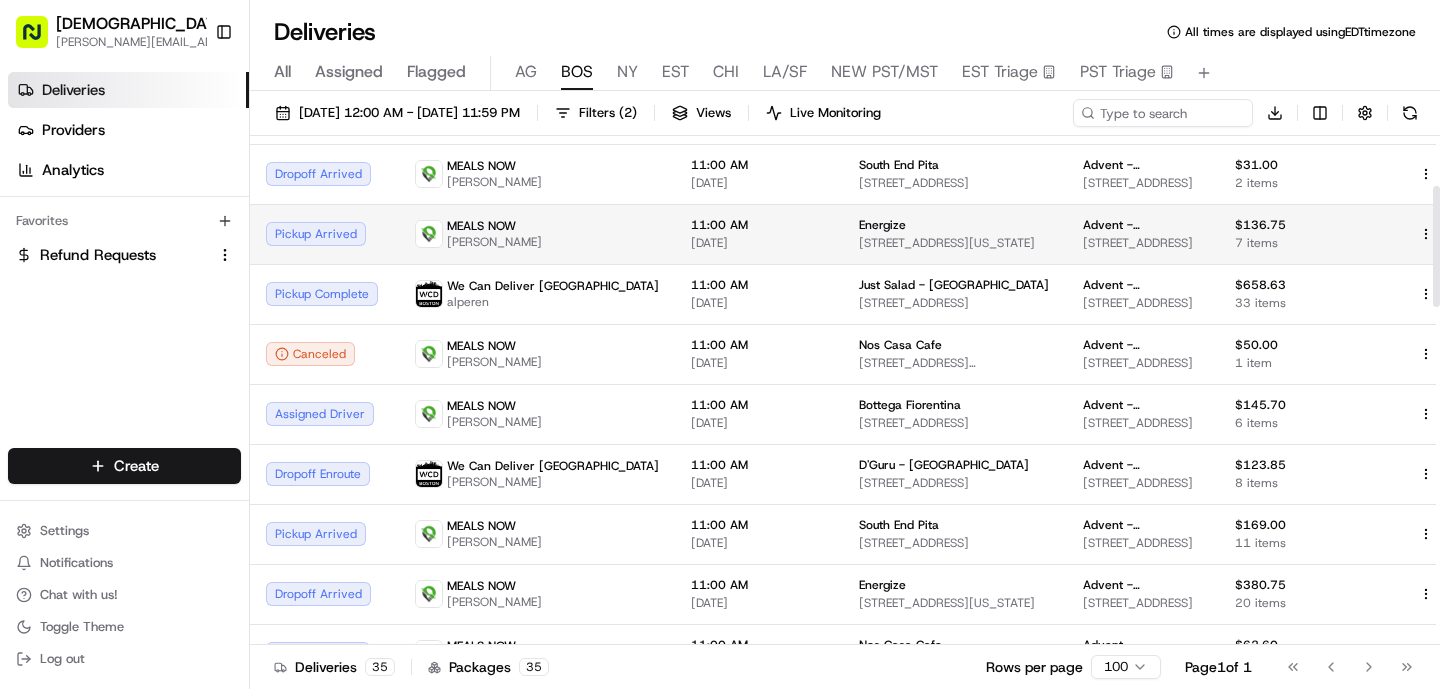 scroll, scrollTop: 216, scrollLeft: 0, axis: vertical 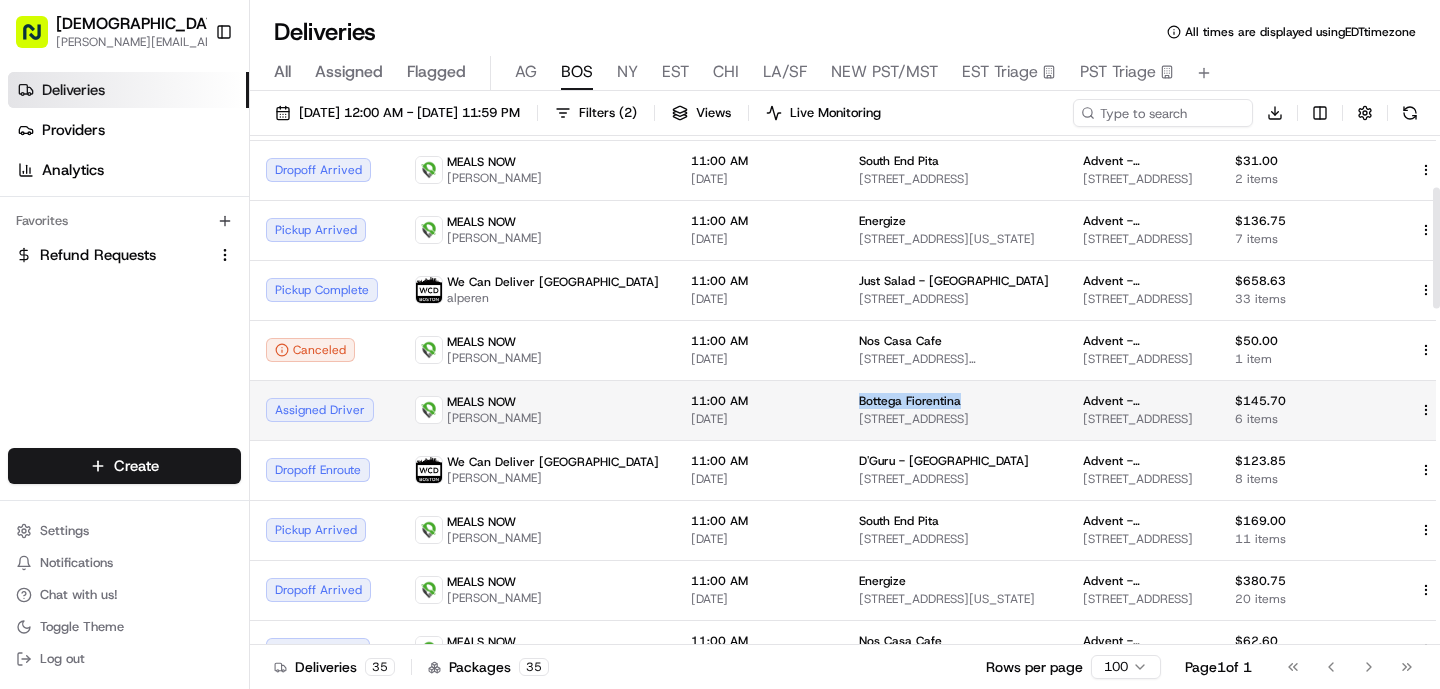 drag, startPoint x: 876, startPoint y: 396, endPoint x: 760, endPoint y: 397, distance: 116.00431 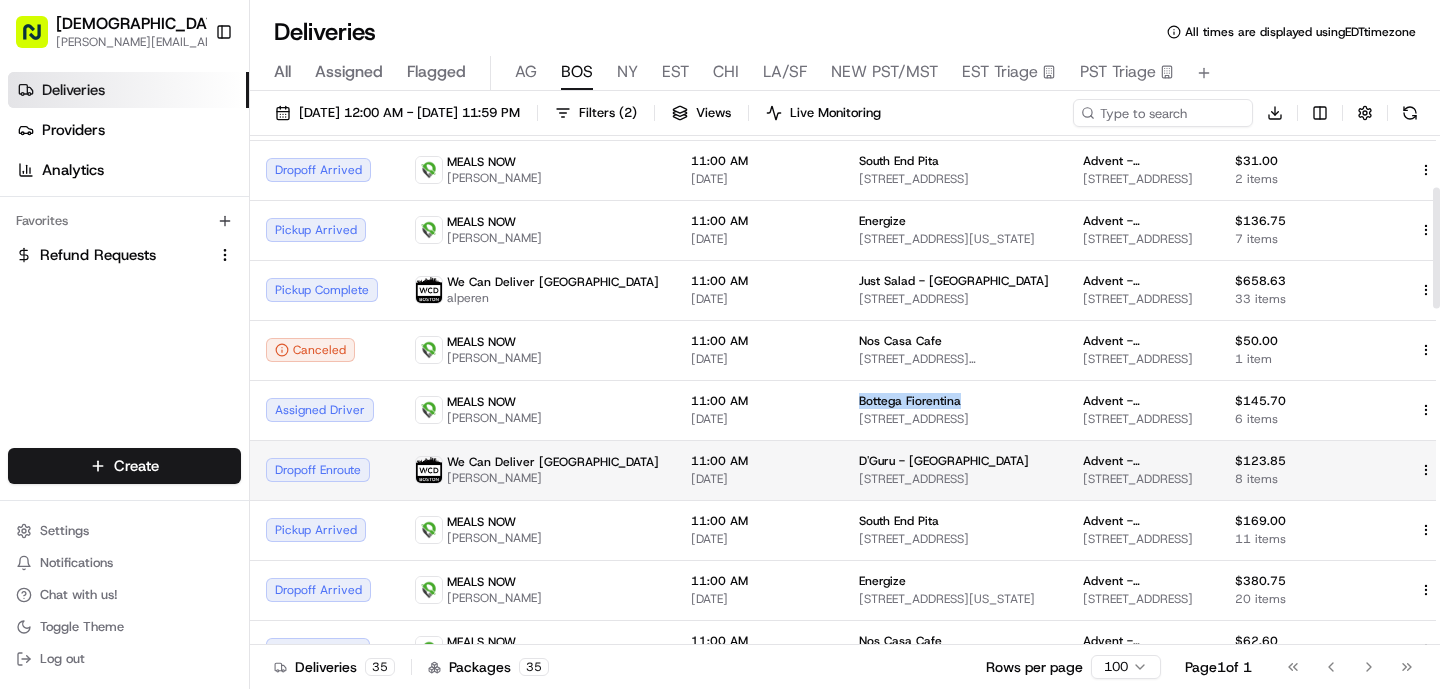 copy on "Bottega Fiorentina" 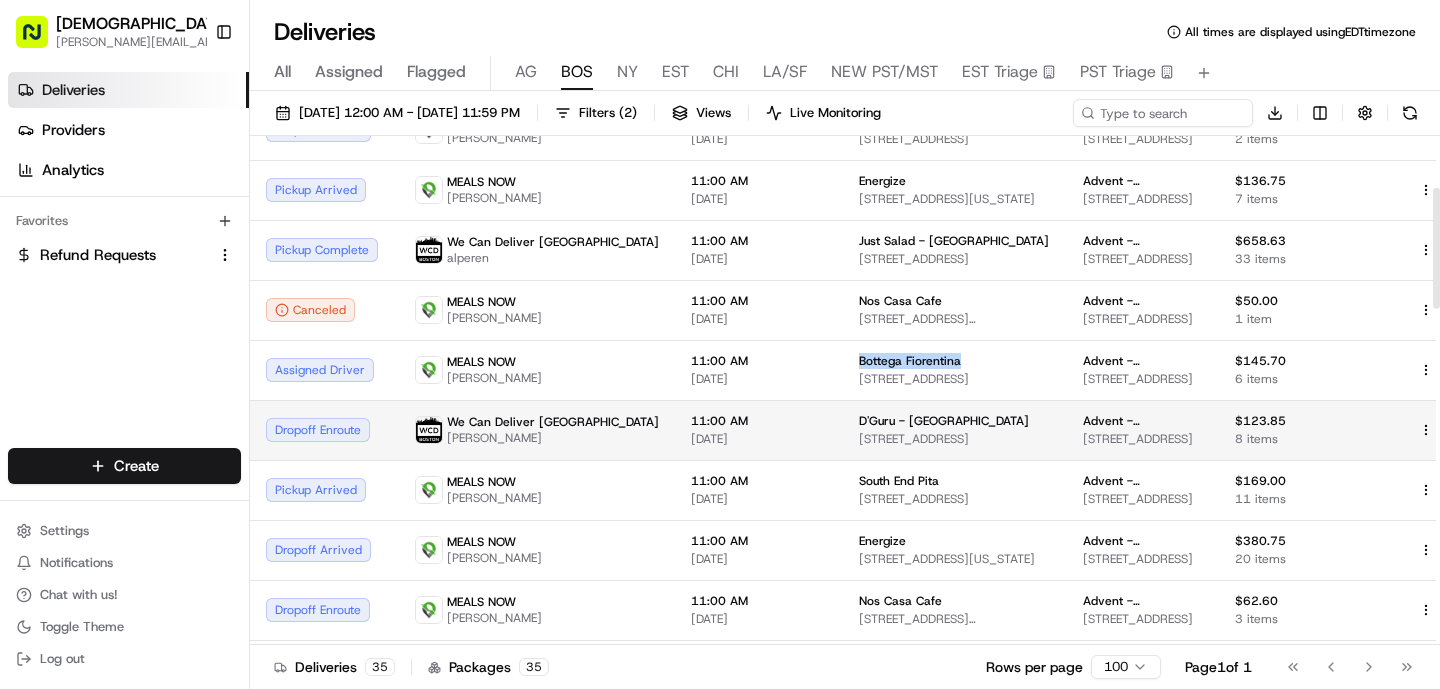 scroll, scrollTop: 256, scrollLeft: 0, axis: vertical 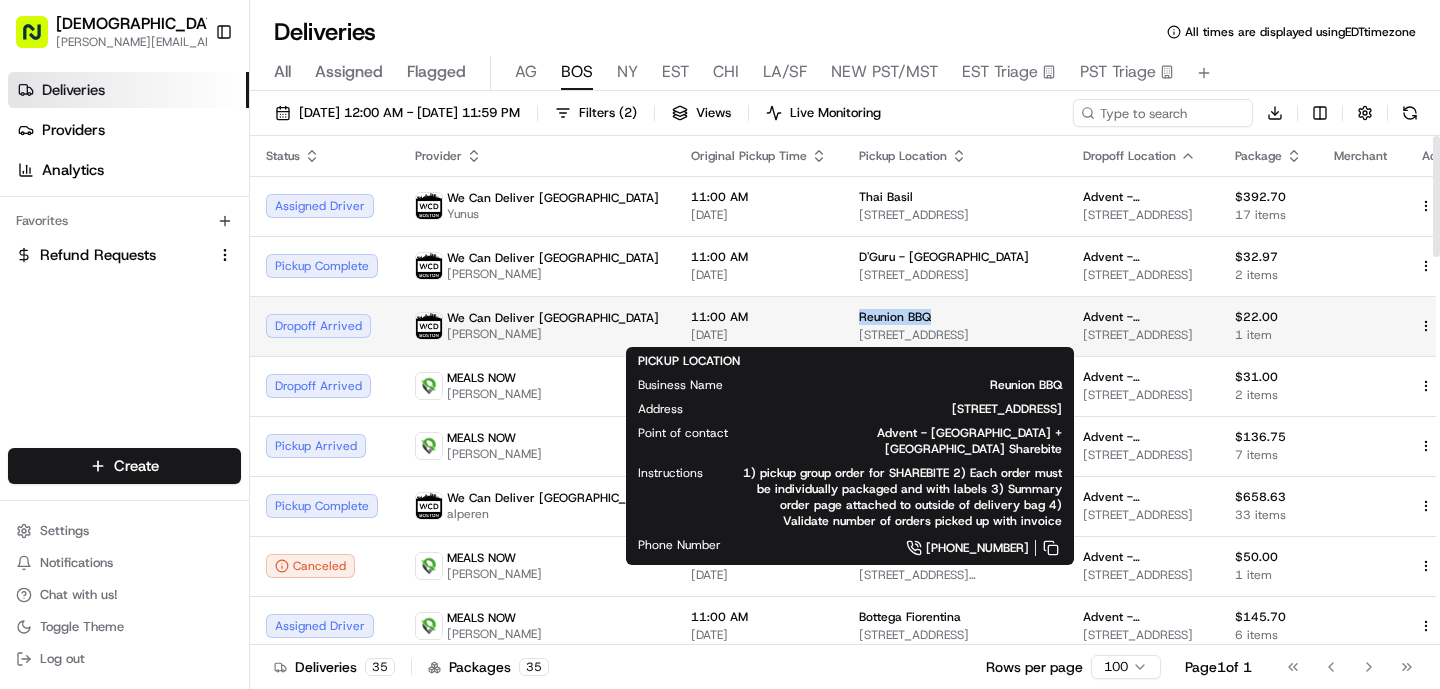 drag, startPoint x: 843, startPoint y: 320, endPoint x: 765, endPoint y: 316, distance: 78.10249 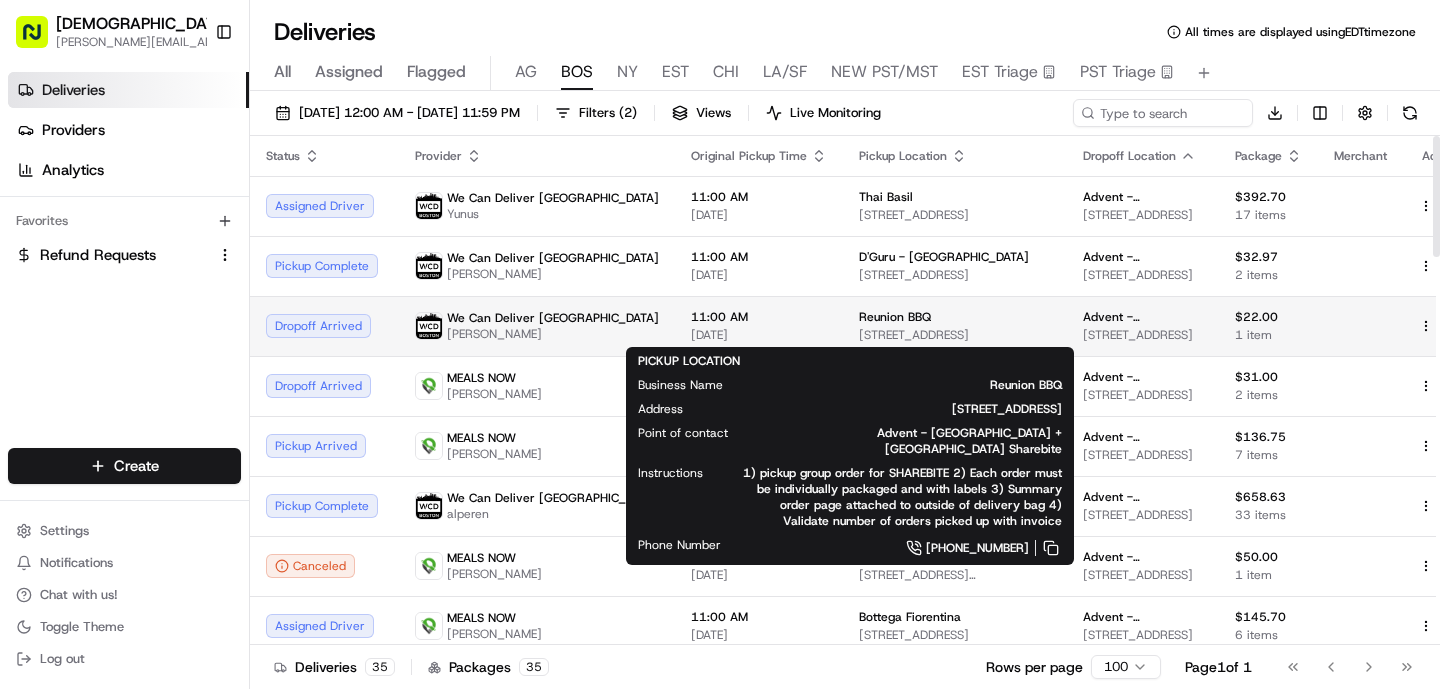 click on "11:00 AM [DATE]" at bounding box center [759, 326] 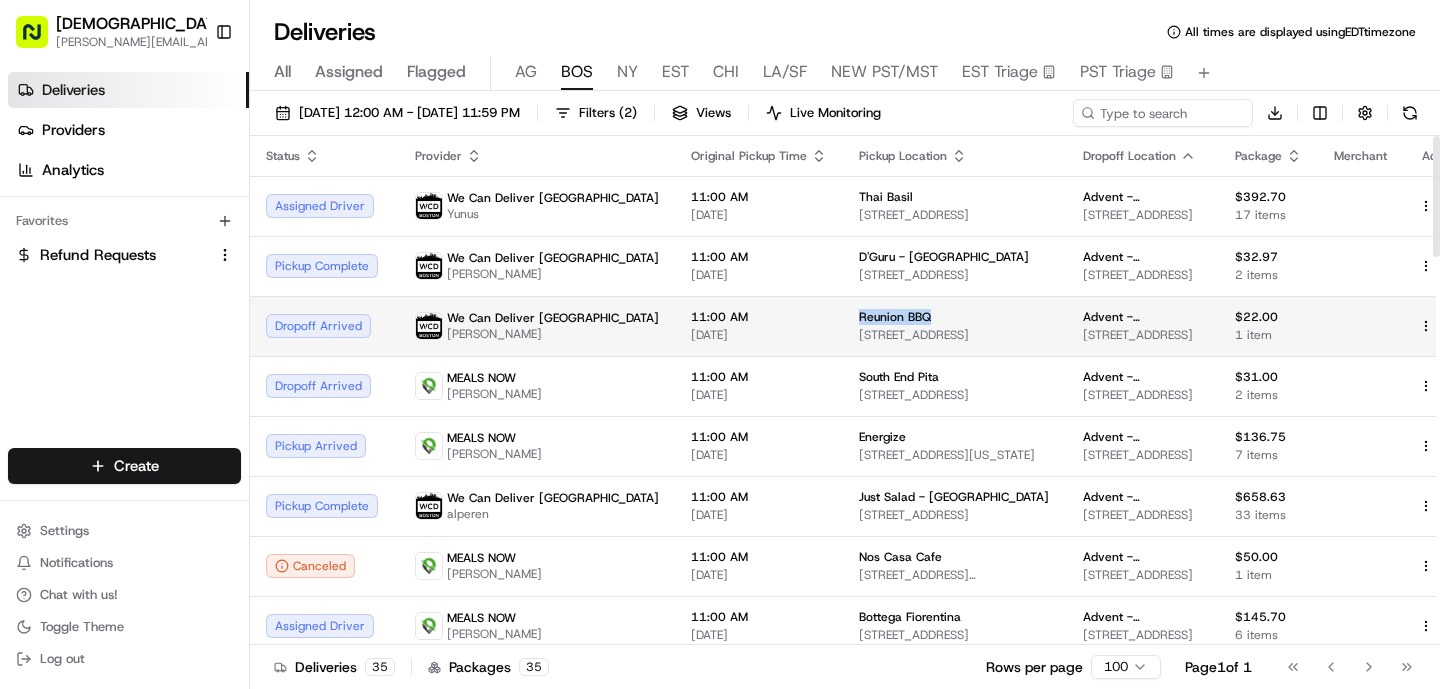 drag, startPoint x: 860, startPoint y: 314, endPoint x: 760, endPoint y: 316, distance: 100.02 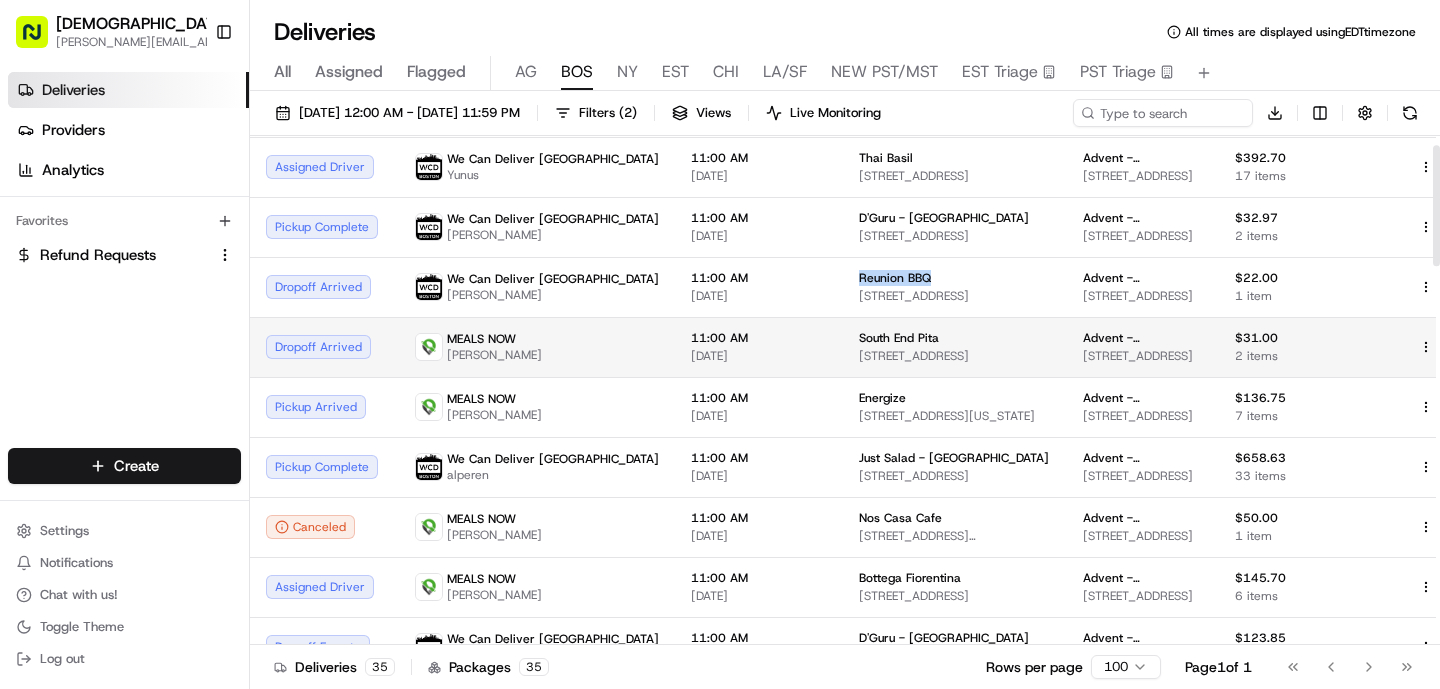 scroll, scrollTop: 40, scrollLeft: 0, axis: vertical 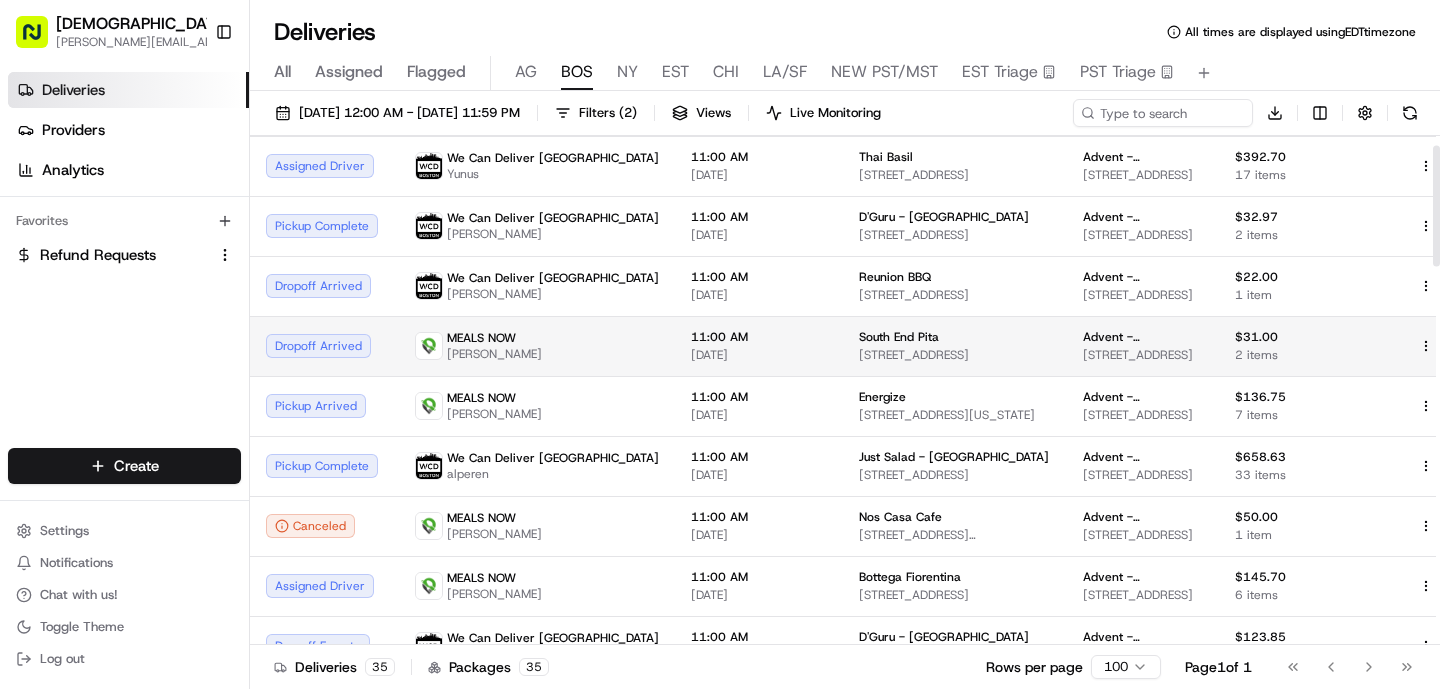 click on "MEALS NOW [PERSON_NAME]" at bounding box center [537, 346] 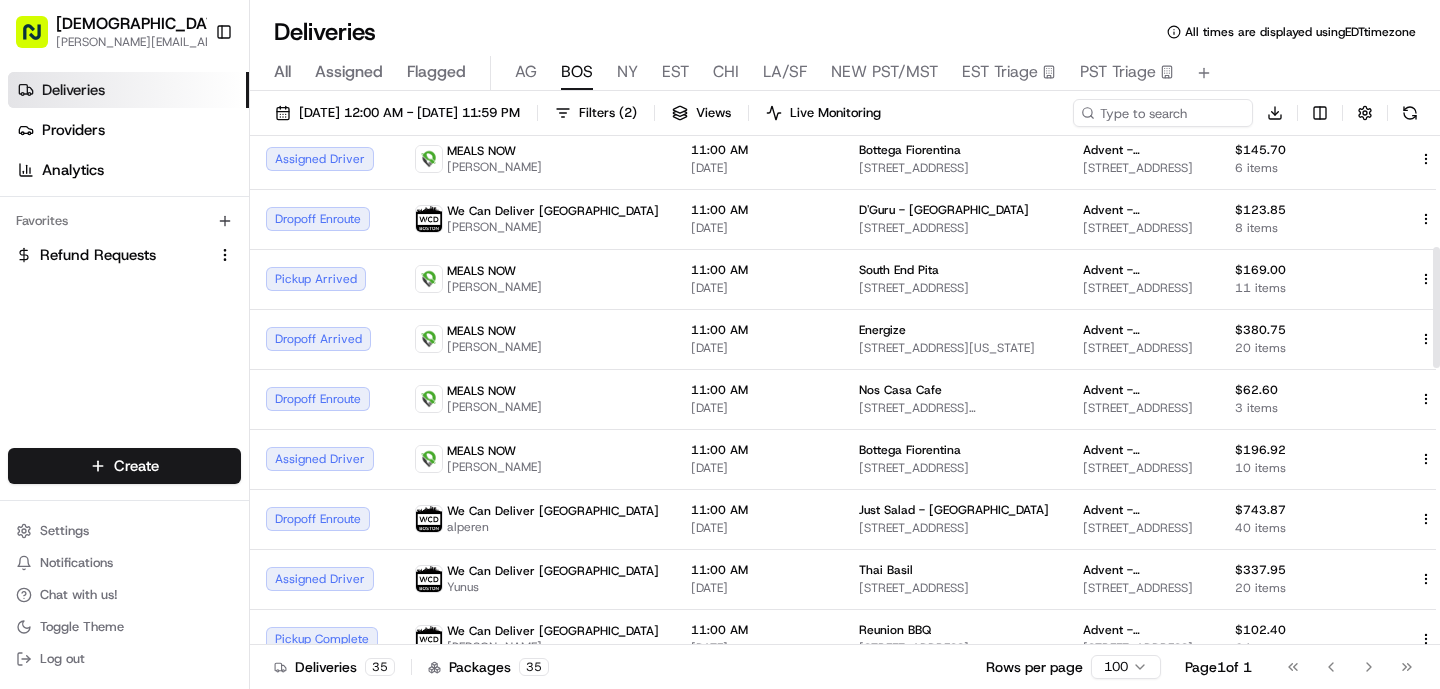 scroll, scrollTop: 476, scrollLeft: 0, axis: vertical 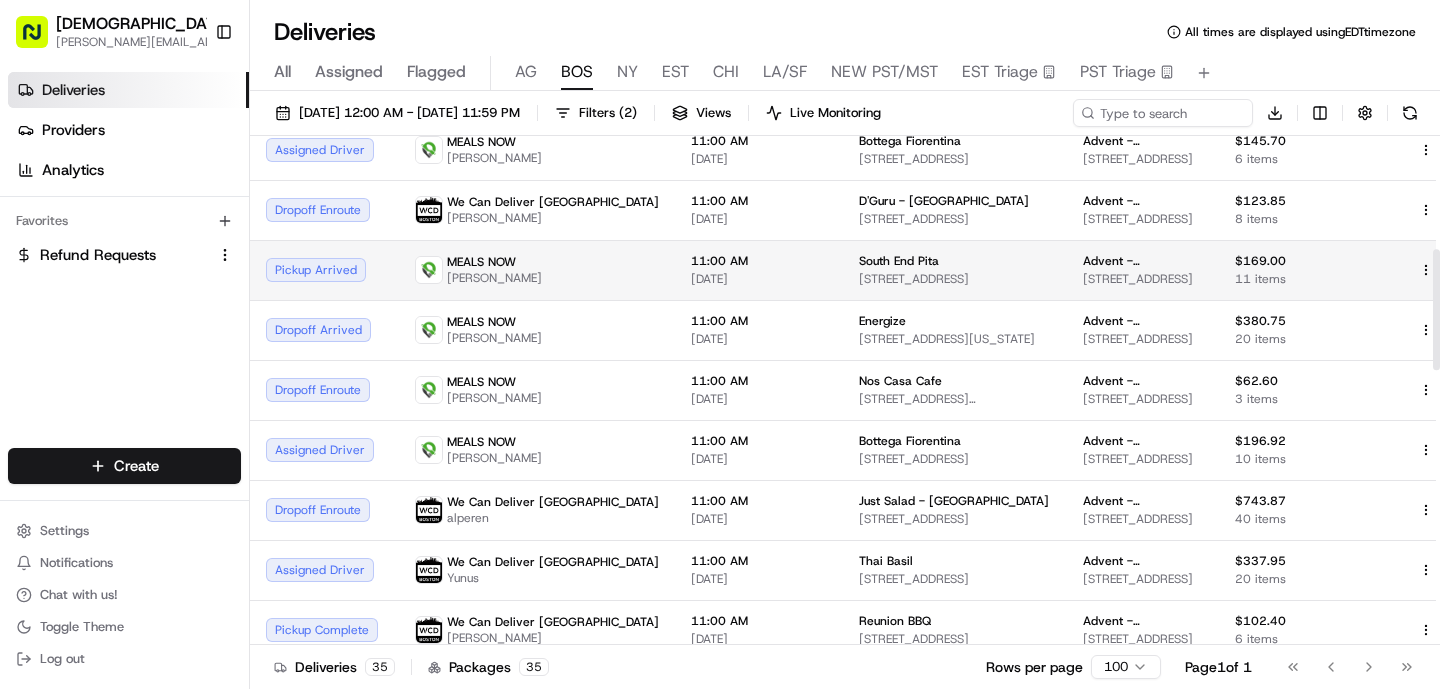 click on "MEALS NOW [PERSON_NAME]" at bounding box center (537, 270) 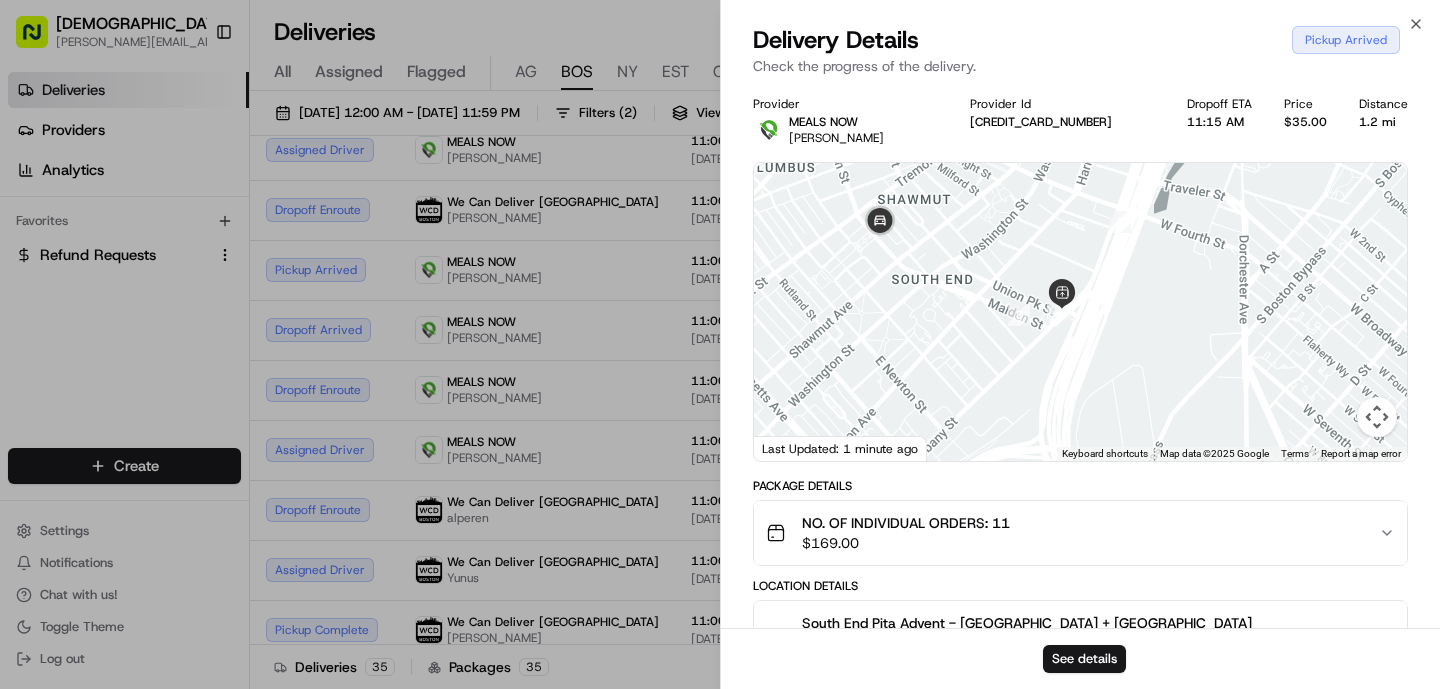 drag, startPoint x: 1003, startPoint y: 201, endPoint x: 1076, endPoint y: 205, distance: 73.109505 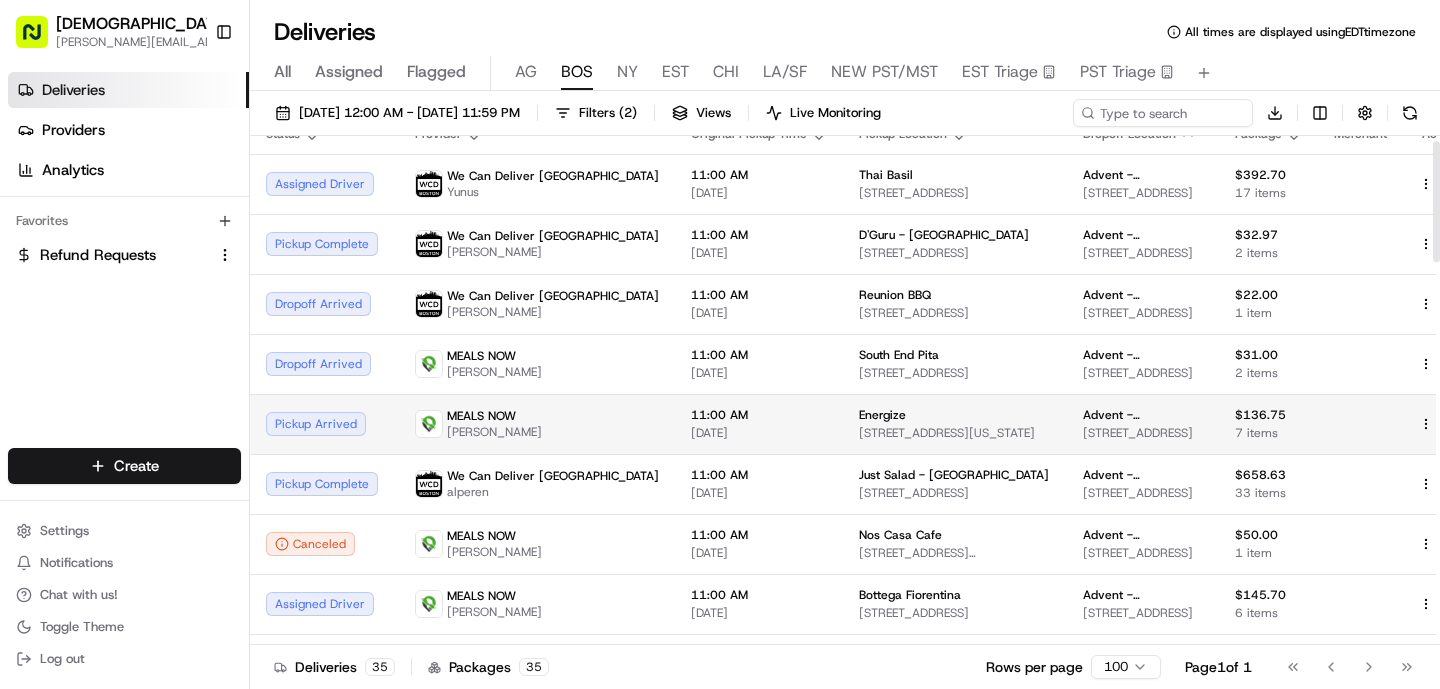 scroll, scrollTop: 31, scrollLeft: 0, axis: vertical 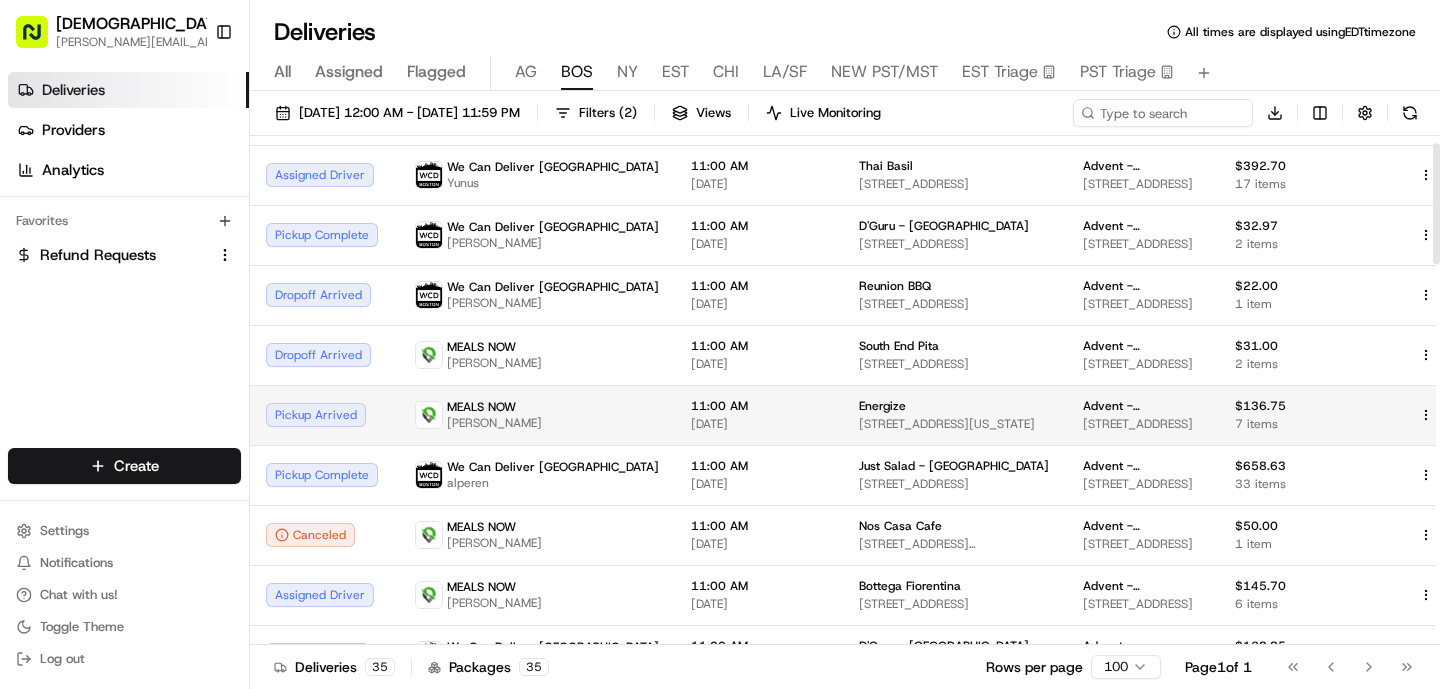 click on "MEALS NOW [PERSON_NAME]" at bounding box center (537, 415) 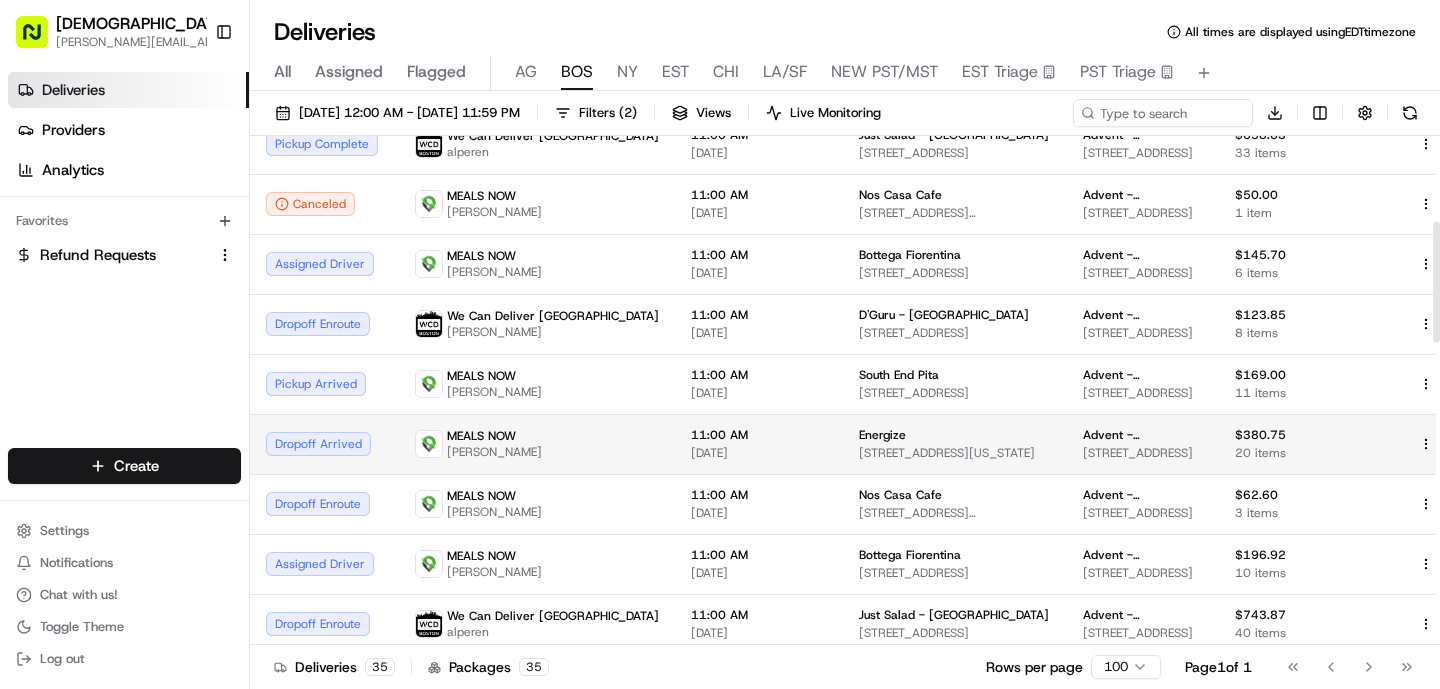 scroll, scrollTop: 363, scrollLeft: 0, axis: vertical 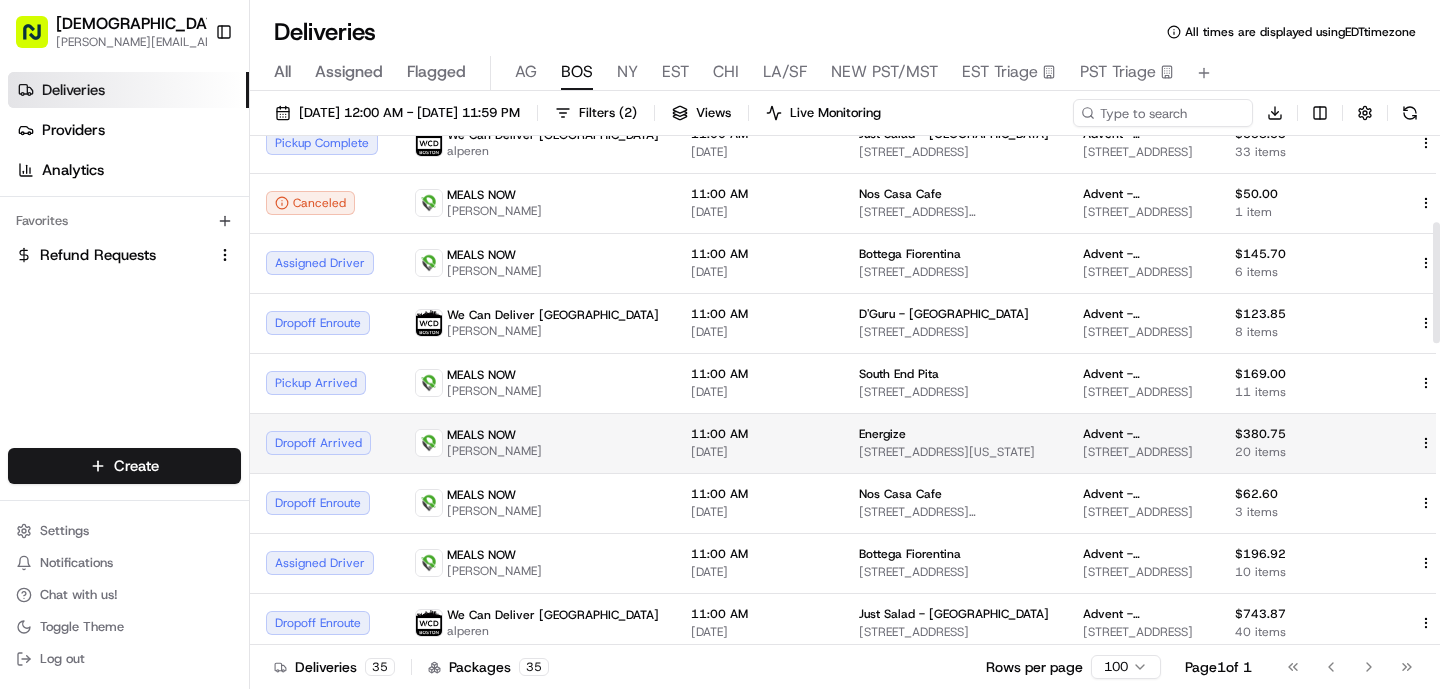 click on "MEALS NOW [PERSON_NAME]" at bounding box center [537, 443] 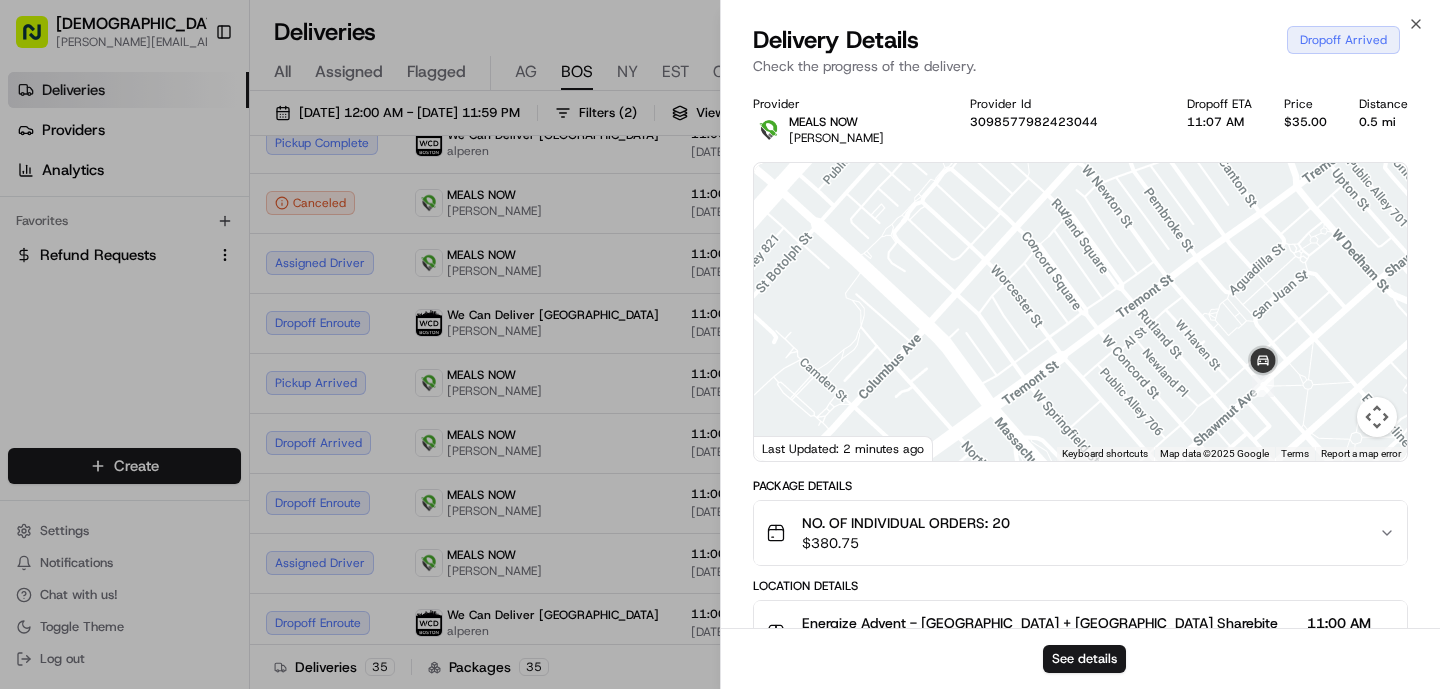 drag, startPoint x: 912, startPoint y: 278, endPoint x: 913, endPoint y: 427, distance: 149.00336 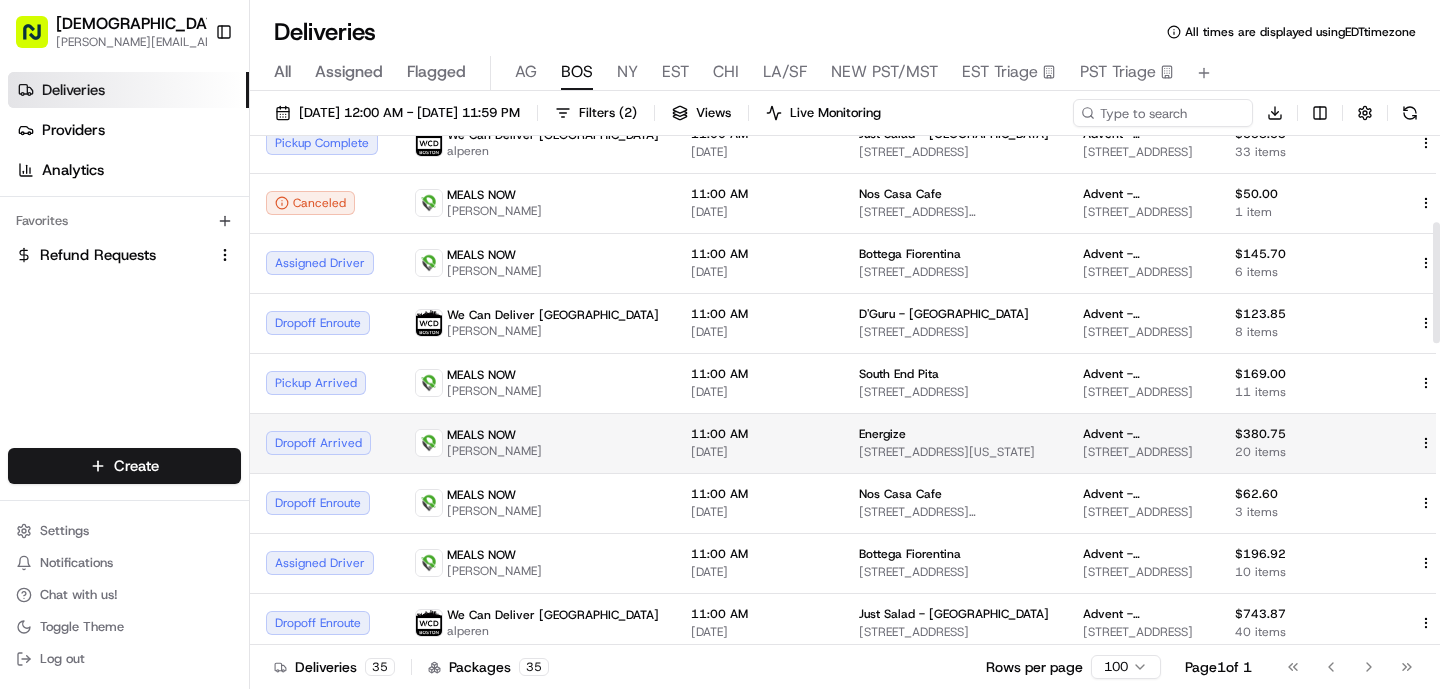 click on "MEALS NOW [PERSON_NAME]" at bounding box center (537, 443) 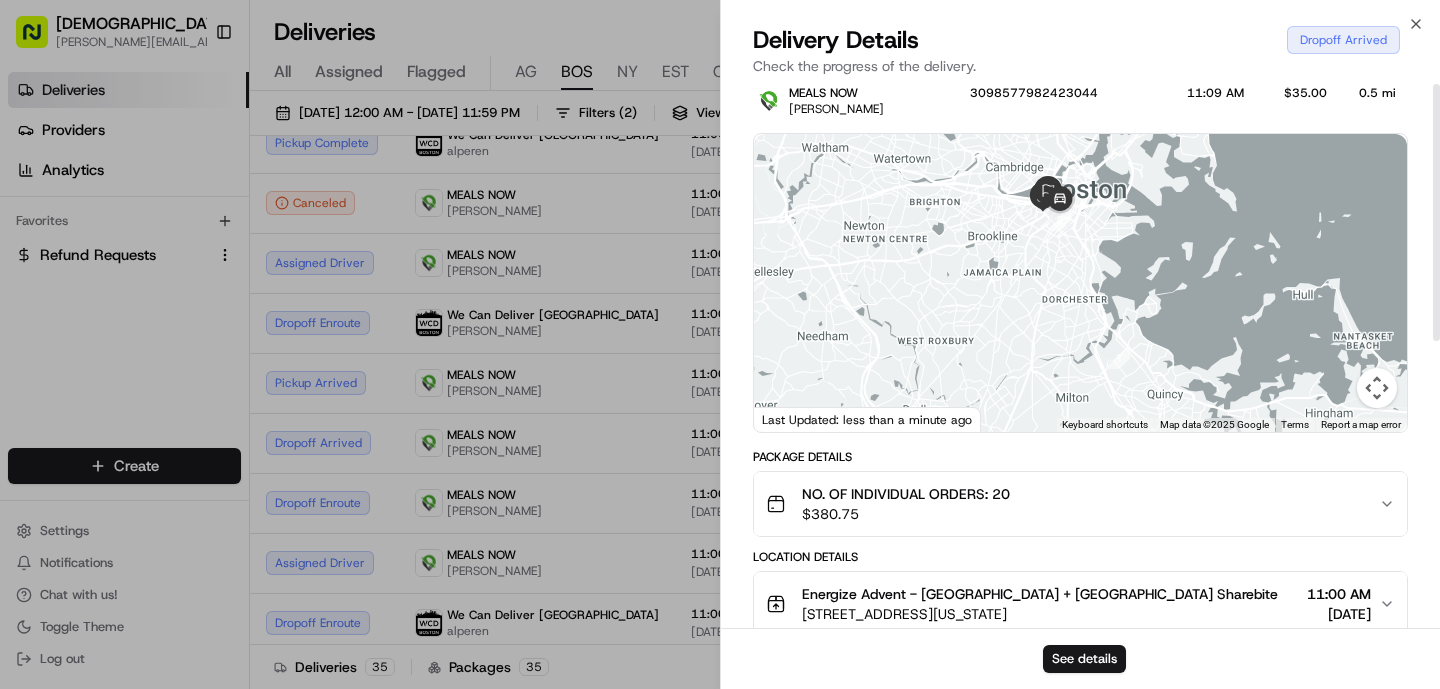 scroll, scrollTop: 0, scrollLeft: 0, axis: both 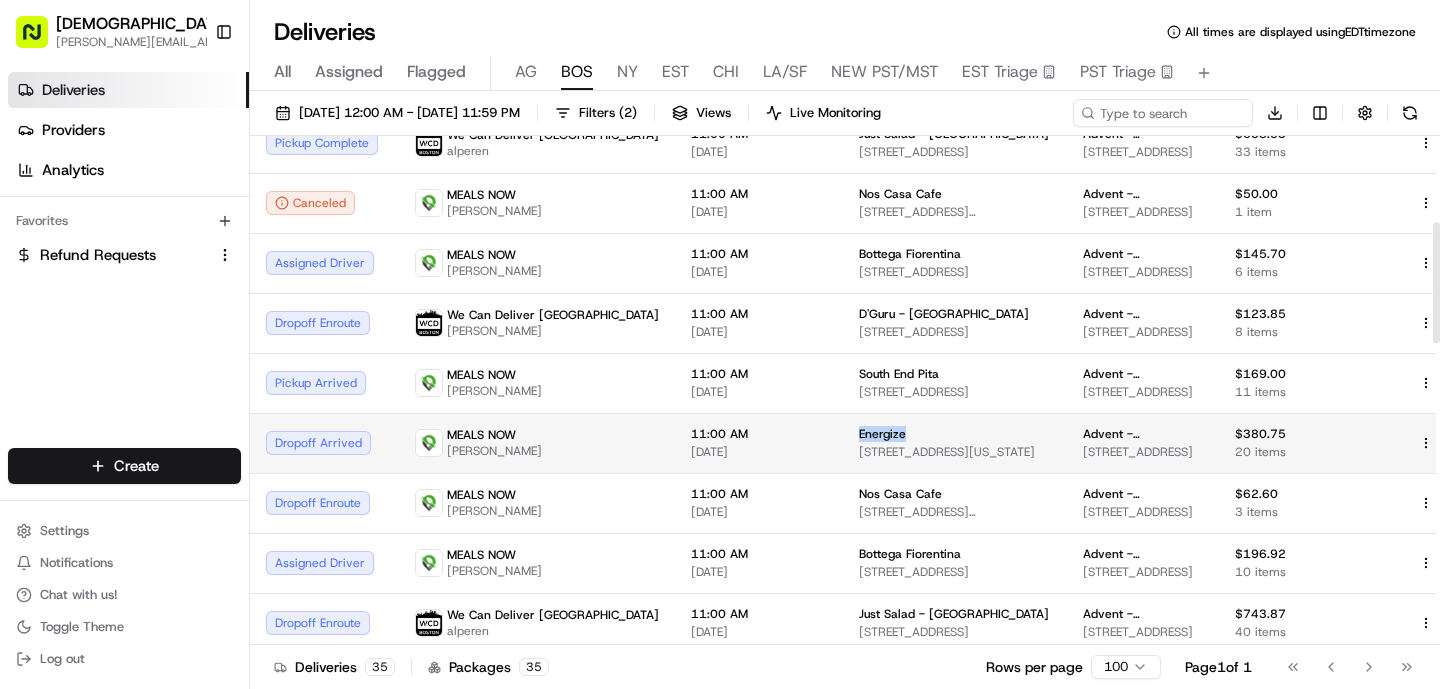 drag, startPoint x: 827, startPoint y: 429, endPoint x: 762, endPoint y: 429, distance: 65 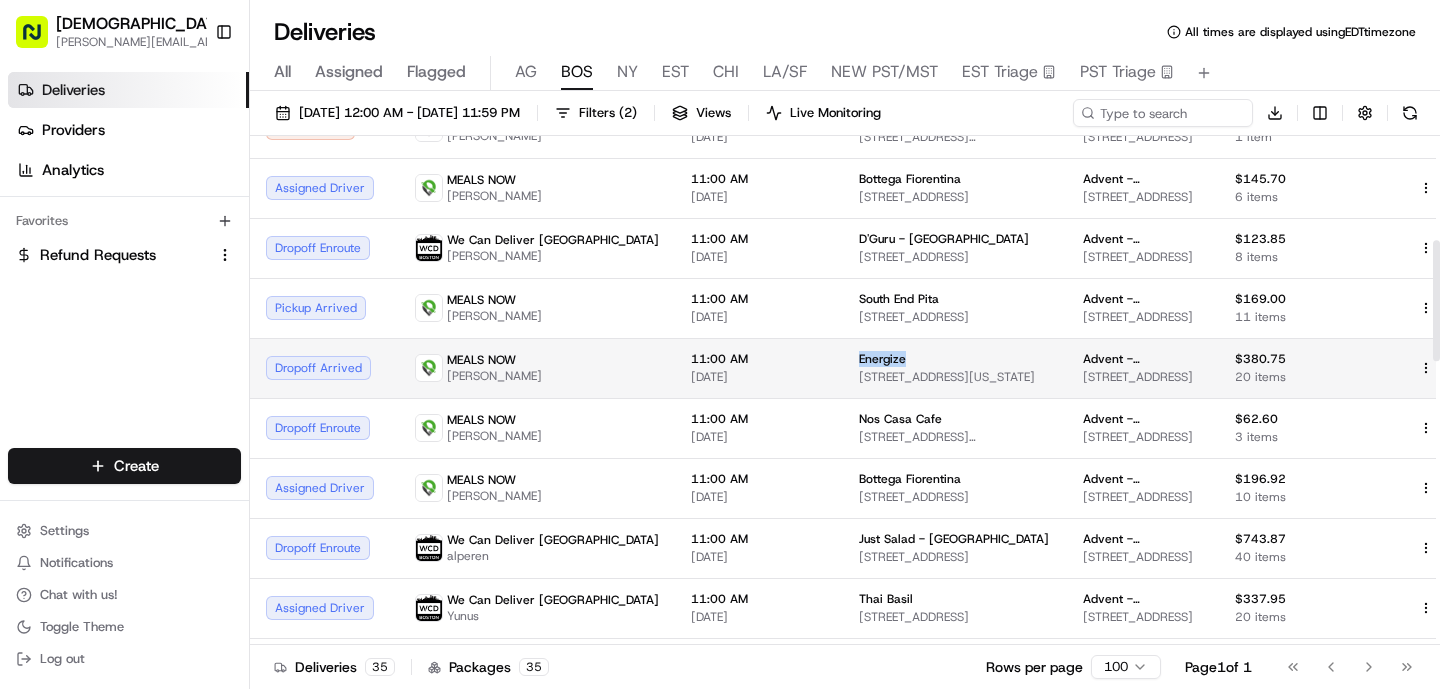 scroll, scrollTop: 438, scrollLeft: 0, axis: vertical 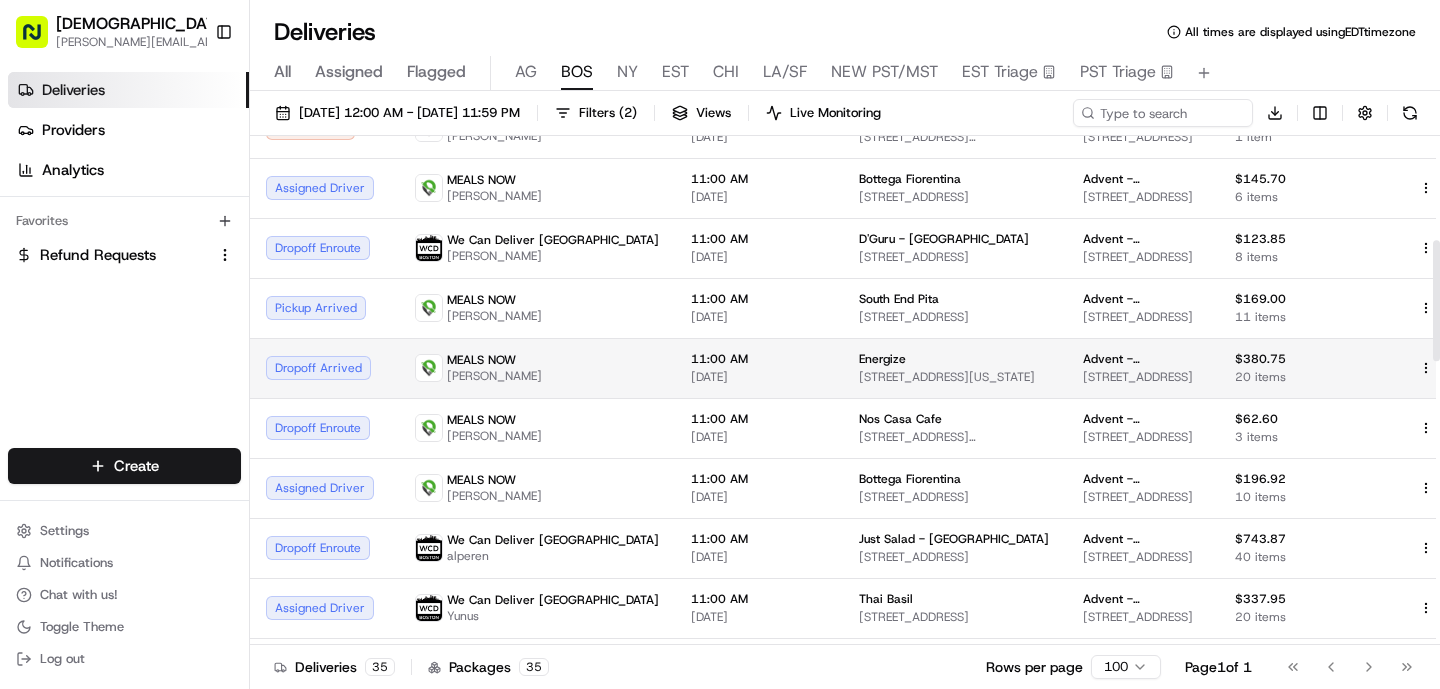 click on "MEALS NOW [PERSON_NAME]" at bounding box center (537, 428) 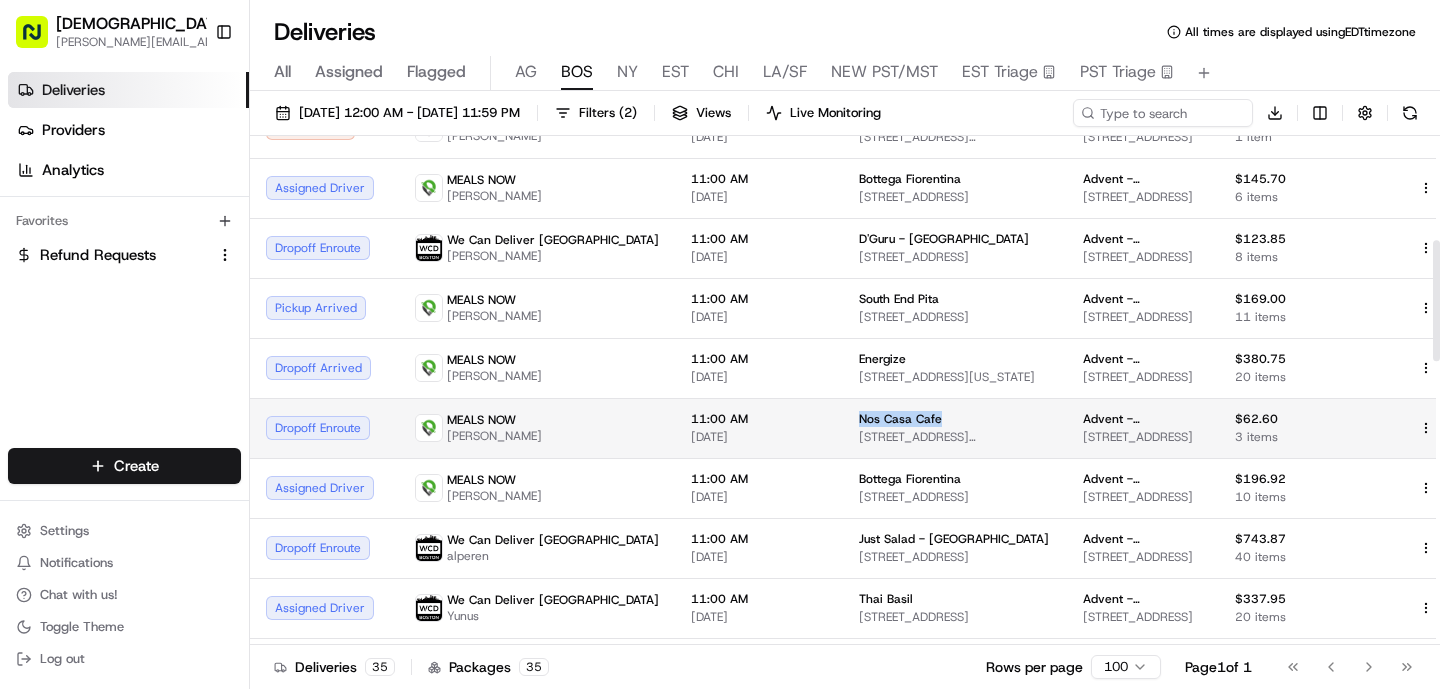 drag, startPoint x: 857, startPoint y: 417, endPoint x: 759, endPoint y: 416, distance: 98.005104 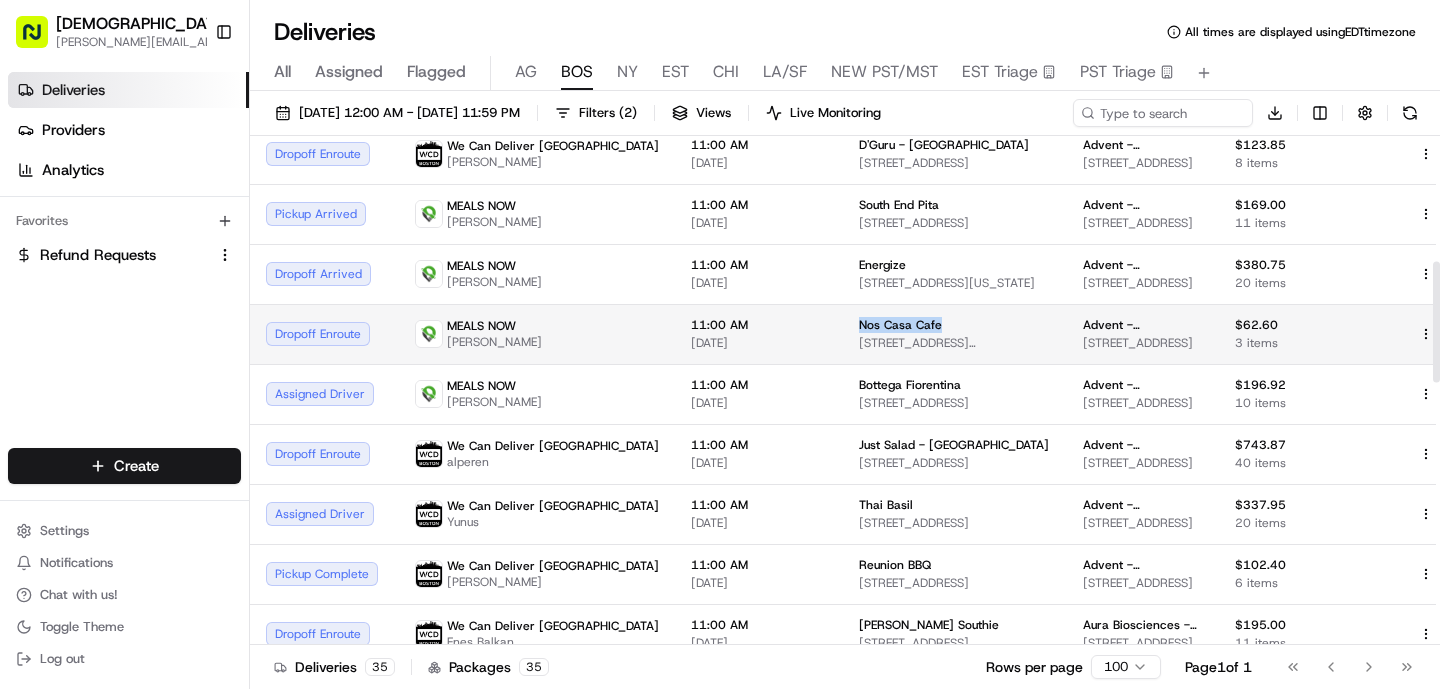 scroll, scrollTop: 533, scrollLeft: 0, axis: vertical 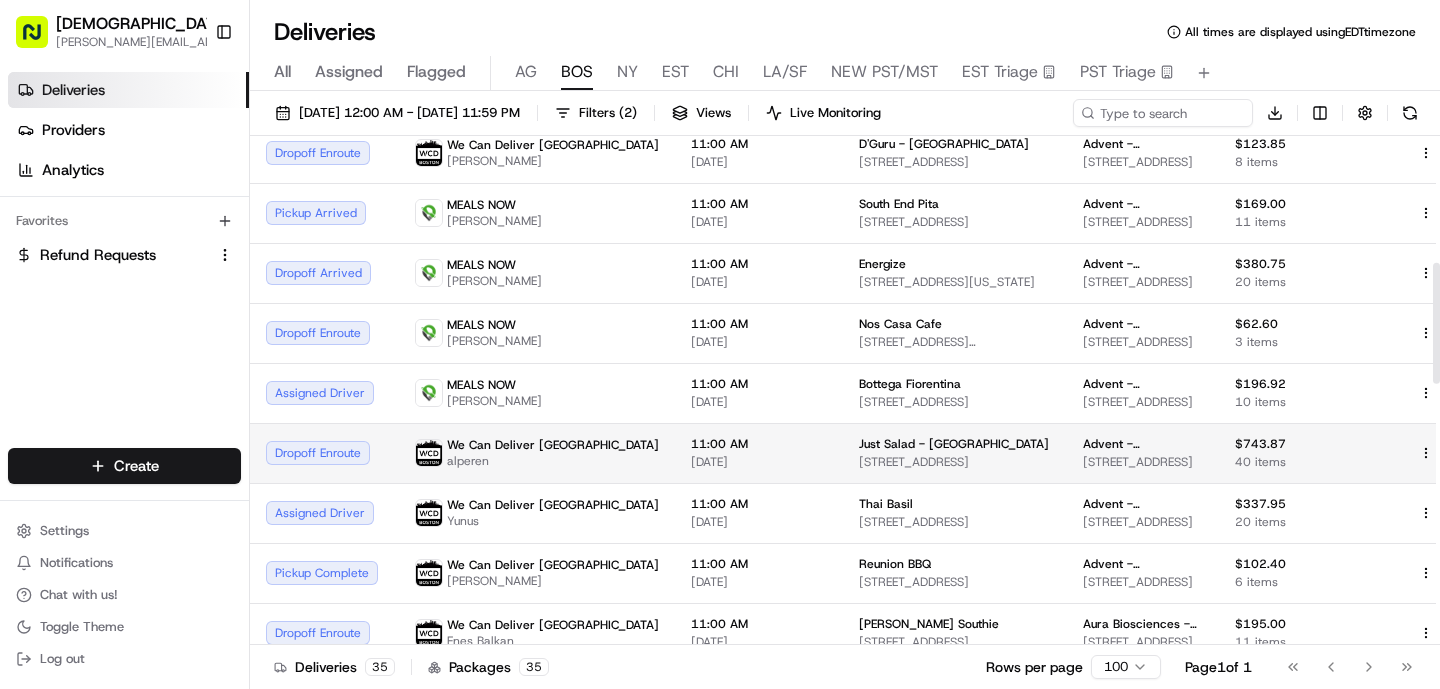 click on "alperen" at bounding box center (553, 461) 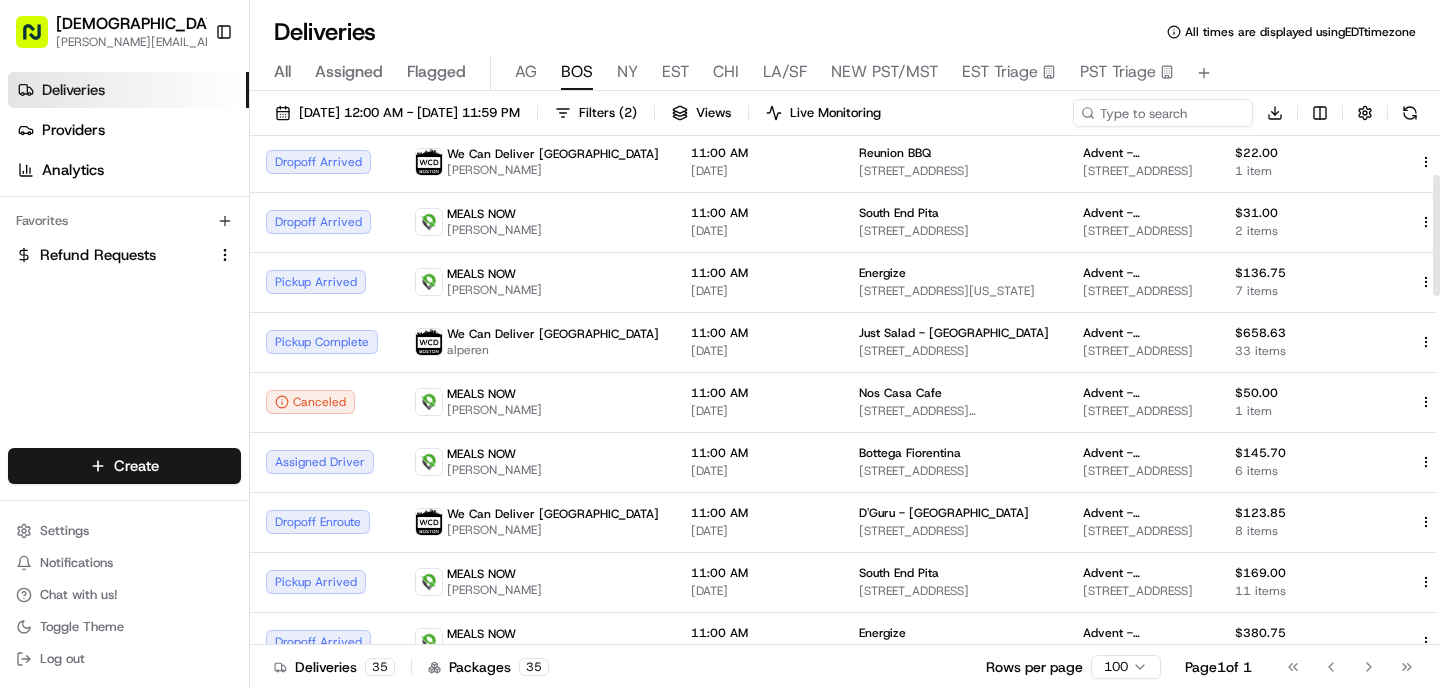 scroll, scrollTop: 0, scrollLeft: 0, axis: both 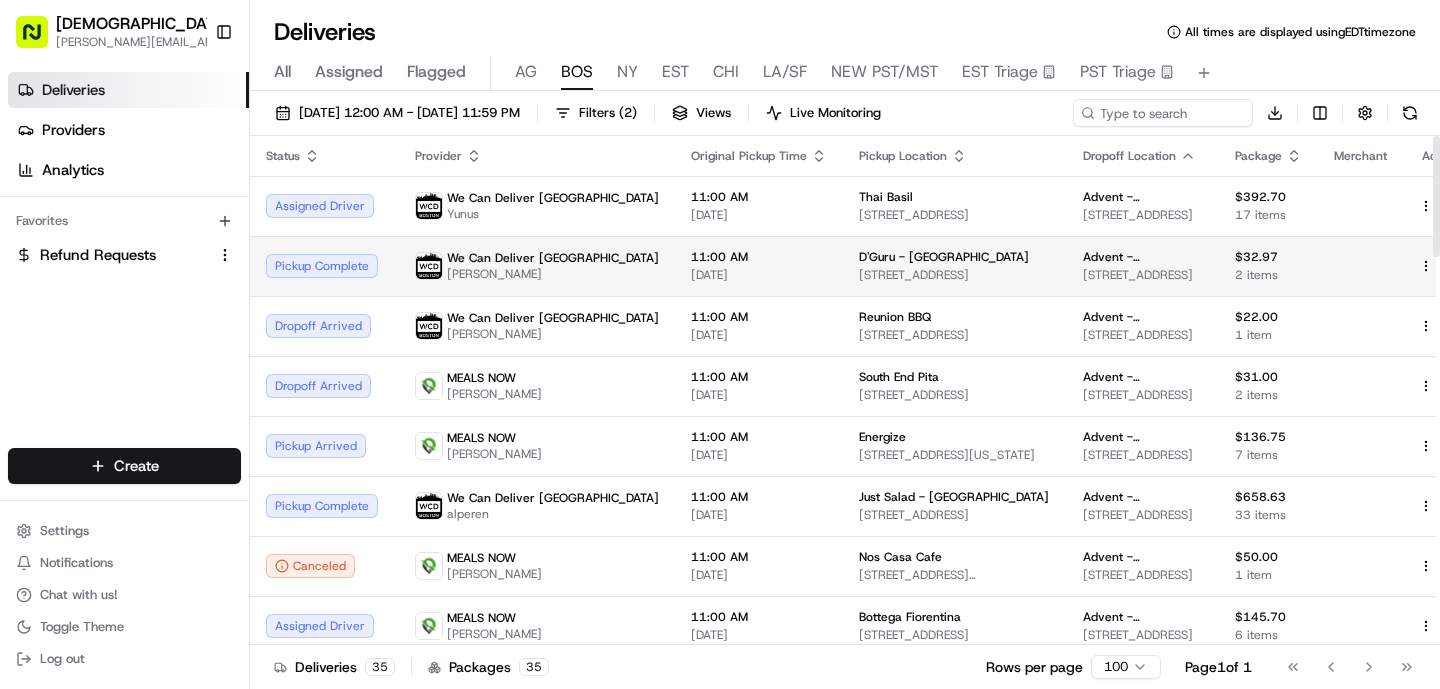 click on "We Can Deliver Boston Yavuz" at bounding box center (537, 266) 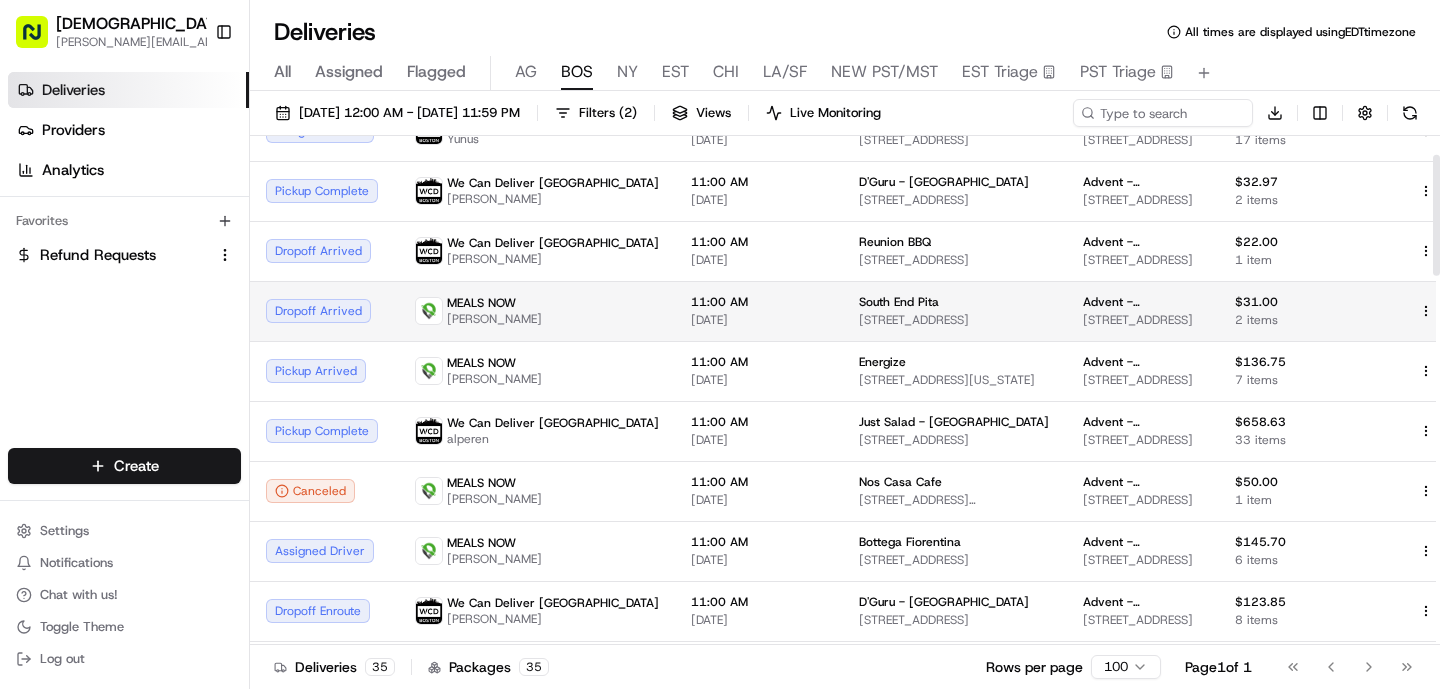 scroll, scrollTop: 79, scrollLeft: 0, axis: vertical 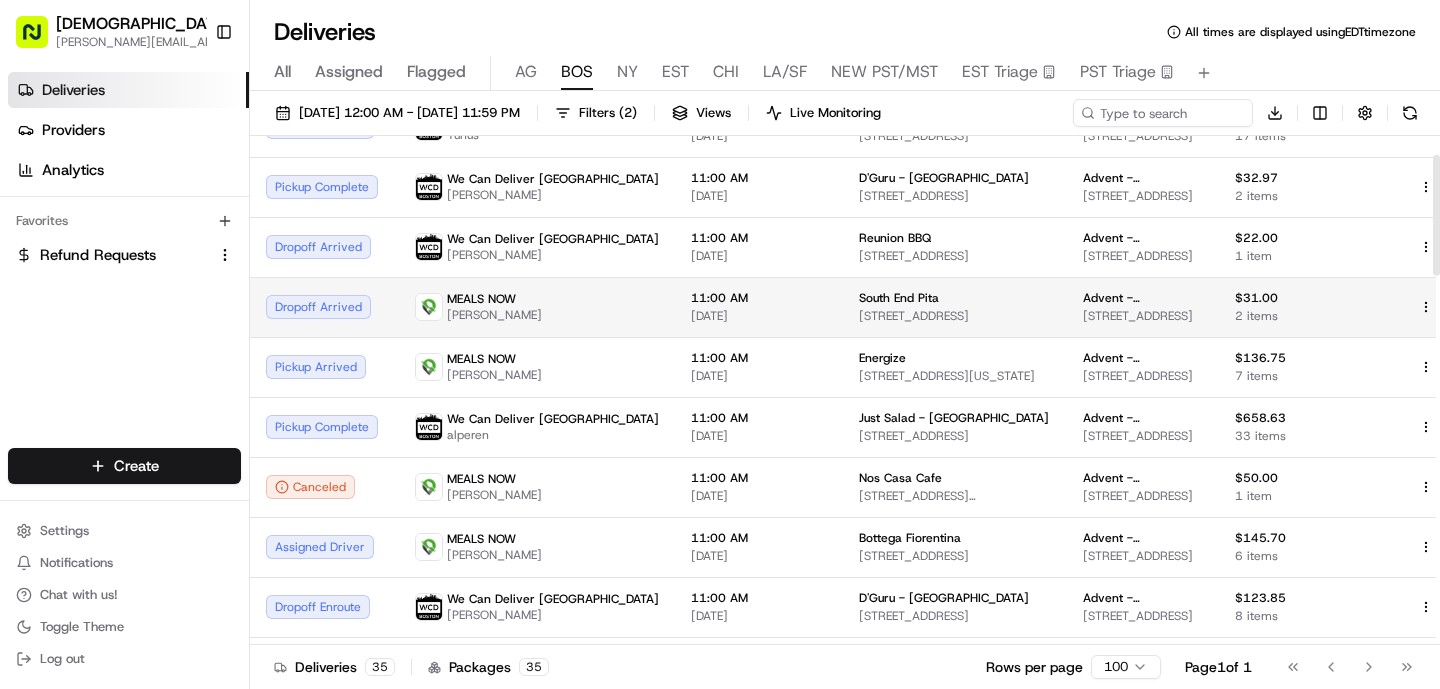 click on "MEALS NOW [PERSON_NAME]" at bounding box center [537, 307] 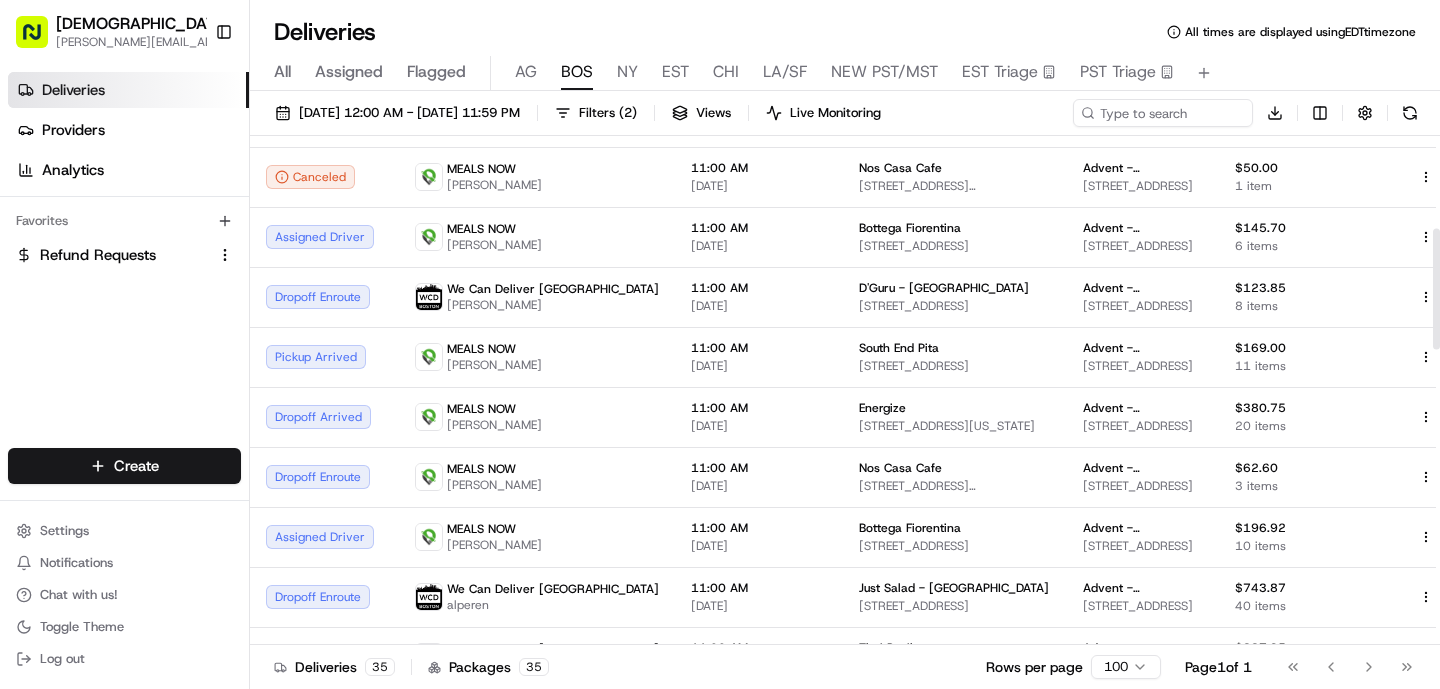 scroll, scrollTop: 399, scrollLeft: 0, axis: vertical 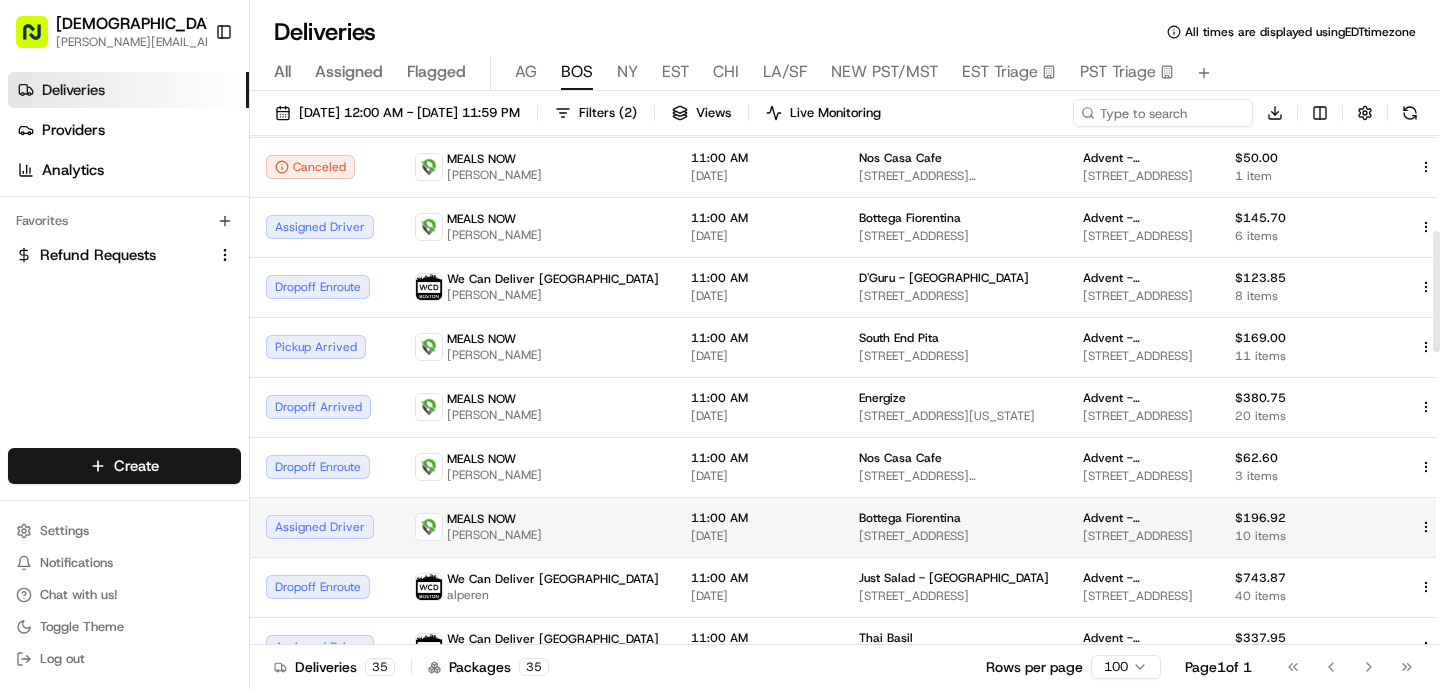 click on "11:00 AM [DATE]" at bounding box center [759, 527] 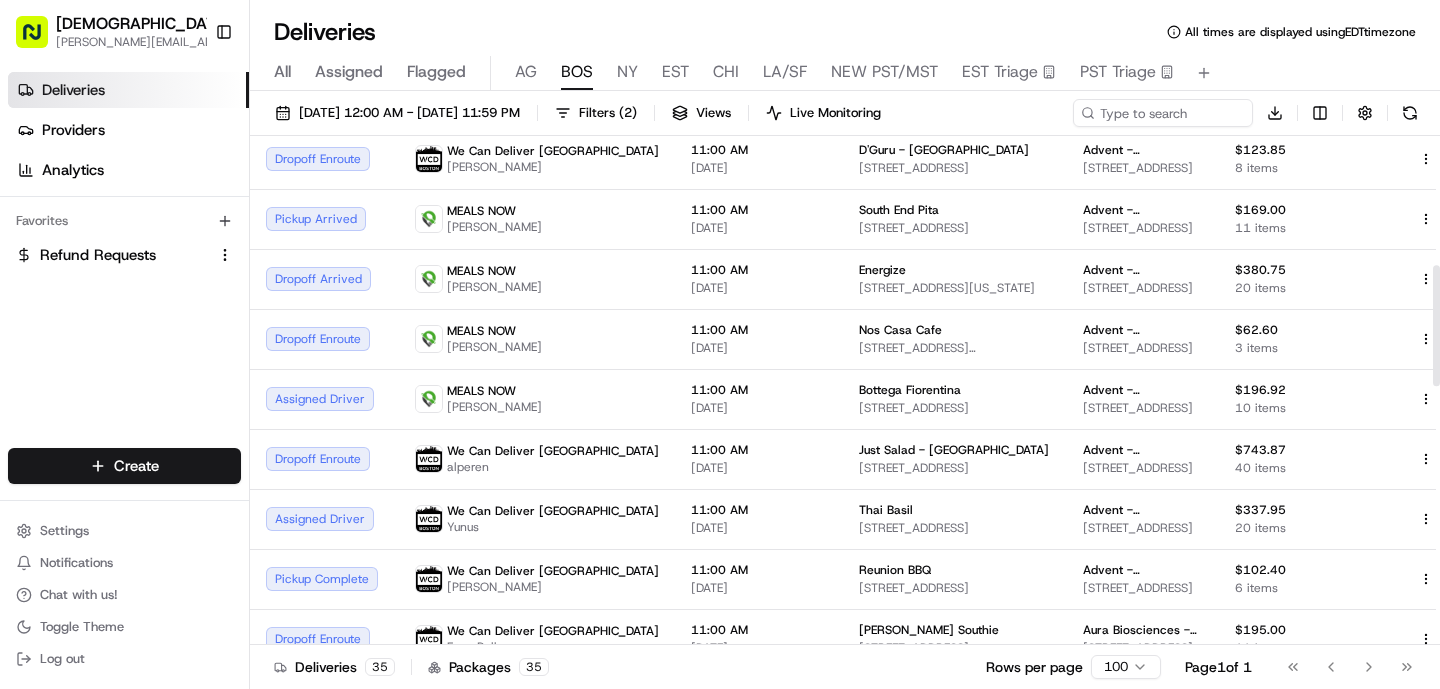 scroll, scrollTop: 543, scrollLeft: 0, axis: vertical 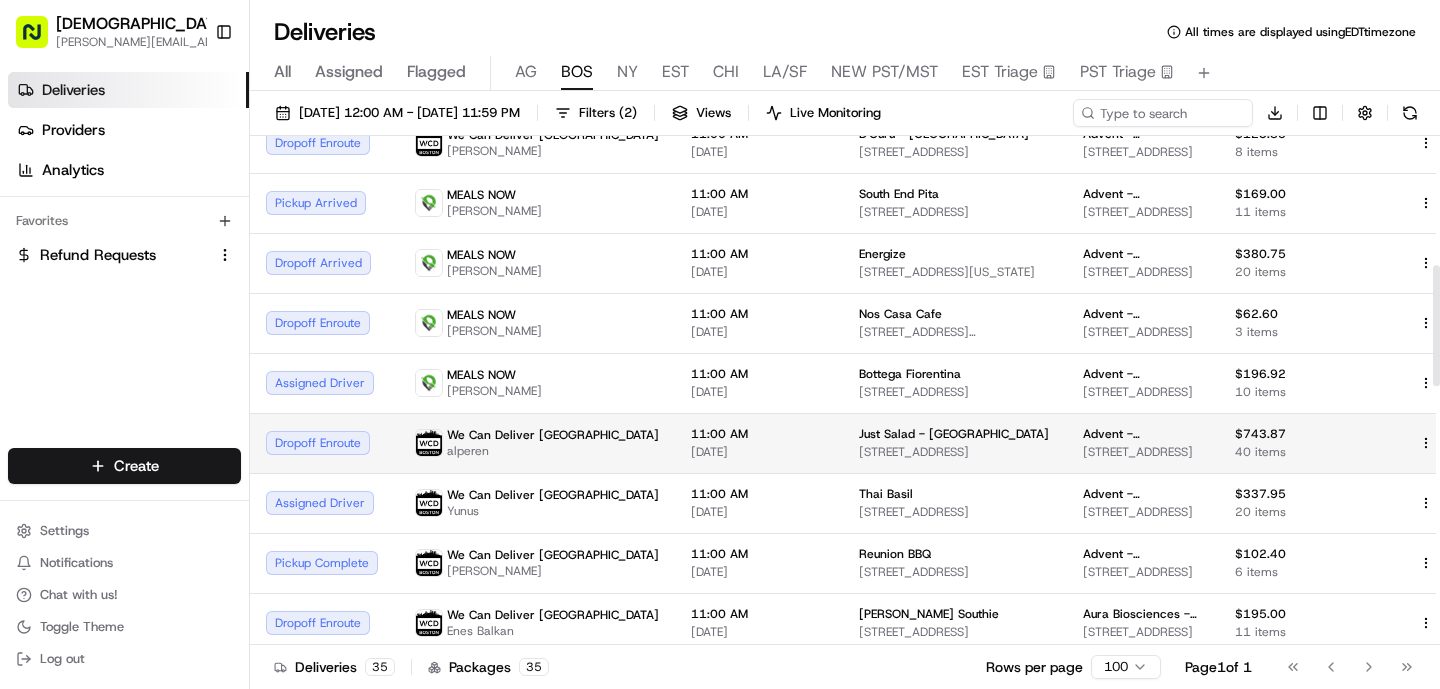 click on "11:00 AM [DATE]" at bounding box center [759, 443] 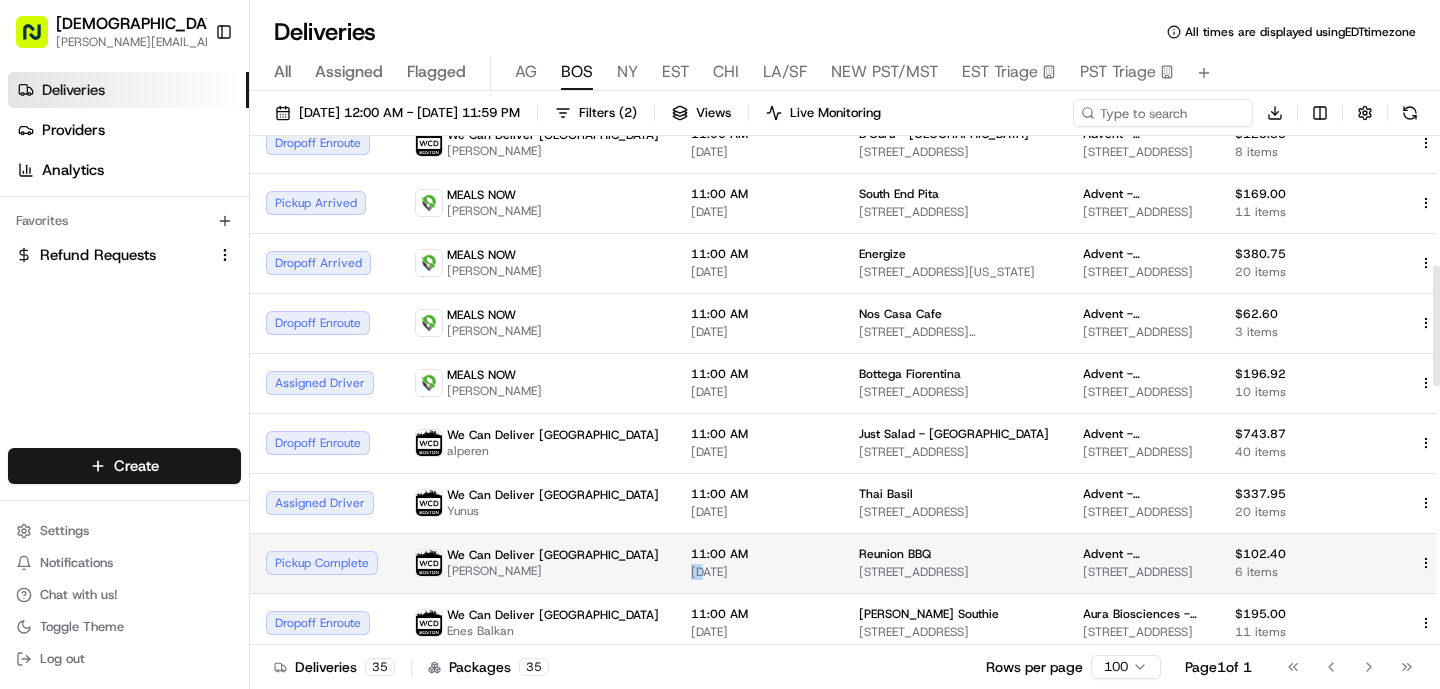 click on "[DATE]" at bounding box center [759, 572] 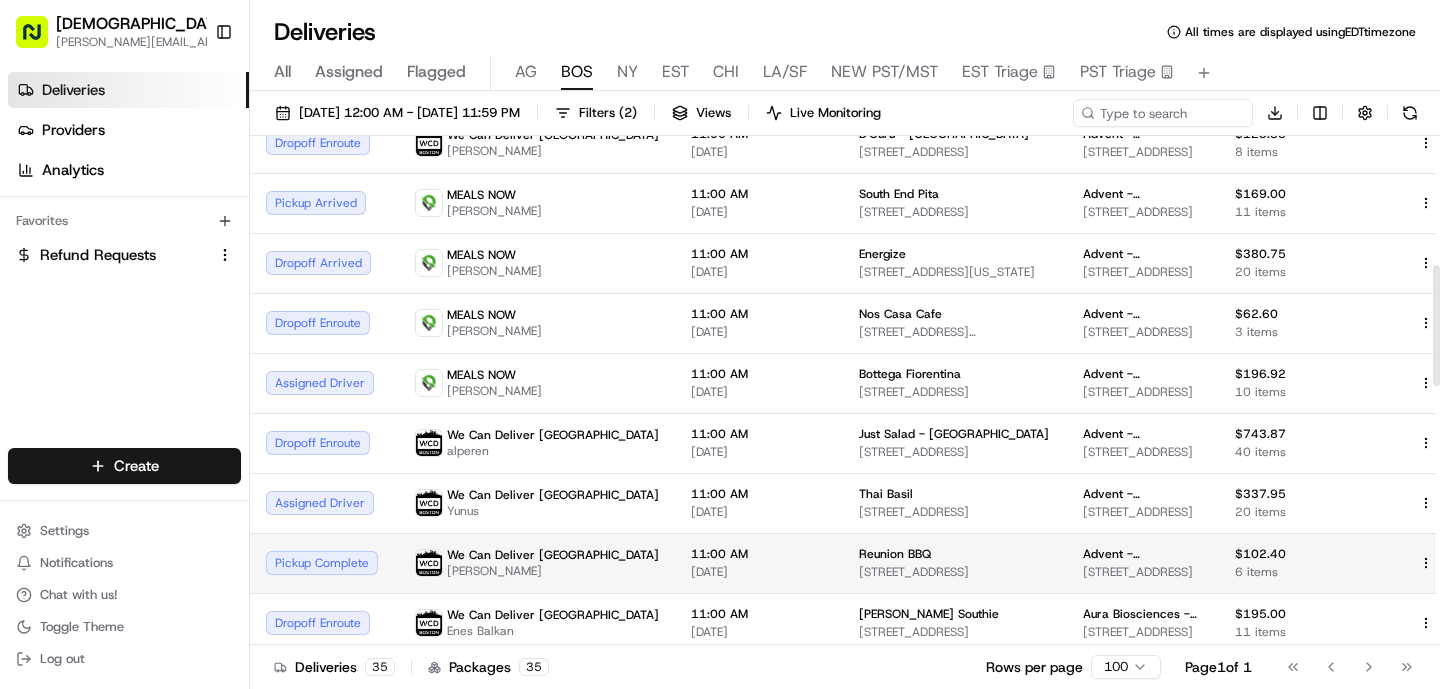 click on "11:00 AM" at bounding box center [759, 554] 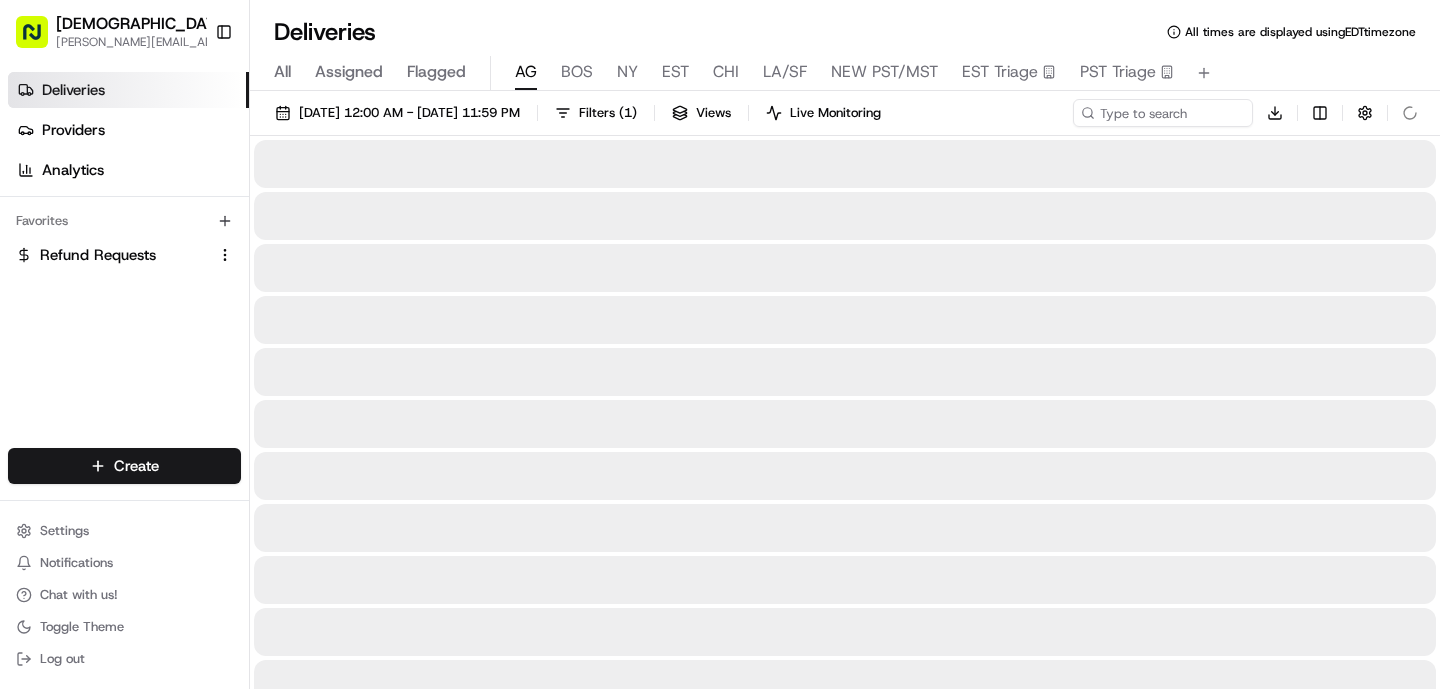 click on "AG" at bounding box center [526, 72] 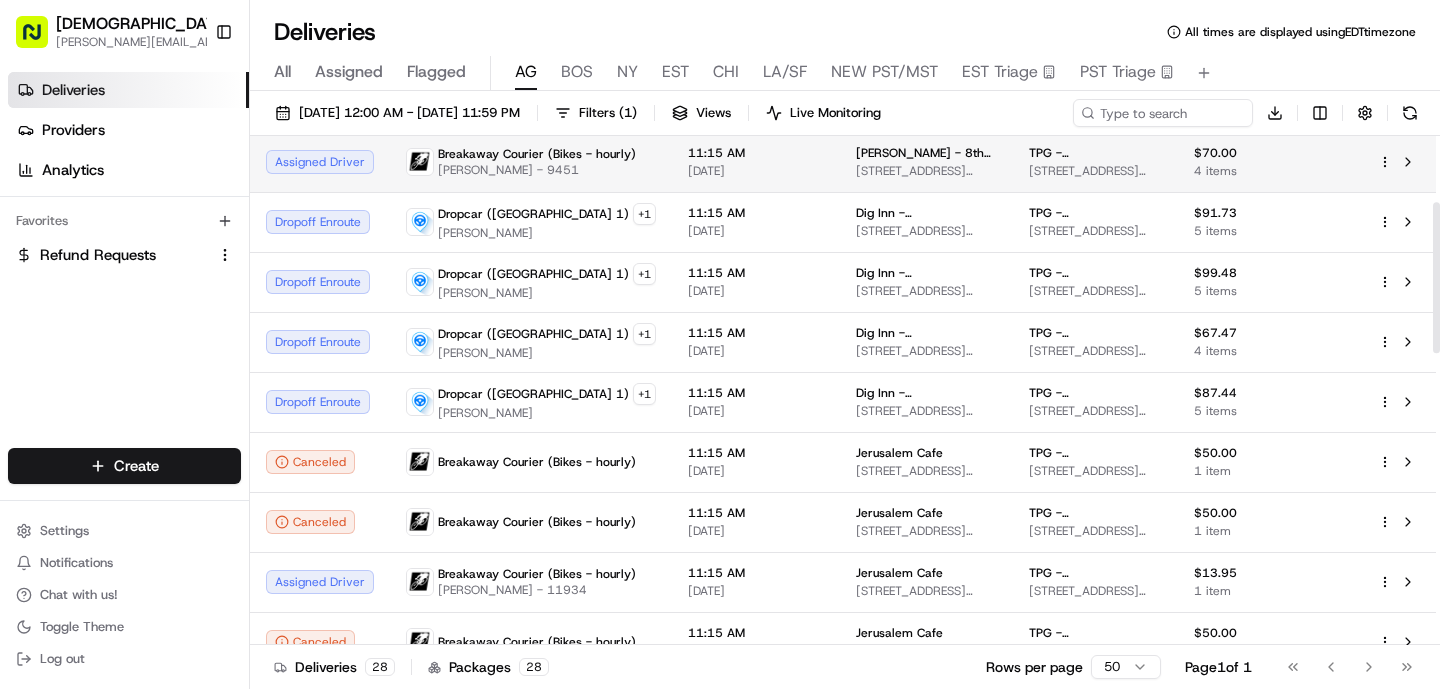 scroll, scrollTop: 22, scrollLeft: 0, axis: vertical 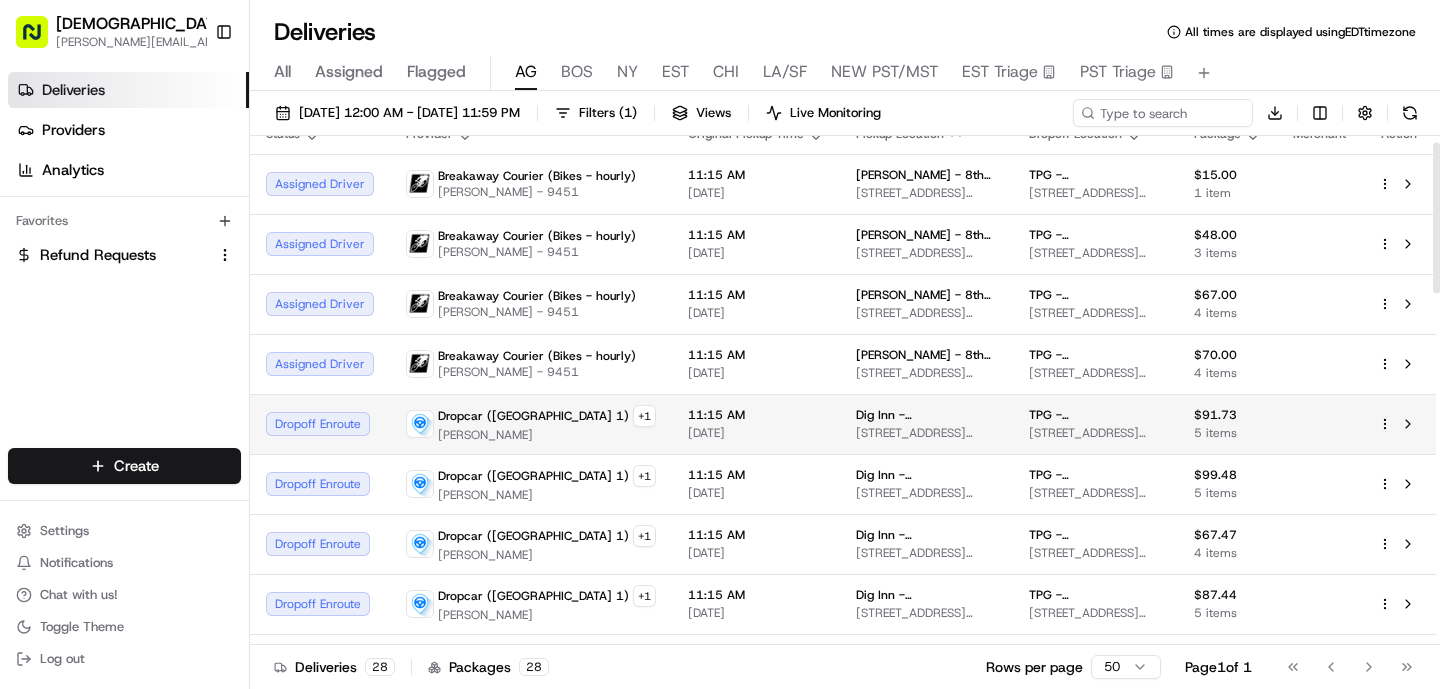 click on "Dropcar ([GEOGRAPHIC_DATA] 1) + 1 [PERSON_NAME]" at bounding box center (531, 424) 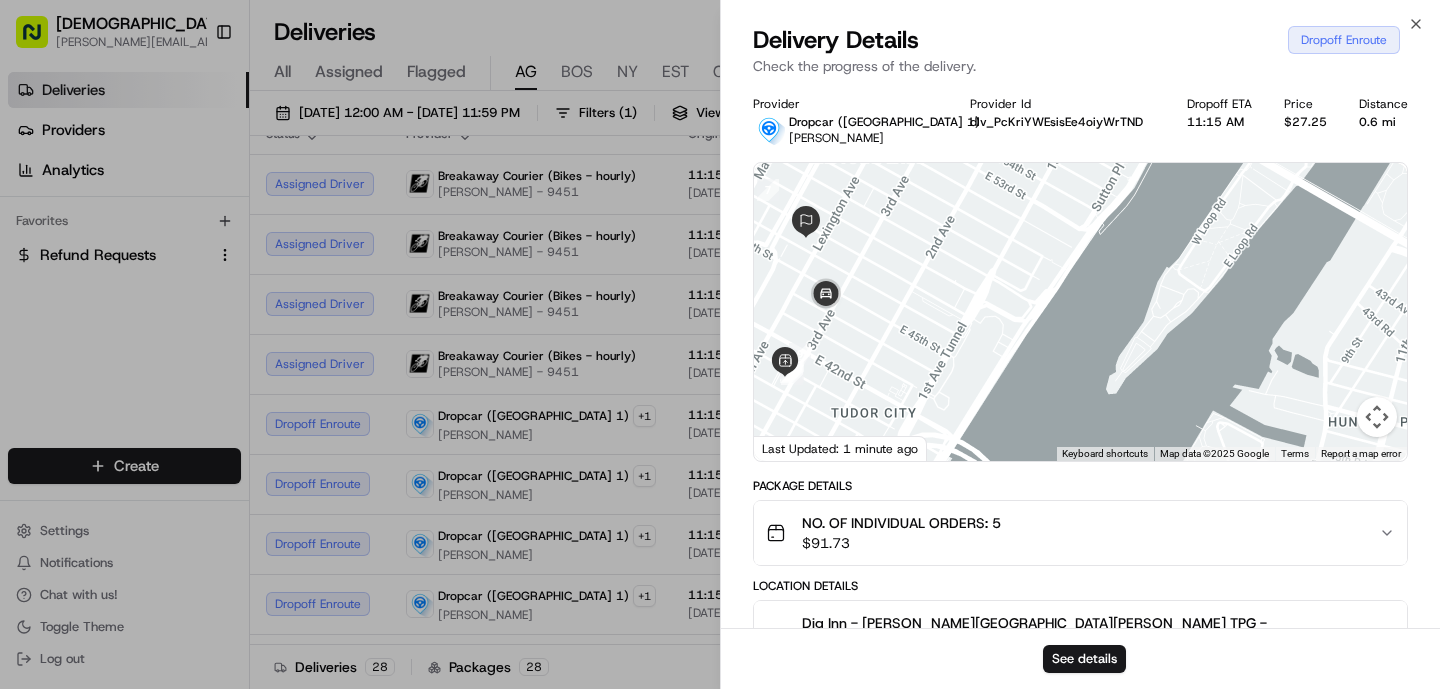 drag, startPoint x: 851, startPoint y: 286, endPoint x: 1016, endPoint y: 286, distance: 165 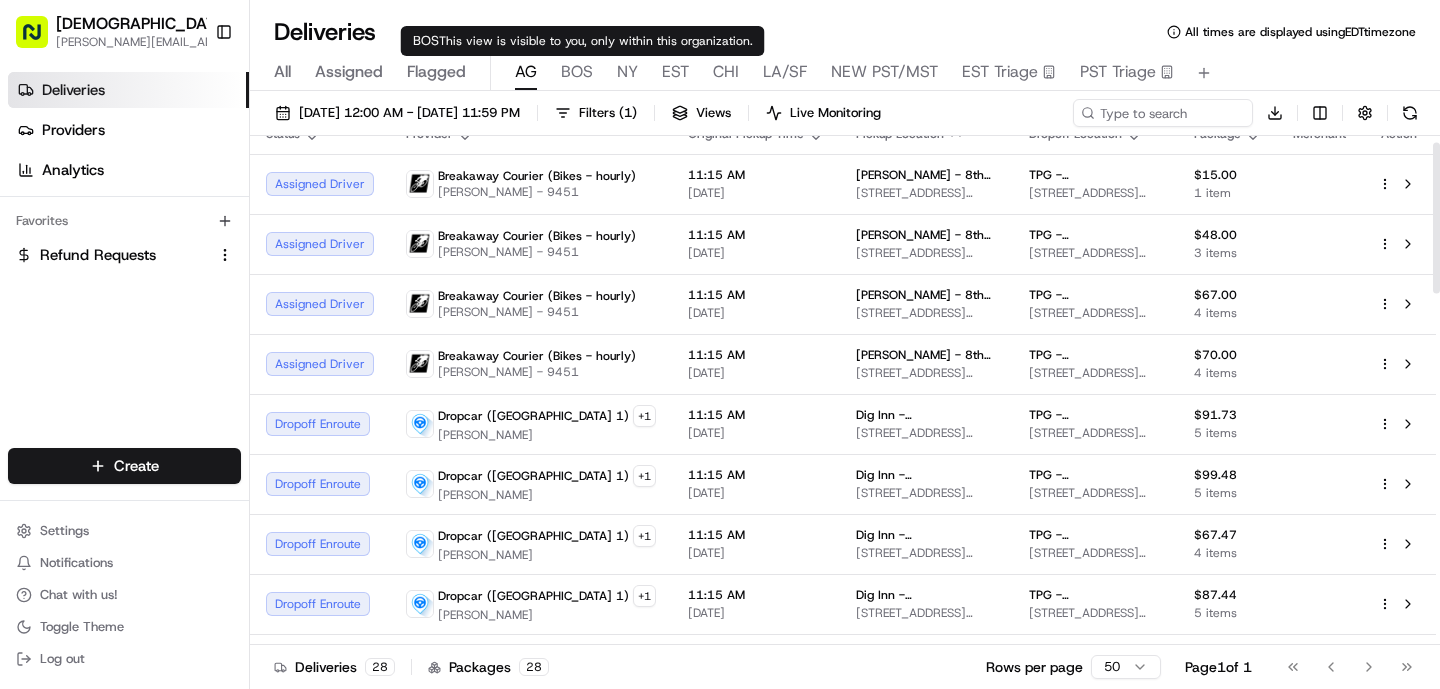 click on "BOS" at bounding box center [577, 72] 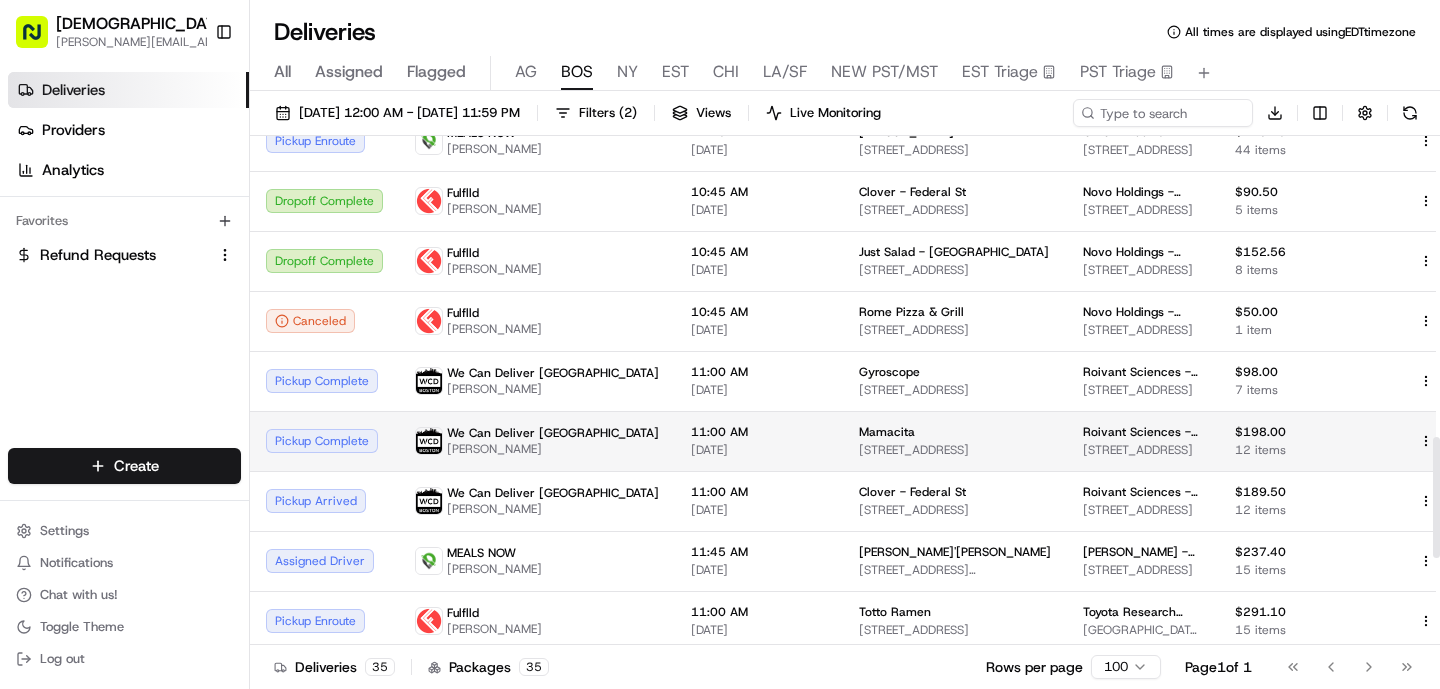 scroll, scrollTop: 1251, scrollLeft: 0, axis: vertical 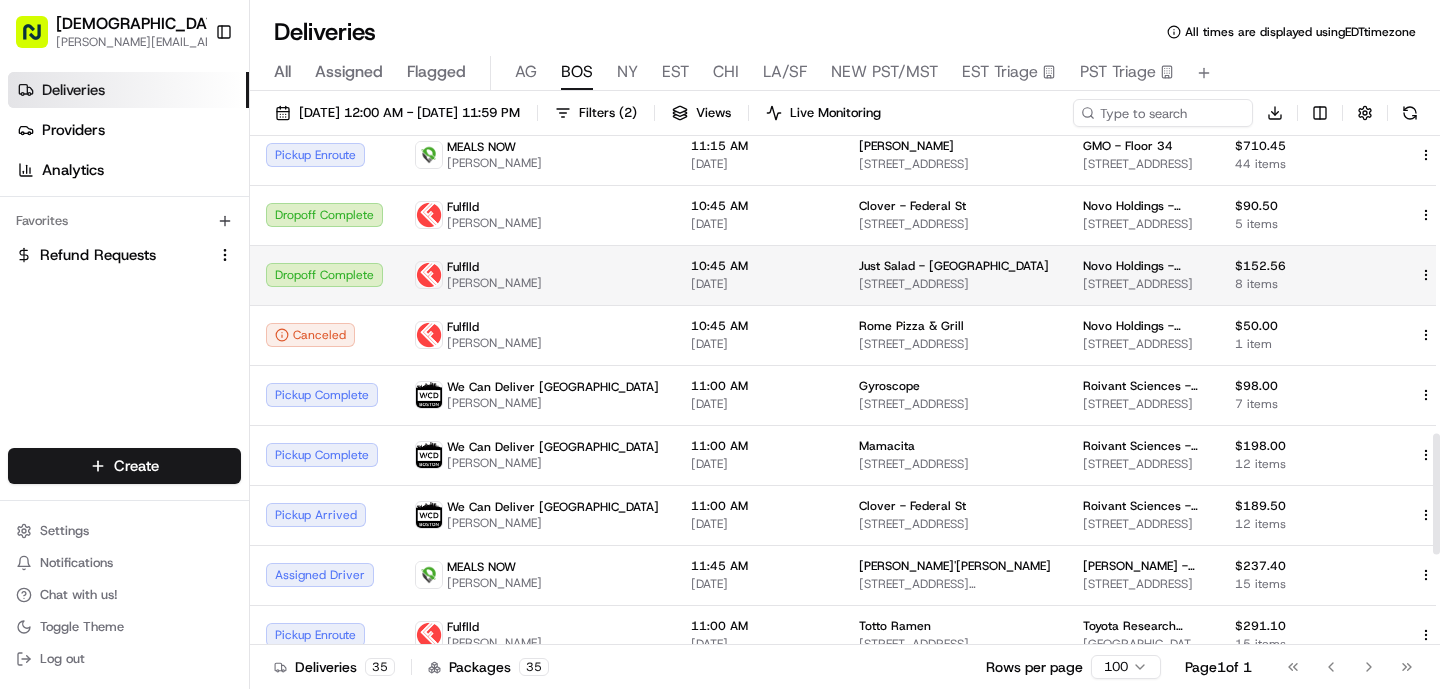 click on "Fulflld [PERSON_NAME]" at bounding box center (537, 275) 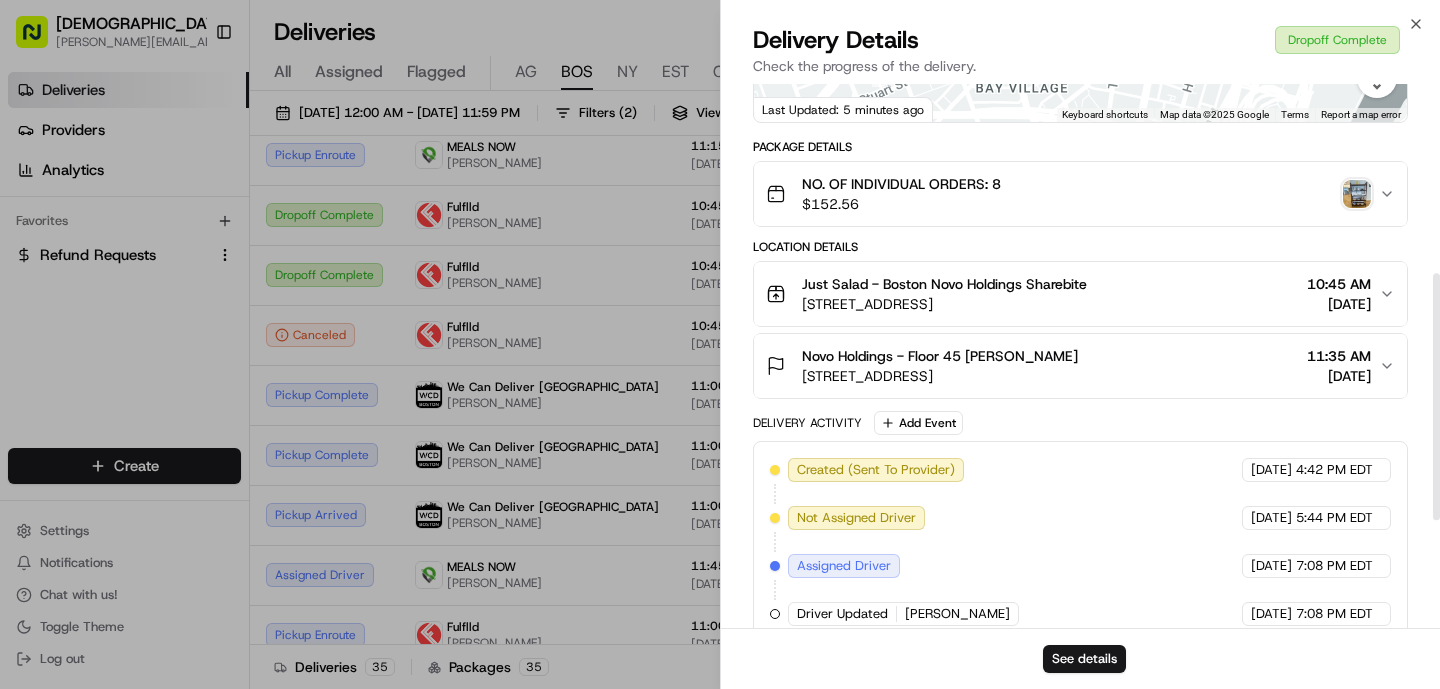 scroll, scrollTop: 184, scrollLeft: 0, axis: vertical 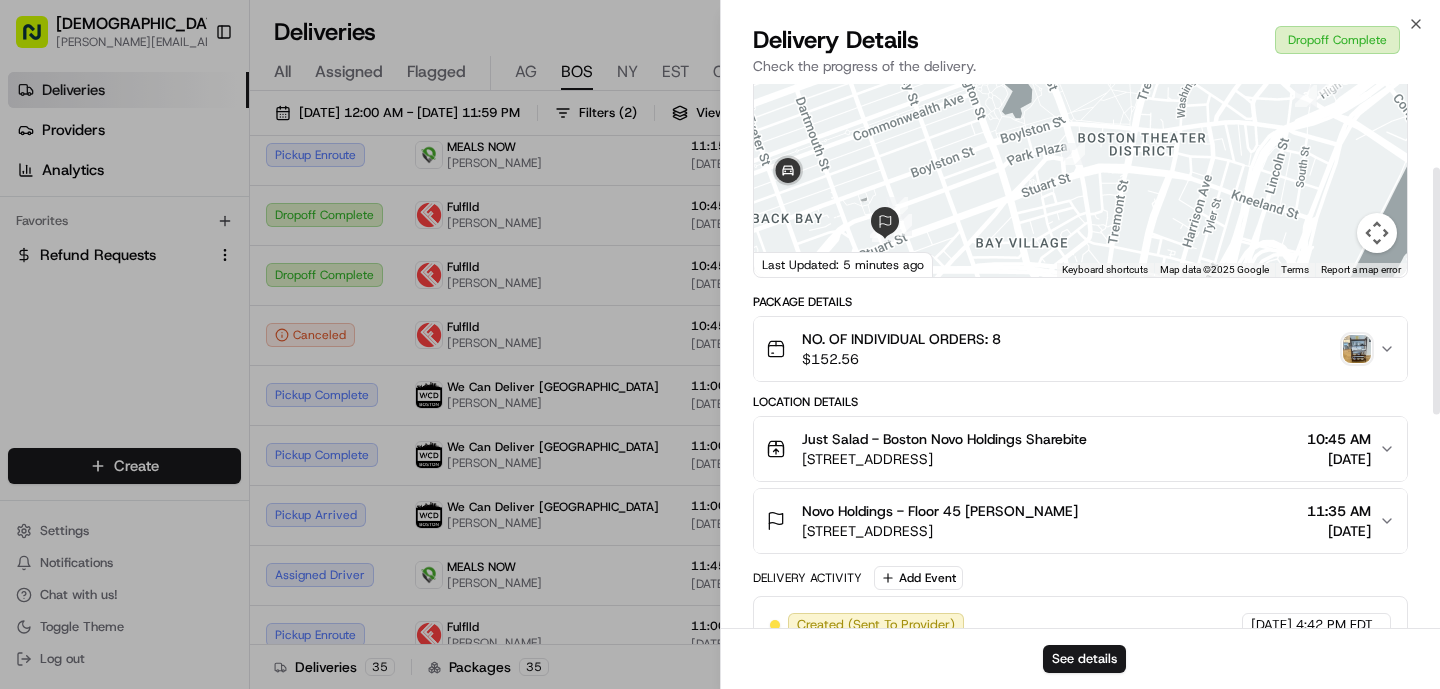 click at bounding box center (1357, 349) 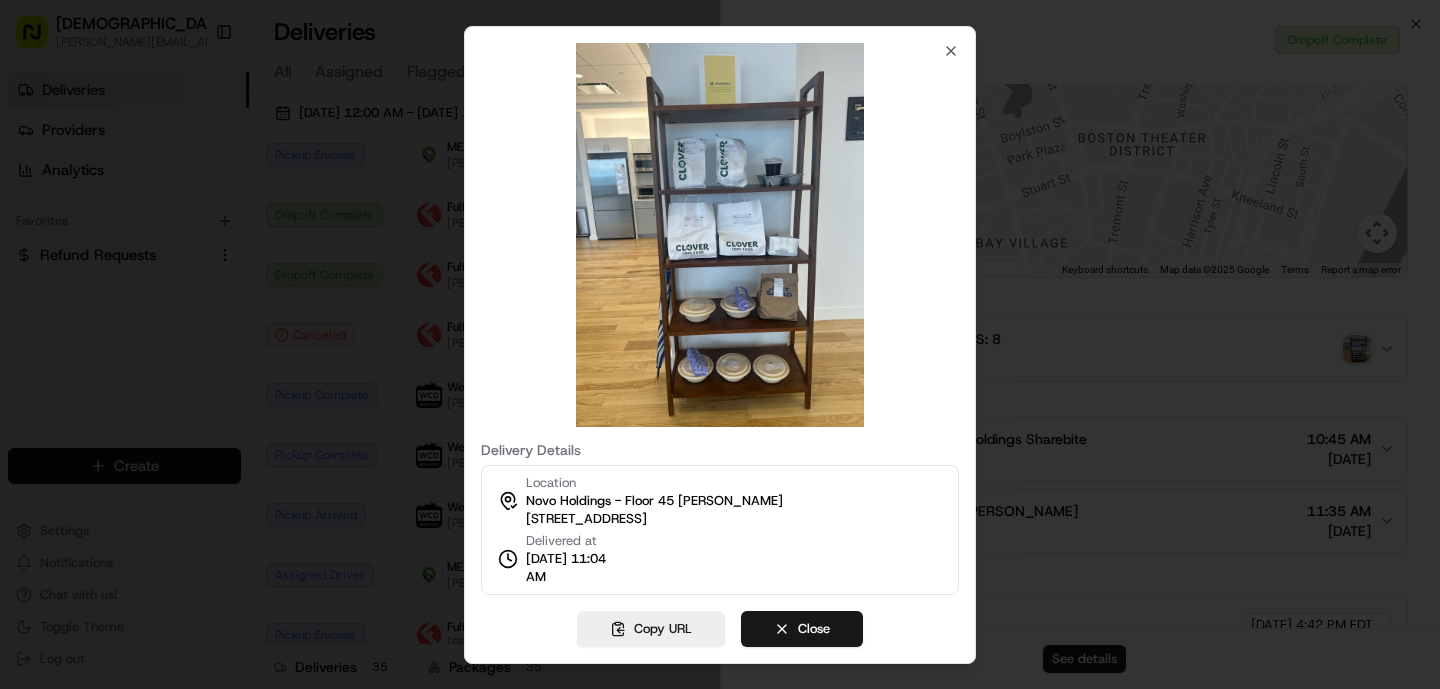 click at bounding box center [720, 344] 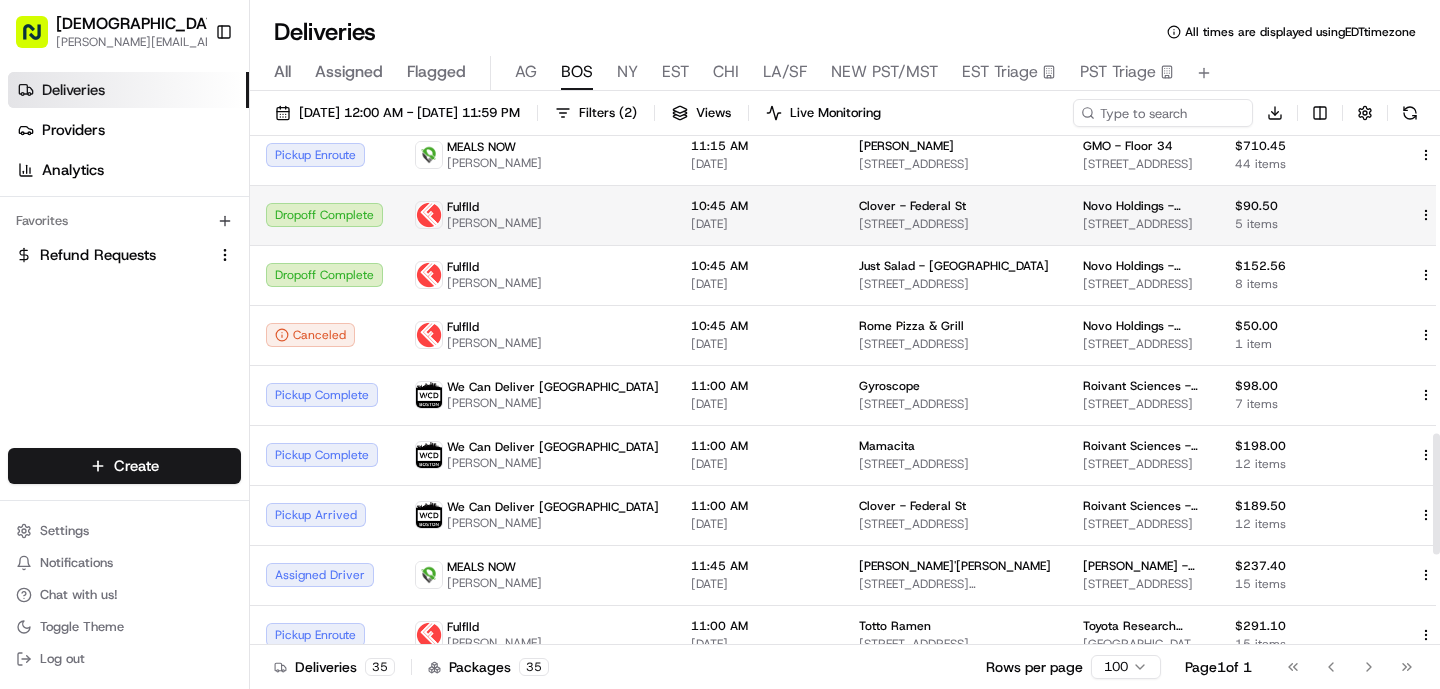 click on "Fulflld [PERSON_NAME]" at bounding box center [537, 215] 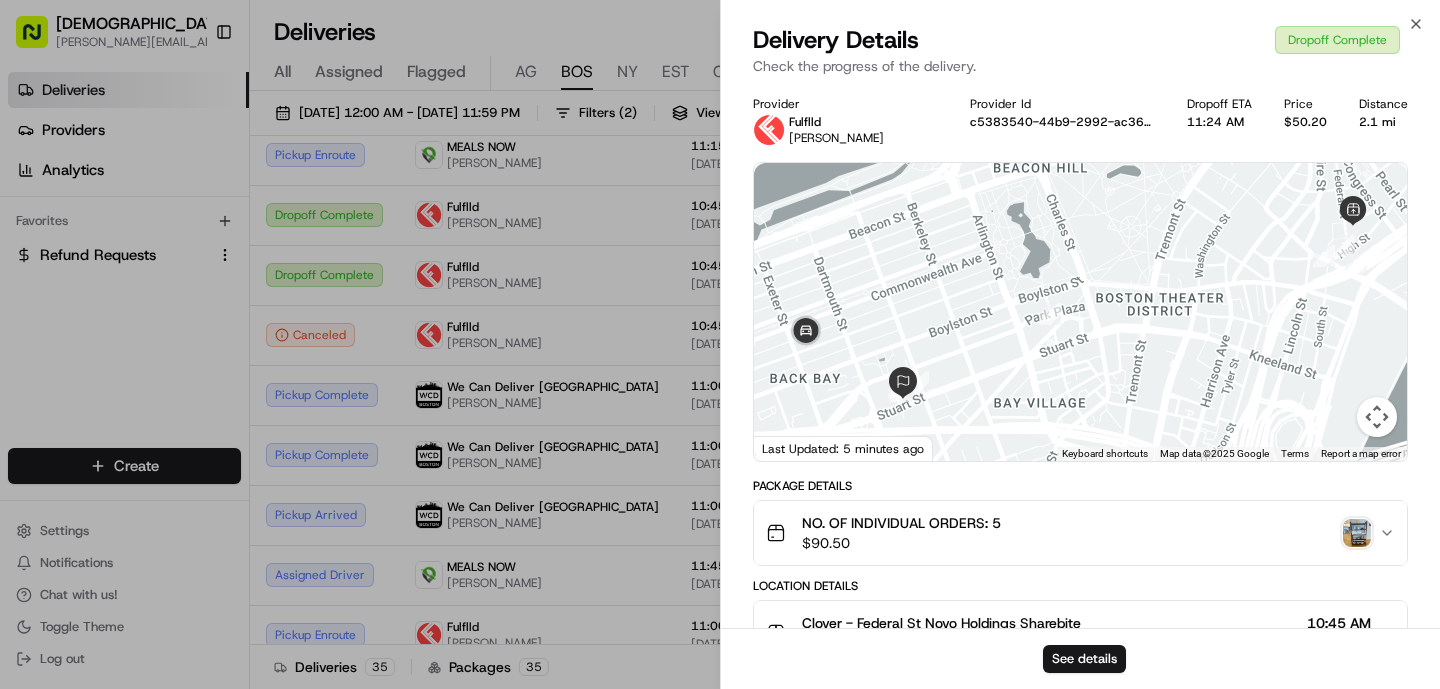click at bounding box center [1357, 533] 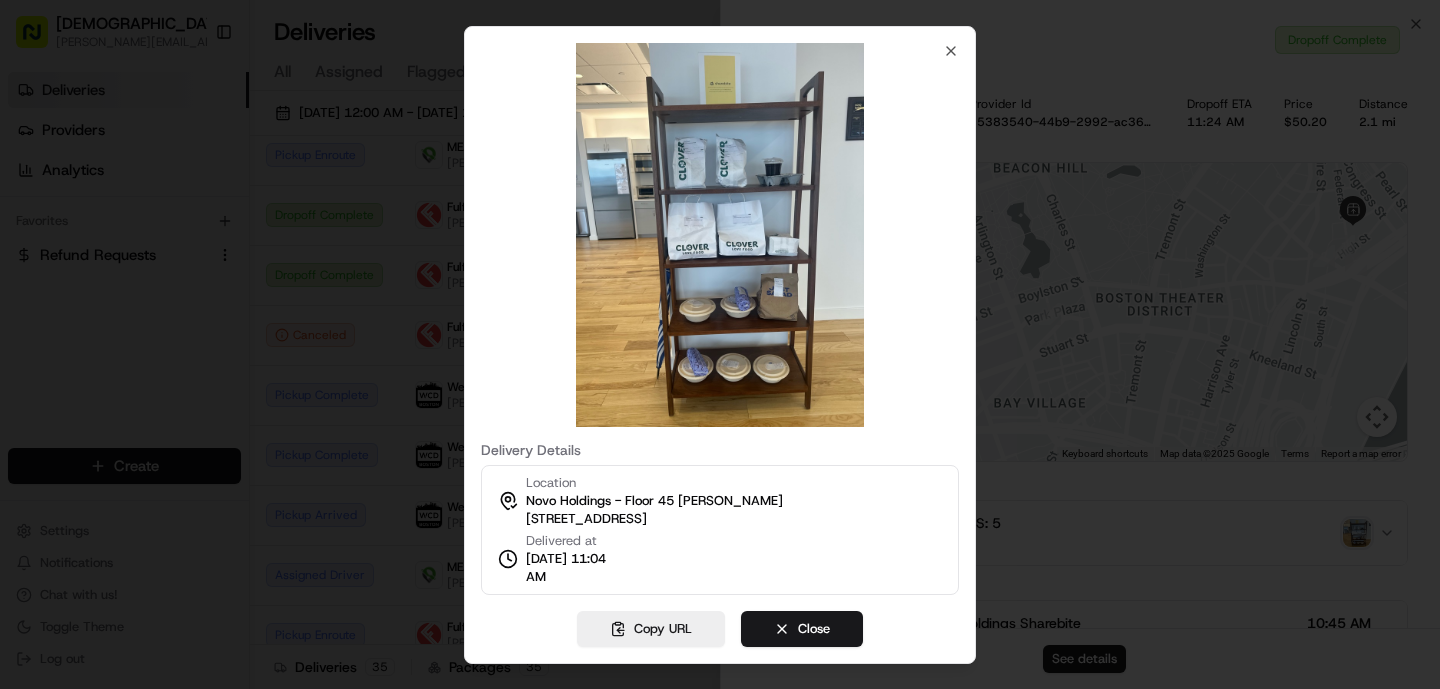 click at bounding box center [720, 344] 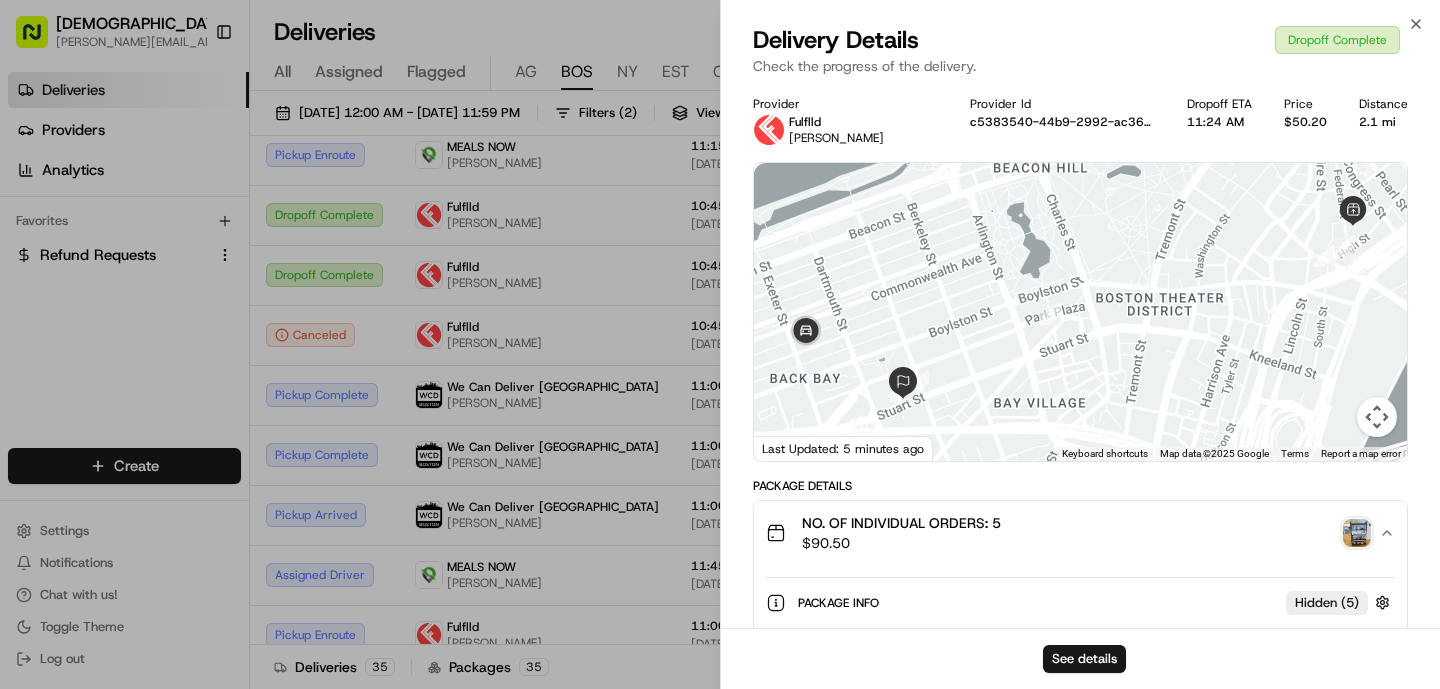 scroll, scrollTop: 945, scrollLeft: 0, axis: vertical 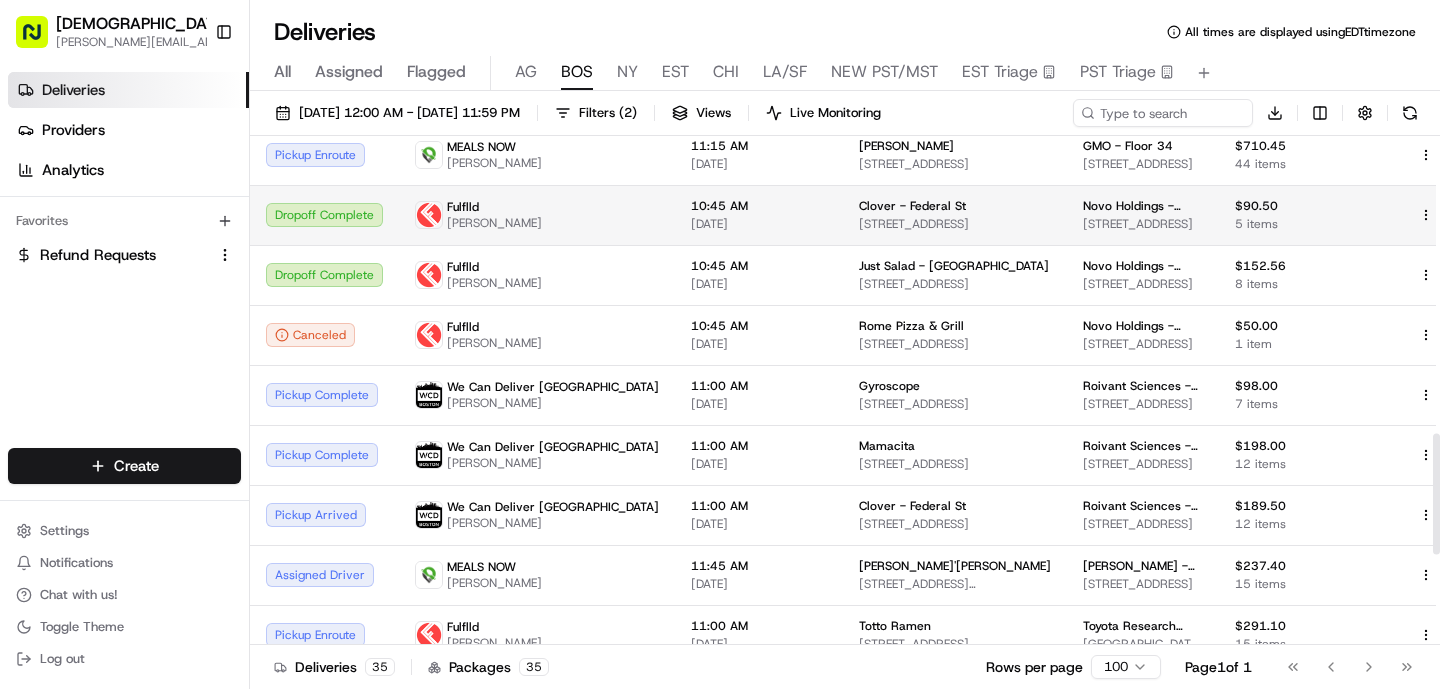 click on "10:45 AM [DATE]" at bounding box center [759, 215] 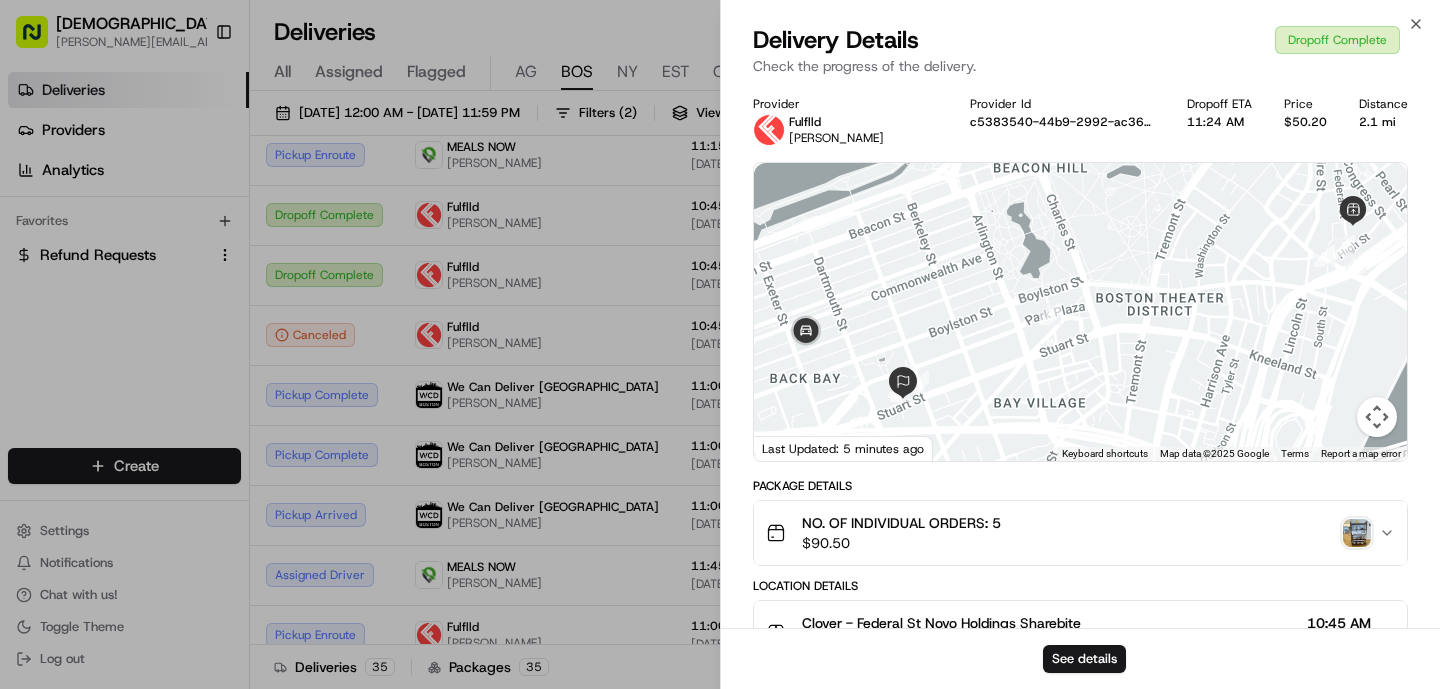 scroll, scrollTop: 654, scrollLeft: 0, axis: vertical 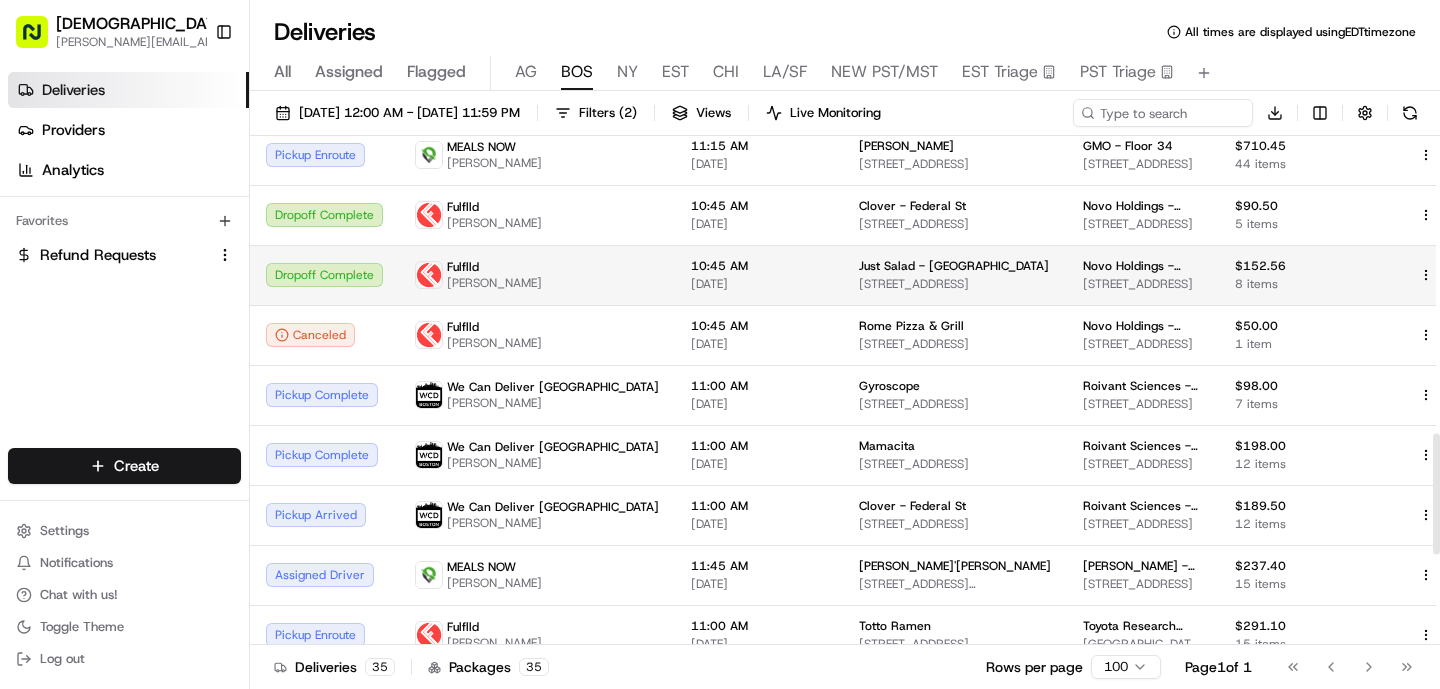 click on "[PERSON_NAME]" at bounding box center (494, 283) 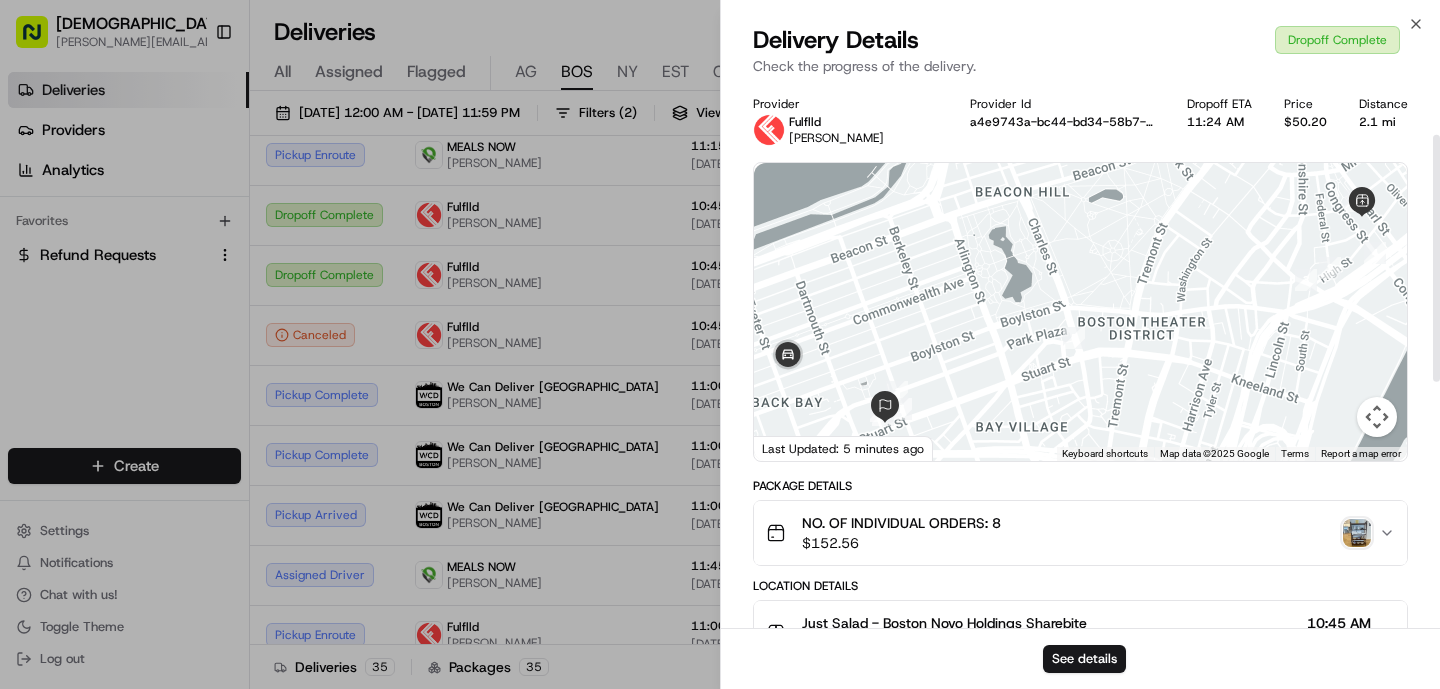 scroll, scrollTop: 654, scrollLeft: 0, axis: vertical 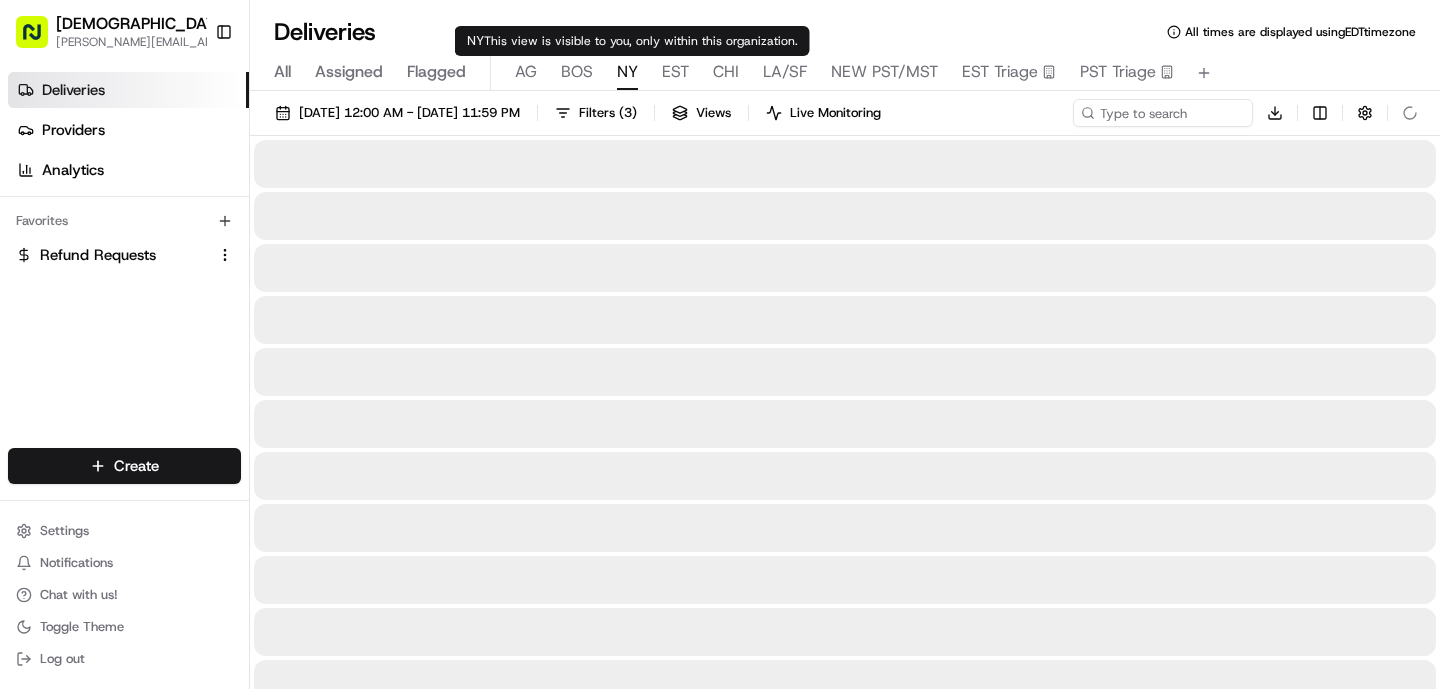 click on "NY" at bounding box center (627, 72) 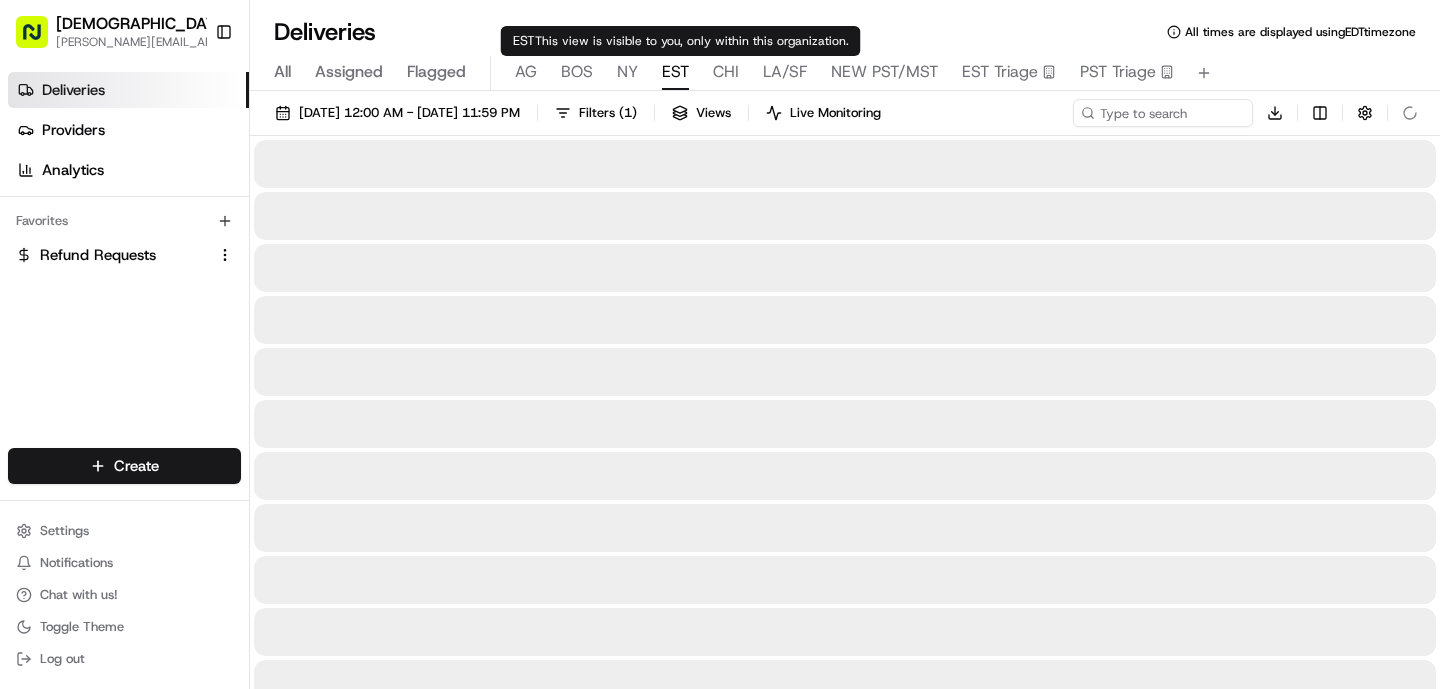 click on "EST" at bounding box center [675, 72] 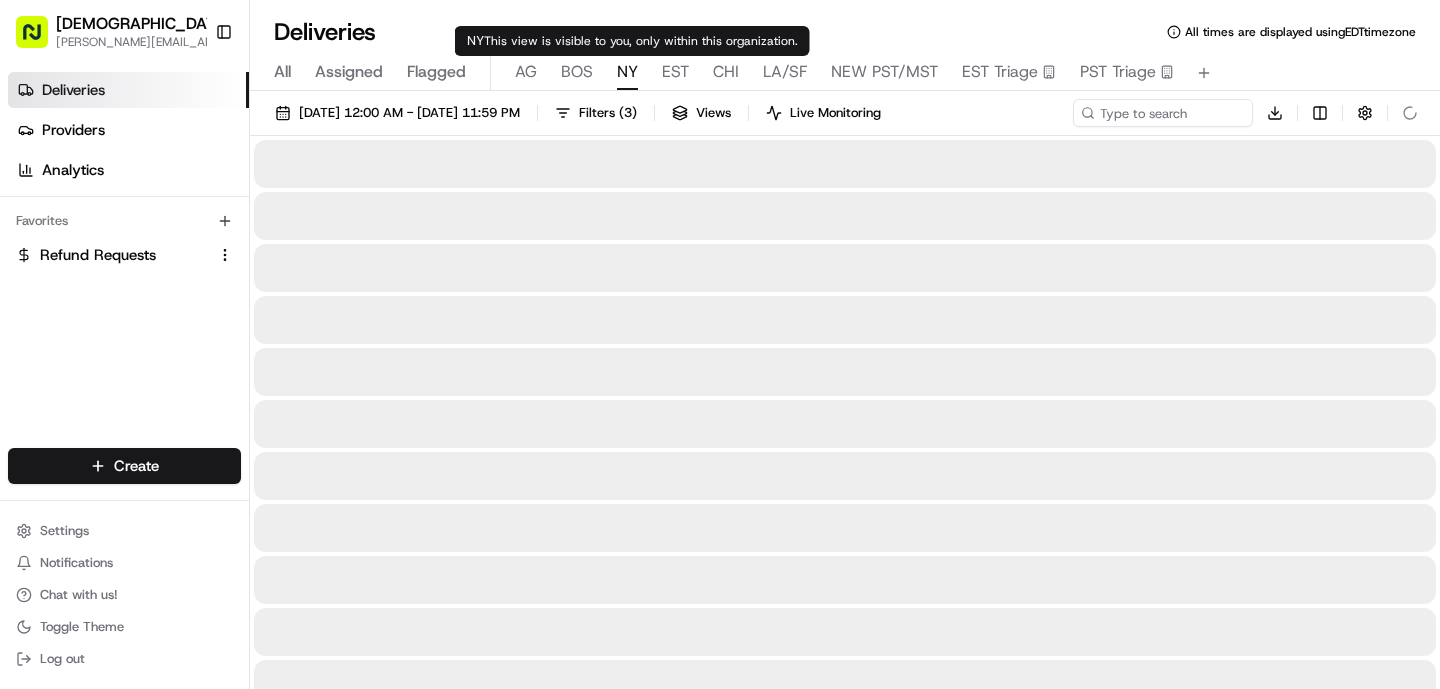 click on "NY" at bounding box center [627, 72] 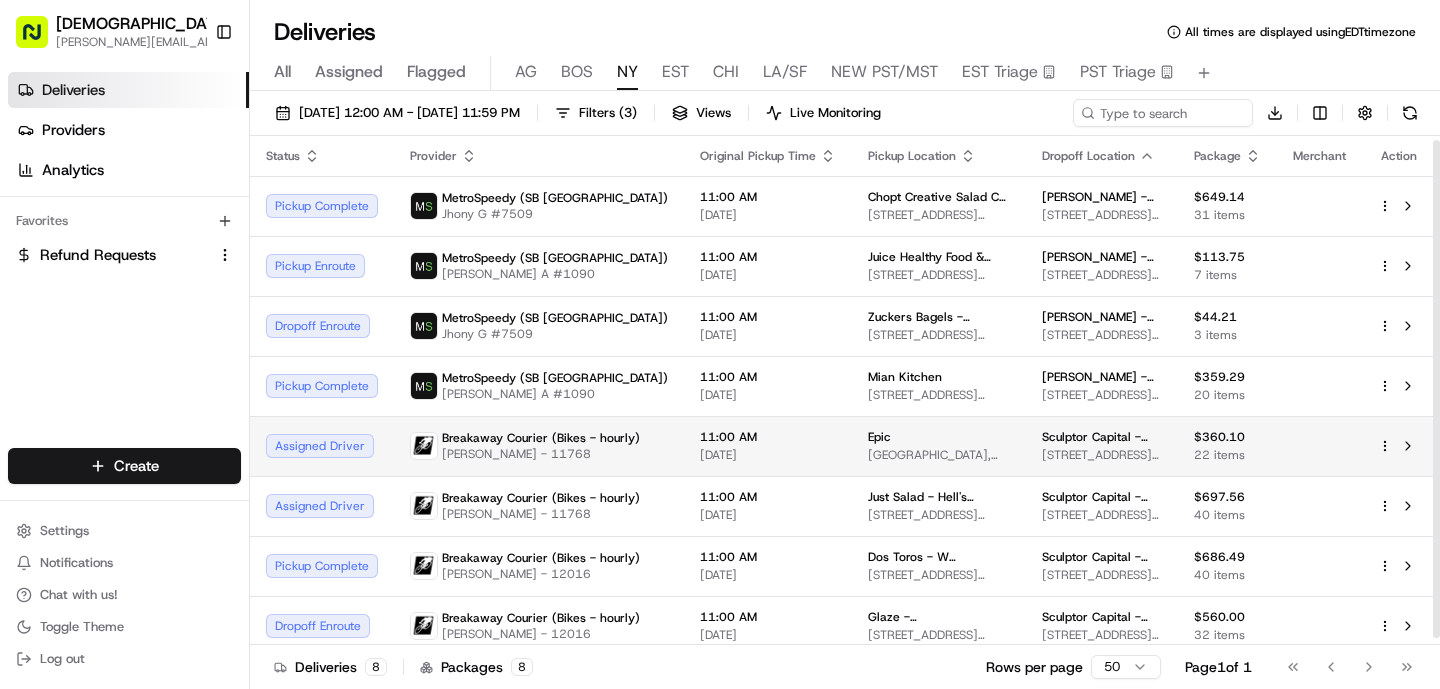 scroll, scrollTop: 11, scrollLeft: 0, axis: vertical 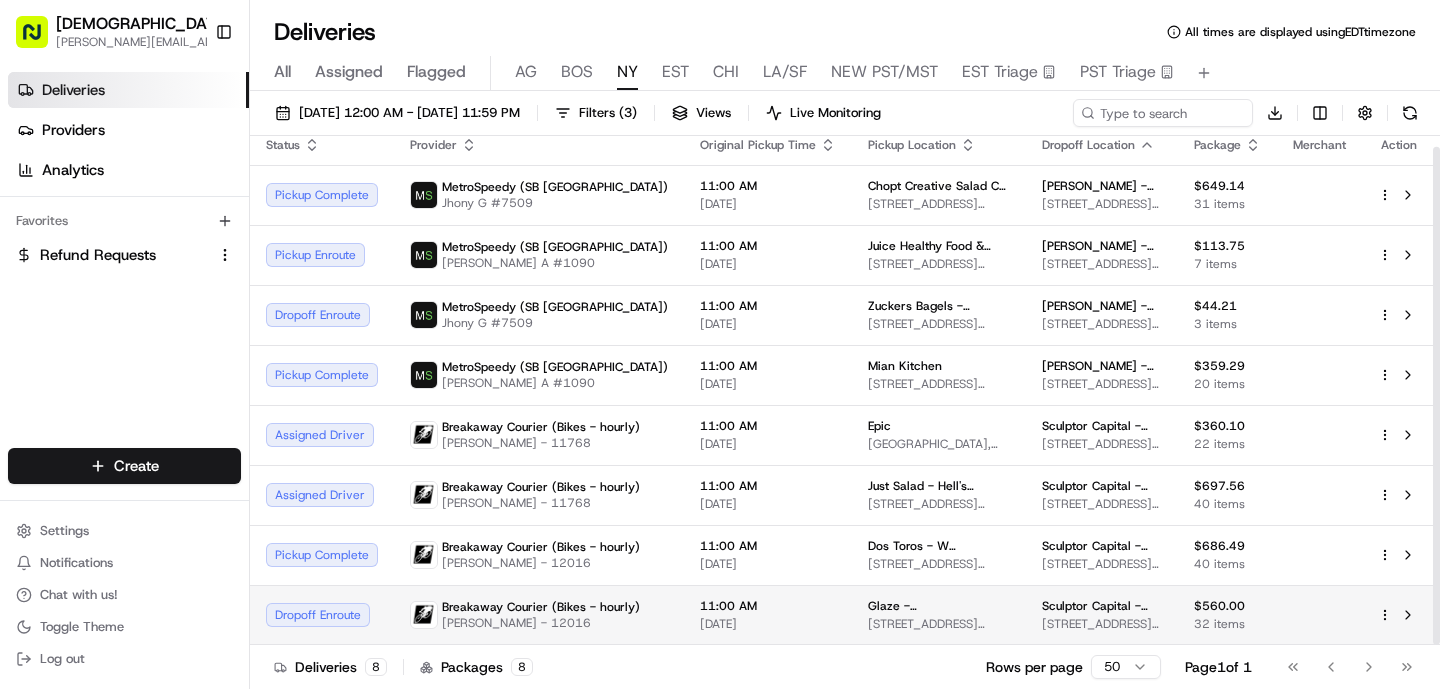 click on "Breakaway Courier (Bikes - hourly)" at bounding box center [541, 607] 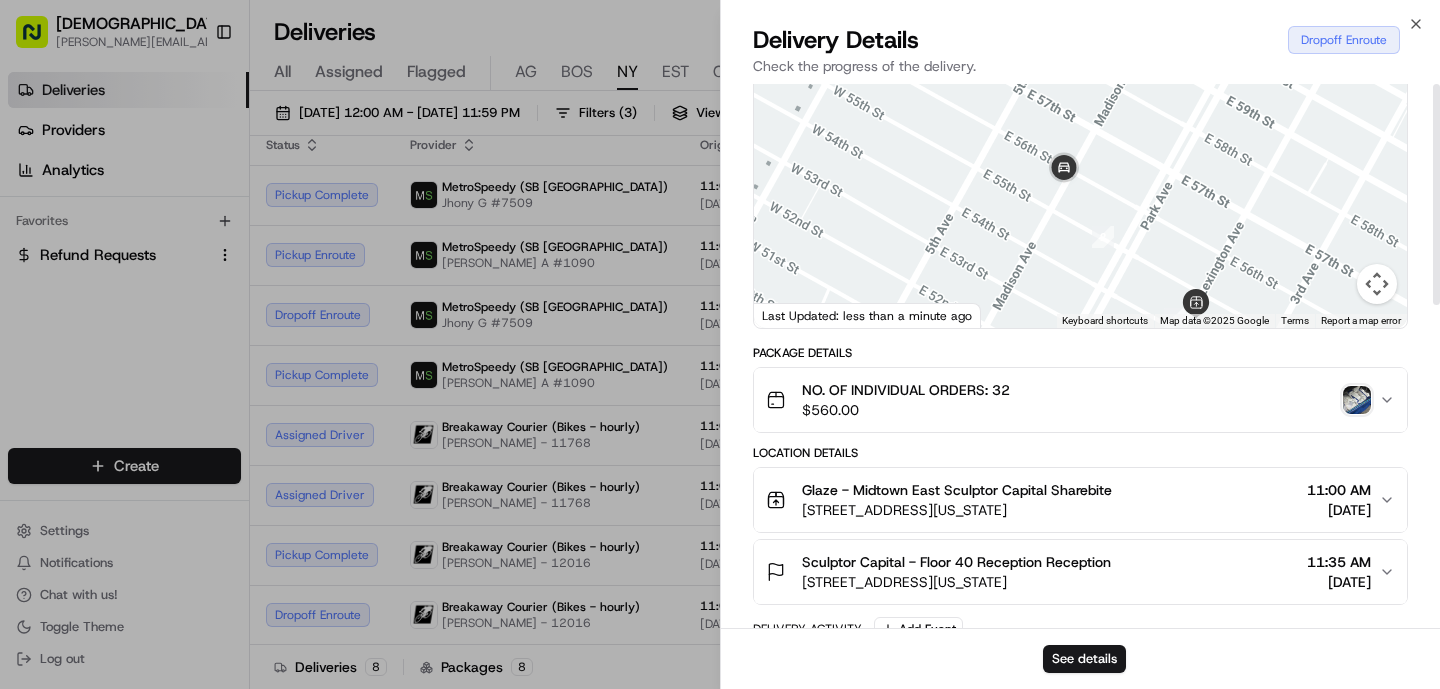 scroll, scrollTop: 0, scrollLeft: 0, axis: both 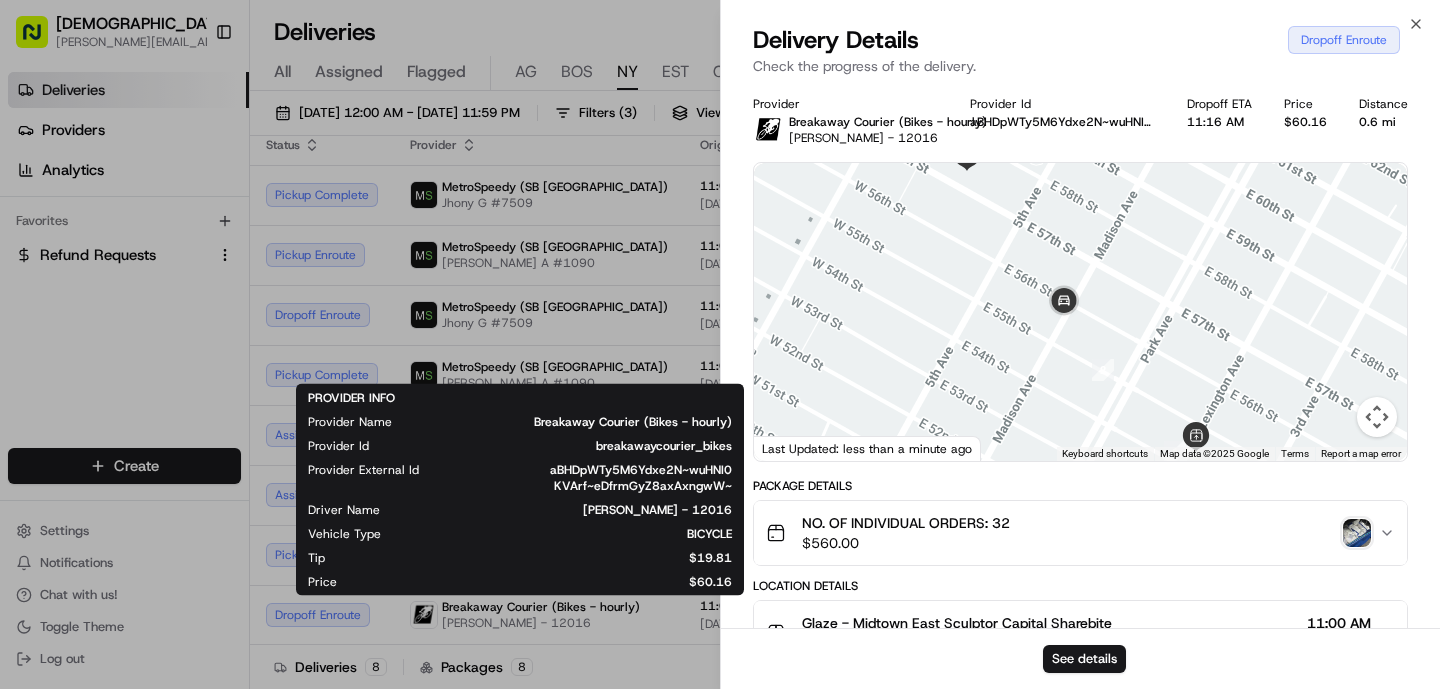 click on "Breakaway Courier (Bikes - hourly)" at bounding box center [578, 422] 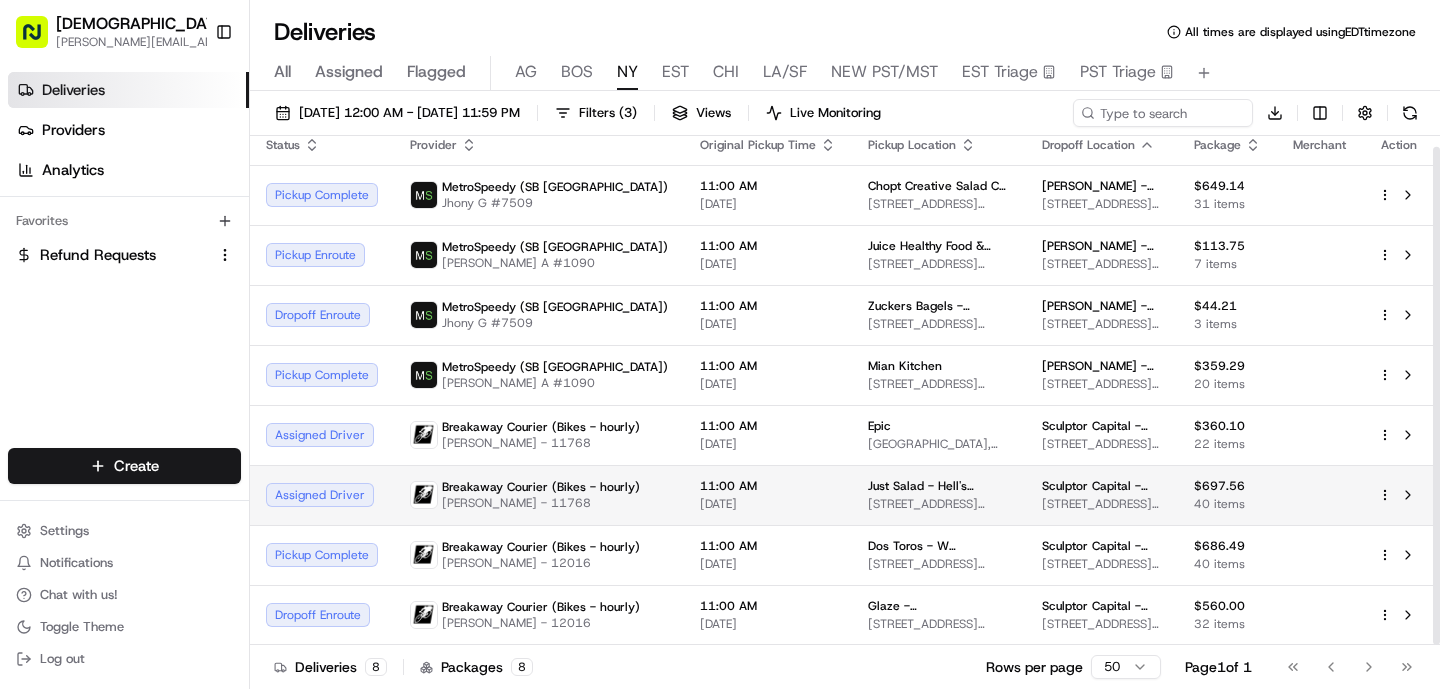 click on "11:00 AM [DATE]" at bounding box center (768, 495) 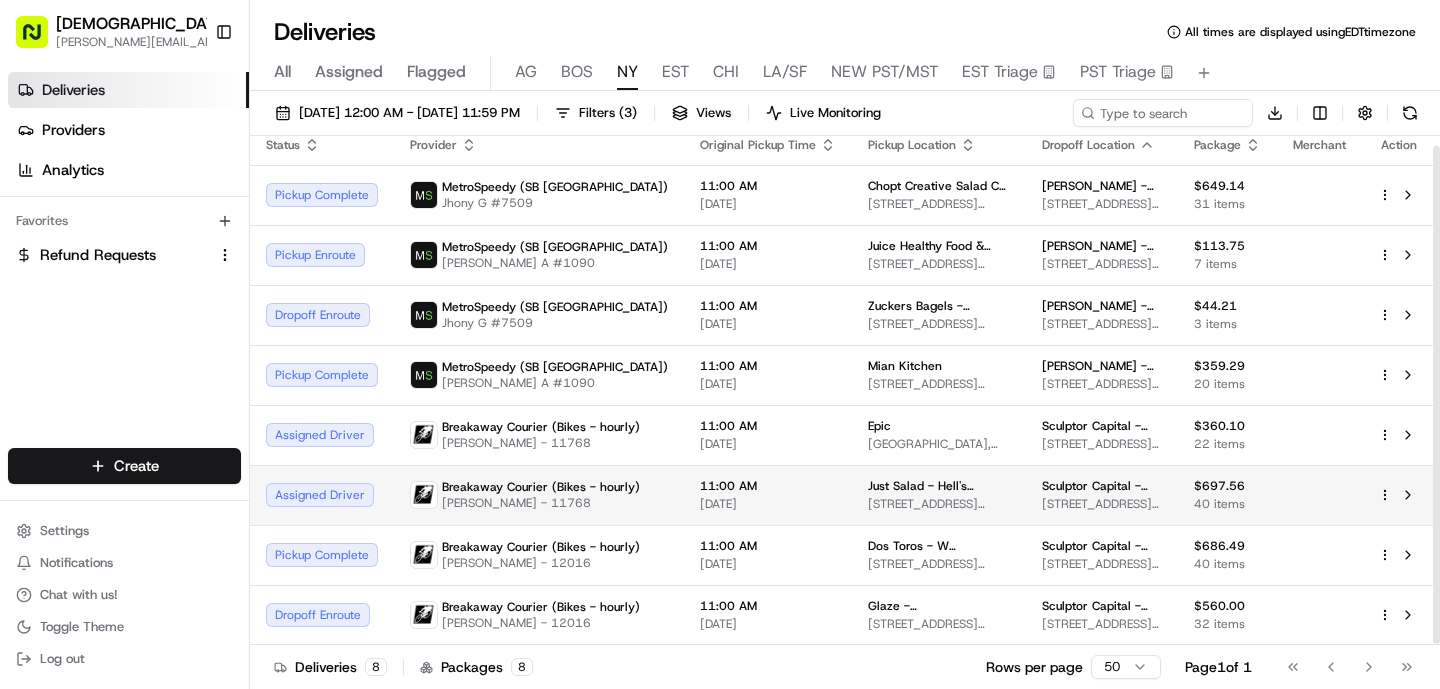 scroll, scrollTop: 0, scrollLeft: 0, axis: both 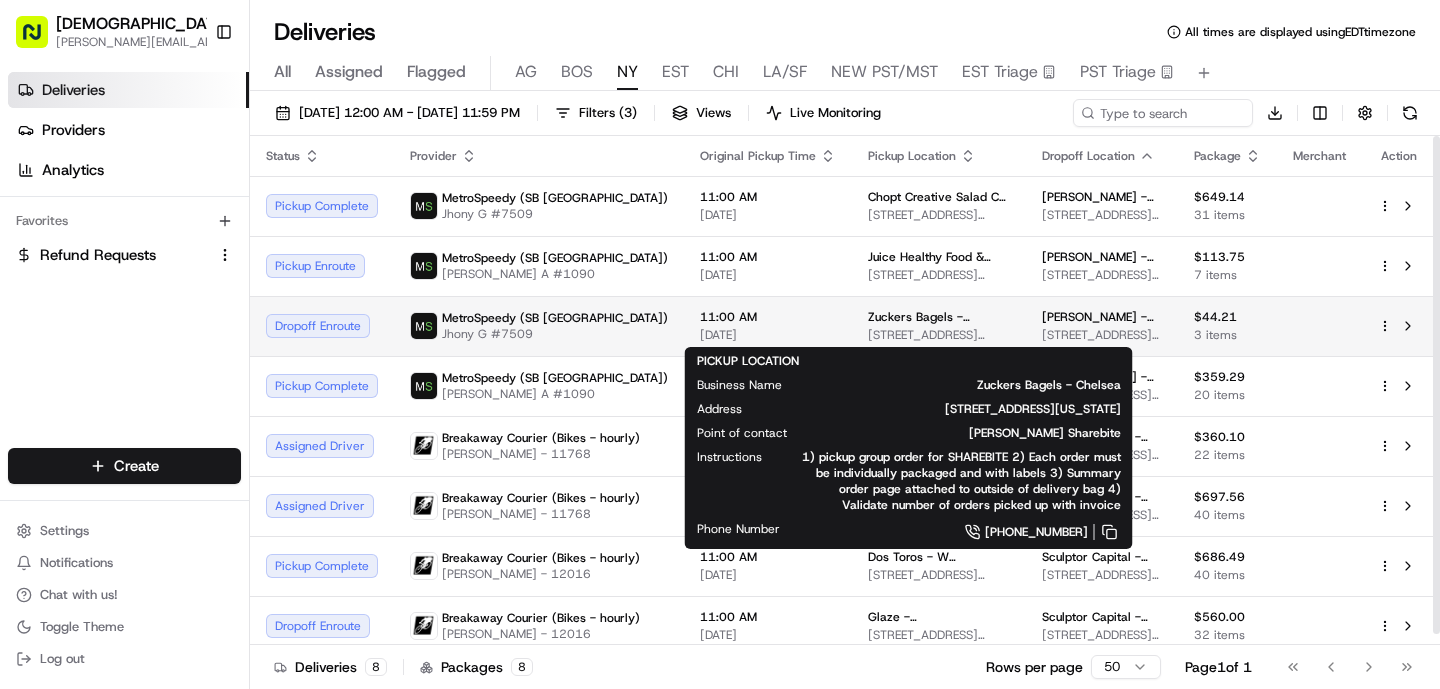 click on "11:00 AM [DATE]" at bounding box center [768, 326] 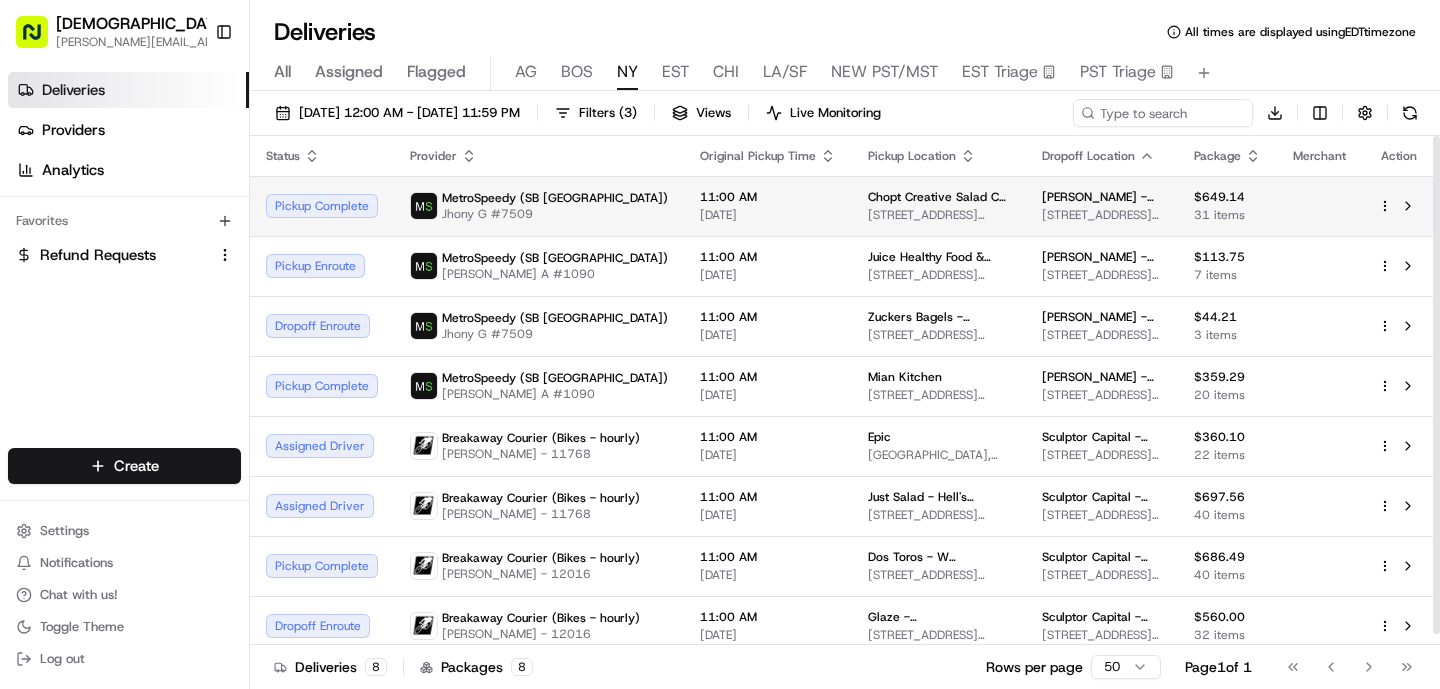 click on "11:00 AM [DATE]" at bounding box center (768, 206) 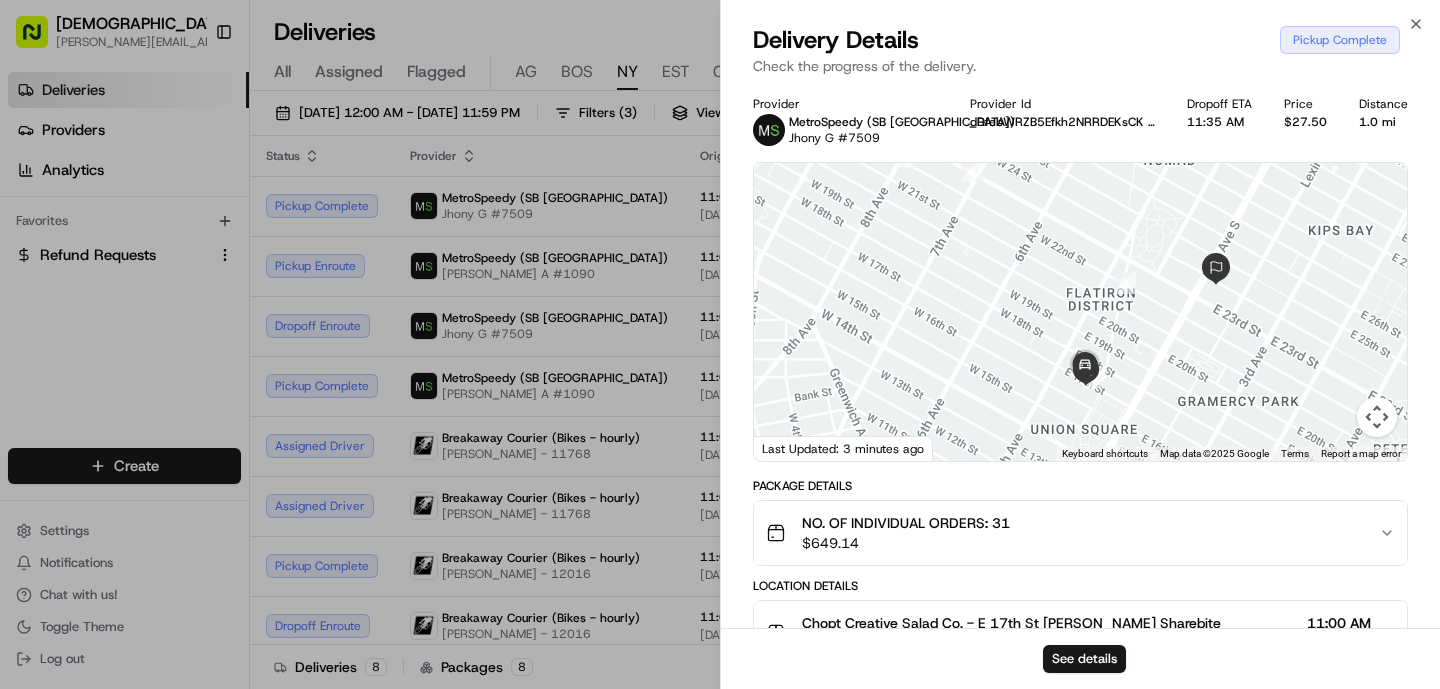 drag, startPoint x: 1117, startPoint y: 357, endPoint x: 1086, endPoint y: 278, distance: 84.8646 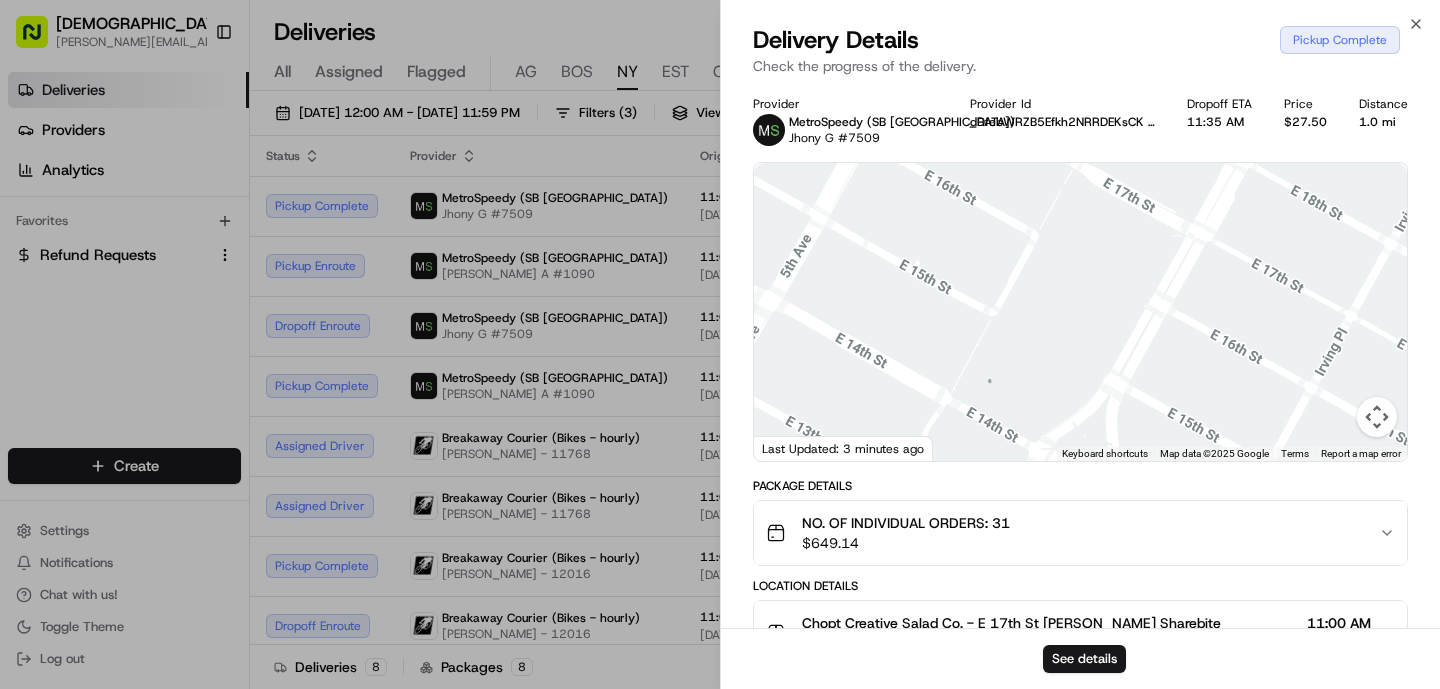 drag, startPoint x: 1026, startPoint y: 157, endPoint x: 1026, endPoint y: 343, distance: 186 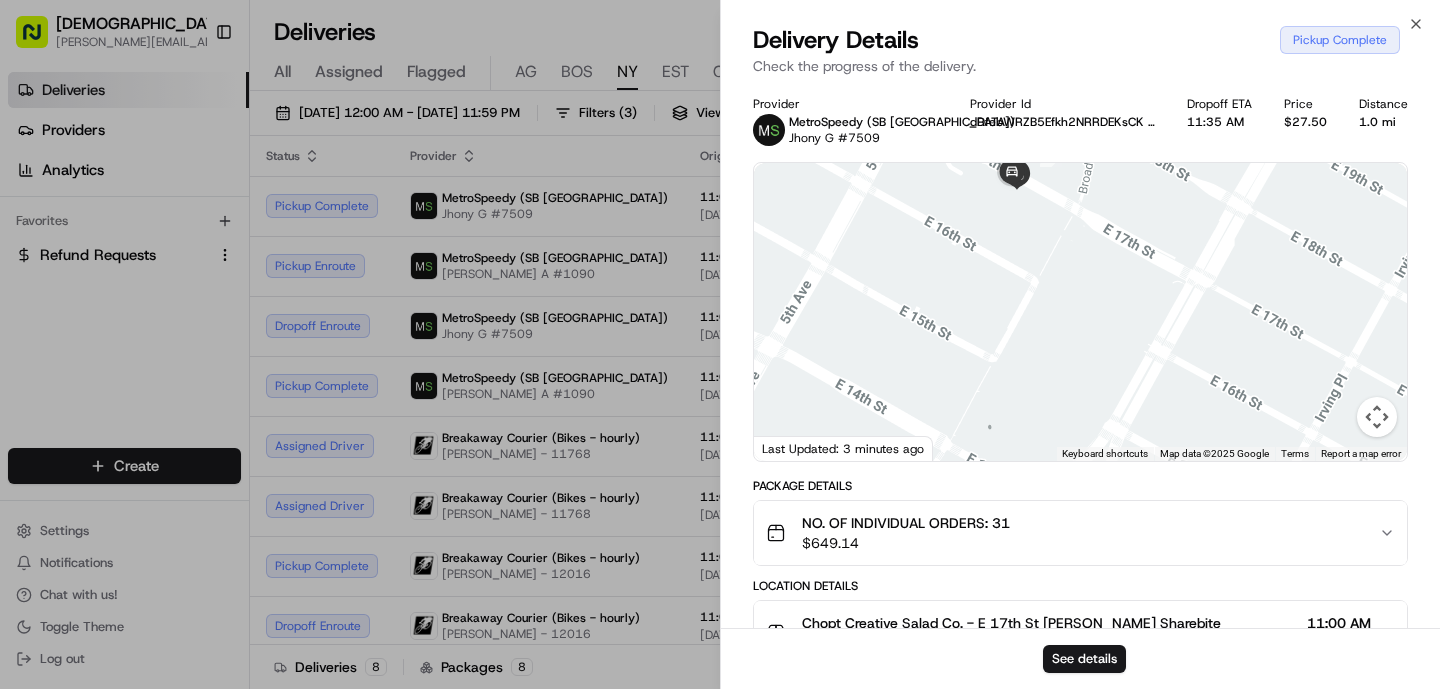 drag, startPoint x: 1026, startPoint y: 270, endPoint x: 1026, endPoint y: 408, distance: 138 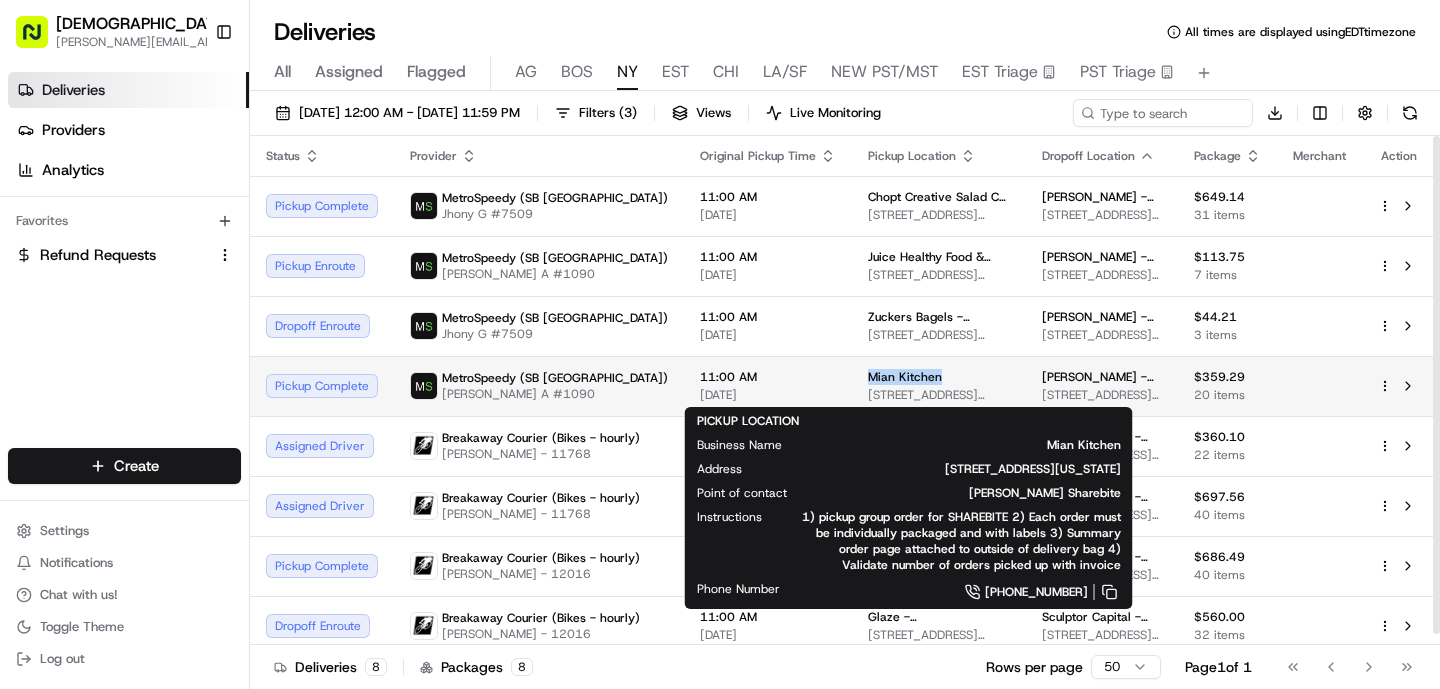 drag, startPoint x: 908, startPoint y: 382, endPoint x: 822, endPoint y: 382, distance: 86 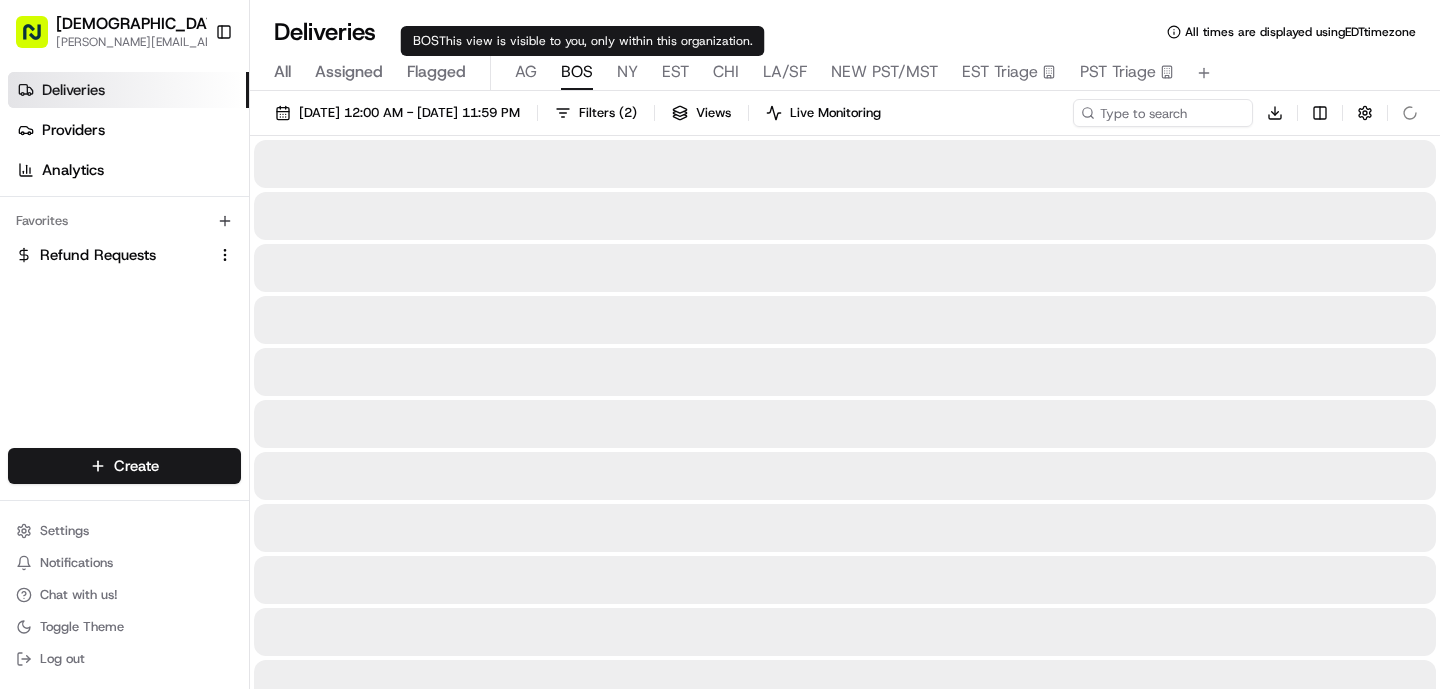 click on "BOS" at bounding box center [577, 72] 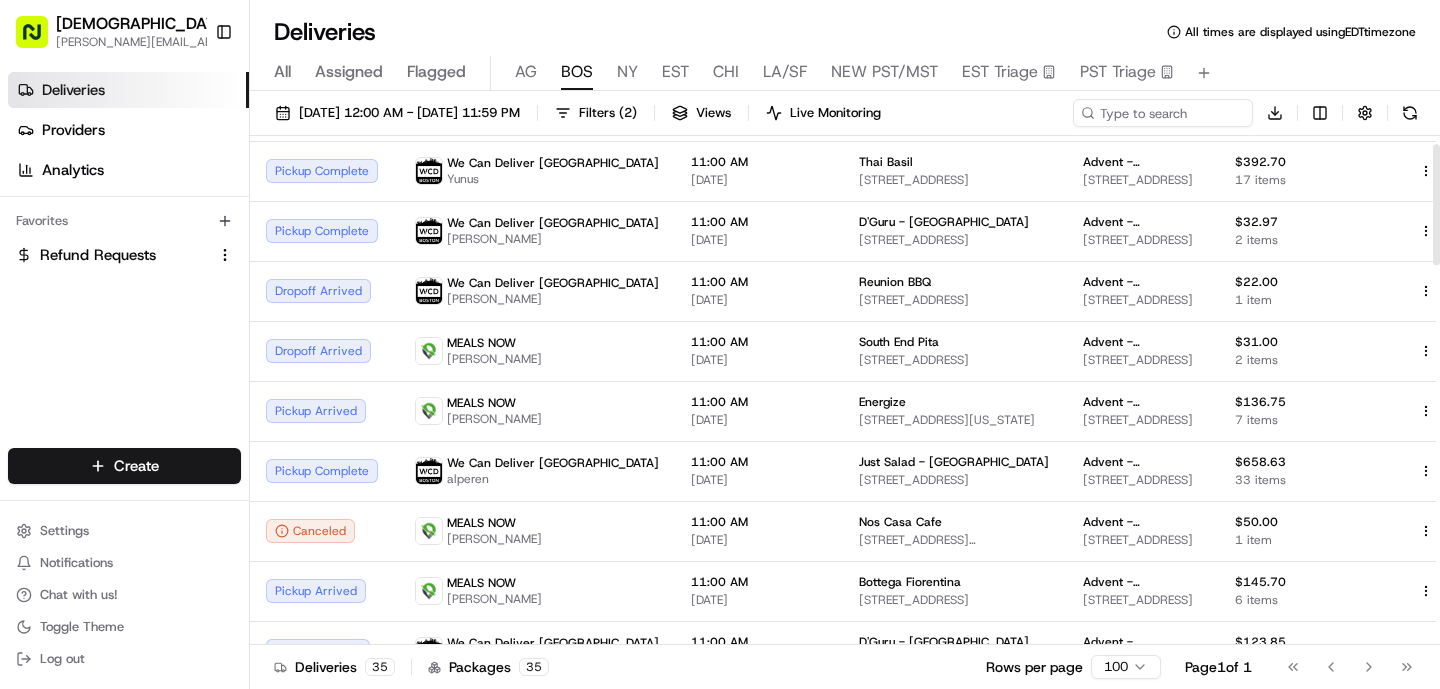 scroll, scrollTop: 36, scrollLeft: 0, axis: vertical 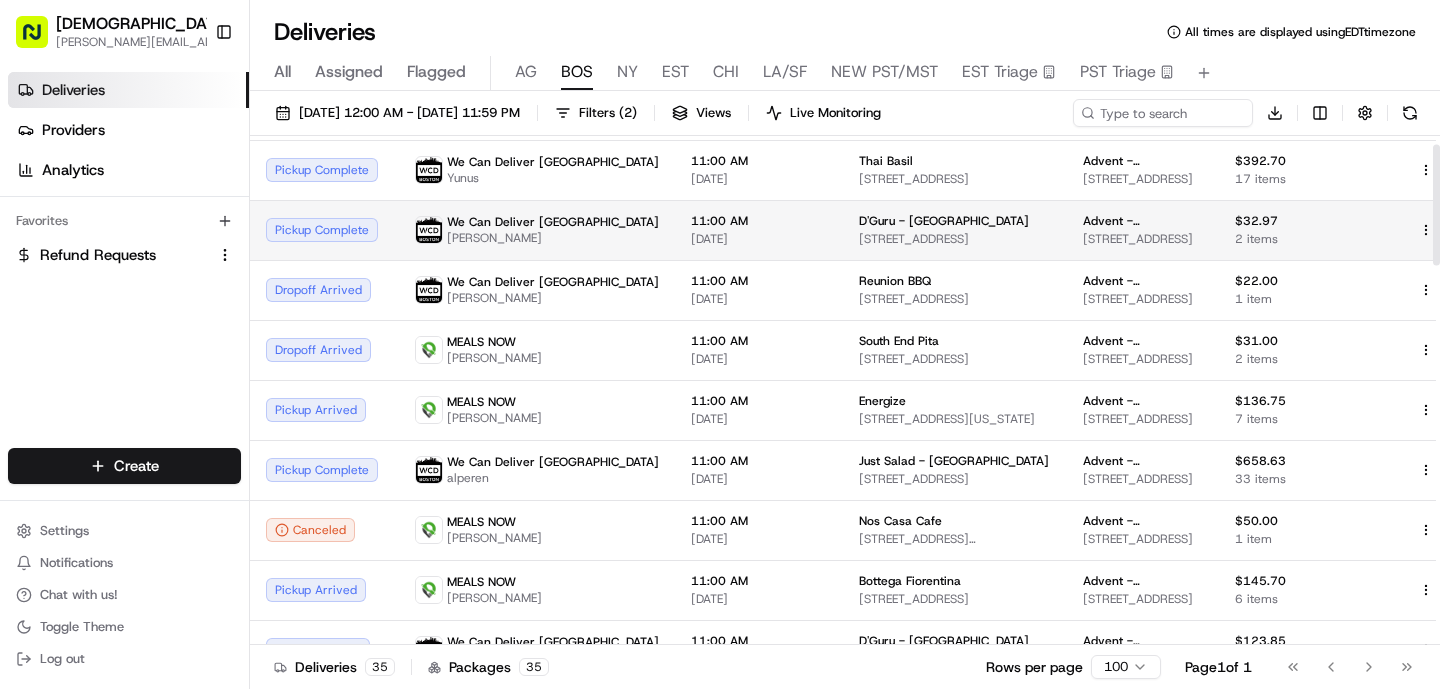 click on "11:00 AM [DATE]" at bounding box center [759, 230] 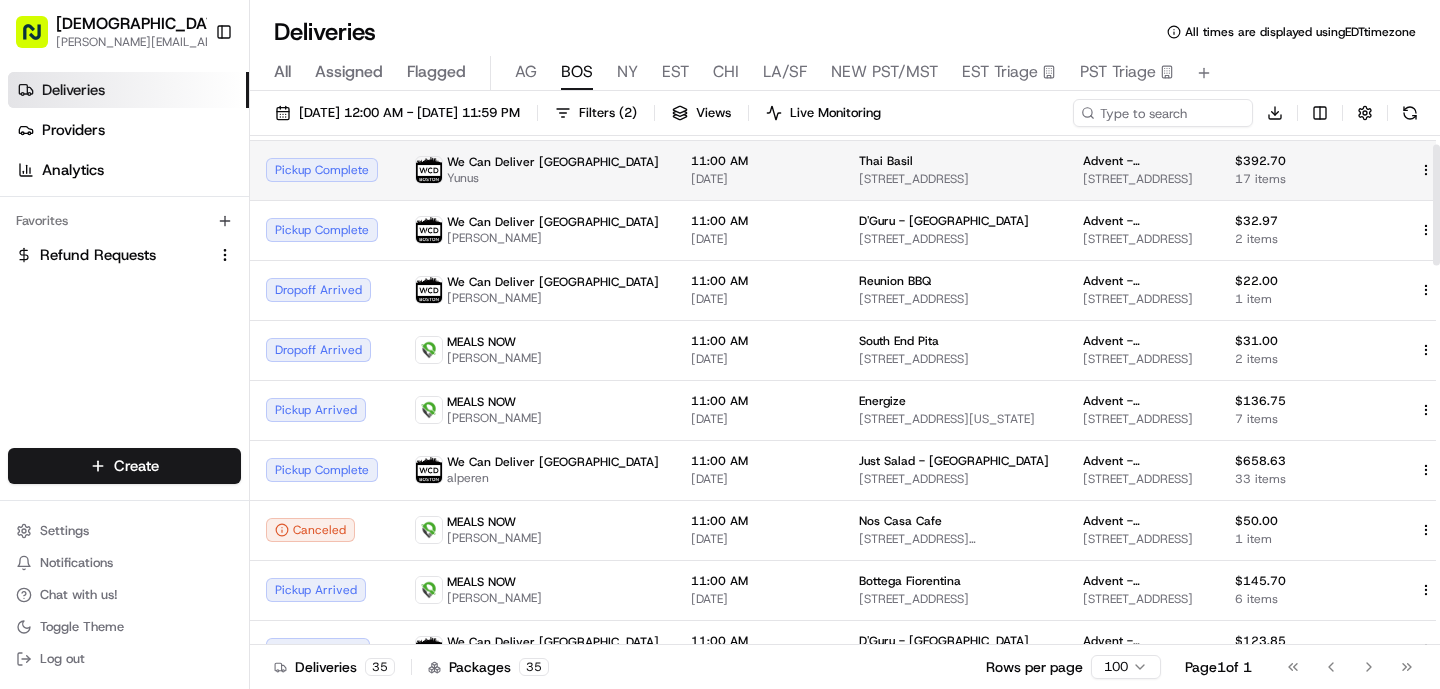 click on "[DATE]" at bounding box center (759, 179) 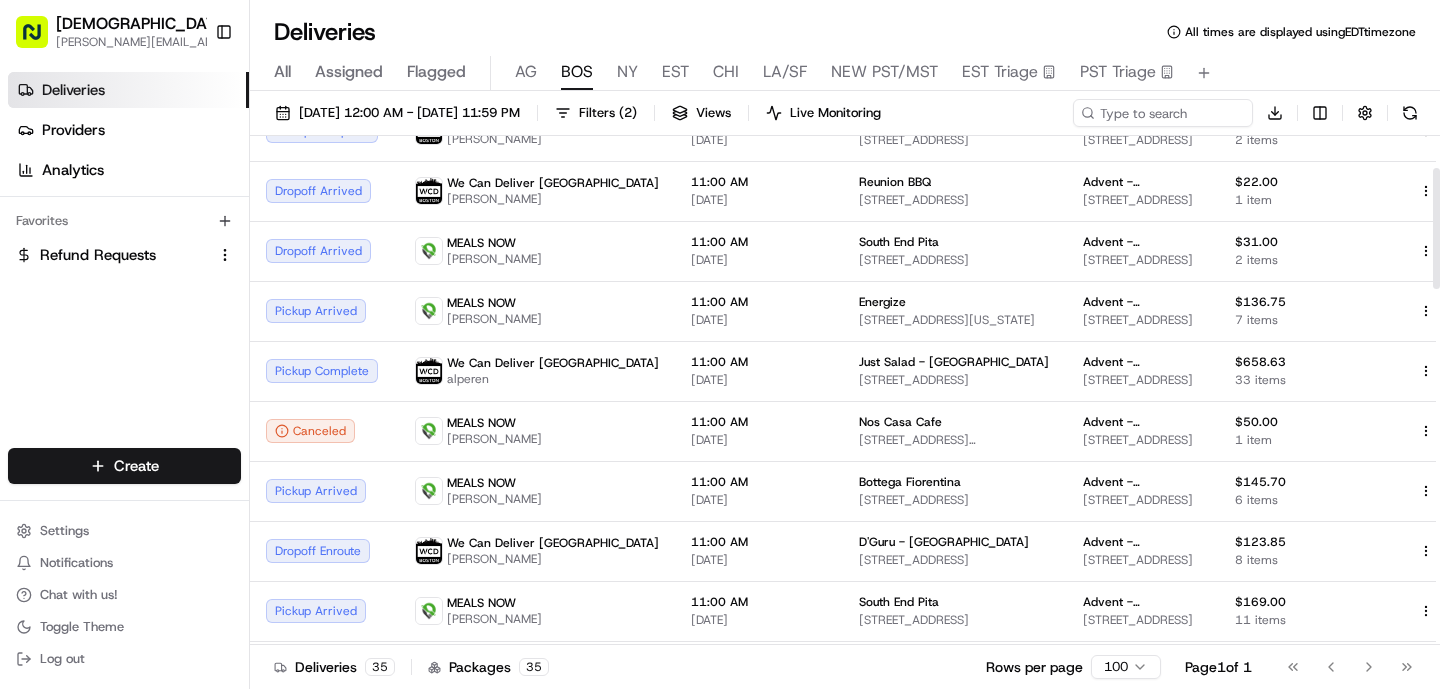 scroll, scrollTop: 134, scrollLeft: 0, axis: vertical 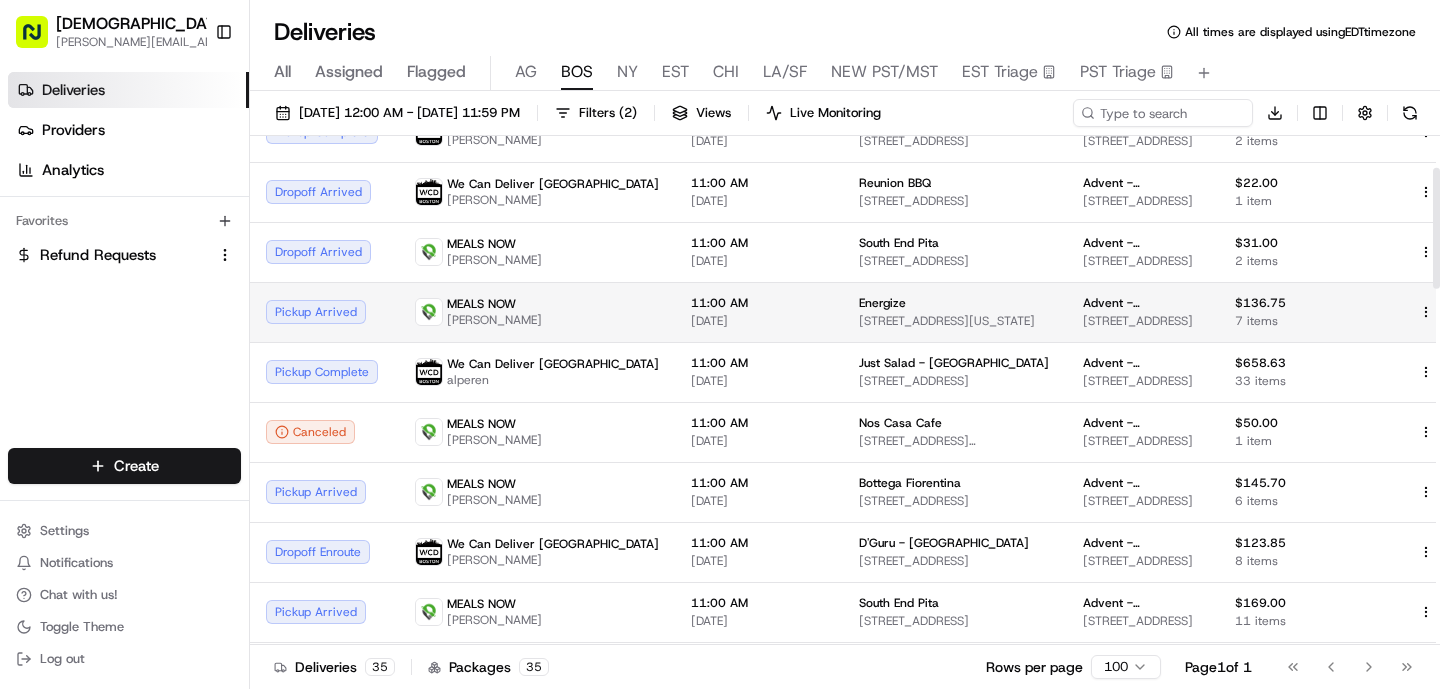 click on "MEALS NOW [PERSON_NAME]" at bounding box center [537, 312] 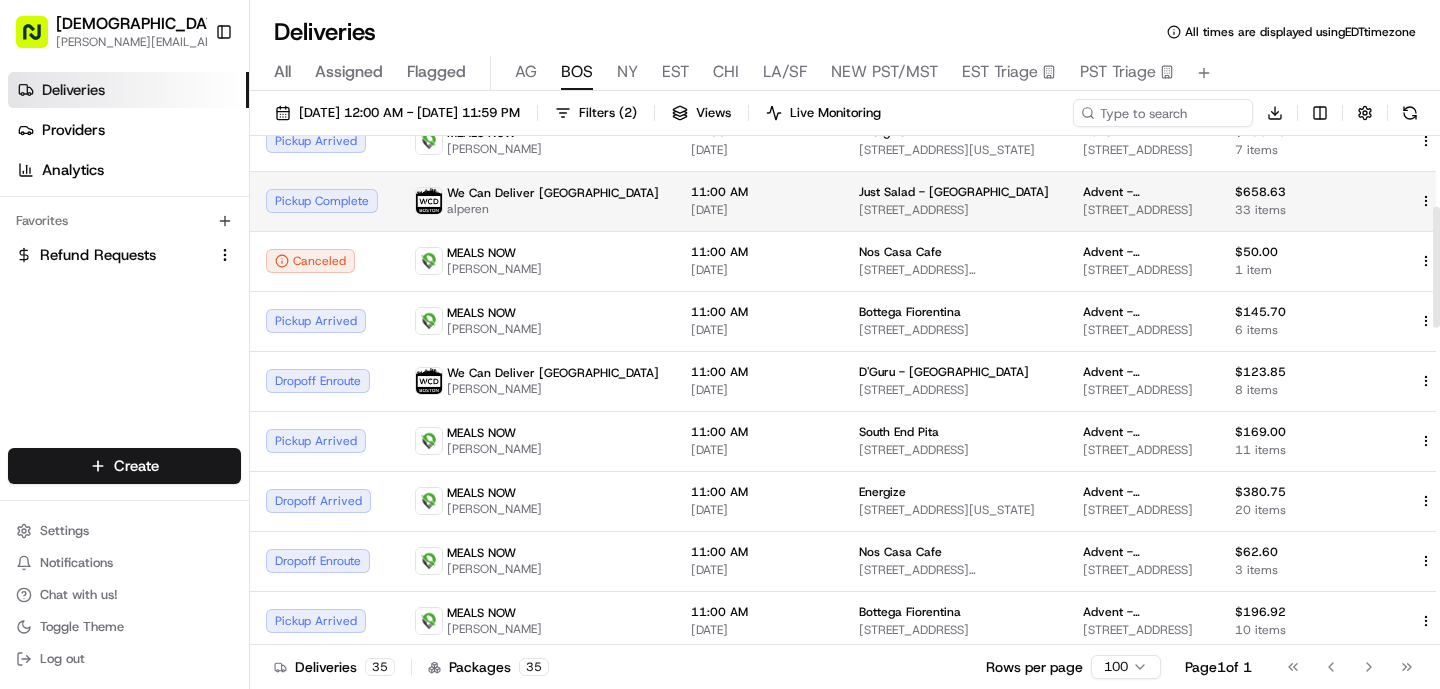 scroll, scrollTop: 306, scrollLeft: 0, axis: vertical 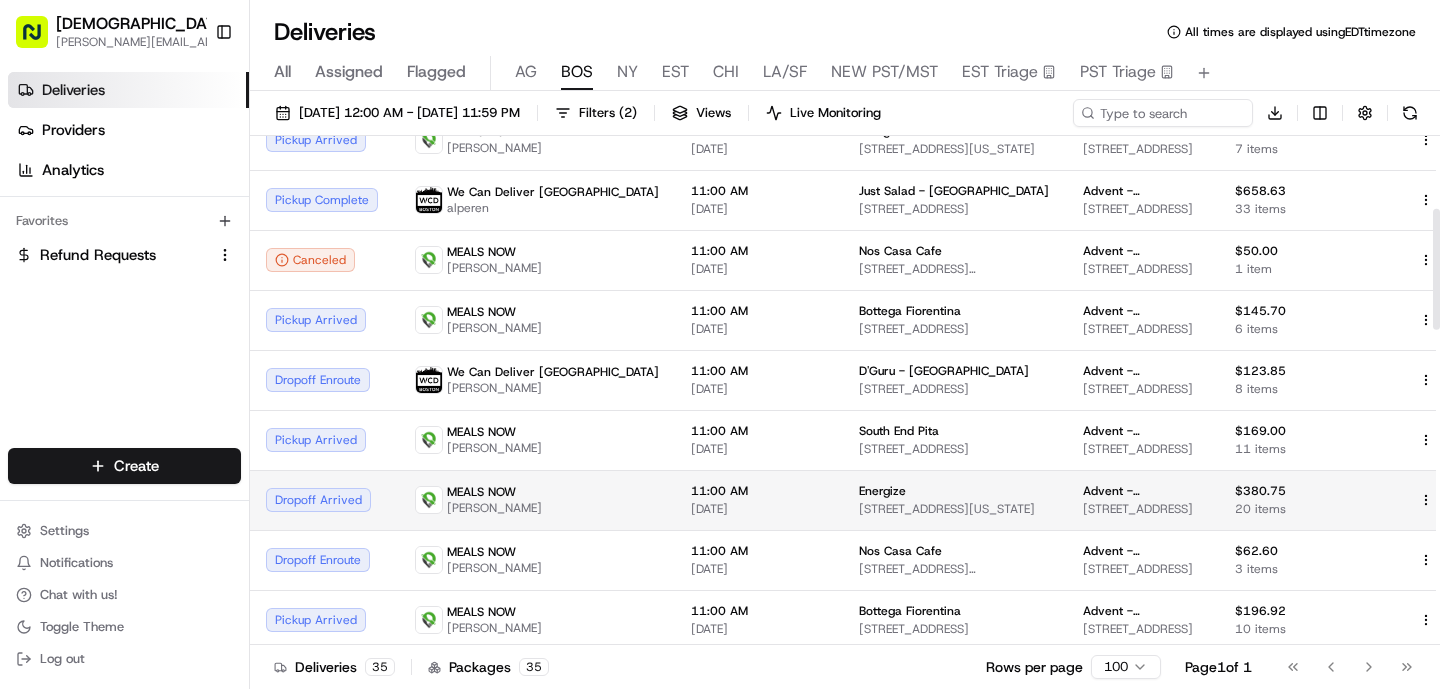 click on "MEALS NOW [PERSON_NAME]" at bounding box center (537, 500) 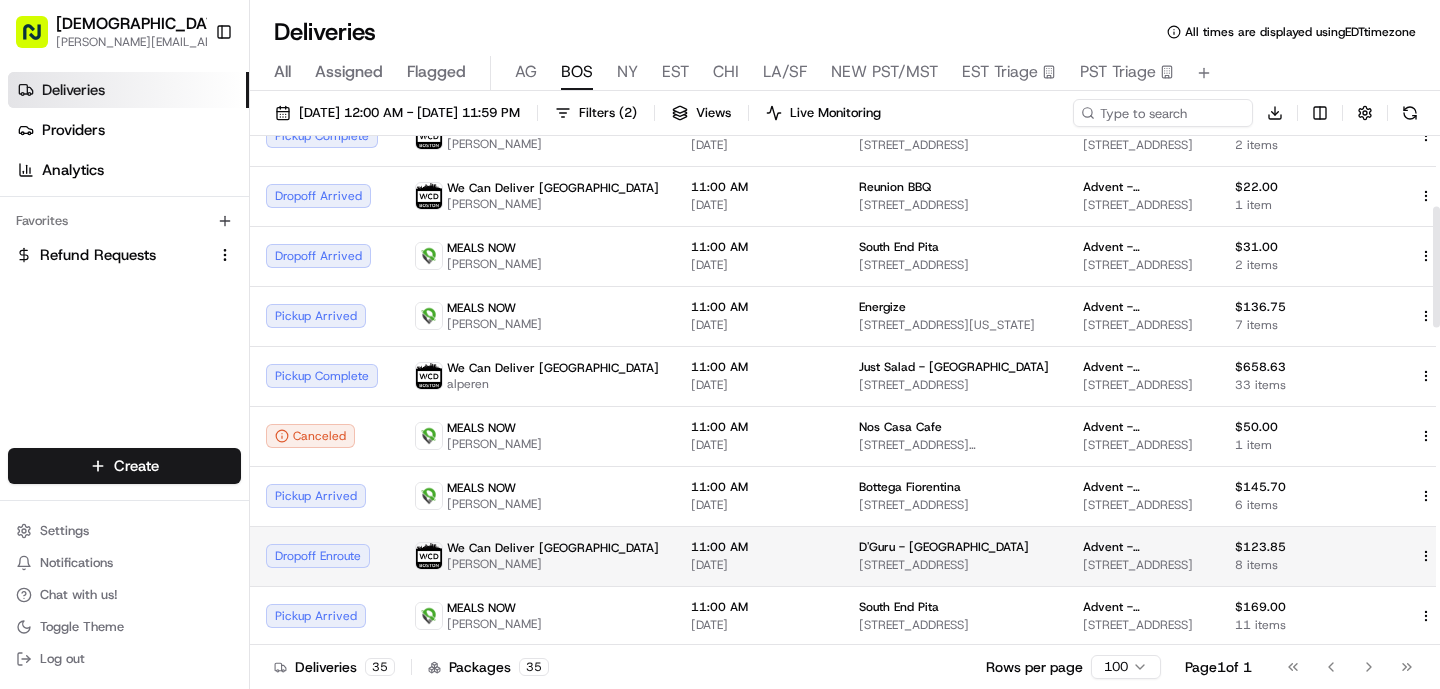 scroll, scrollTop: 0, scrollLeft: 0, axis: both 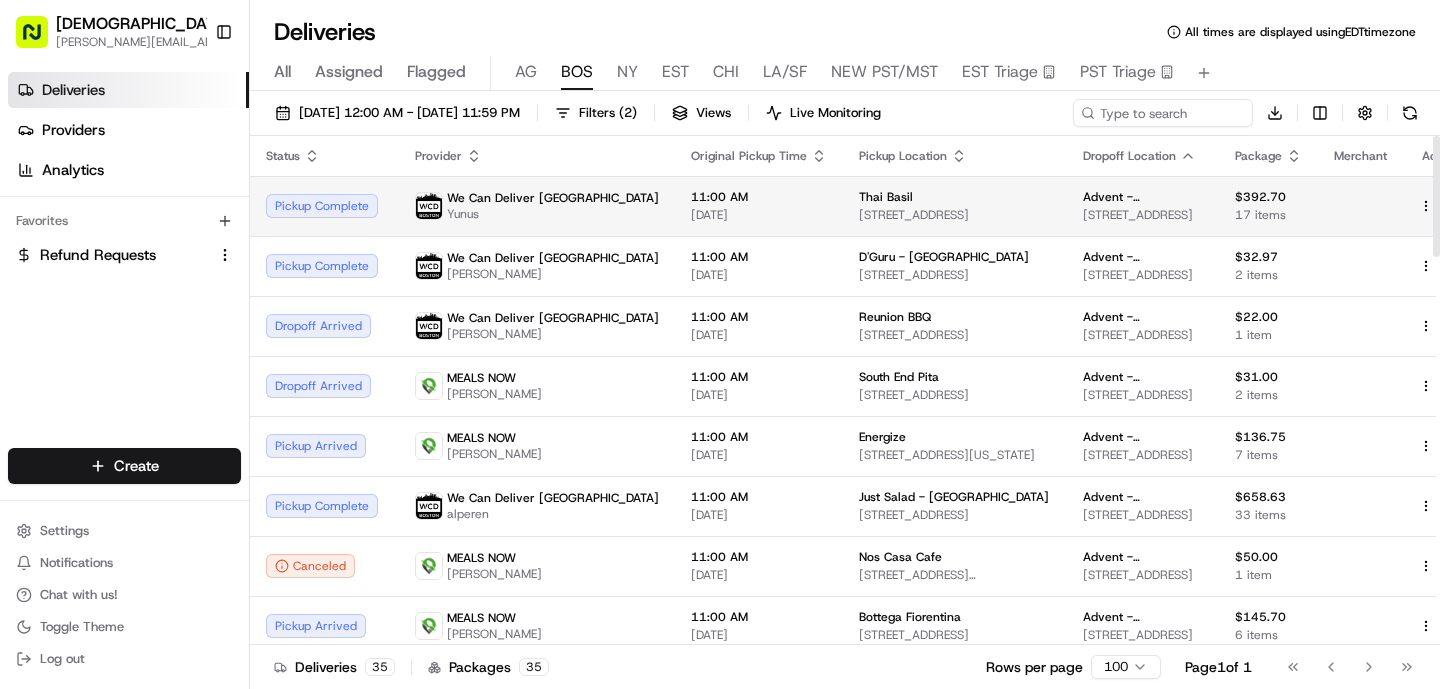 click on "11:00 AM [DATE]" at bounding box center [759, 206] 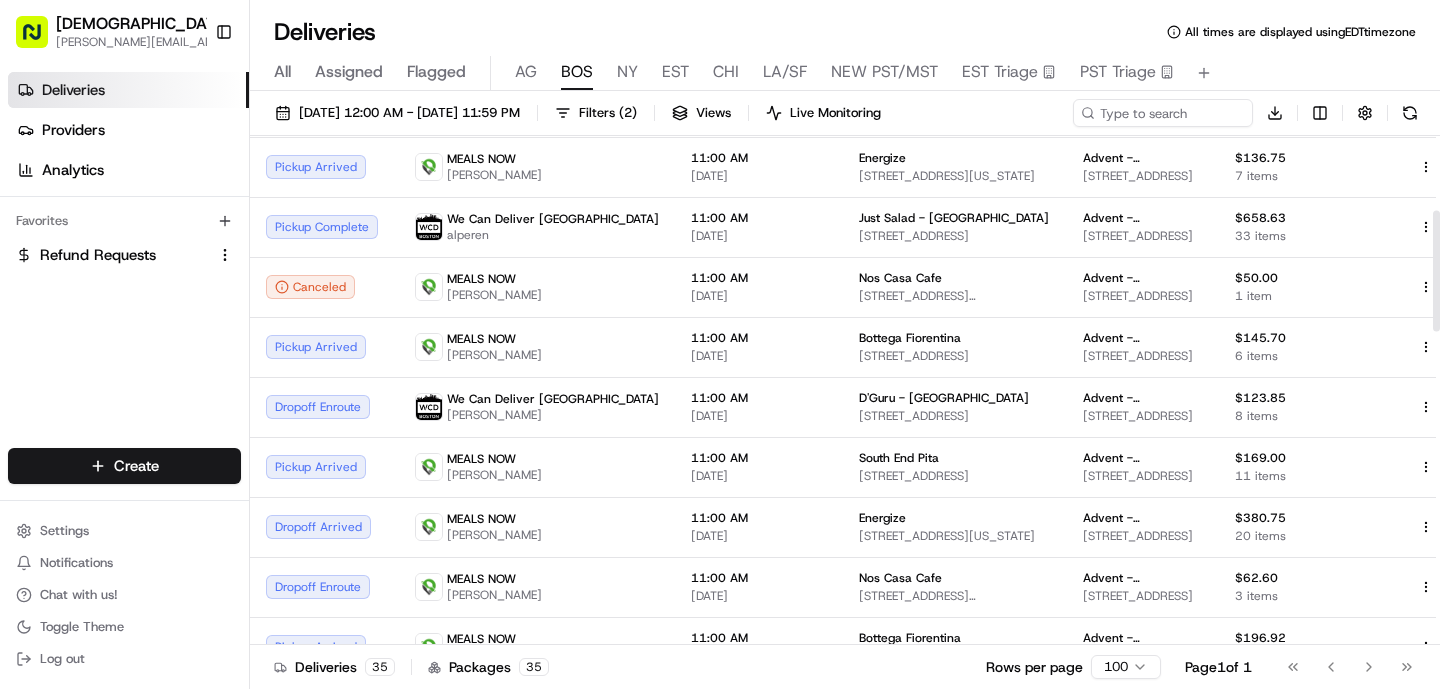 scroll, scrollTop: 335, scrollLeft: 0, axis: vertical 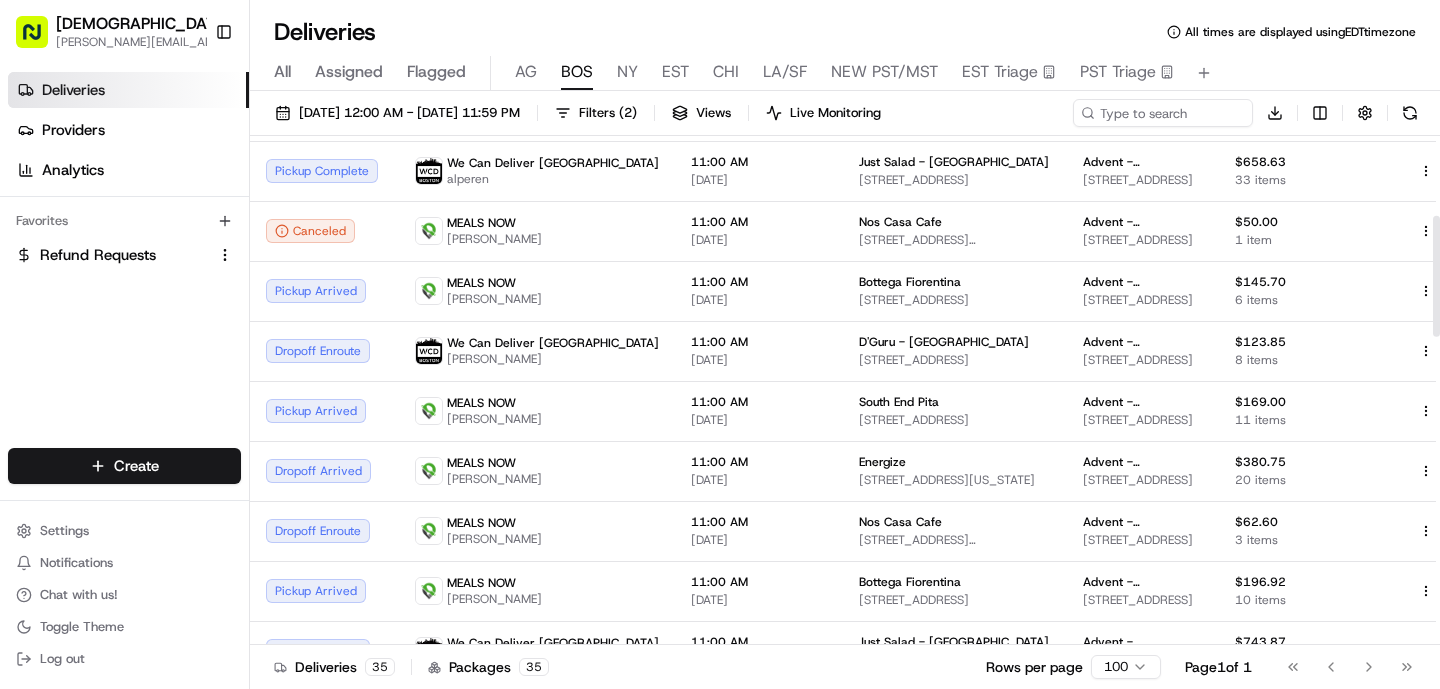 click on "11:00 AM [DATE]" at bounding box center (759, 351) 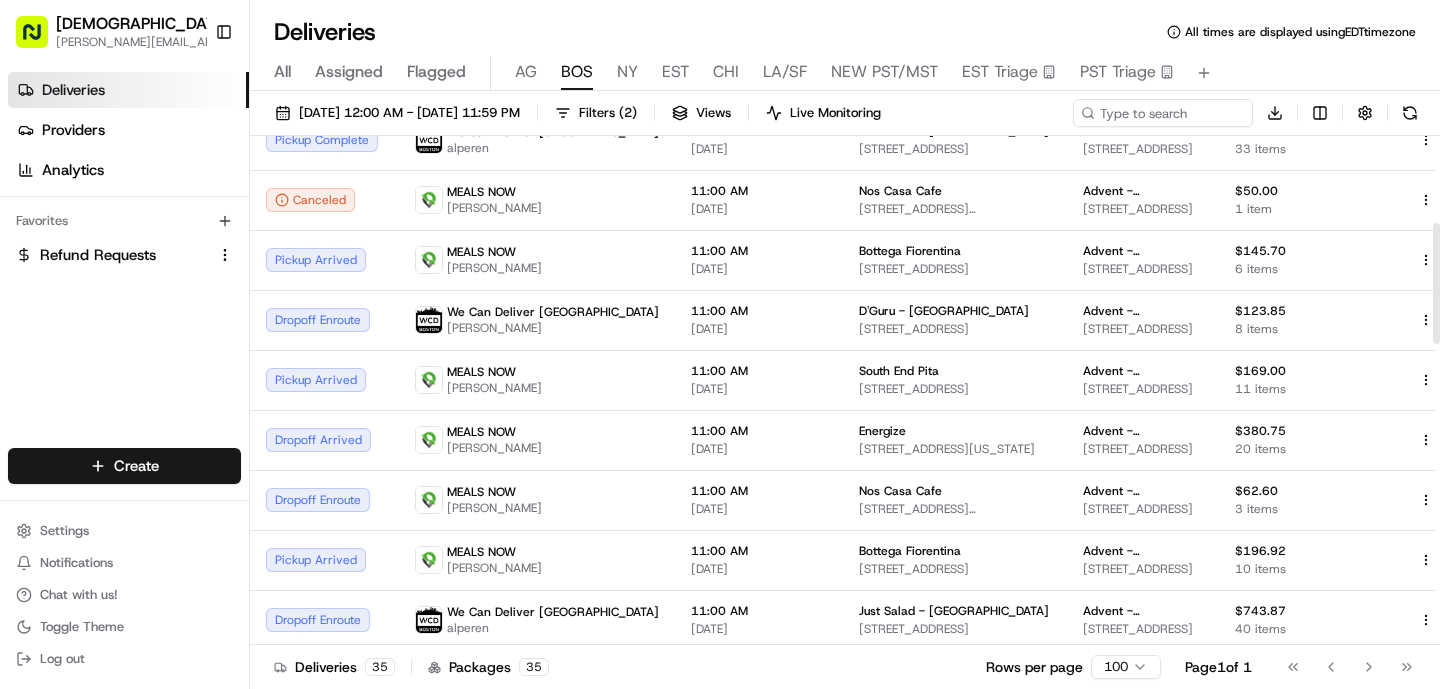 scroll, scrollTop: 370, scrollLeft: 0, axis: vertical 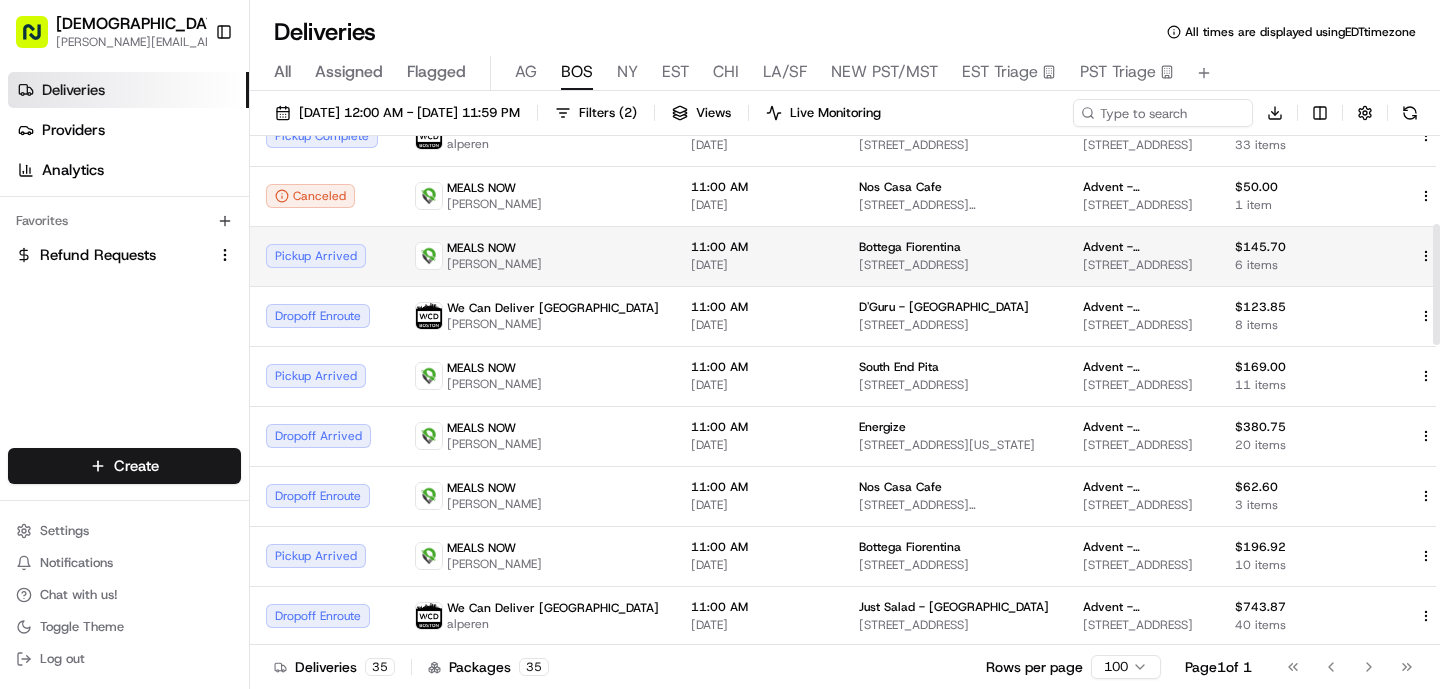click on "11:00 AM [DATE]" at bounding box center [759, 256] 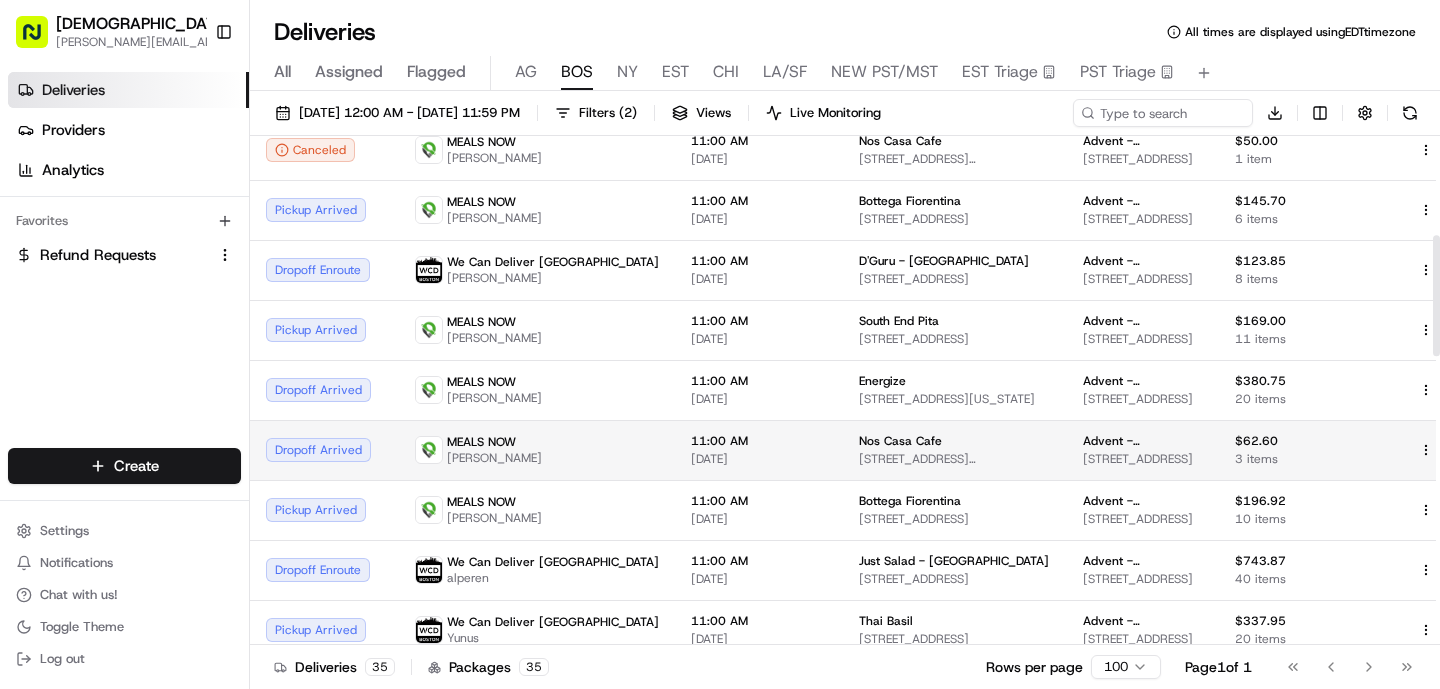 scroll, scrollTop: 421, scrollLeft: 0, axis: vertical 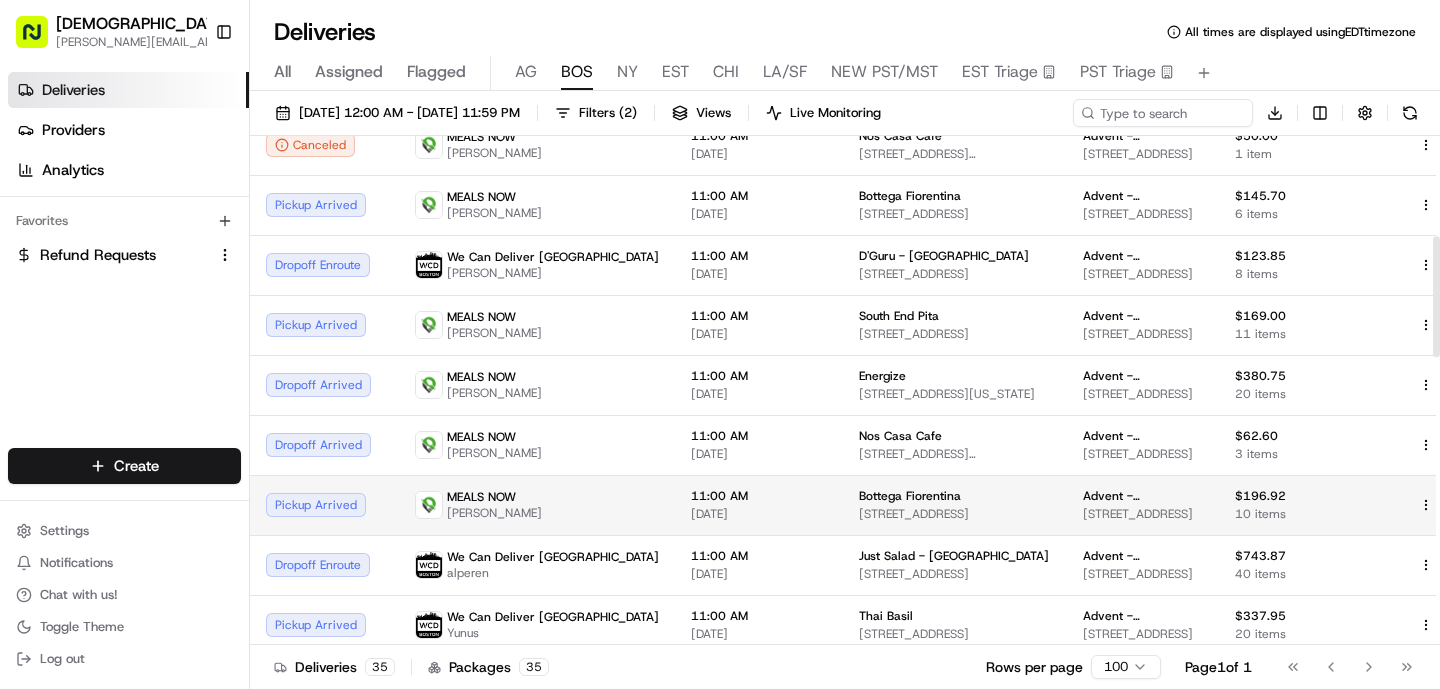 click on "MEALS NOW [PERSON_NAME]" at bounding box center [537, 505] 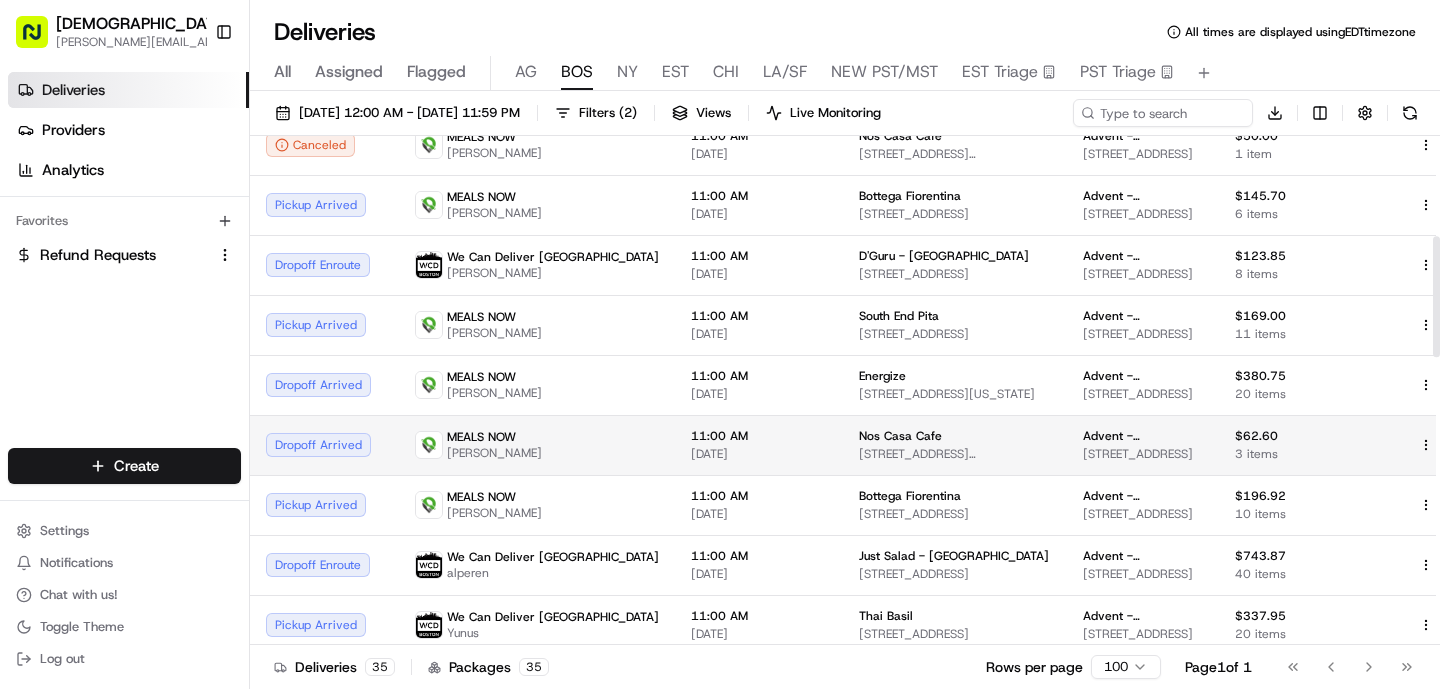 click on "MEALS NOW [PERSON_NAME]" at bounding box center (537, 445) 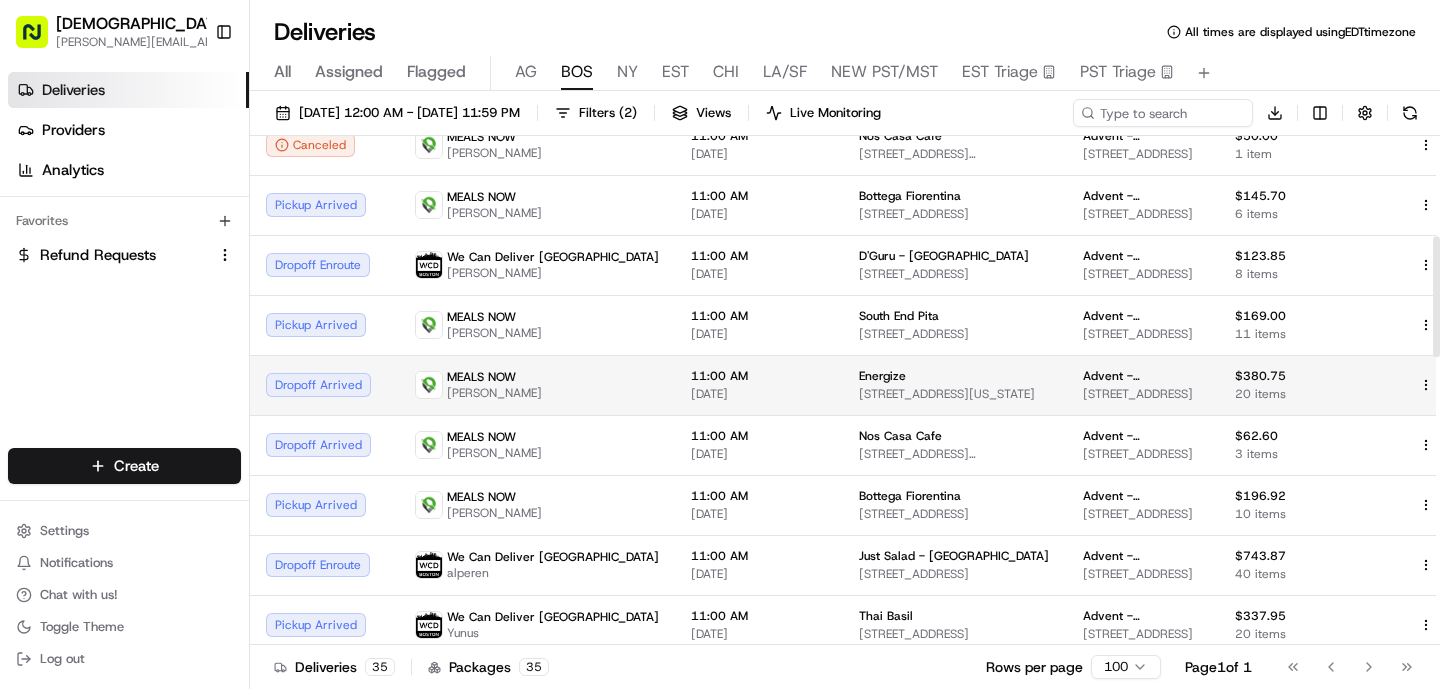 click on "MEALS NOW [PERSON_NAME]" at bounding box center [537, 385] 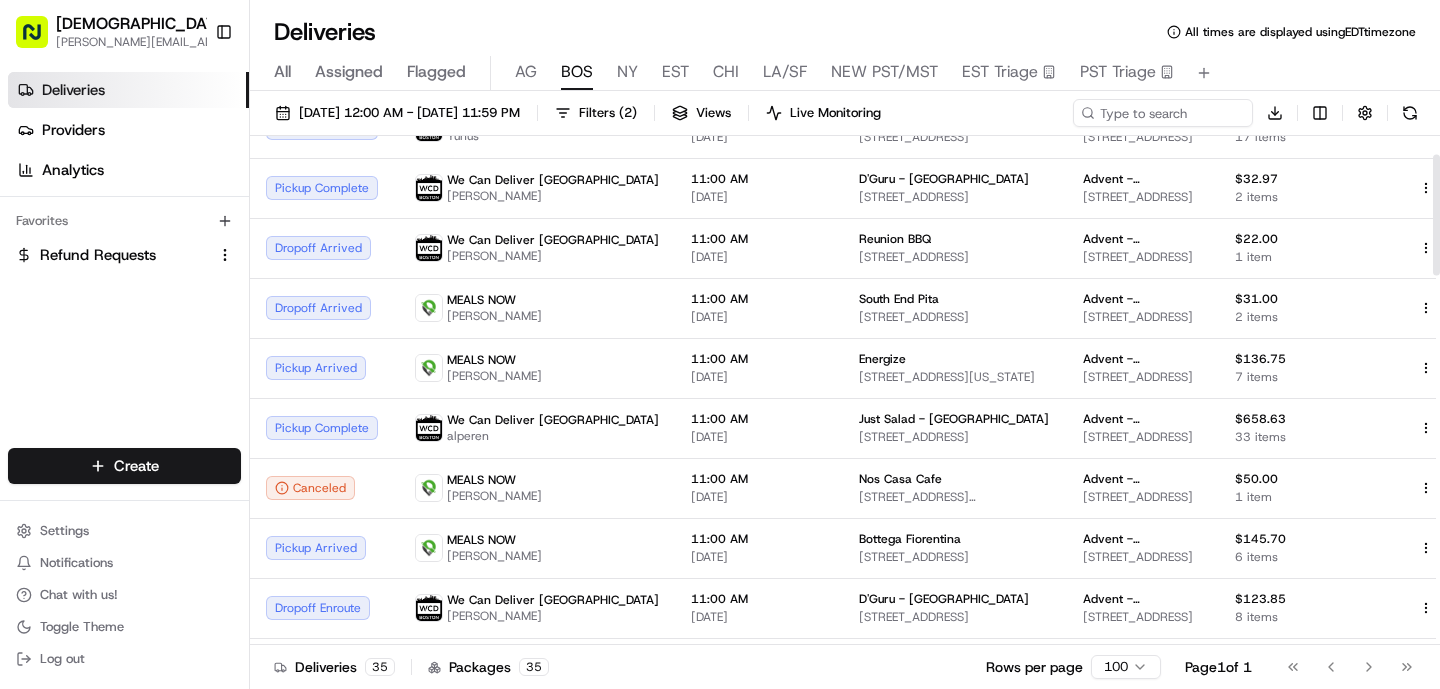 scroll, scrollTop: 0, scrollLeft: 0, axis: both 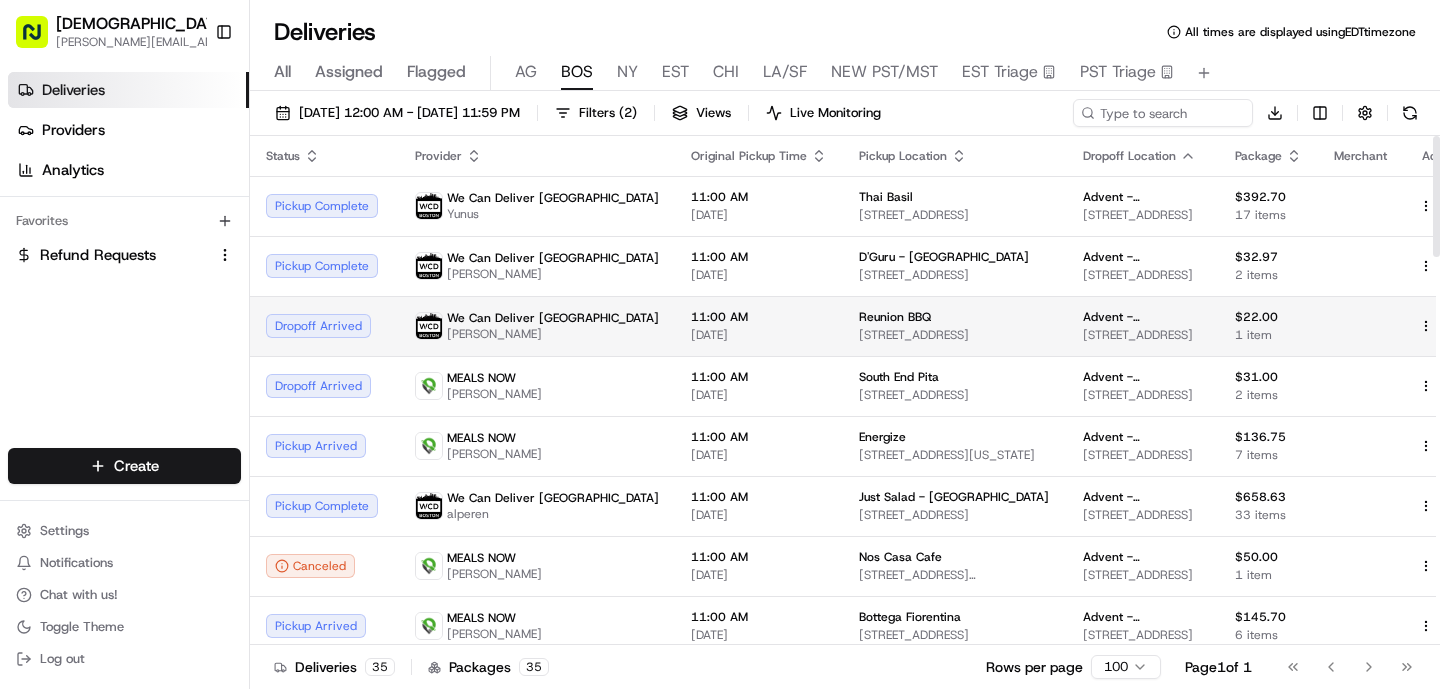 click on "[PERSON_NAME]" at bounding box center [553, 334] 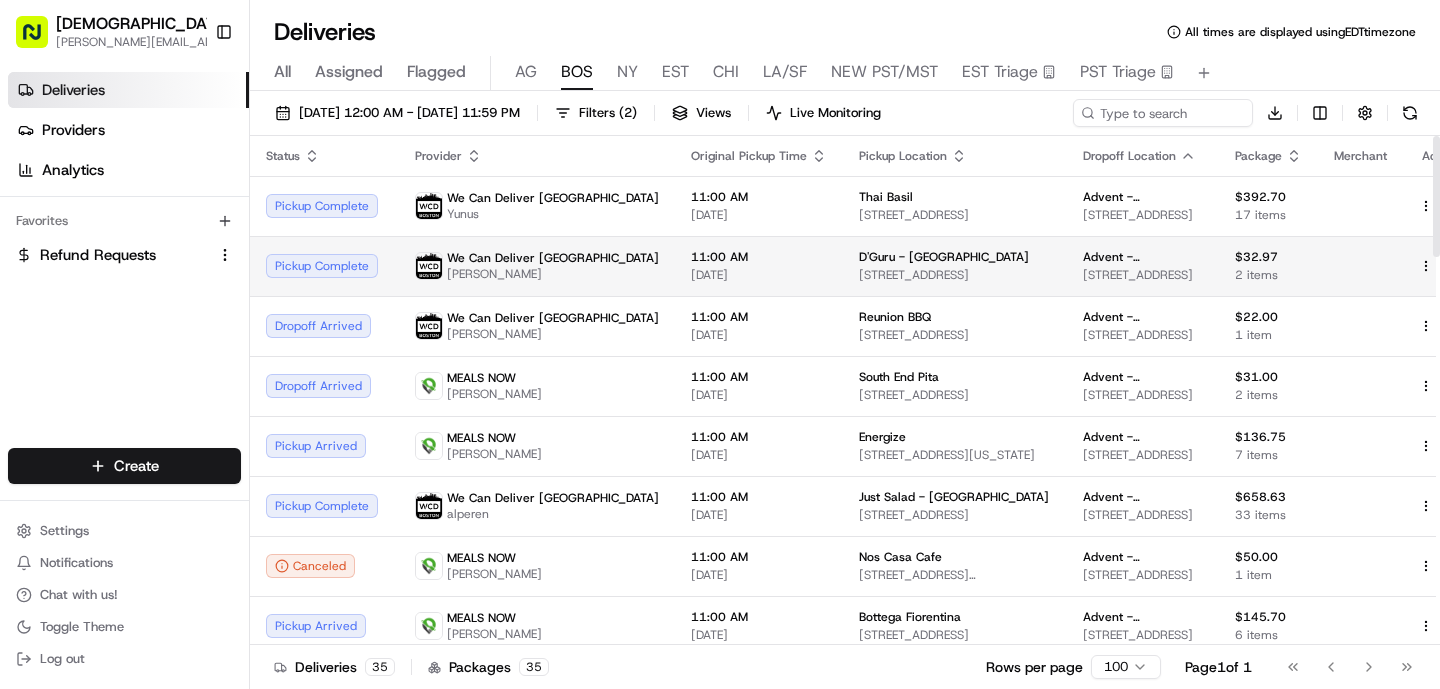 click on "[PERSON_NAME]" at bounding box center (553, 274) 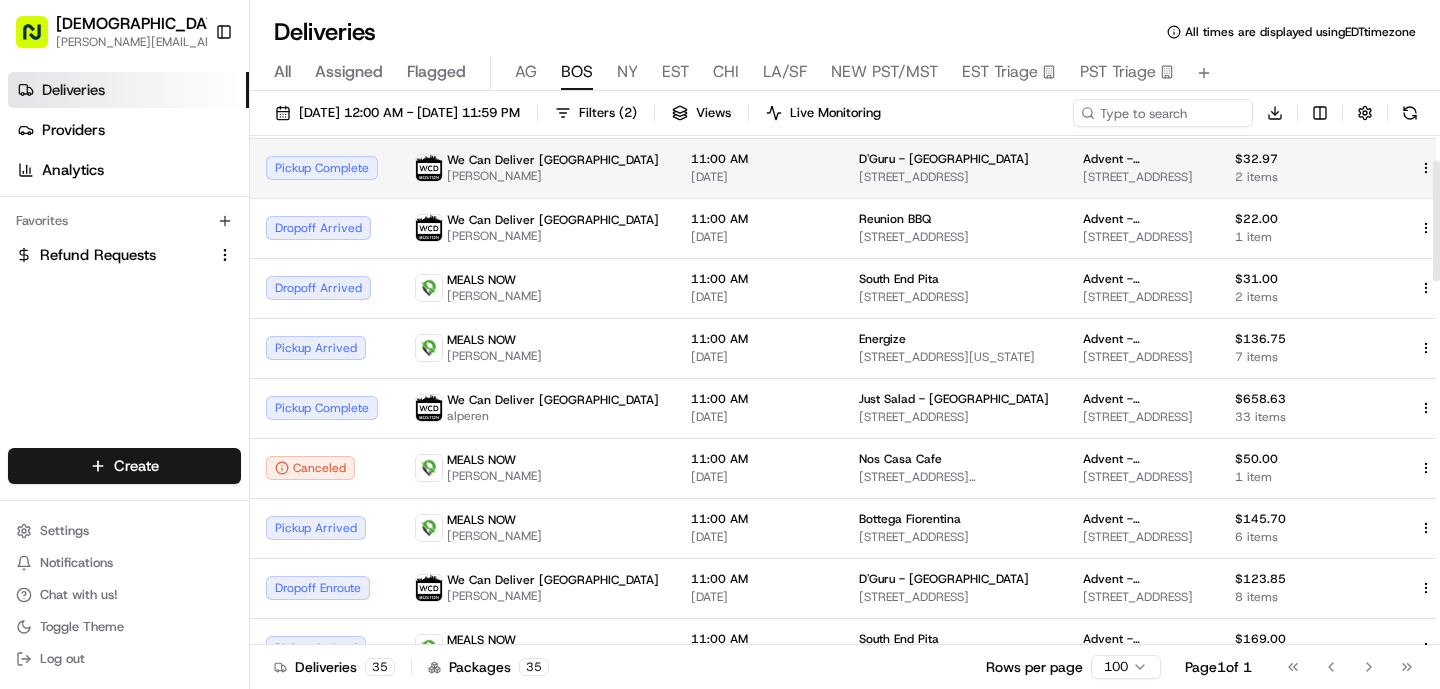 scroll, scrollTop: 104, scrollLeft: 0, axis: vertical 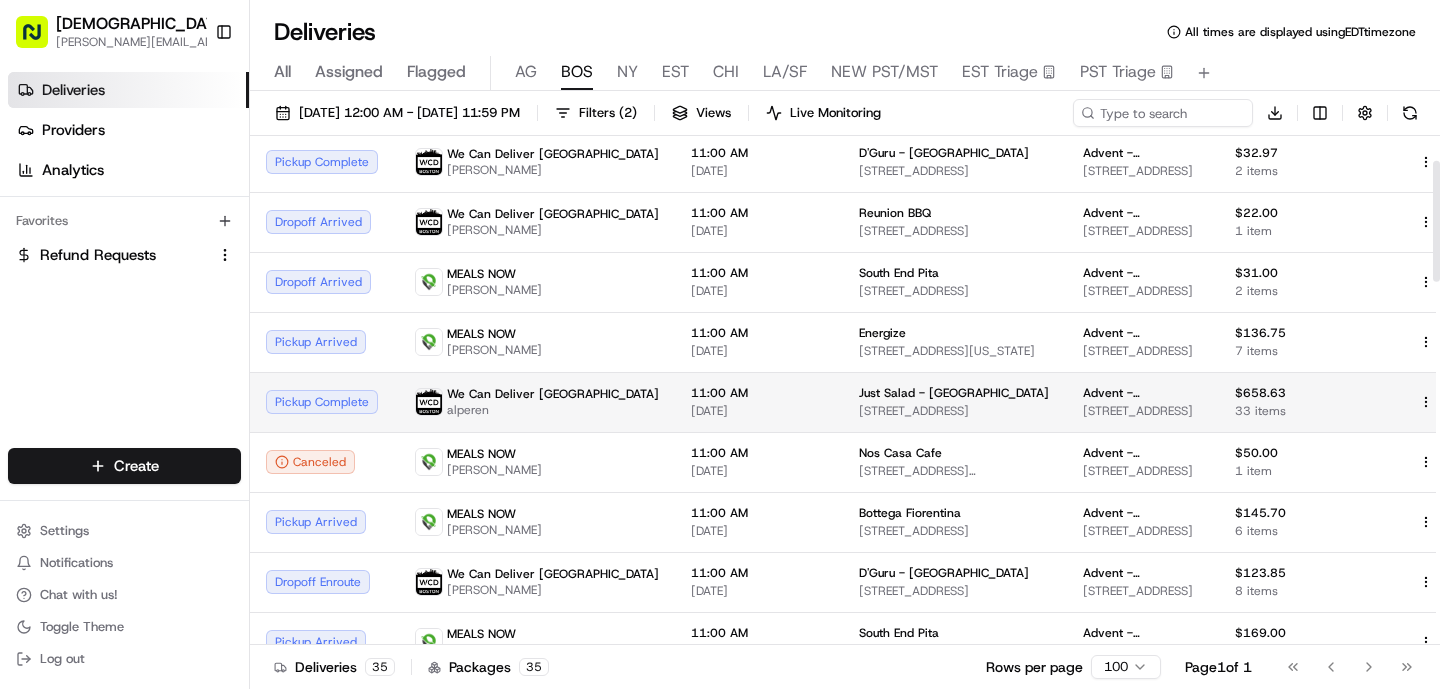 click on "We Can Deliver [GEOGRAPHIC_DATA]" at bounding box center [553, 394] 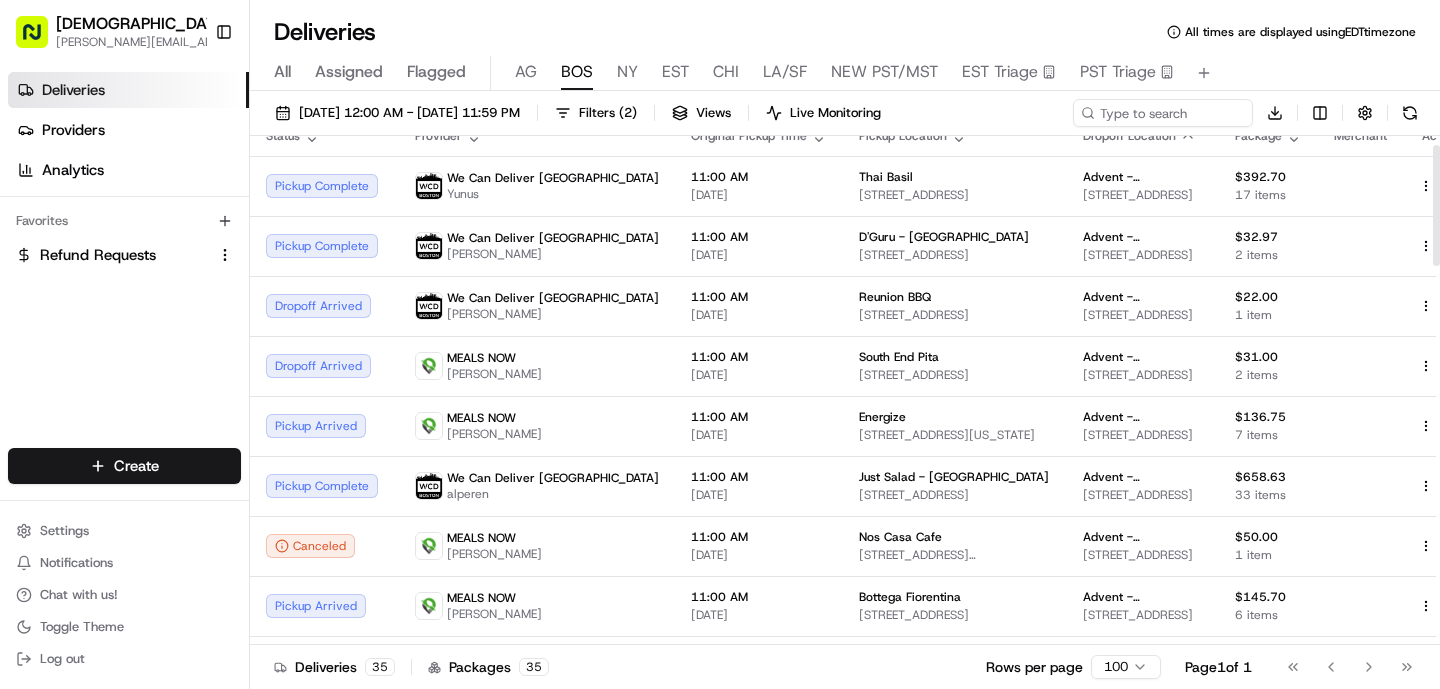scroll, scrollTop: 0, scrollLeft: 0, axis: both 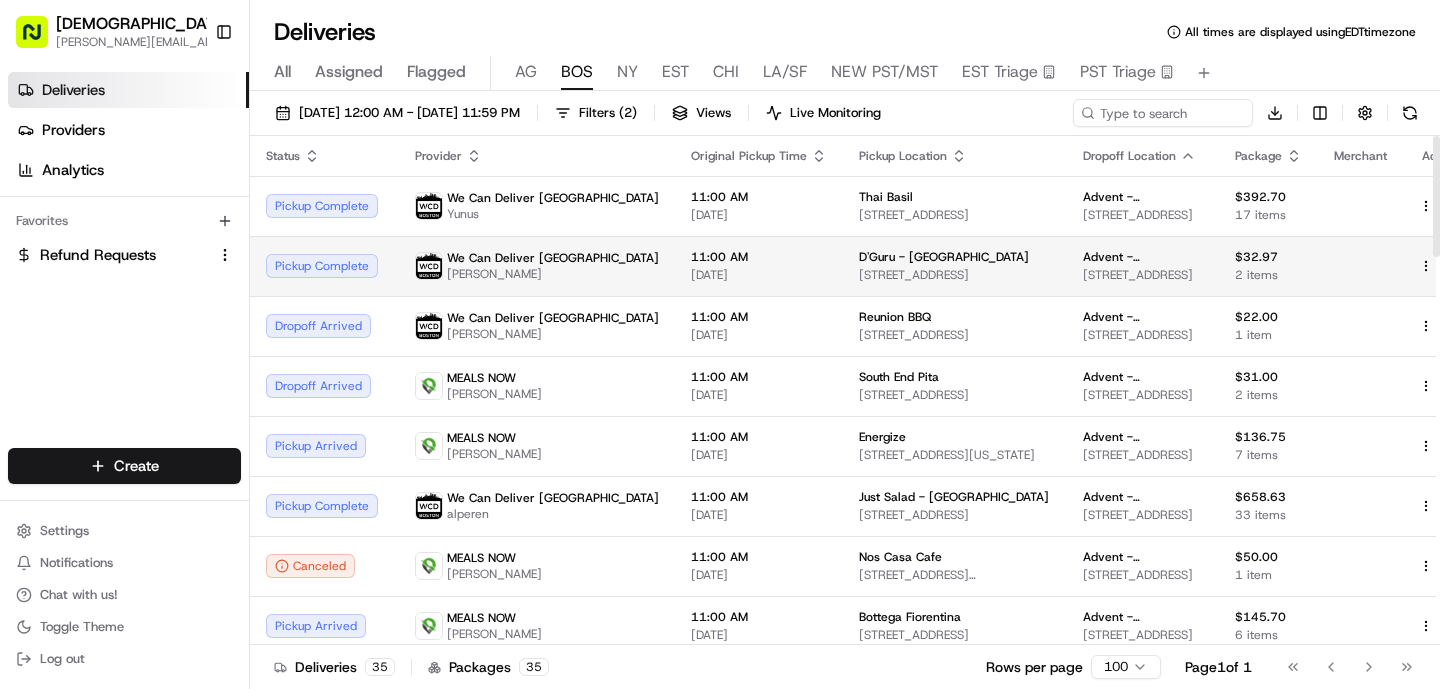click on "We Can Deliver [GEOGRAPHIC_DATA]" at bounding box center (553, 258) 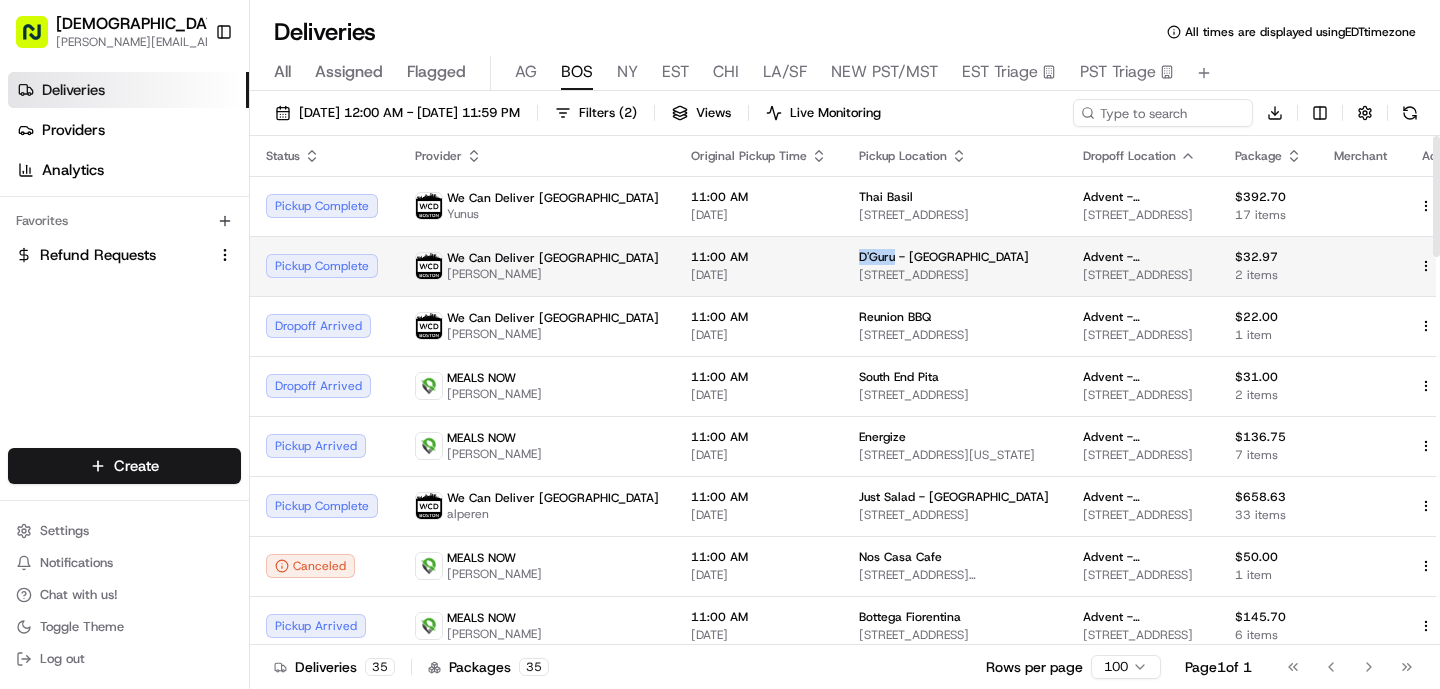 drag, startPoint x: 803, startPoint y: 256, endPoint x: 763, endPoint y: 255, distance: 40.012497 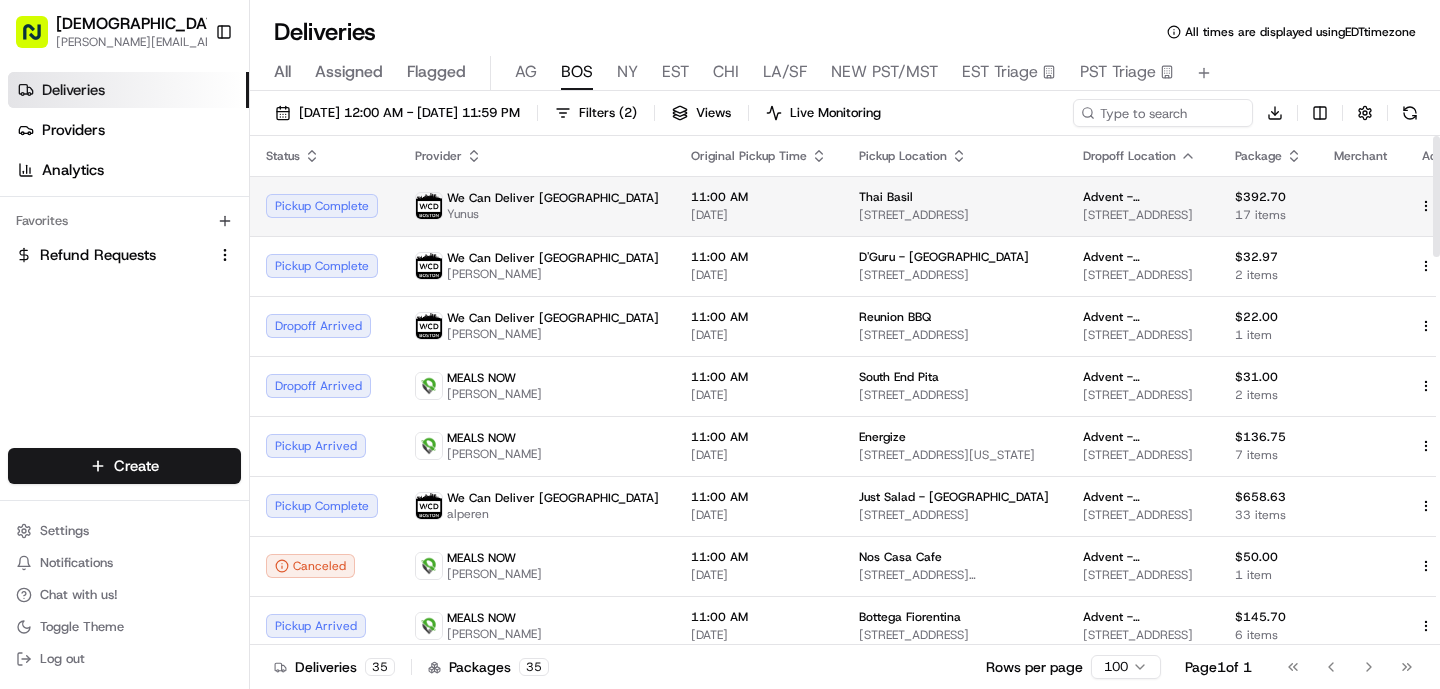click on "Yunus" at bounding box center (553, 214) 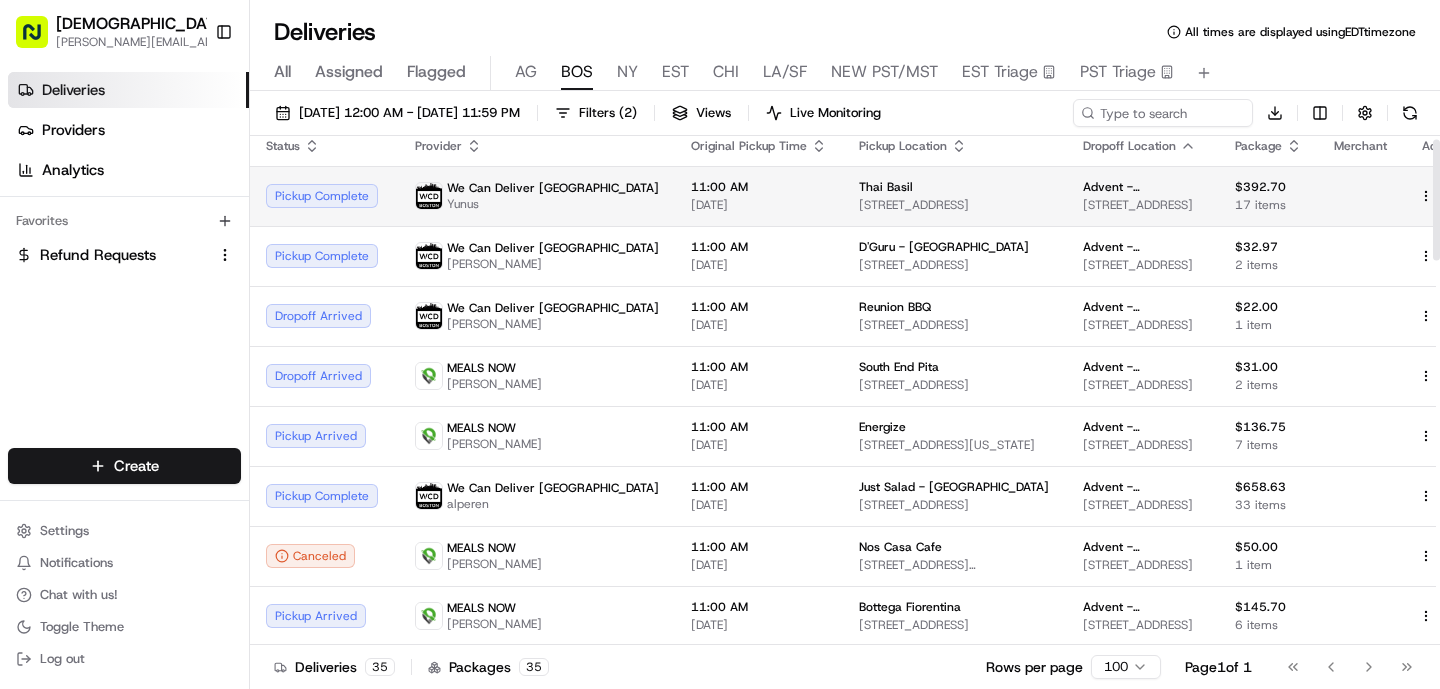 scroll, scrollTop: 22, scrollLeft: 0, axis: vertical 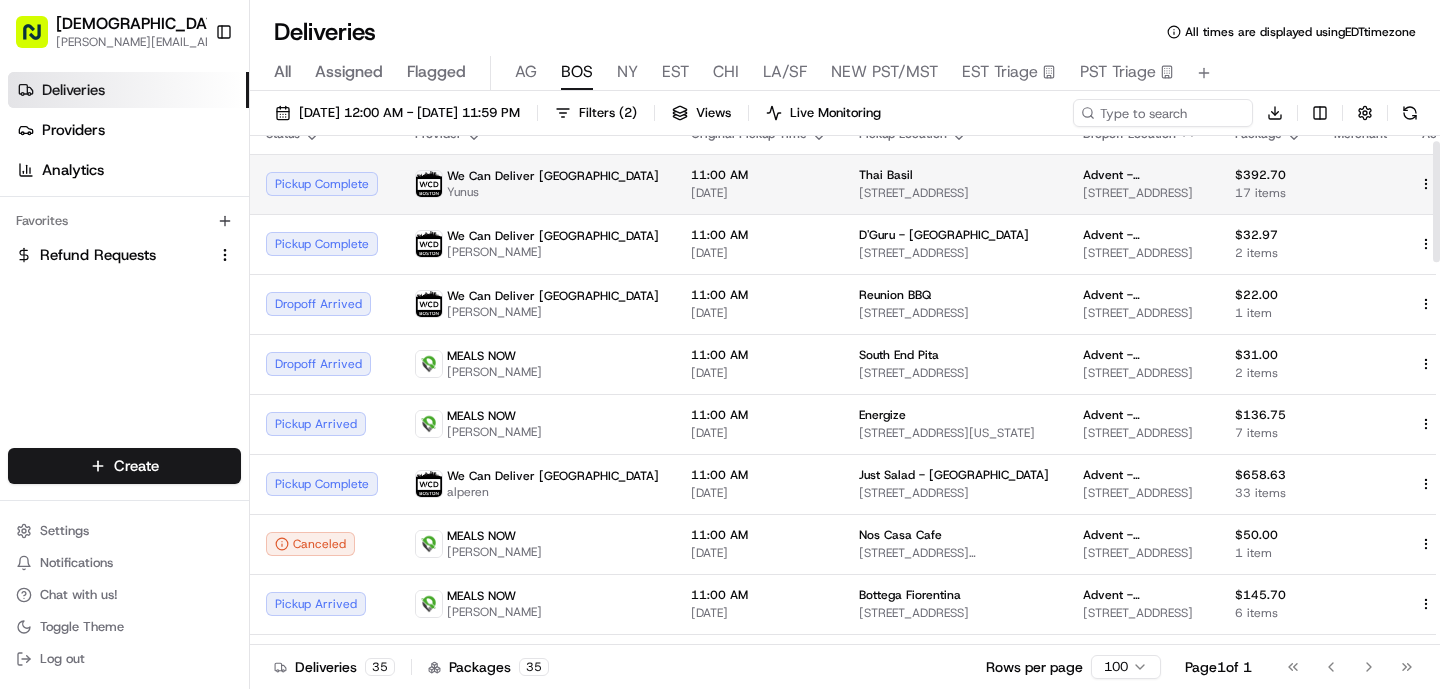 click on "We Can Deliver Boston Yunus" at bounding box center (537, 184) 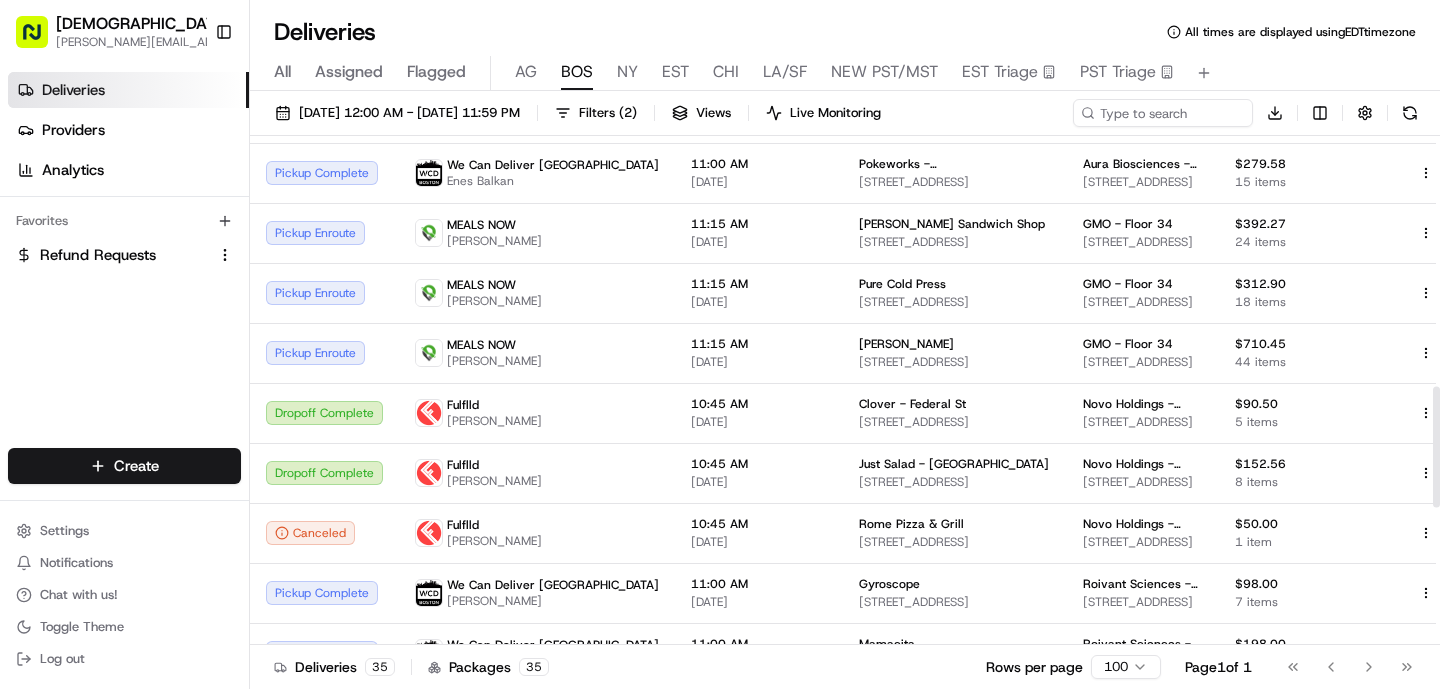 scroll, scrollTop: 1067, scrollLeft: 0, axis: vertical 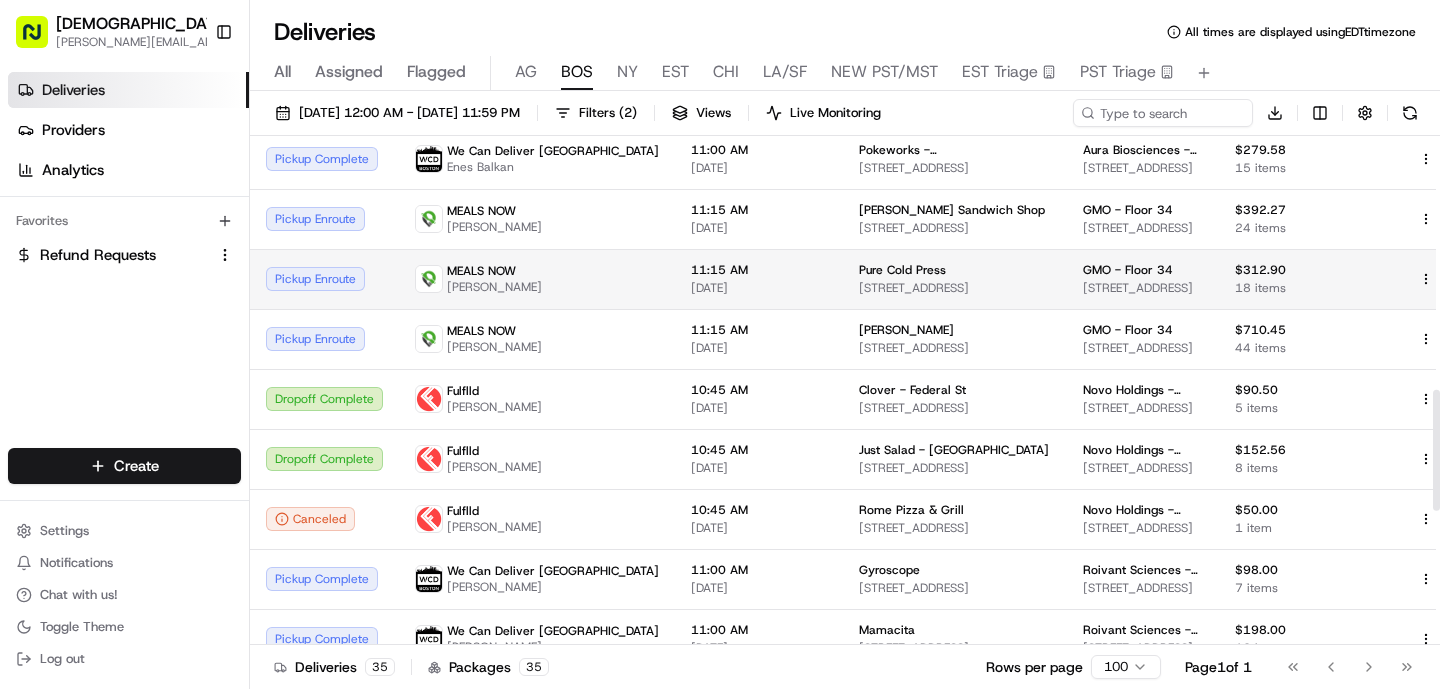 click on "MEALS NOW [PERSON_NAME]" at bounding box center (537, 279) 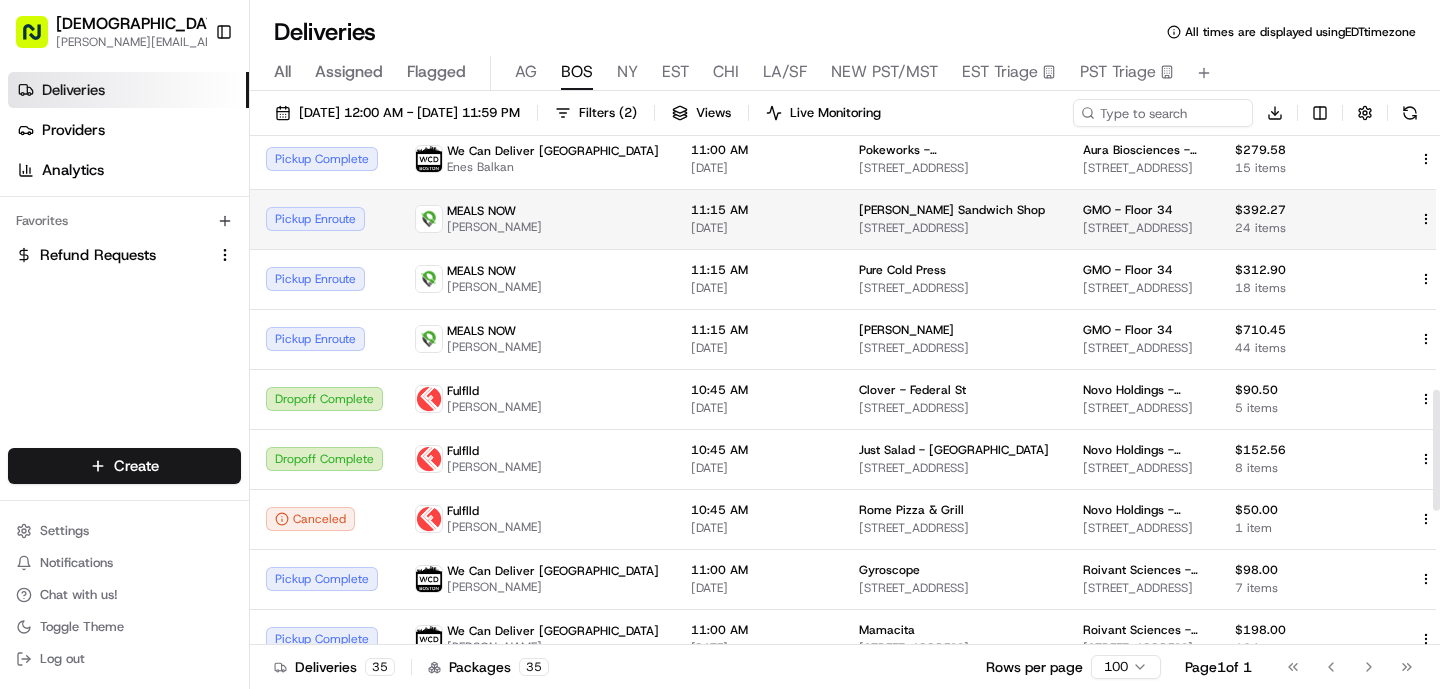 click on "MEALS NOW [PERSON_NAME]" at bounding box center [537, 219] 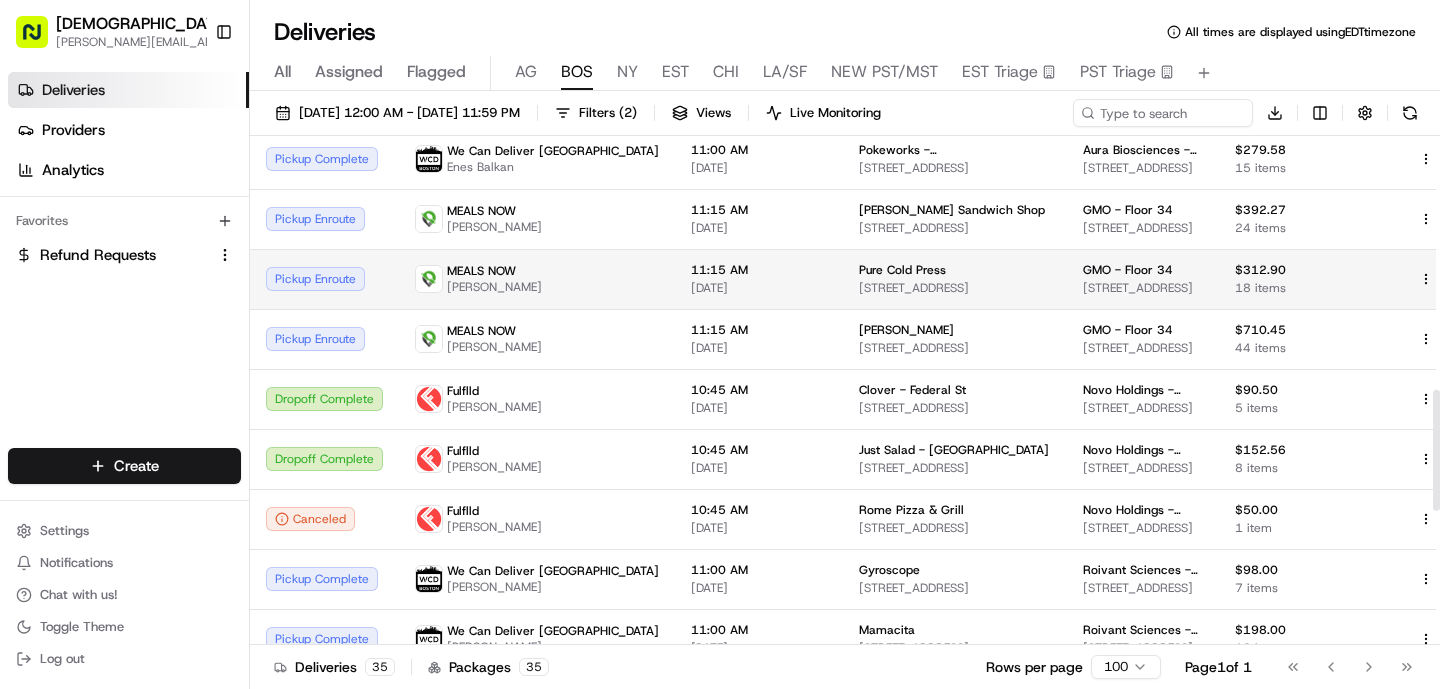 click on "MEALS NOW [PERSON_NAME]" at bounding box center [537, 279] 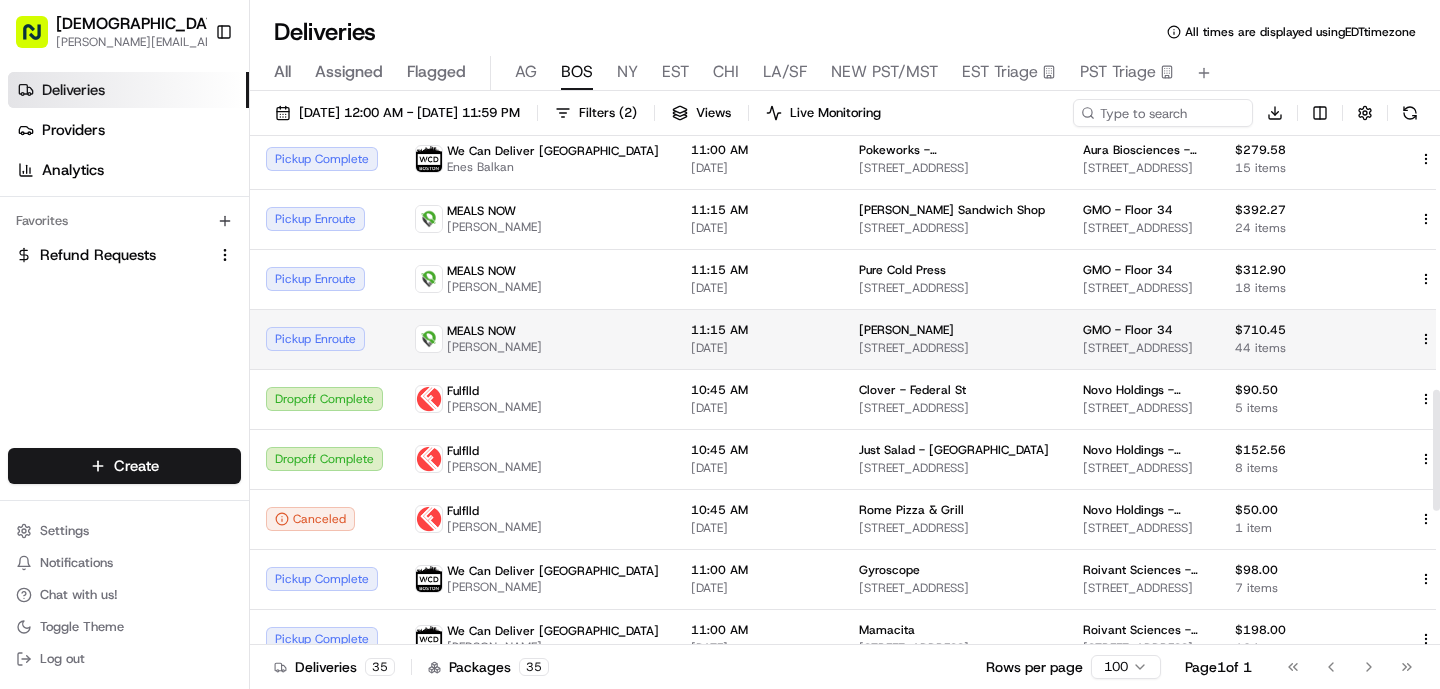 click on "11:15 AM [DATE]" at bounding box center [759, 339] 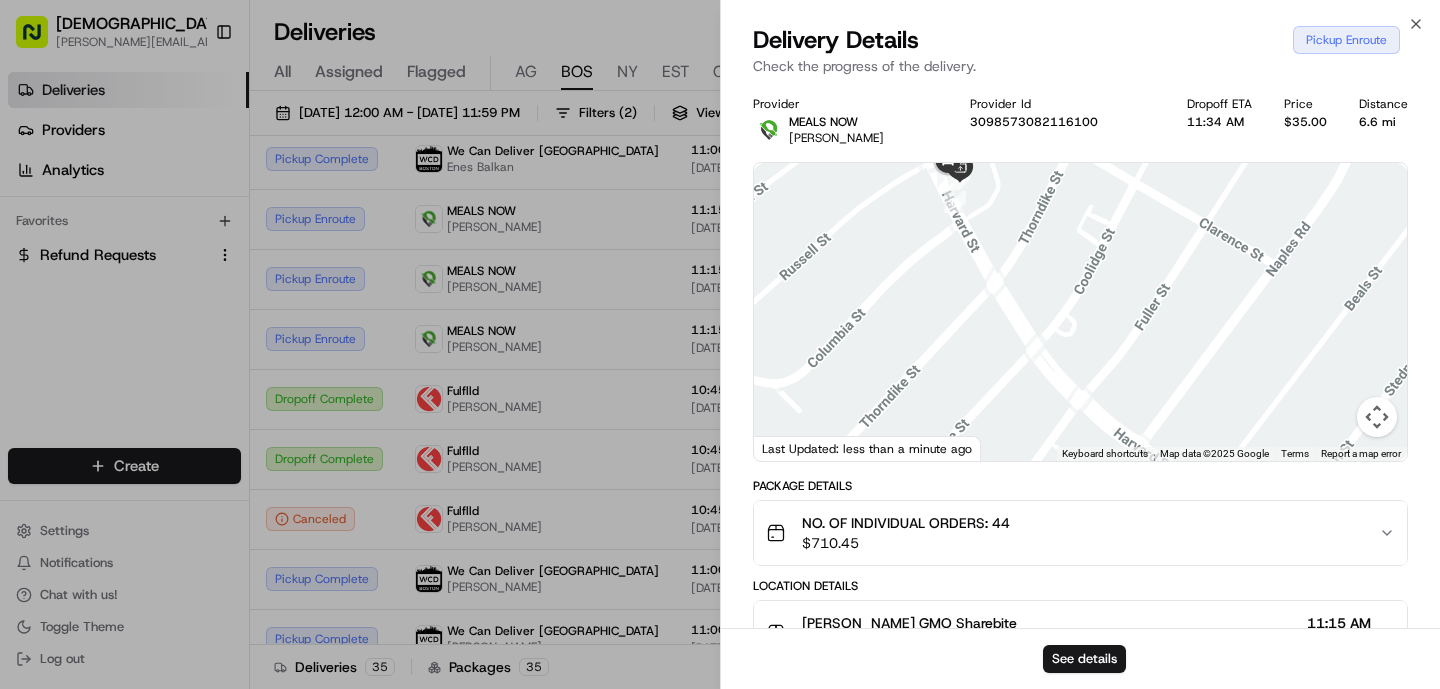 drag, startPoint x: 1124, startPoint y: 376, endPoint x: 1006, endPoint y: 239, distance: 180.81206 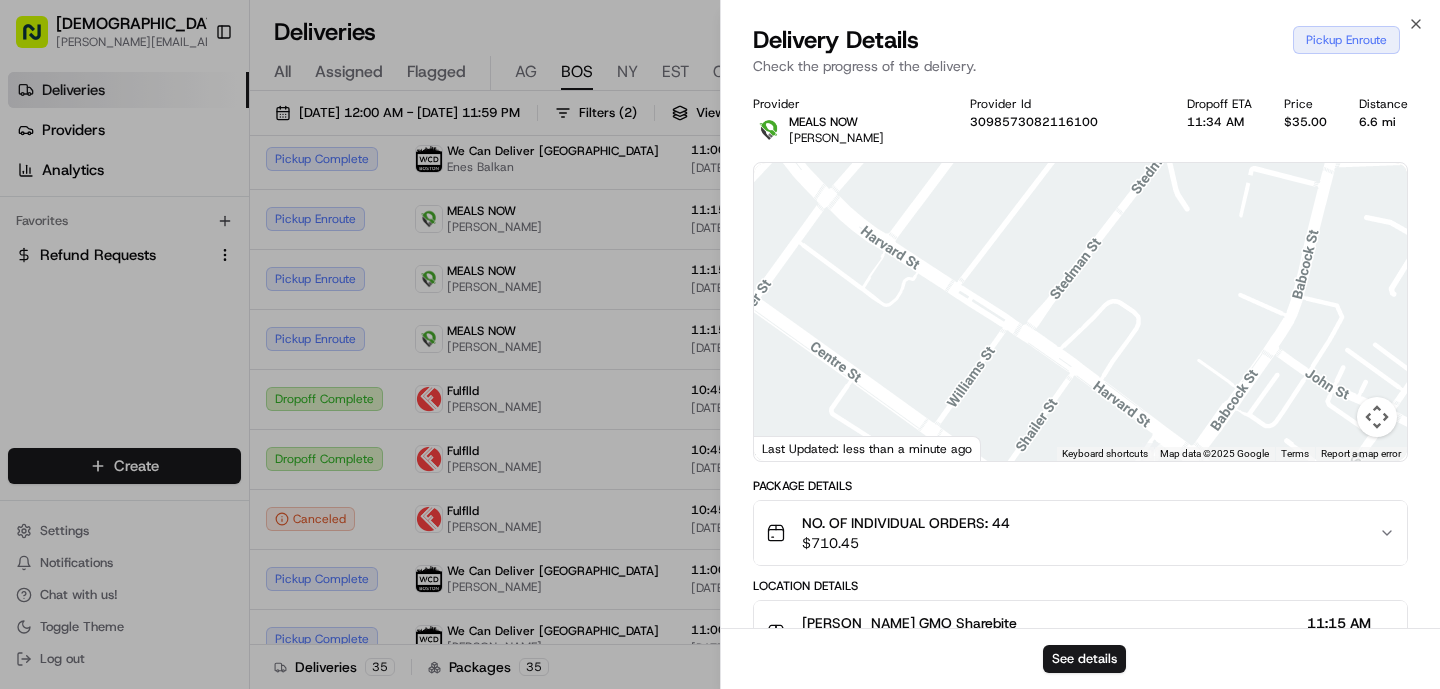 drag, startPoint x: 1081, startPoint y: 345, endPoint x: 906, endPoint y: 221, distance: 214.47844 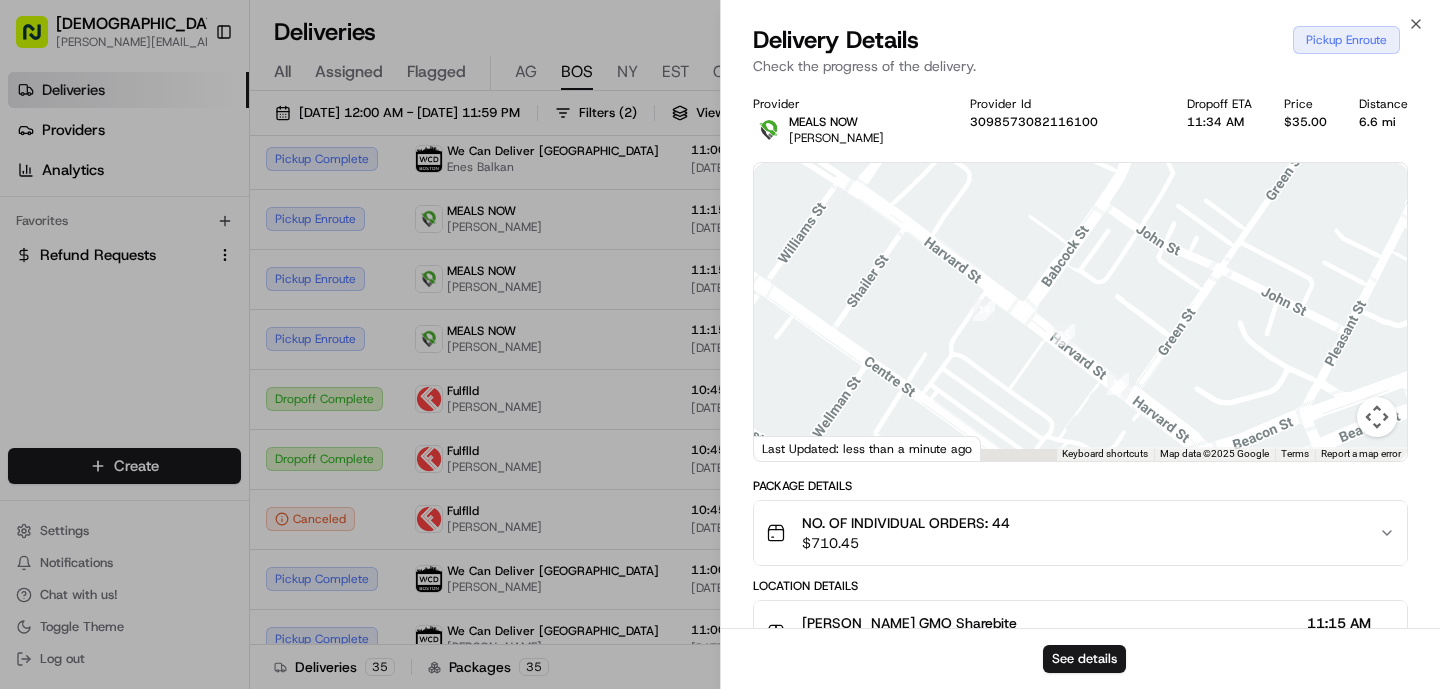 drag, startPoint x: 1017, startPoint y: 291, endPoint x: 928, endPoint y: 197, distance: 129.44884 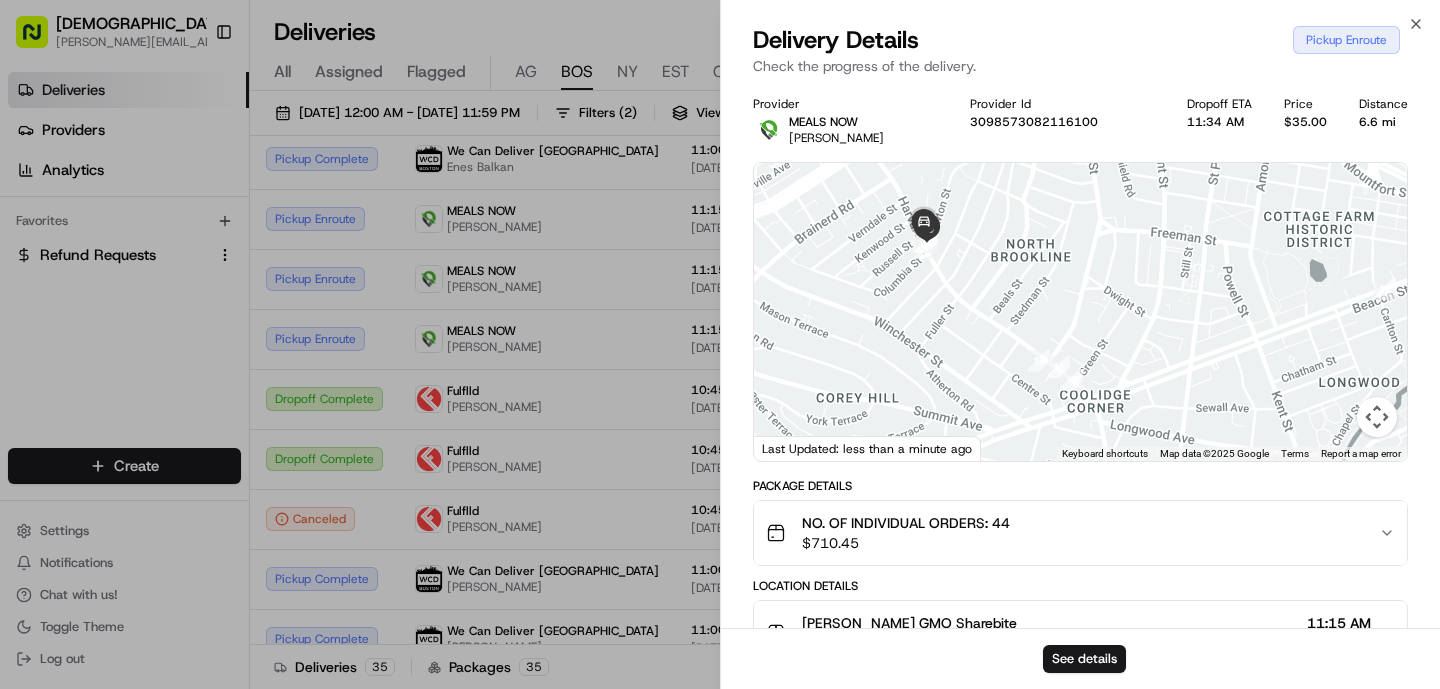 drag, startPoint x: 895, startPoint y: 208, endPoint x: 993, endPoint y: 309, distance: 140.73024 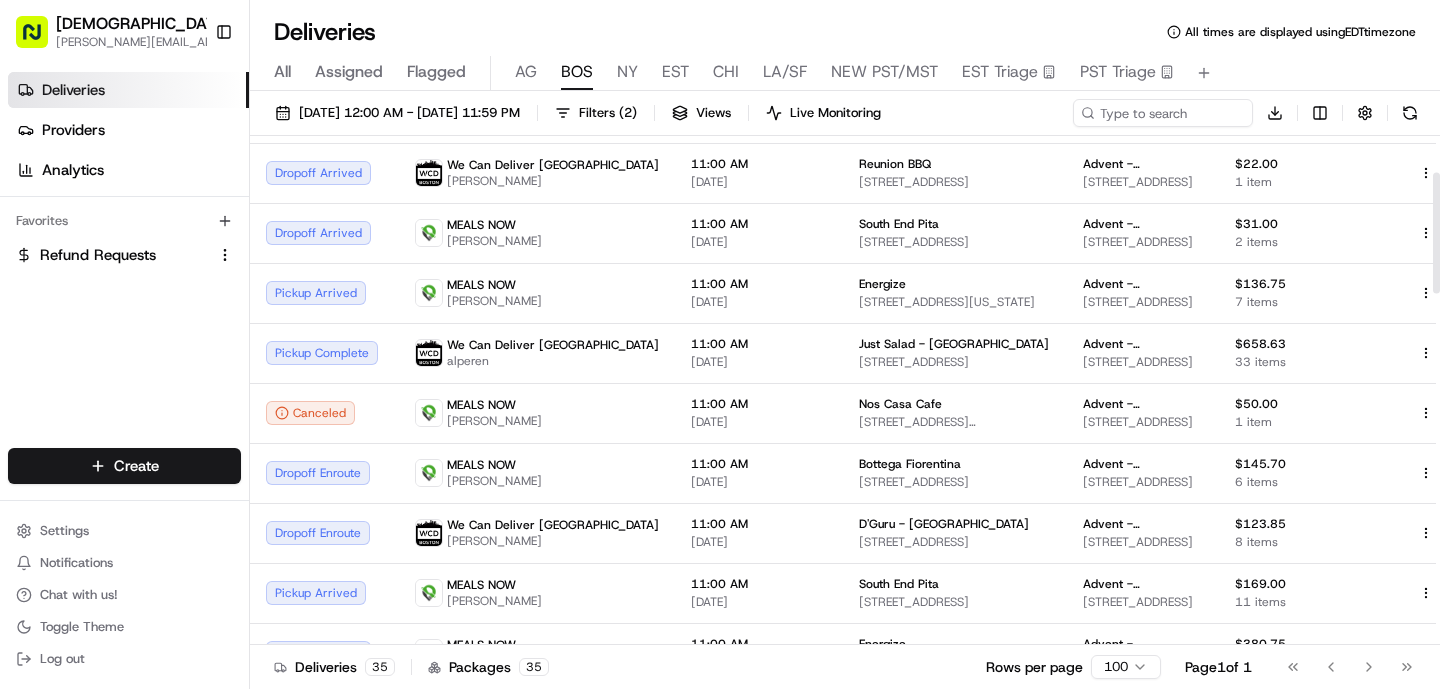 scroll, scrollTop: 156, scrollLeft: 0, axis: vertical 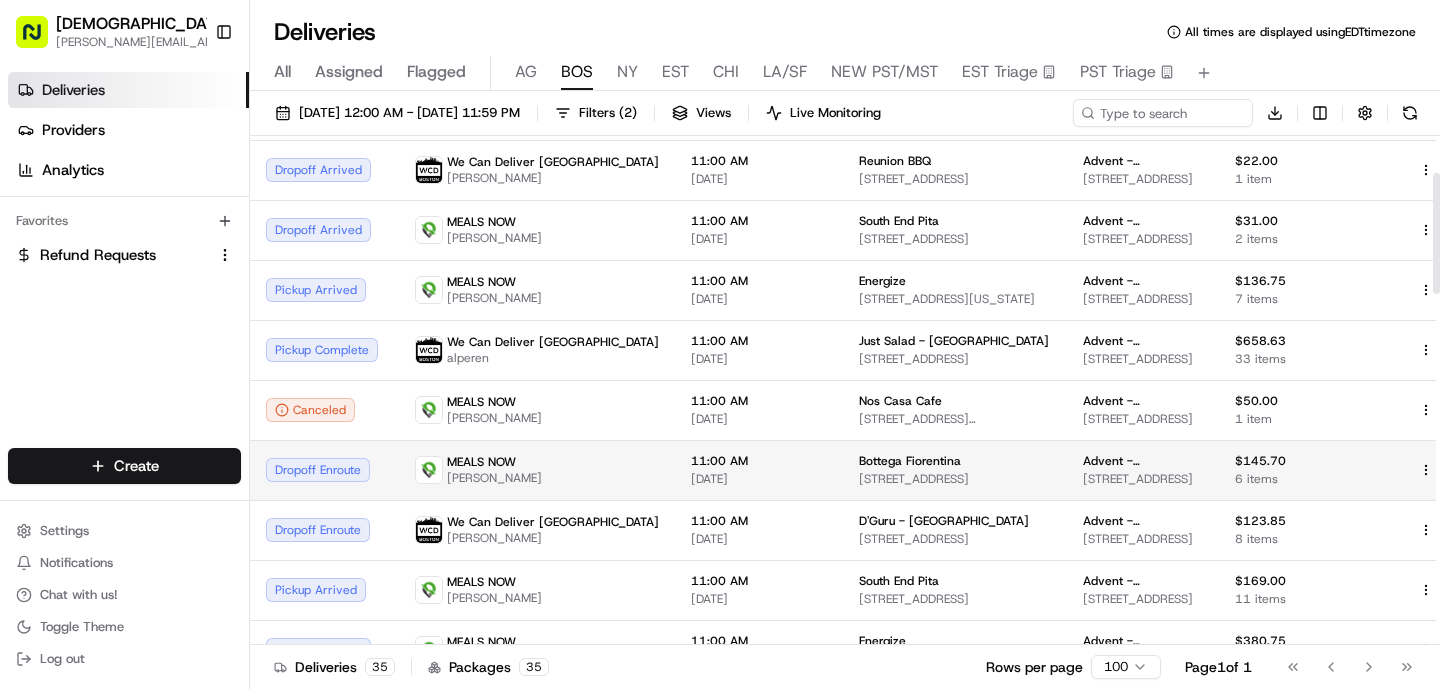 click on "MEALS NOW" at bounding box center [481, 462] 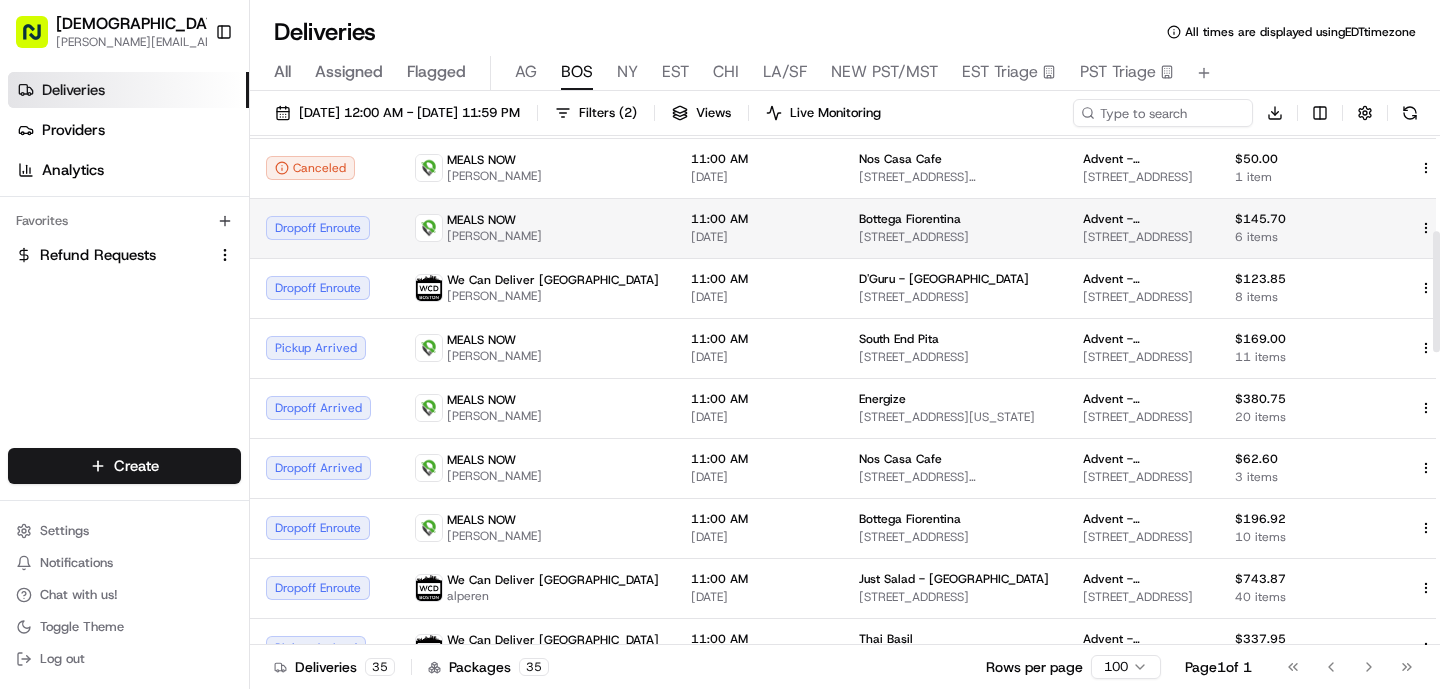 scroll, scrollTop: 408, scrollLeft: 0, axis: vertical 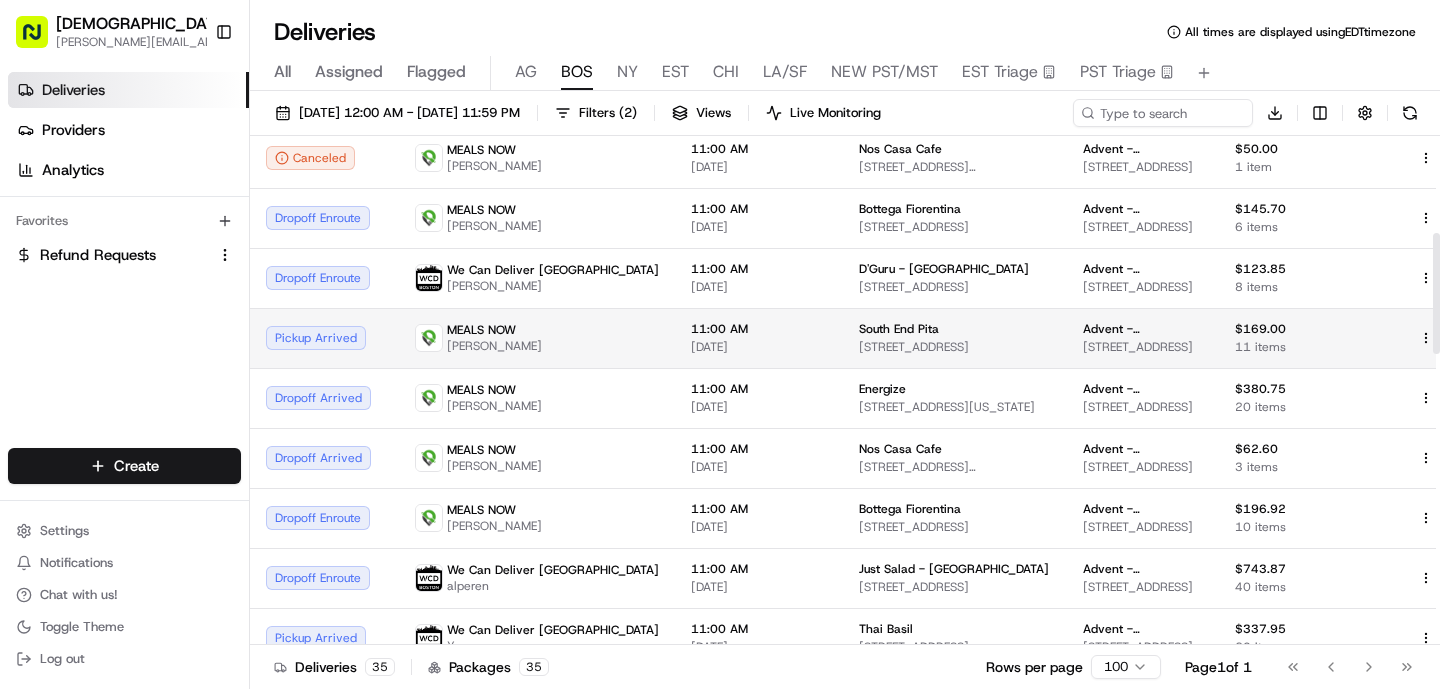 click on "[PERSON_NAME]" at bounding box center [494, 346] 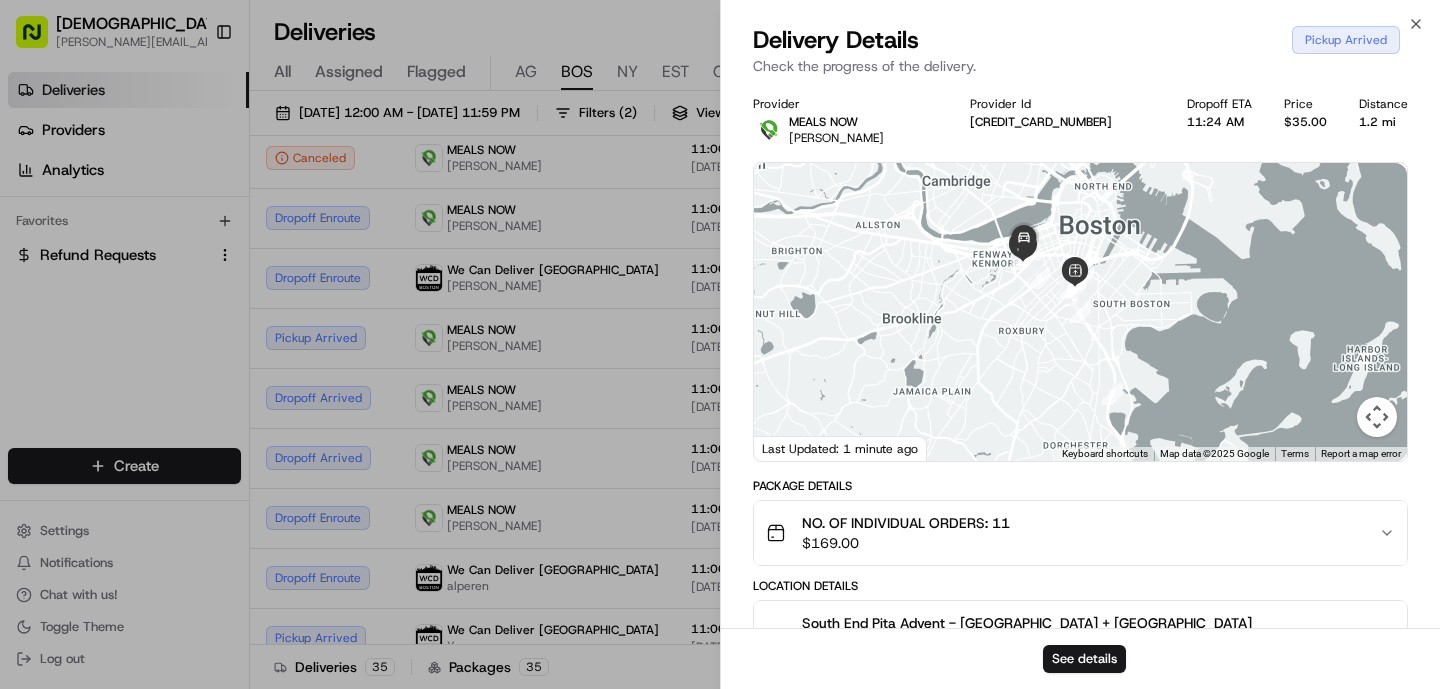 drag, startPoint x: 1114, startPoint y: 277, endPoint x: 1114, endPoint y: 372, distance: 95 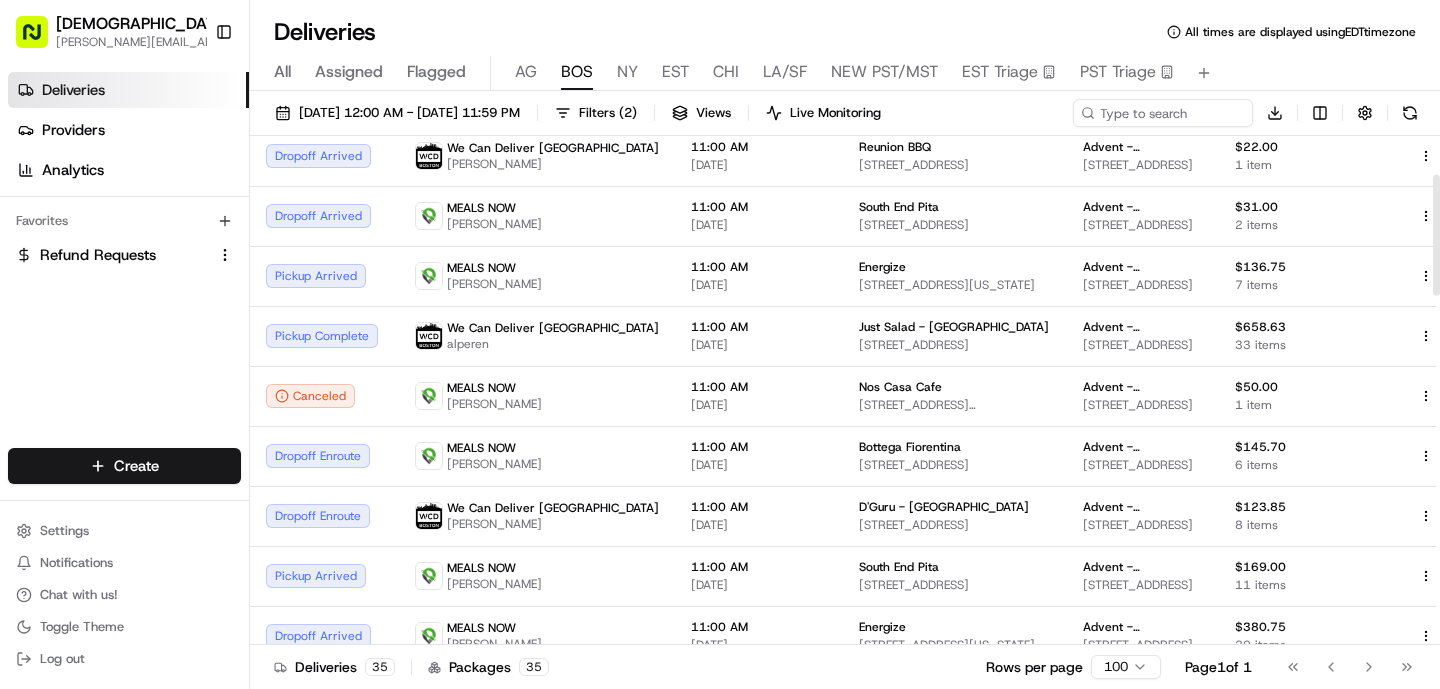 scroll, scrollTop: 162, scrollLeft: 0, axis: vertical 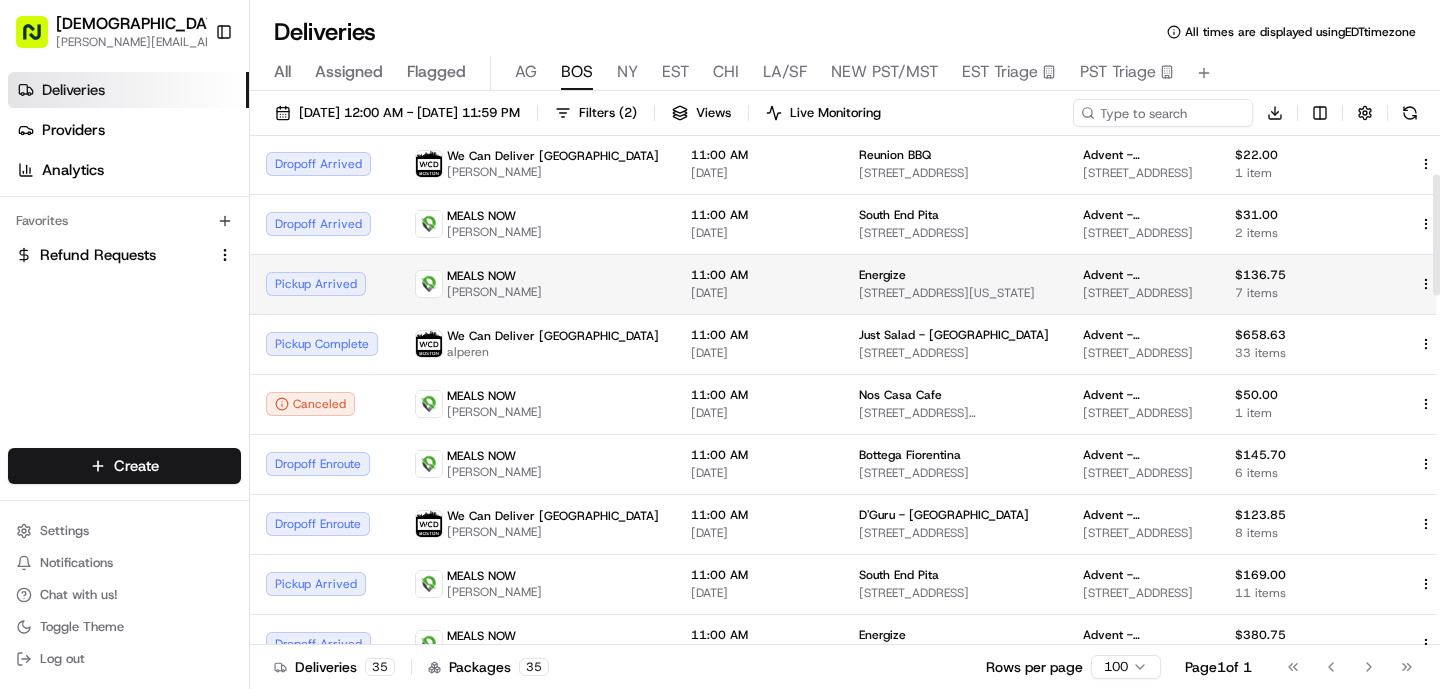click on "MEALS NOW [PERSON_NAME]" at bounding box center [537, 284] 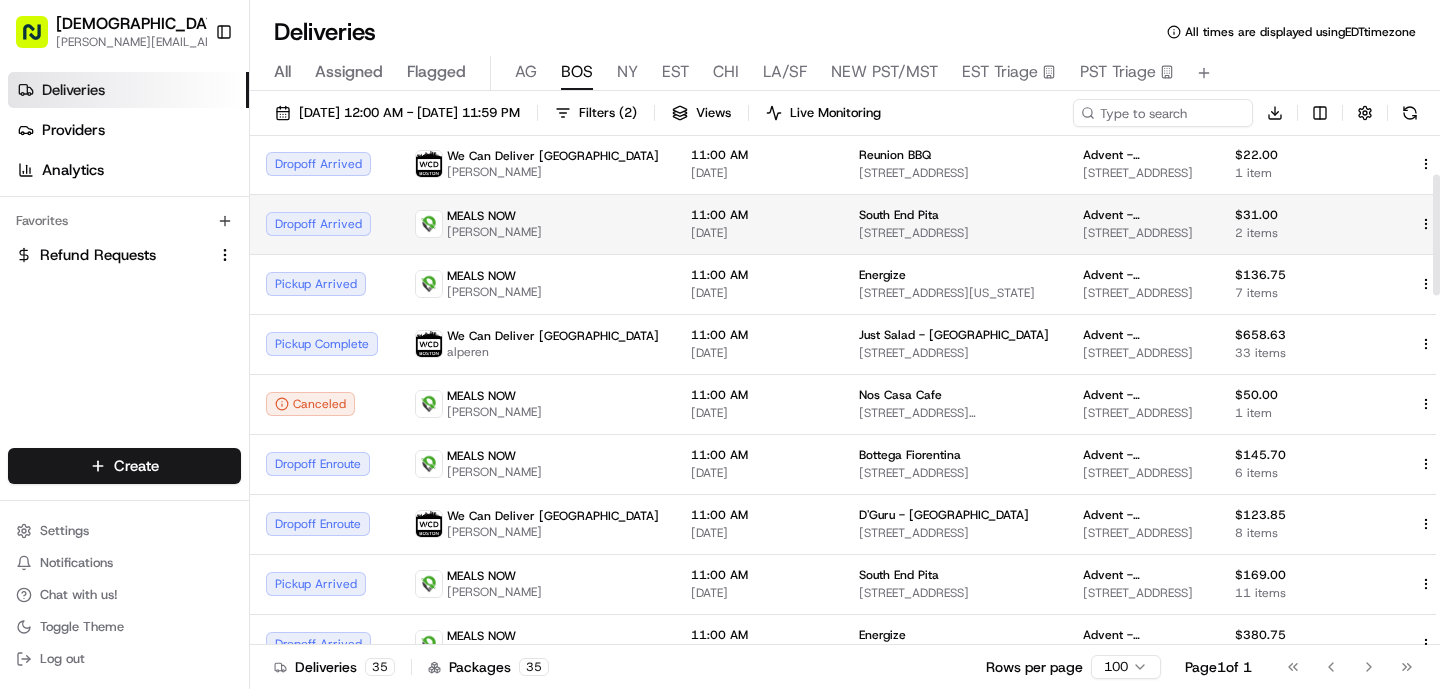 scroll, scrollTop: 163, scrollLeft: 0, axis: vertical 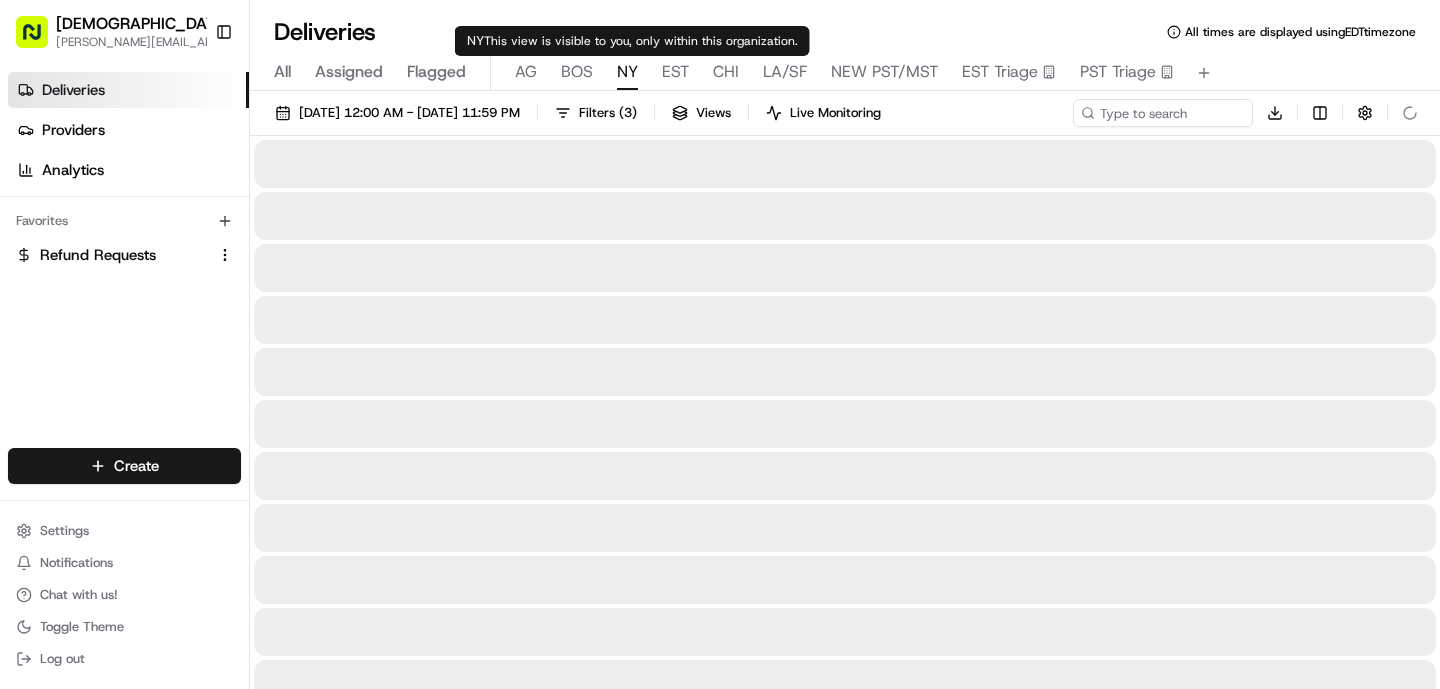 click on "NY" at bounding box center (627, 72) 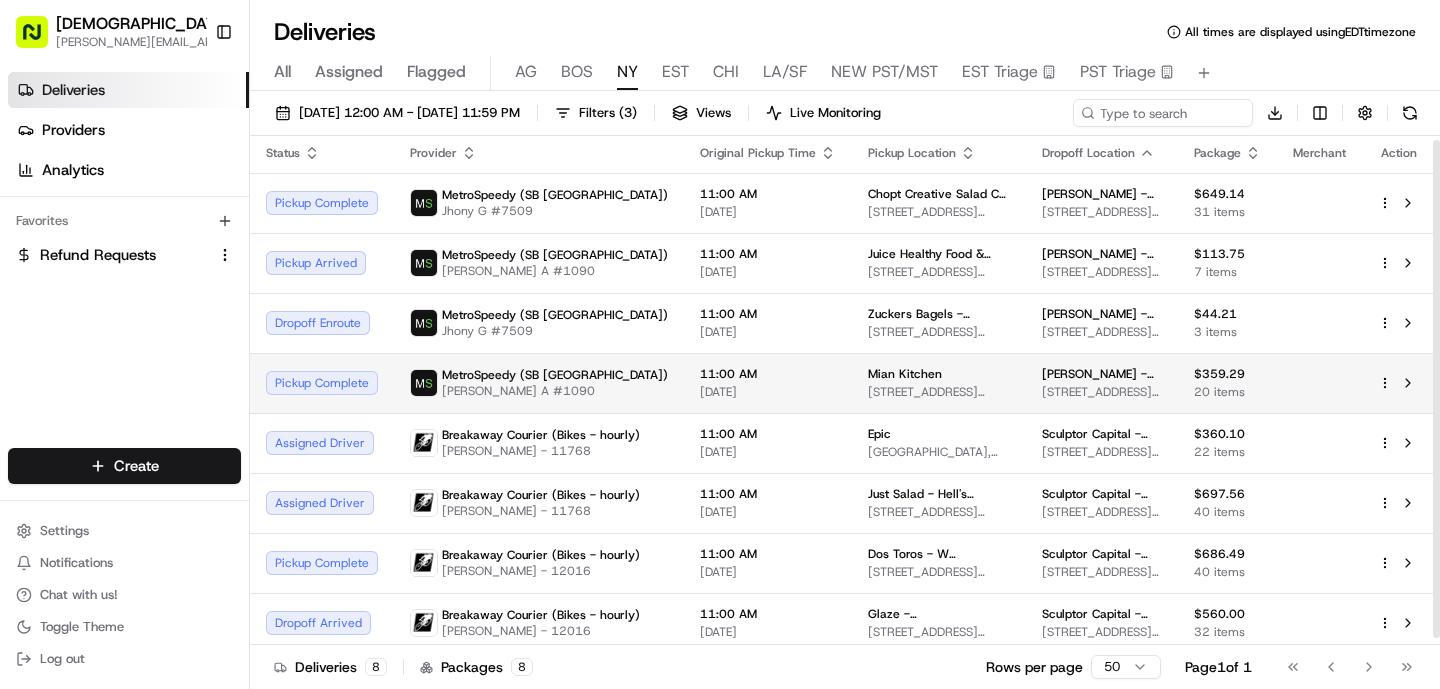 scroll, scrollTop: 11, scrollLeft: 0, axis: vertical 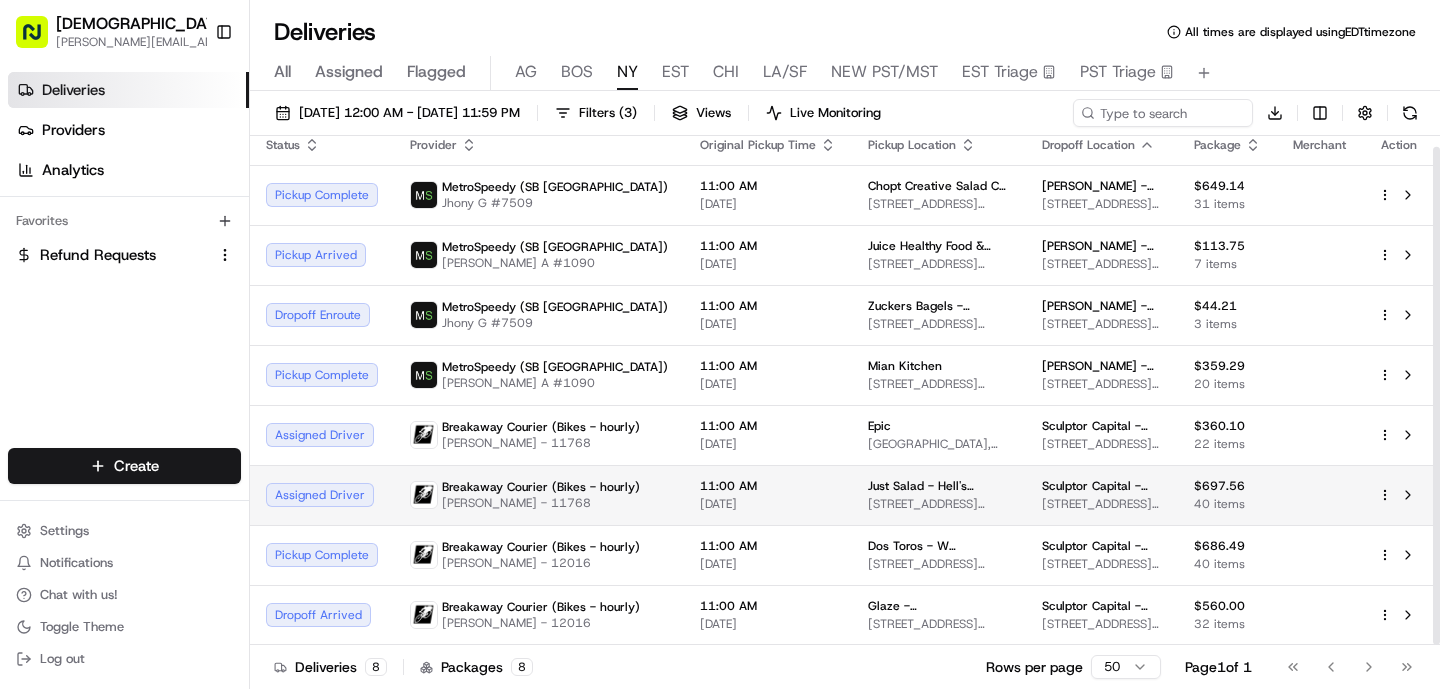 click on "Breakaway Courier (Bikes - hourly) [PERSON_NAME] - 11768" at bounding box center (539, 495) 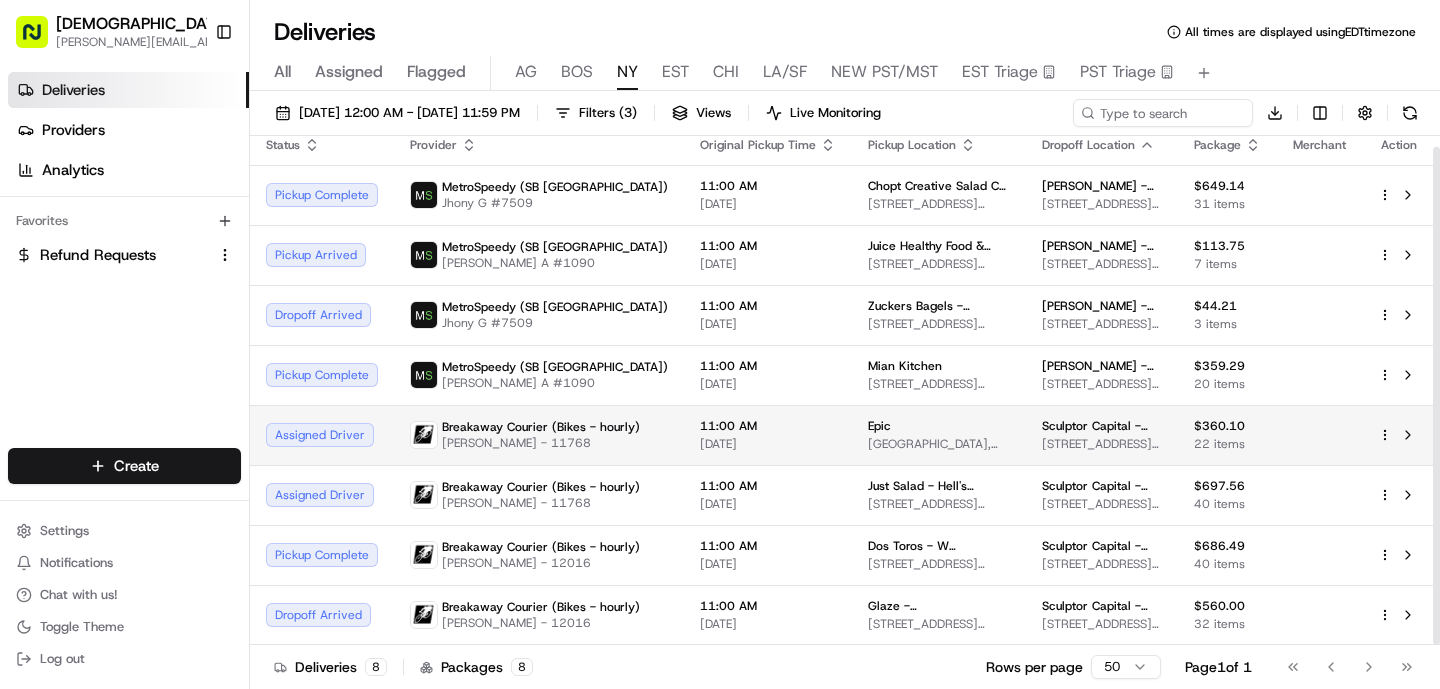 click on "[PERSON_NAME] - 11768" at bounding box center (541, 443) 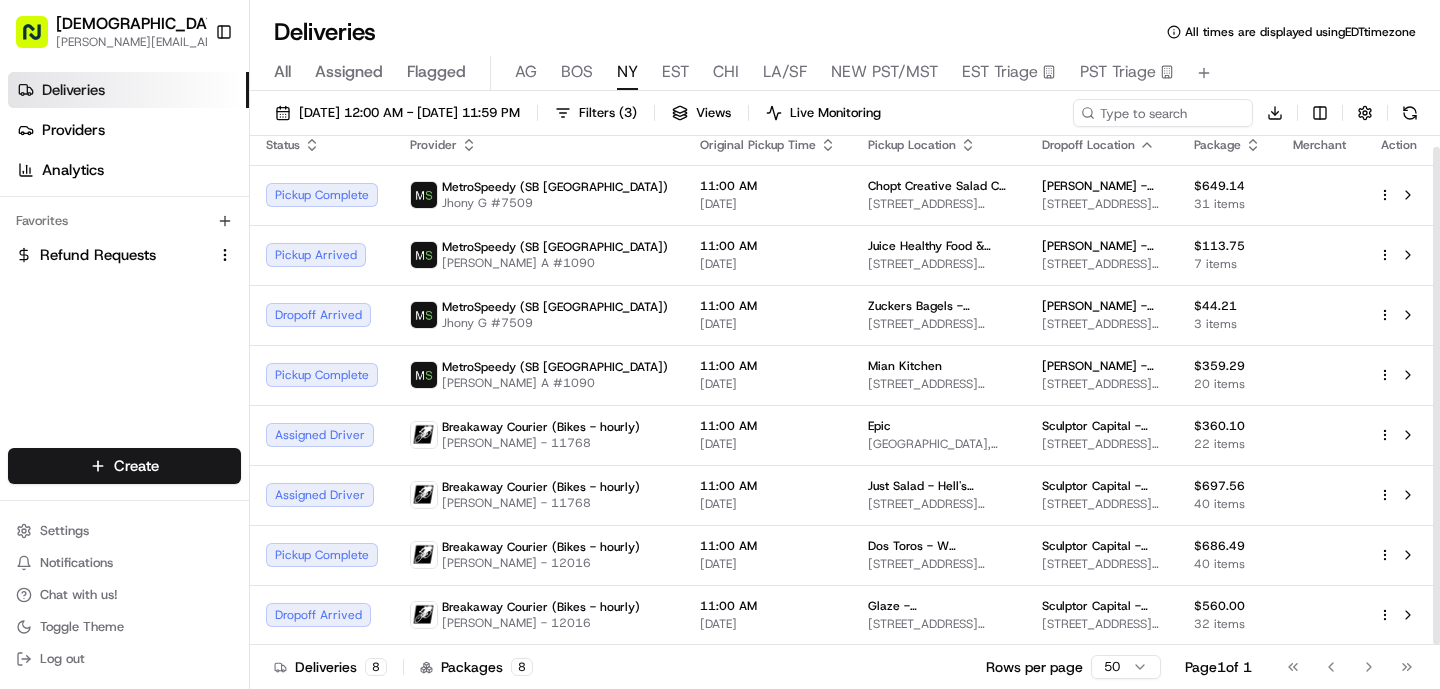 click on "EST" at bounding box center (675, 72) 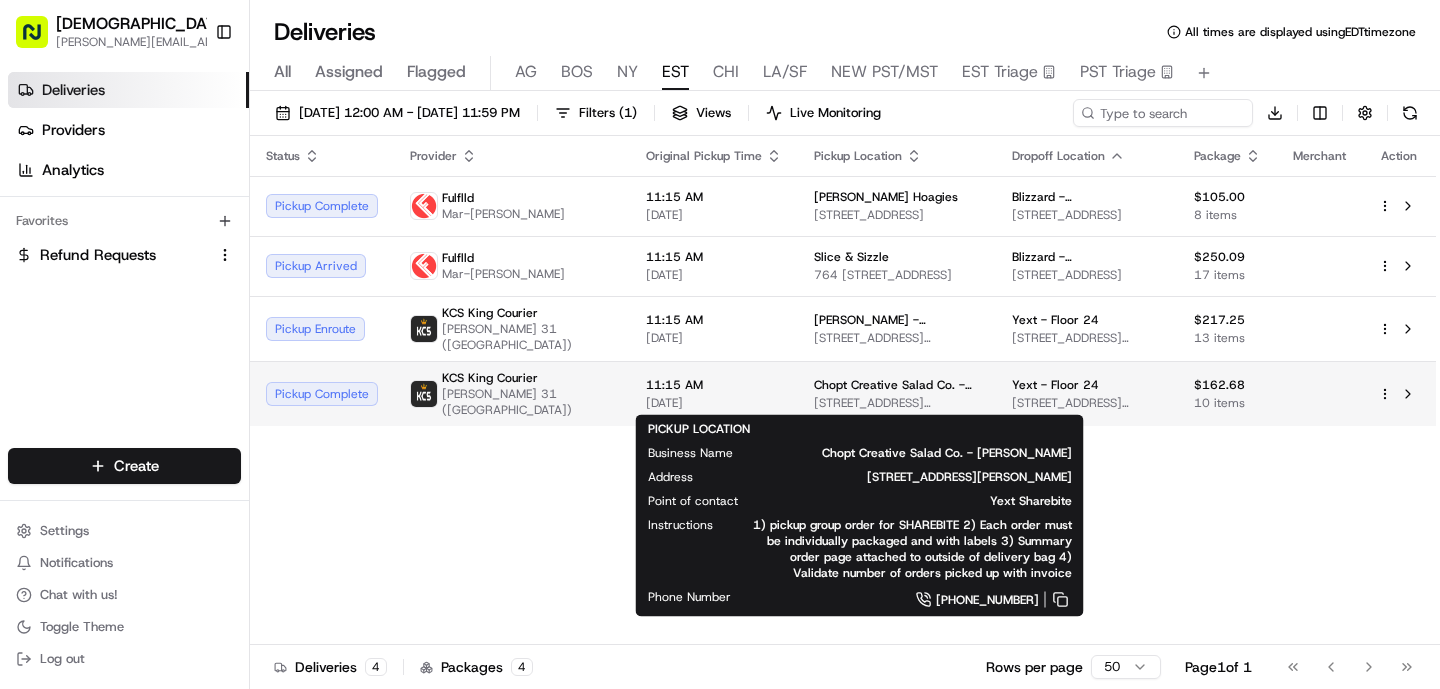 click on "Chopt Creative Salad Co. - [PERSON_NAME]" at bounding box center (897, 385) 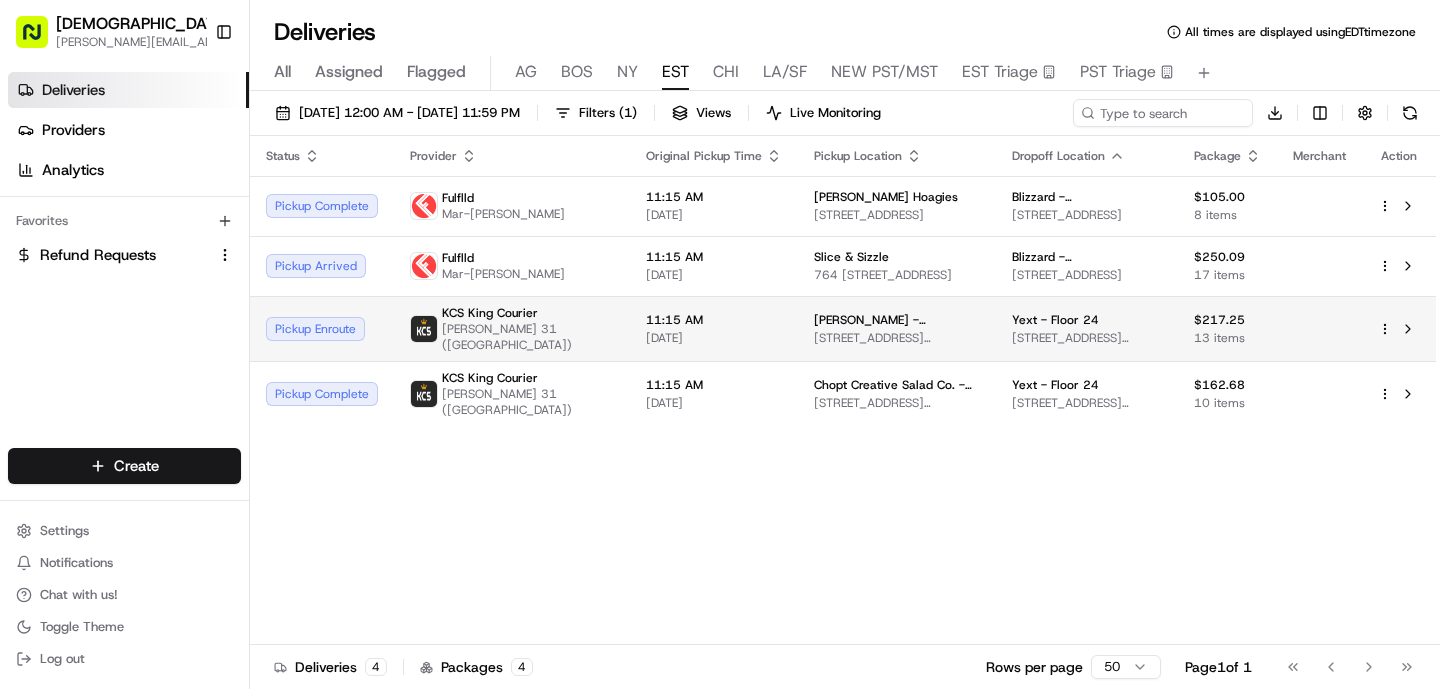click on "[PERSON_NAME]  31 ([GEOGRAPHIC_DATA])" at bounding box center (528, 337) 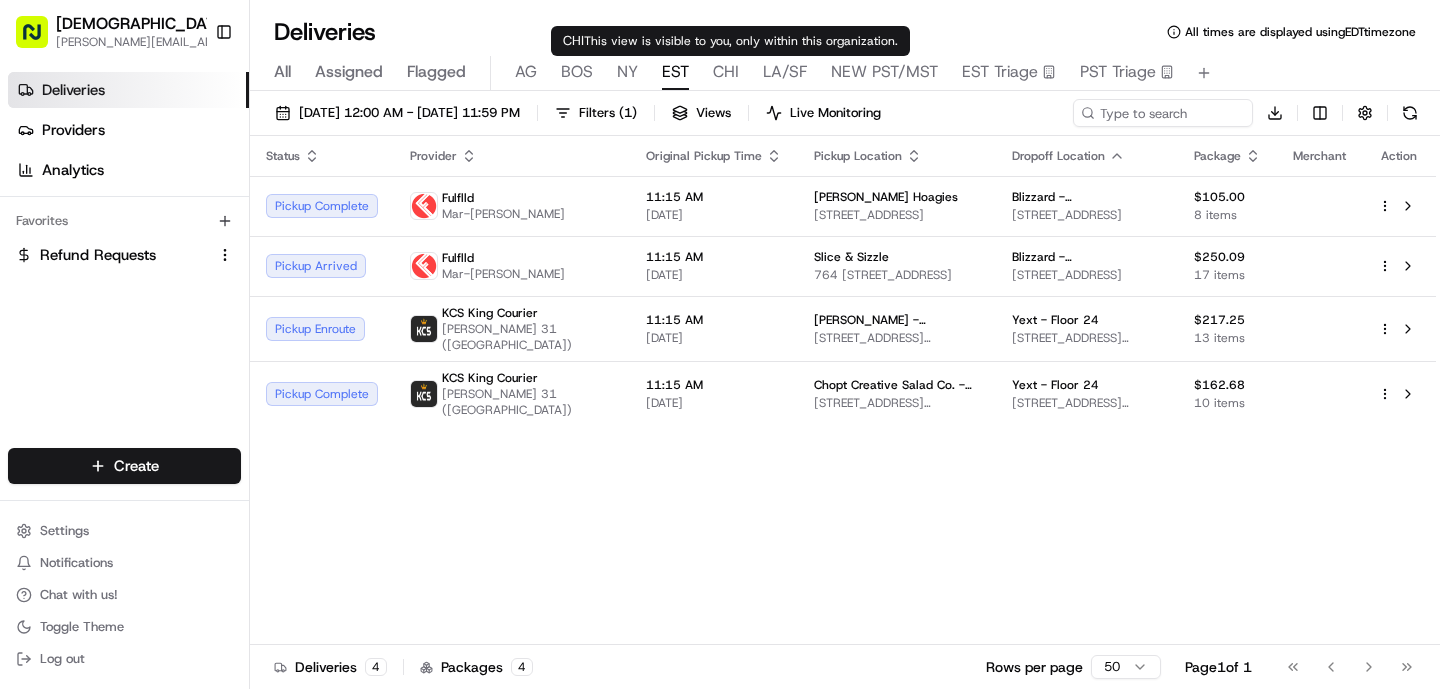 click on "CHI" at bounding box center [726, 72] 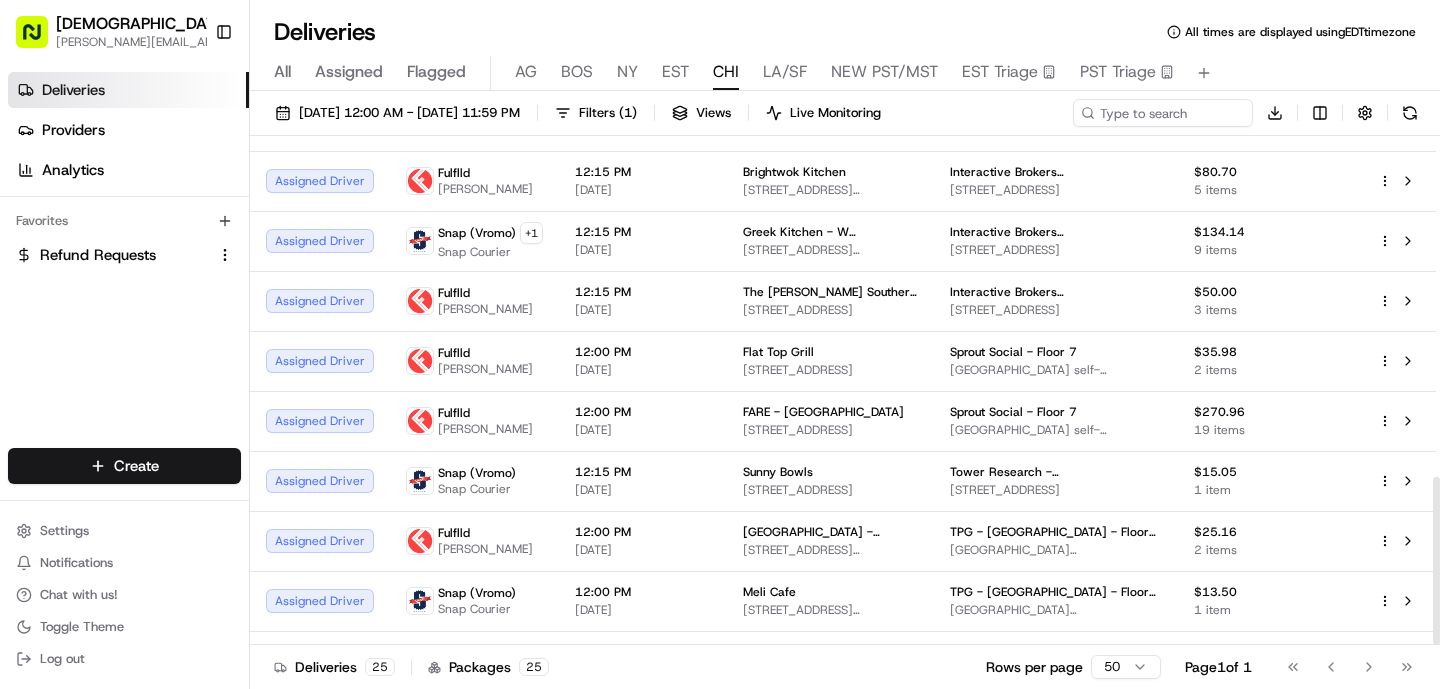scroll, scrollTop: 1031, scrollLeft: 0, axis: vertical 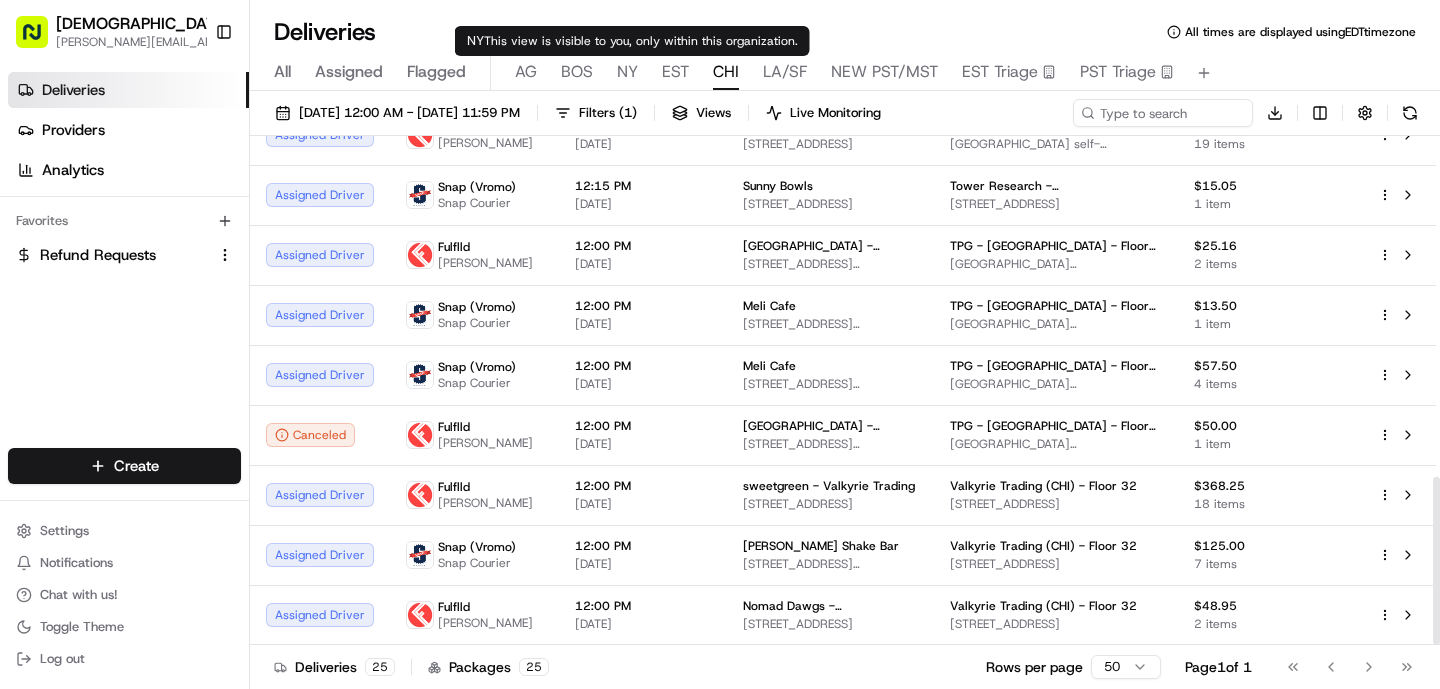 click on "NY" at bounding box center [627, 72] 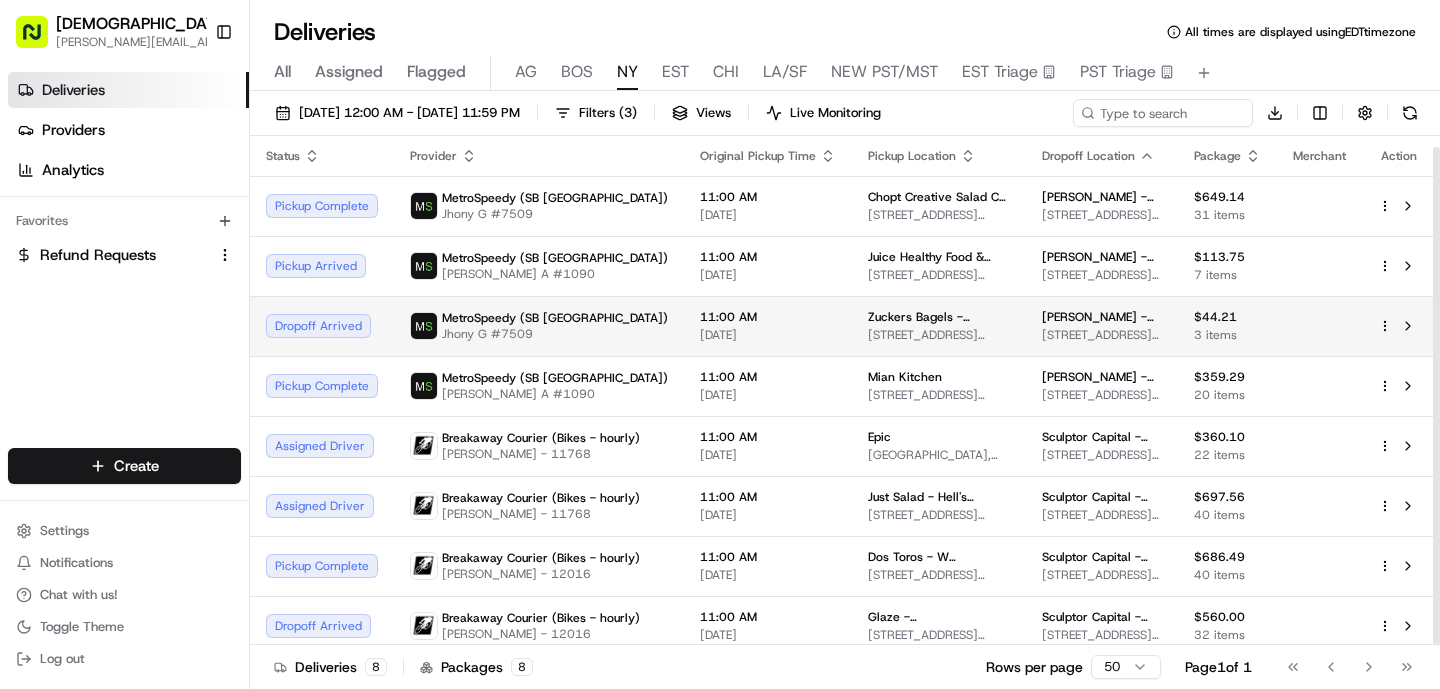 scroll, scrollTop: 11, scrollLeft: 0, axis: vertical 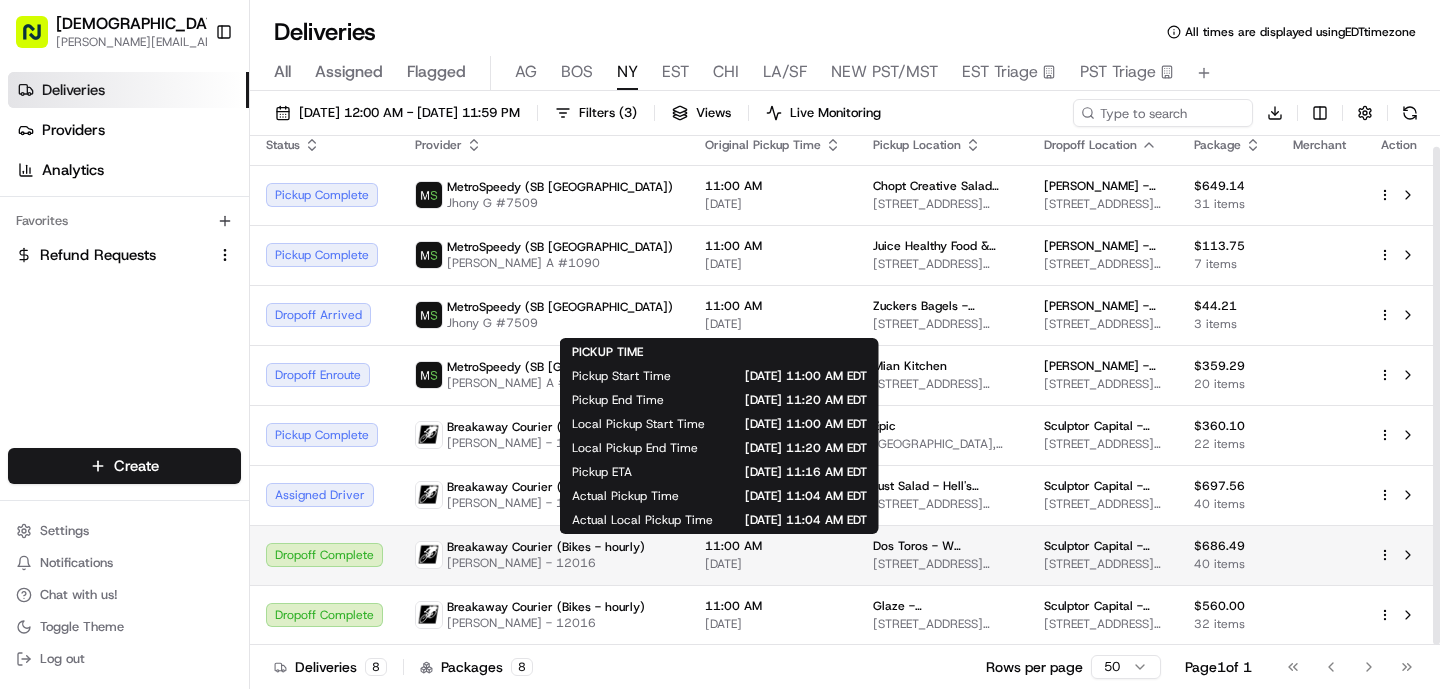 click on "[DATE]" at bounding box center (773, 564) 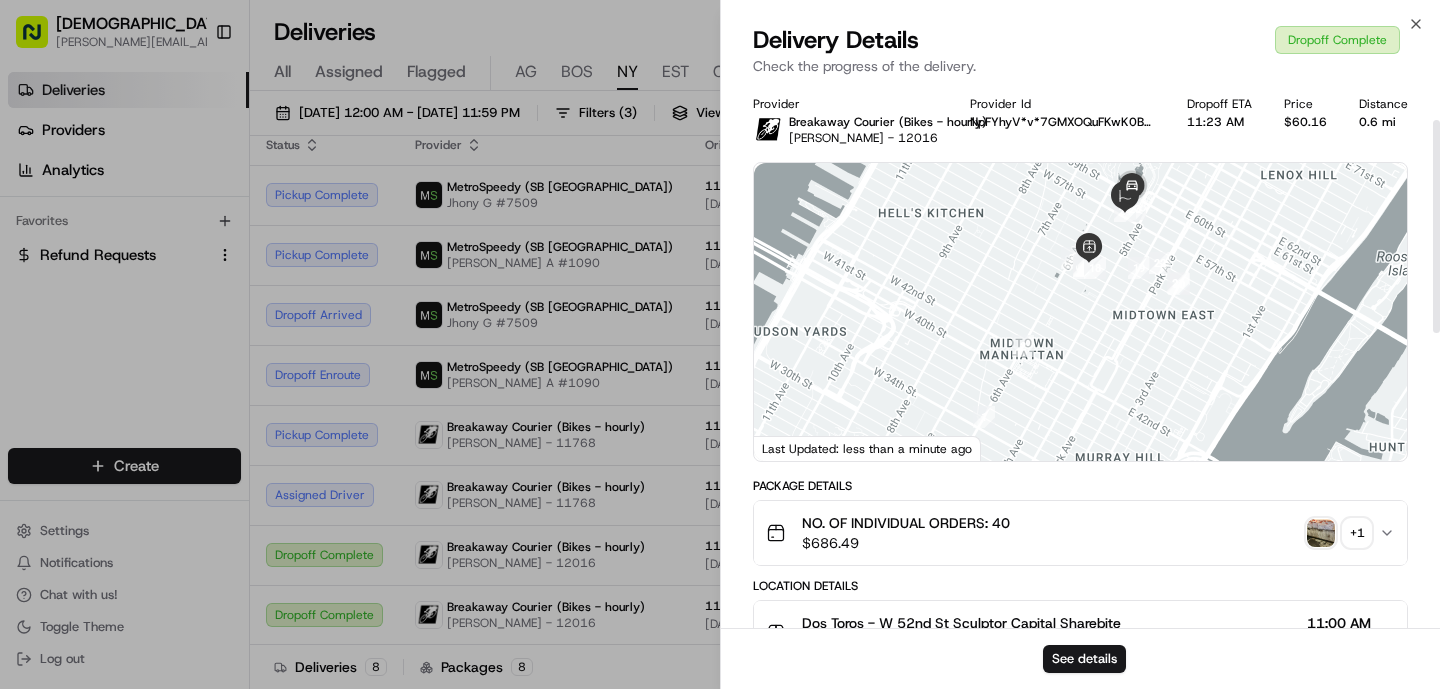 scroll, scrollTop: 846, scrollLeft: 0, axis: vertical 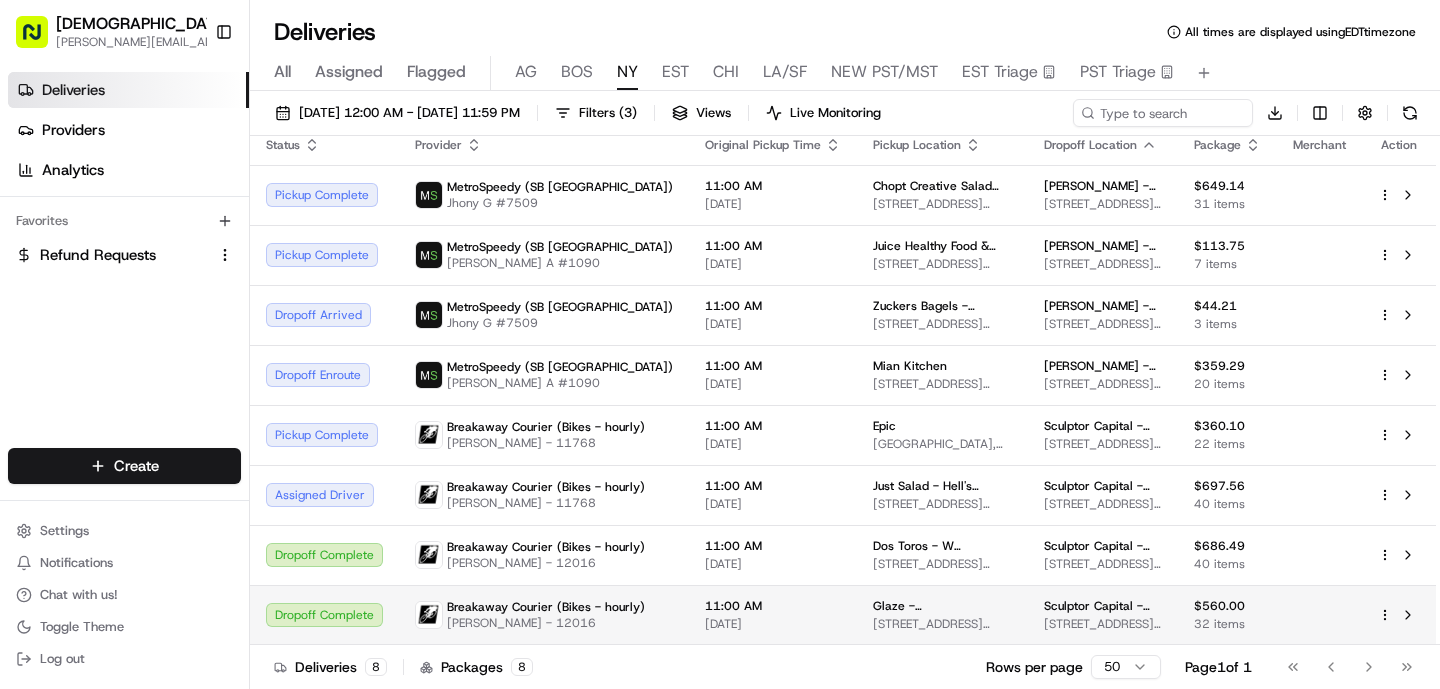 click on "[DATE]" at bounding box center (773, 624) 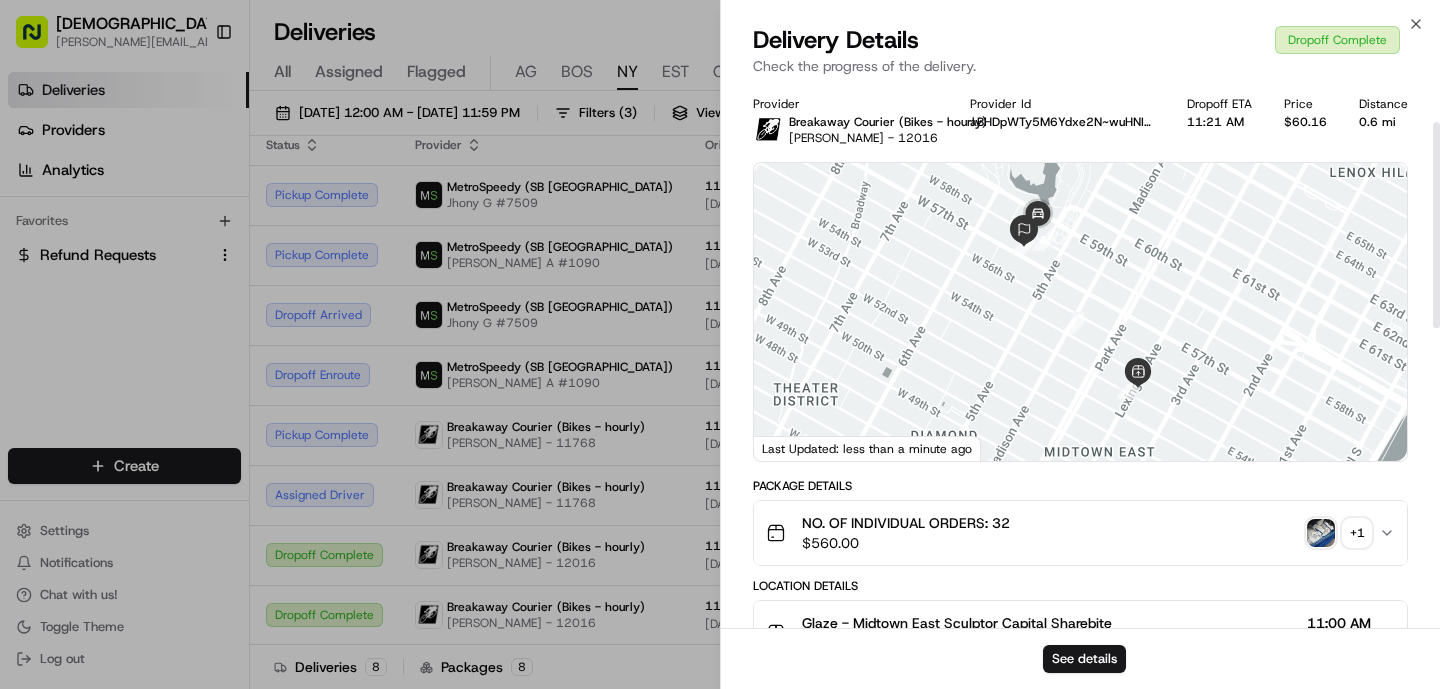 scroll, scrollTop: 894, scrollLeft: 0, axis: vertical 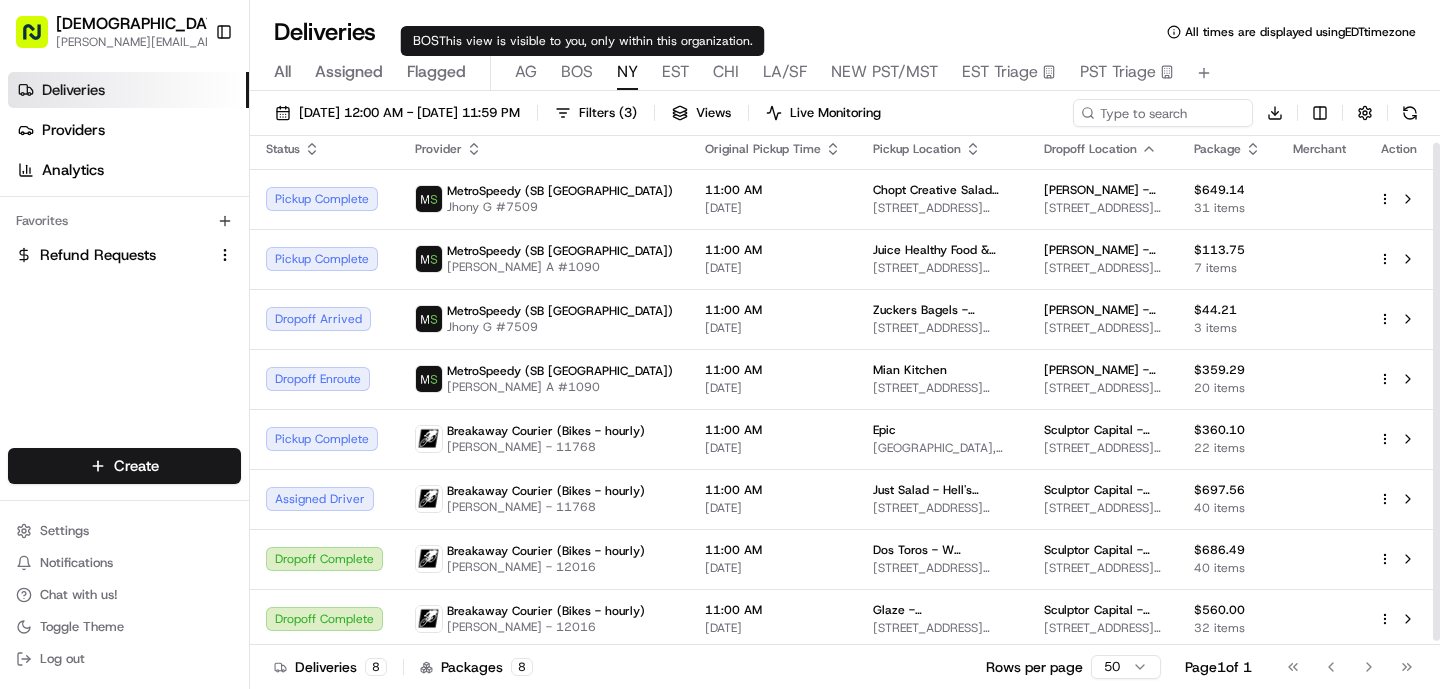 click on "BOS" at bounding box center [577, 72] 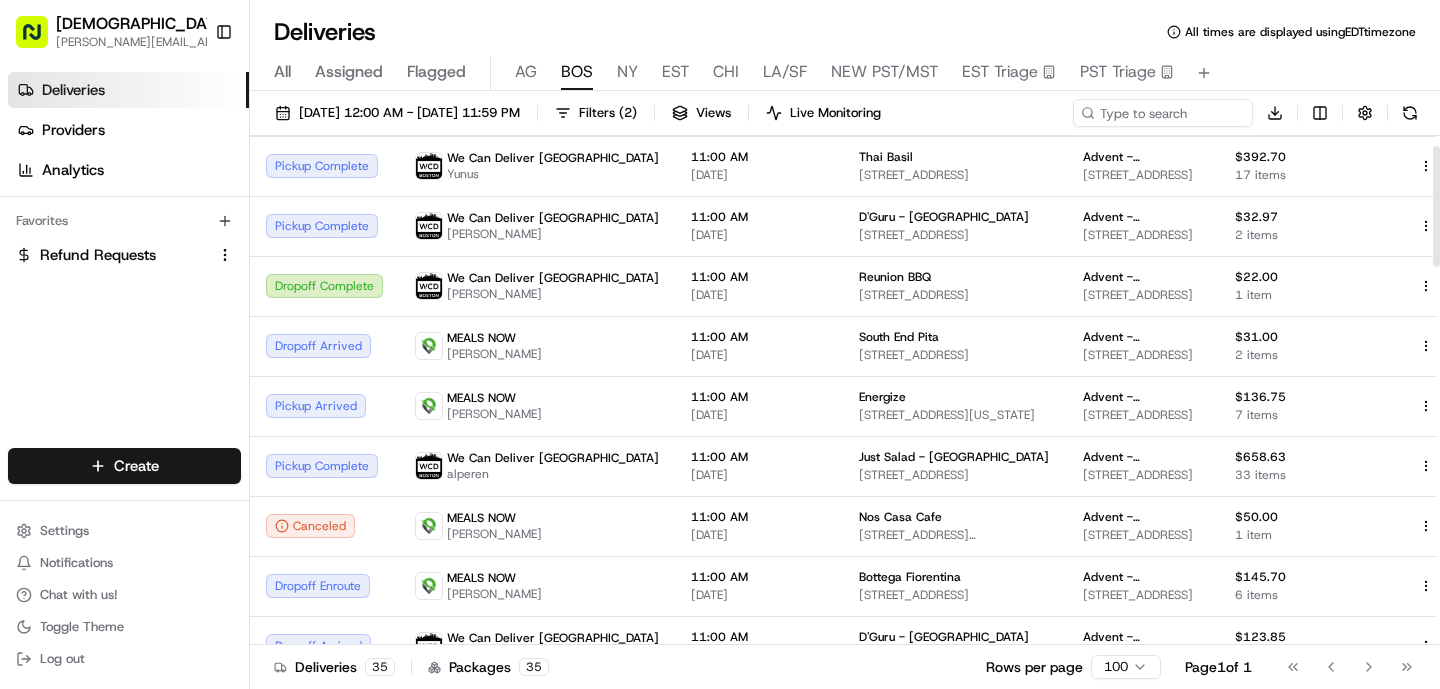 scroll, scrollTop: 43, scrollLeft: 0, axis: vertical 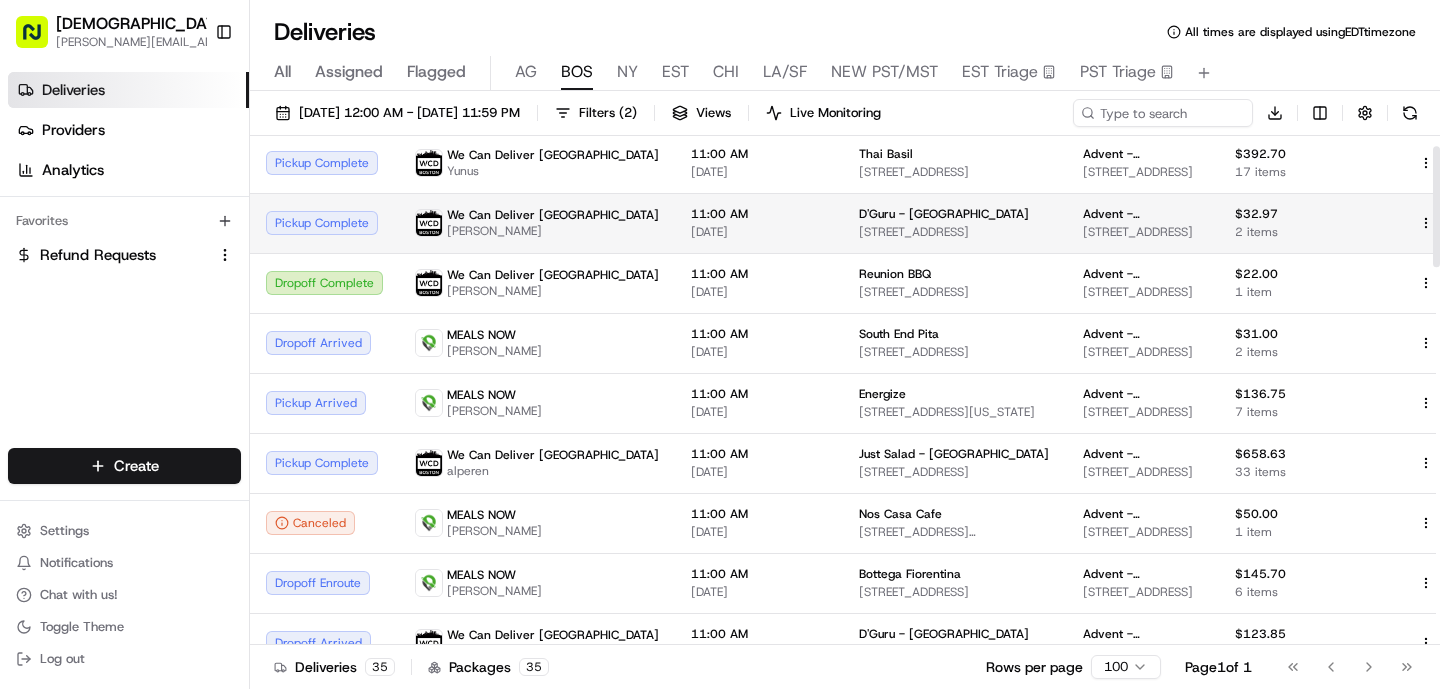 click on "[PERSON_NAME]" at bounding box center [553, 231] 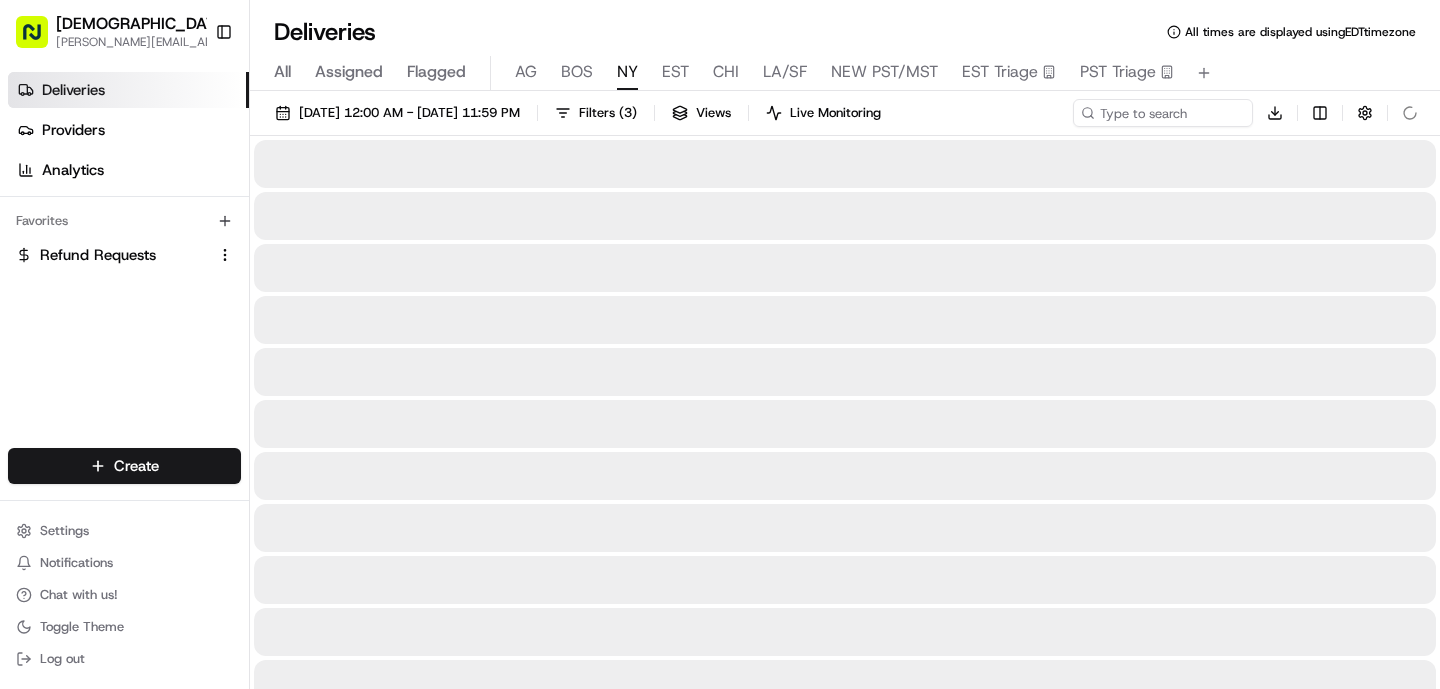 click on "NY" at bounding box center (627, 73) 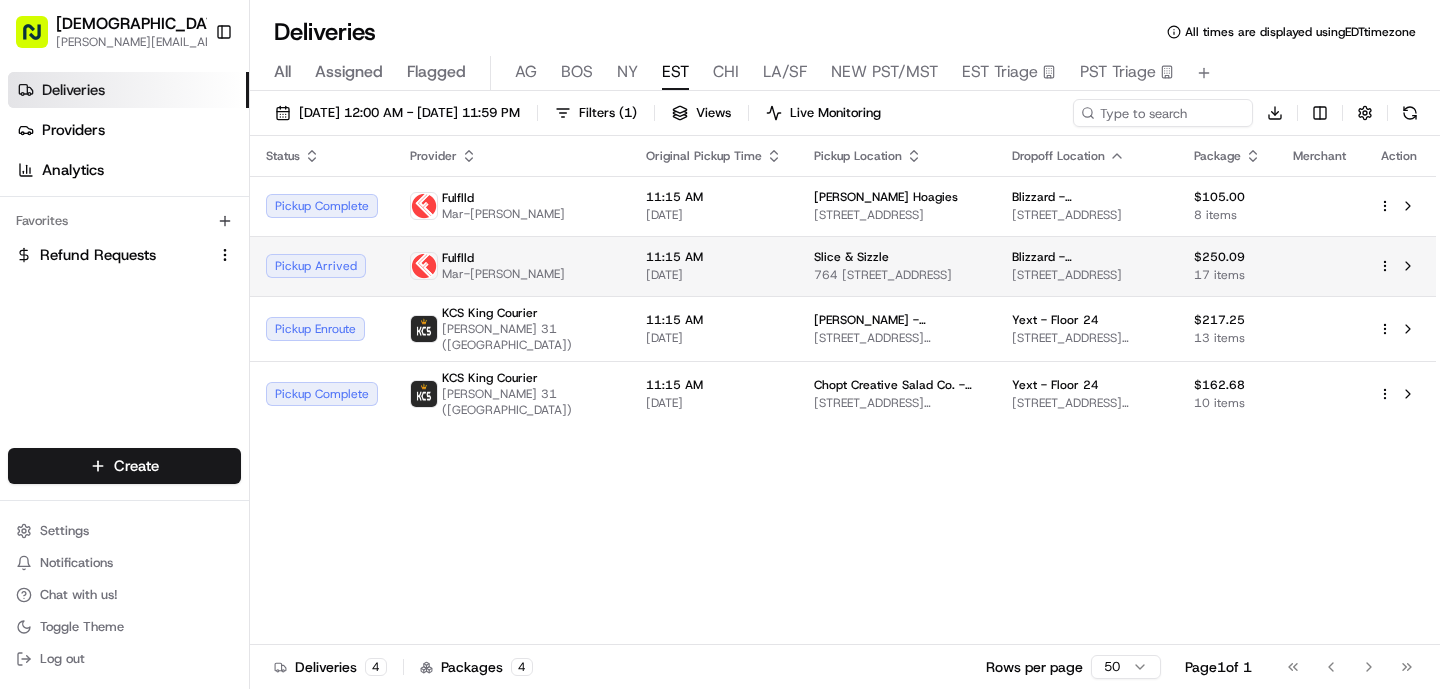 click on "[DATE]" at bounding box center (714, 275) 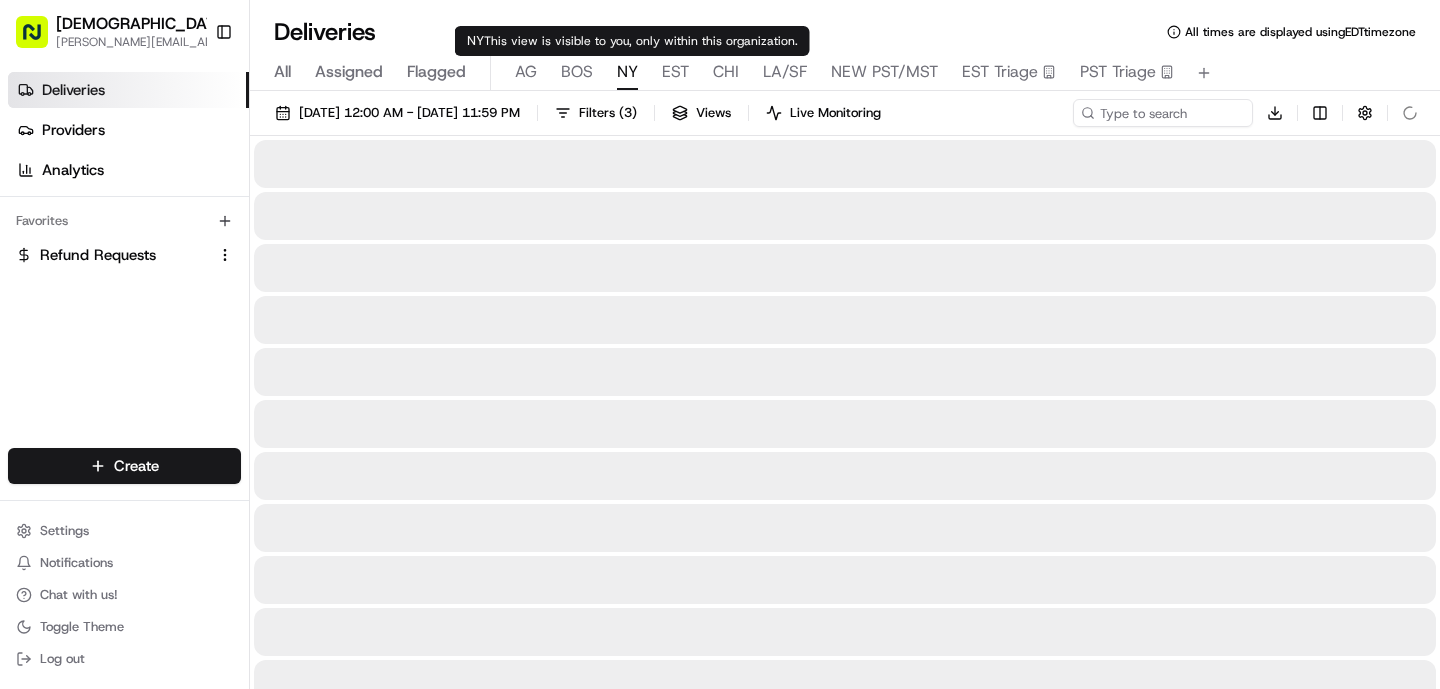 click on "NY" at bounding box center [627, 72] 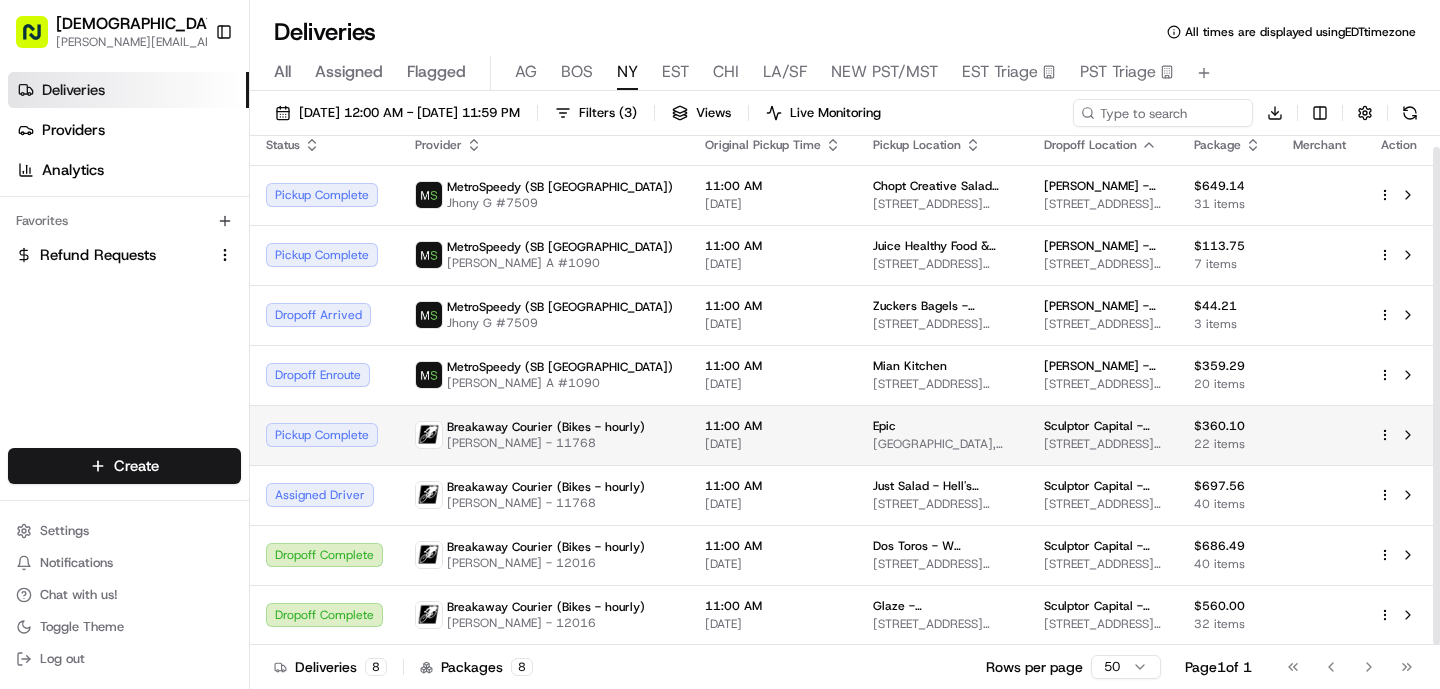 scroll, scrollTop: 0, scrollLeft: 0, axis: both 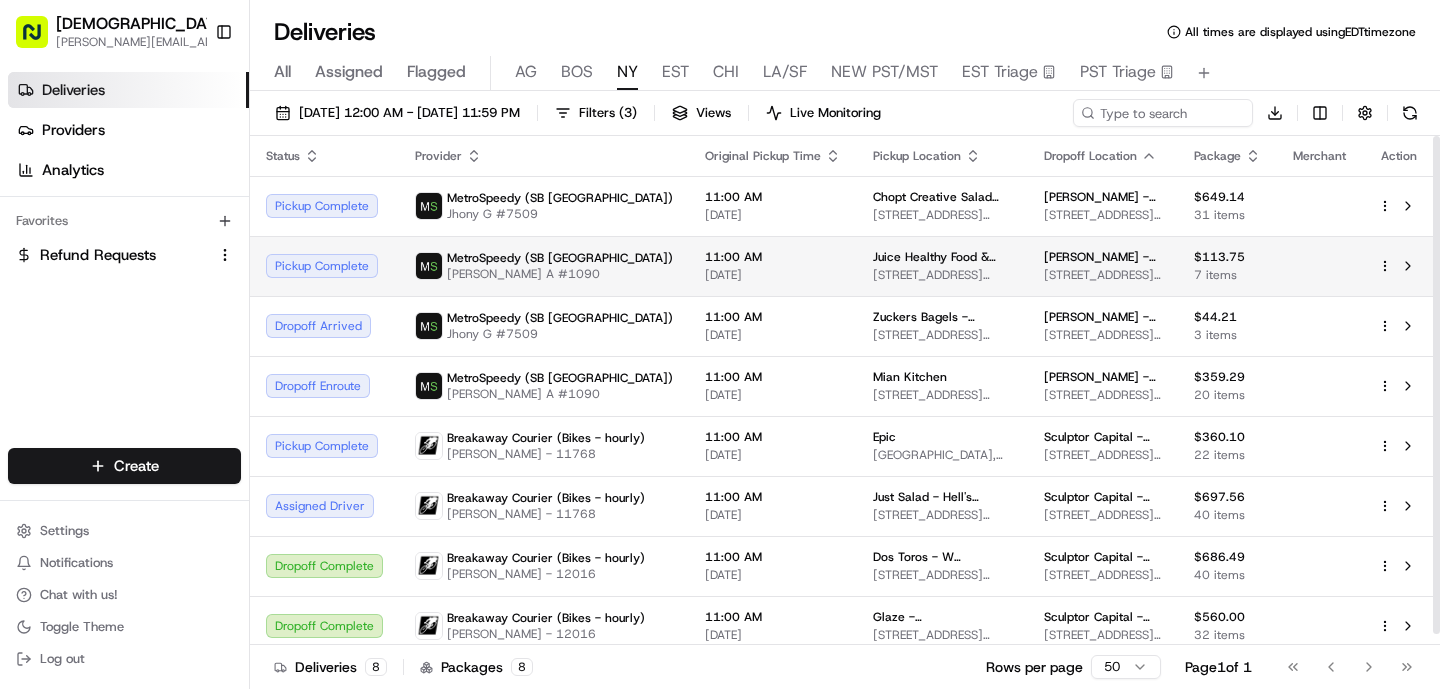 click on "MetroSpeedy (SB [GEOGRAPHIC_DATA]) [PERSON_NAME] A #1090" at bounding box center [544, 266] 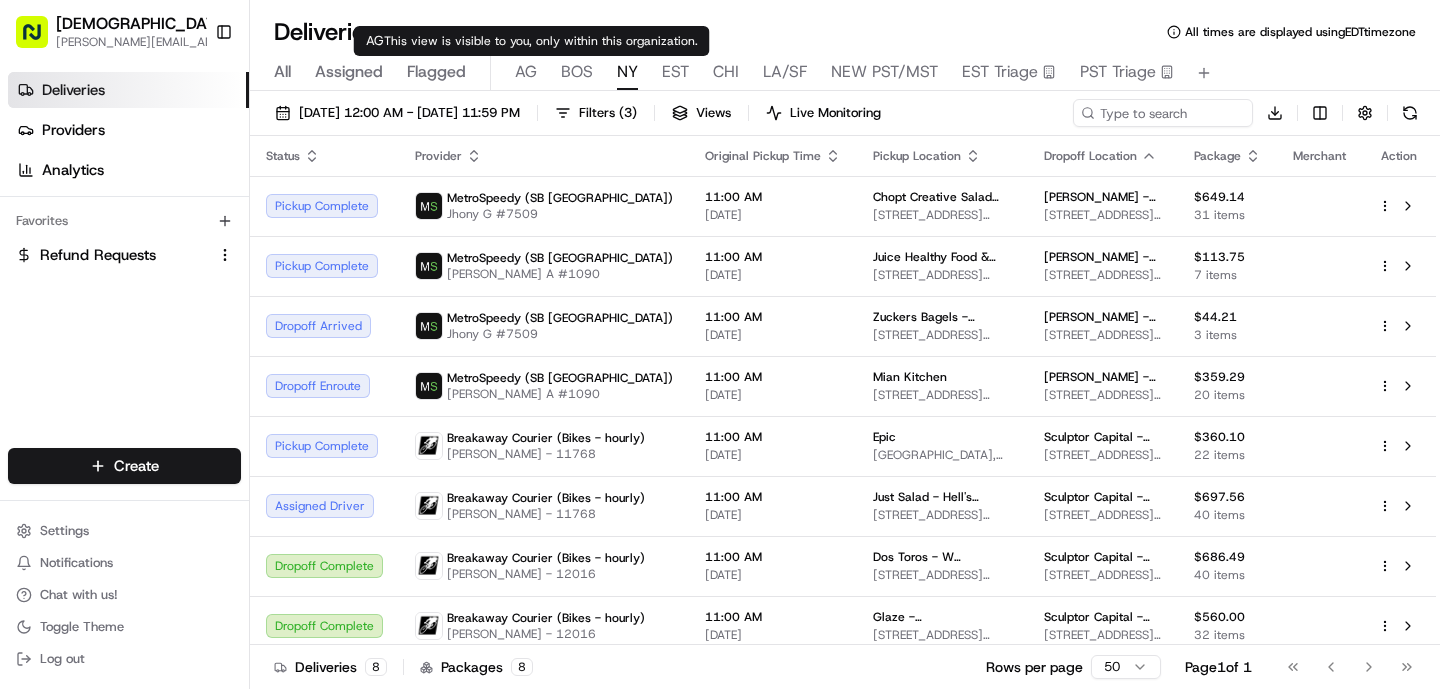 click on "All Assigned Flagged [PERSON_NAME] NY EST CHI LA/SF NEW PST/MST EST Triage  PST Triage" at bounding box center [845, 73] 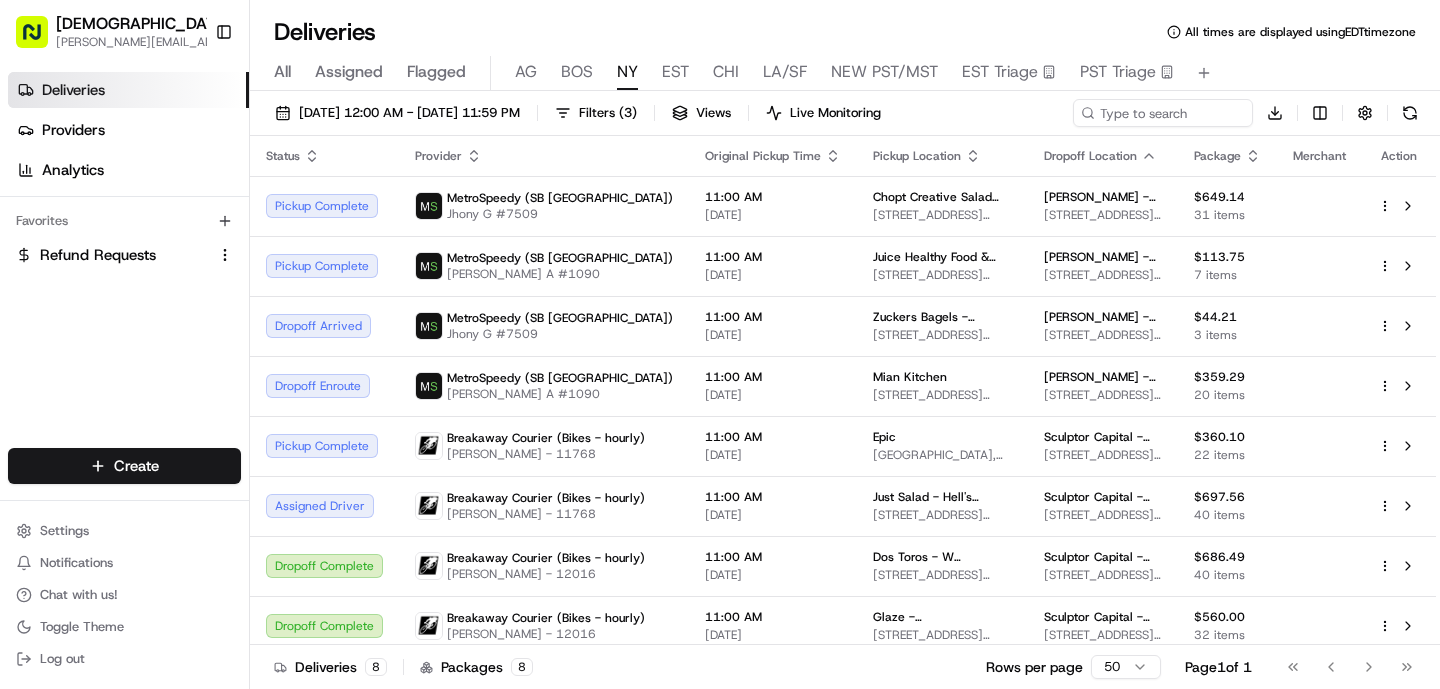 click on "AG" at bounding box center [526, 72] 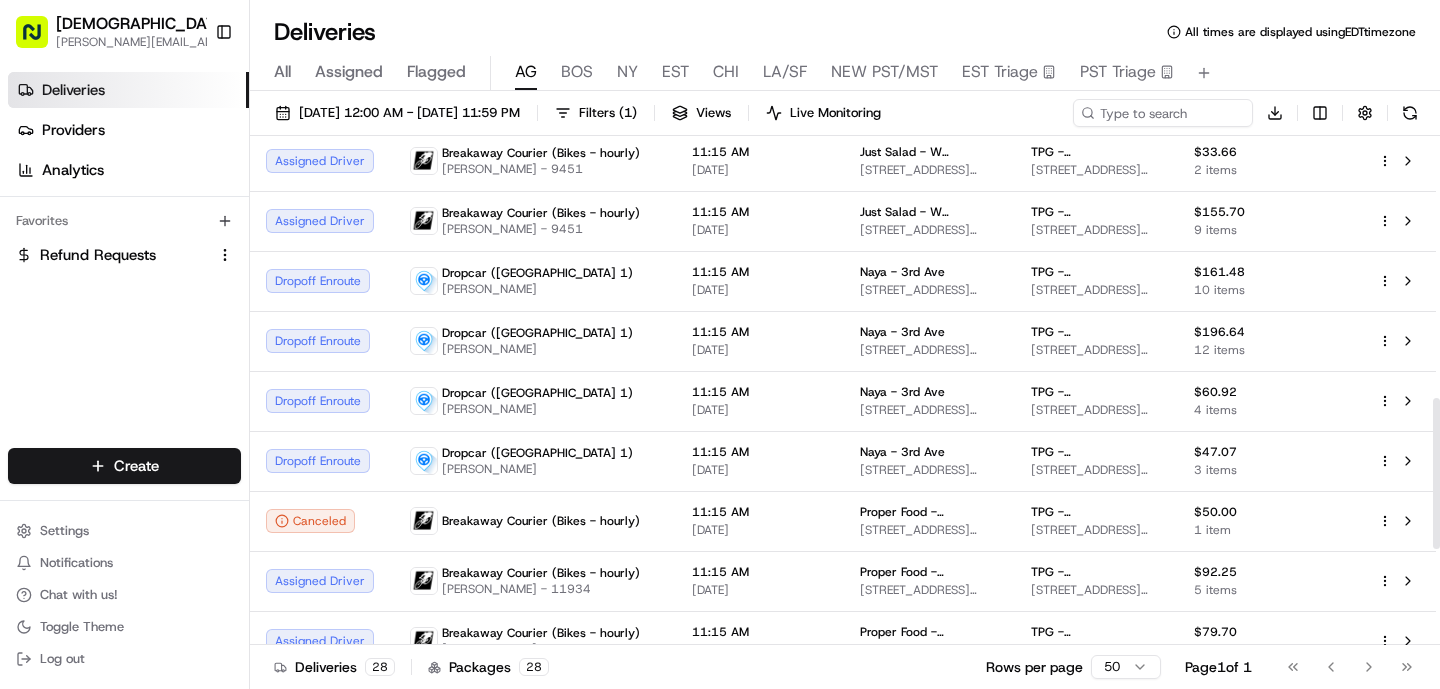 scroll, scrollTop: 883, scrollLeft: 0, axis: vertical 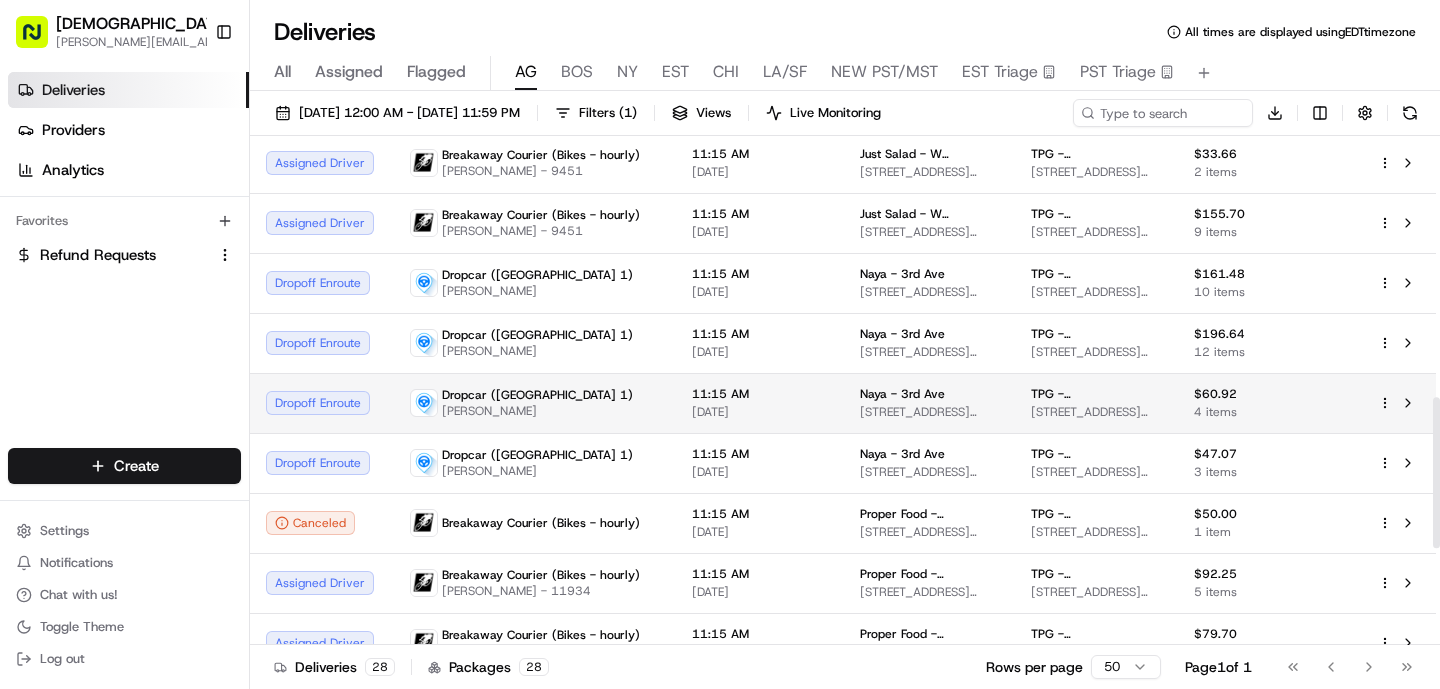 click on "Dropcar ([GEOGRAPHIC_DATA] 1) [PERSON_NAME]" at bounding box center (535, 403) 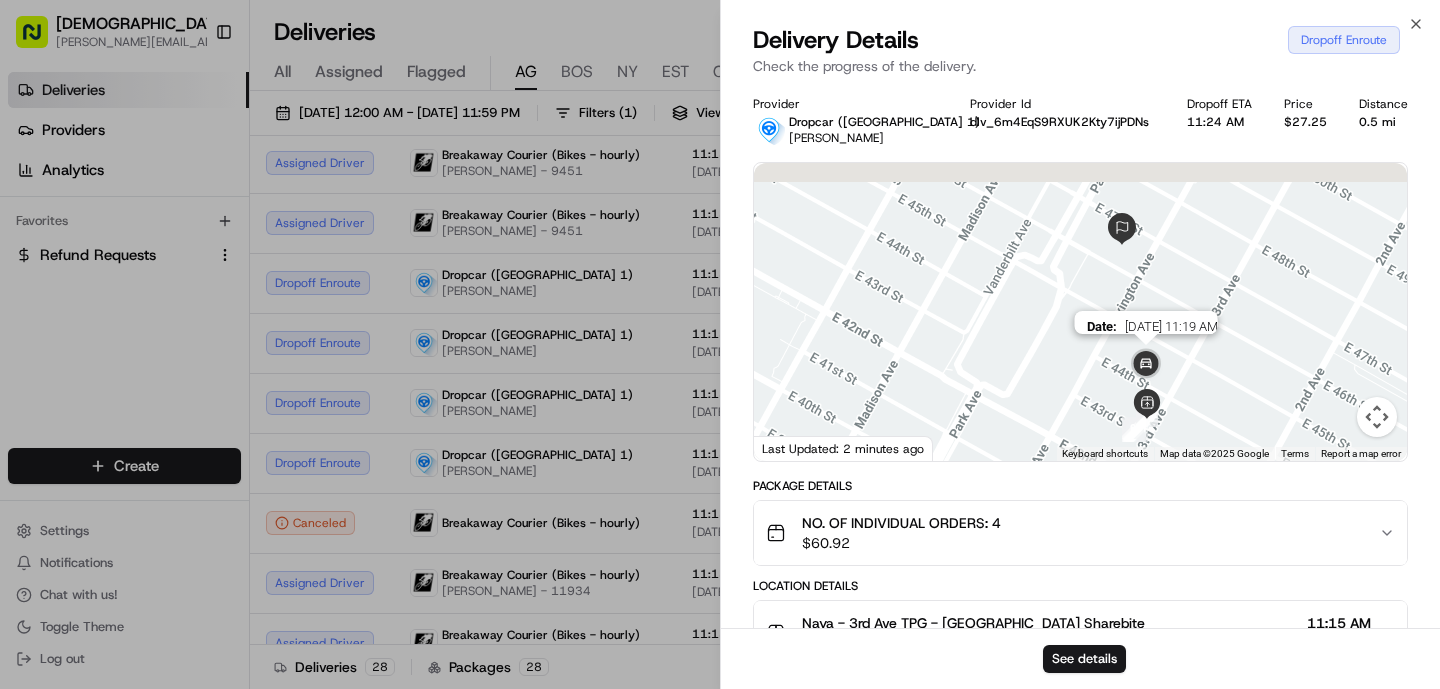 drag, startPoint x: 1146, startPoint y: 317, endPoint x: 1145, endPoint y: 390, distance: 73.00685 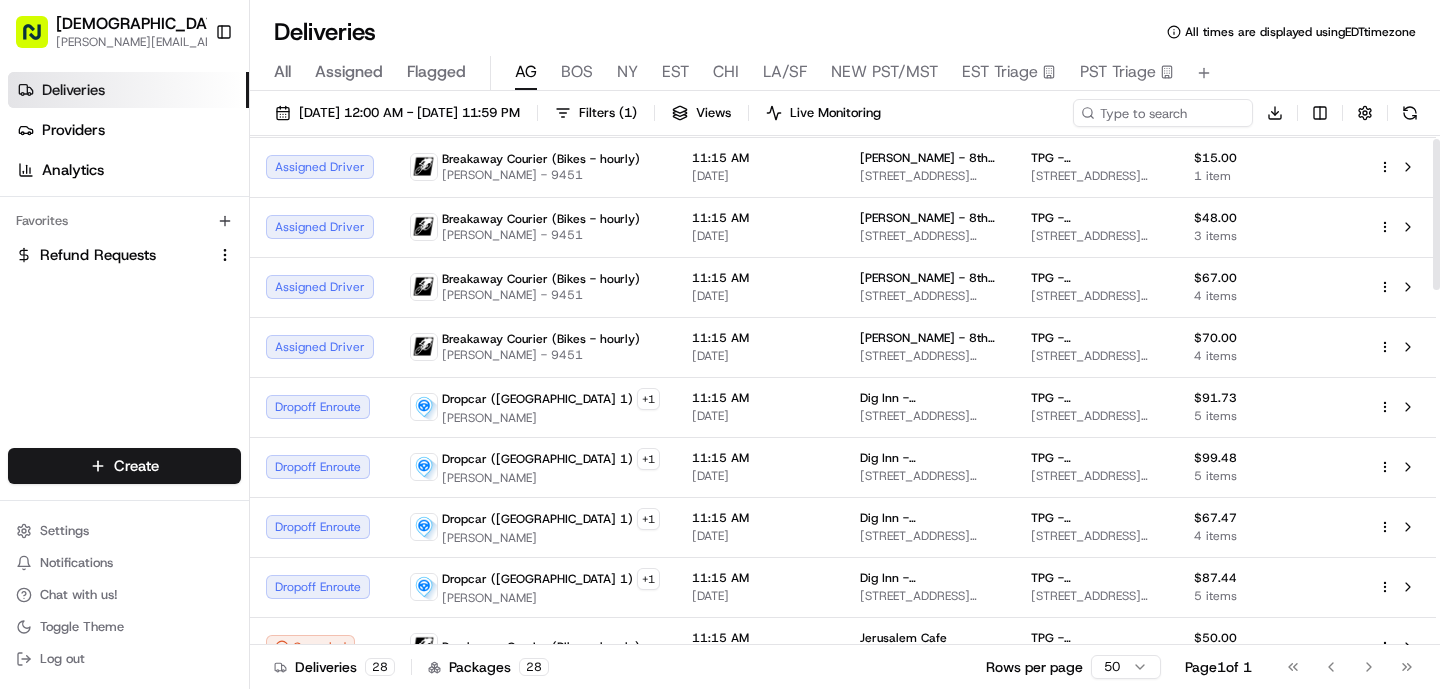 scroll, scrollTop: 8, scrollLeft: 0, axis: vertical 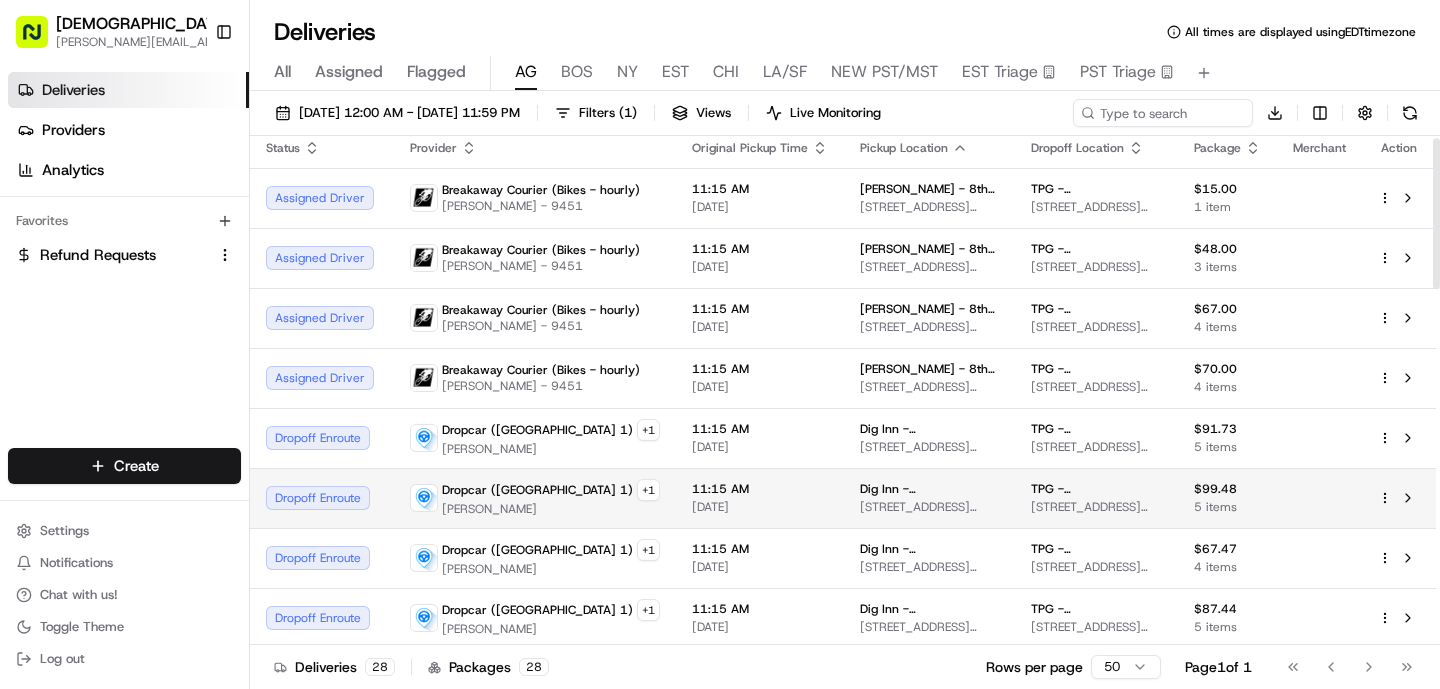 click on "Dropcar ([GEOGRAPHIC_DATA] 1) + 1 [PERSON_NAME]" at bounding box center (535, 498) 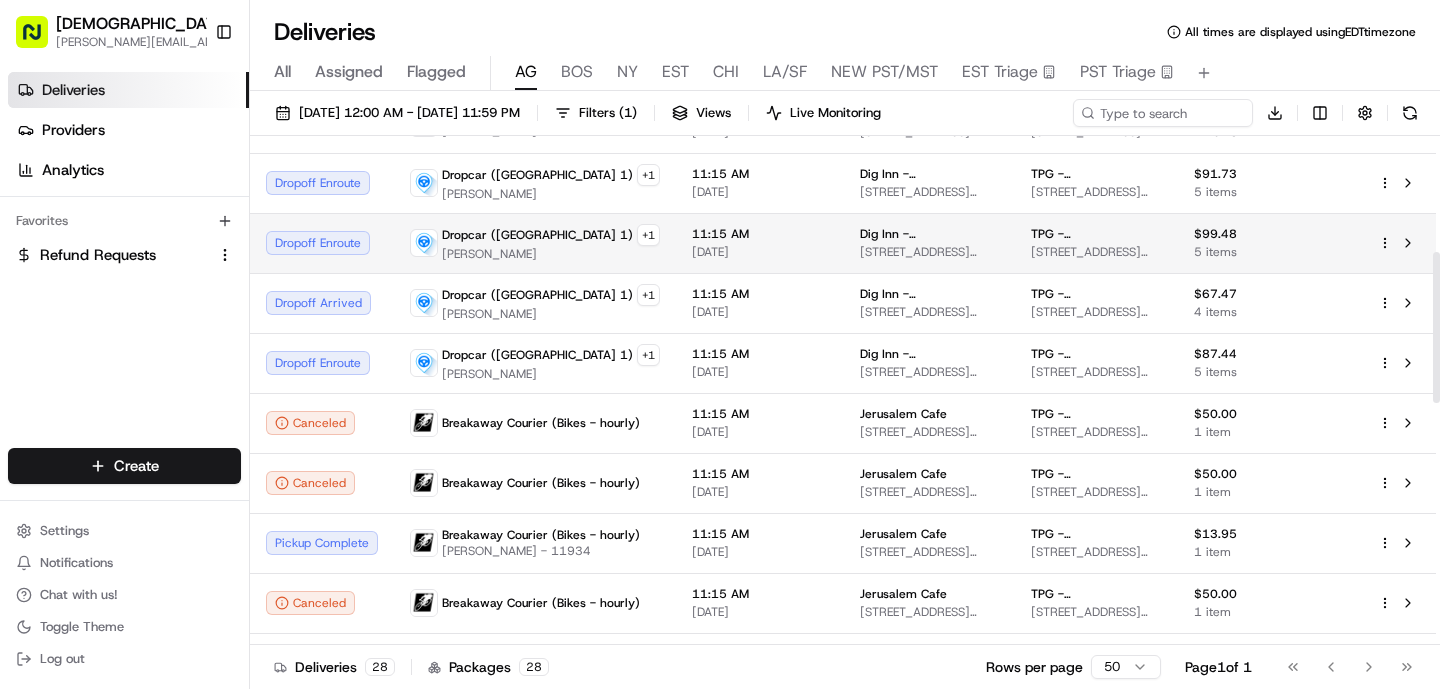 scroll, scrollTop: 392, scrollLeft: 0, axis: vertical 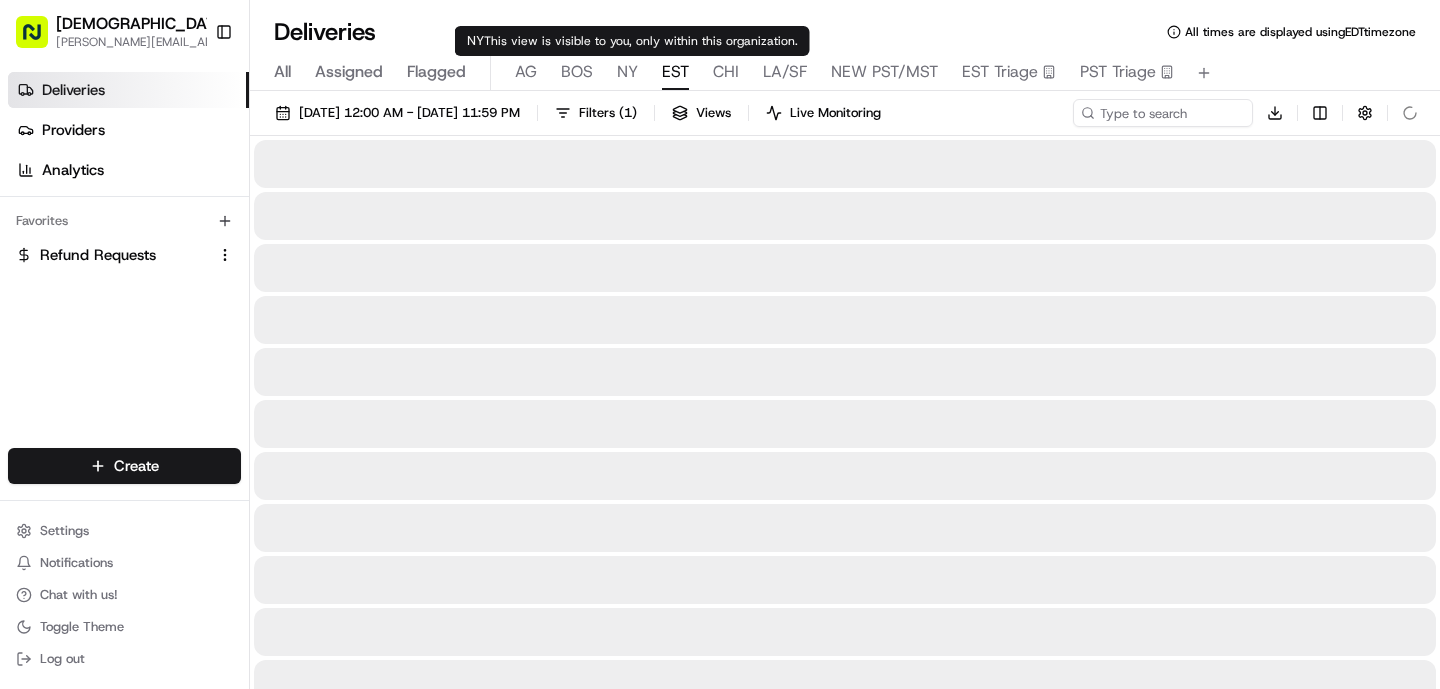 click on "EST" at bounding box center [675, 72] 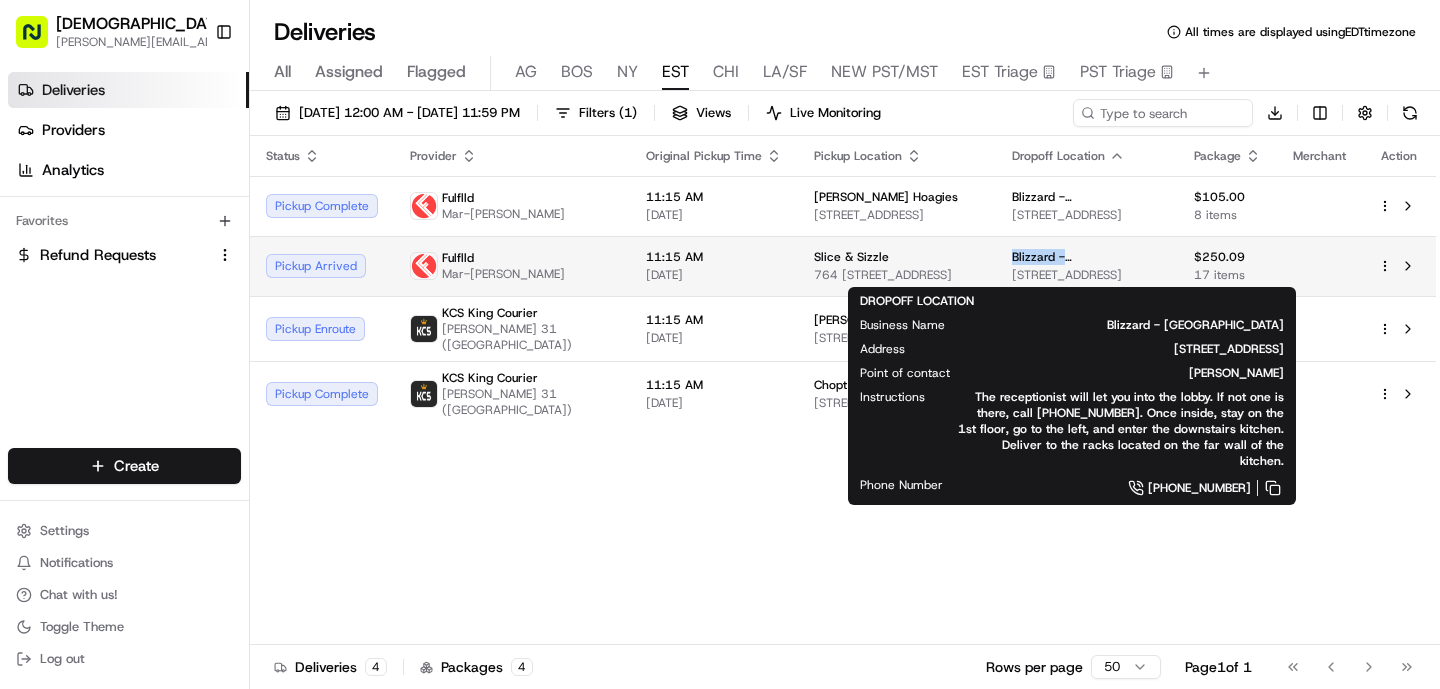 drag, startPoint x: 1096, startPoint y: 254, endPoint x: 980, endPoint y: 260, distance: 116.15507 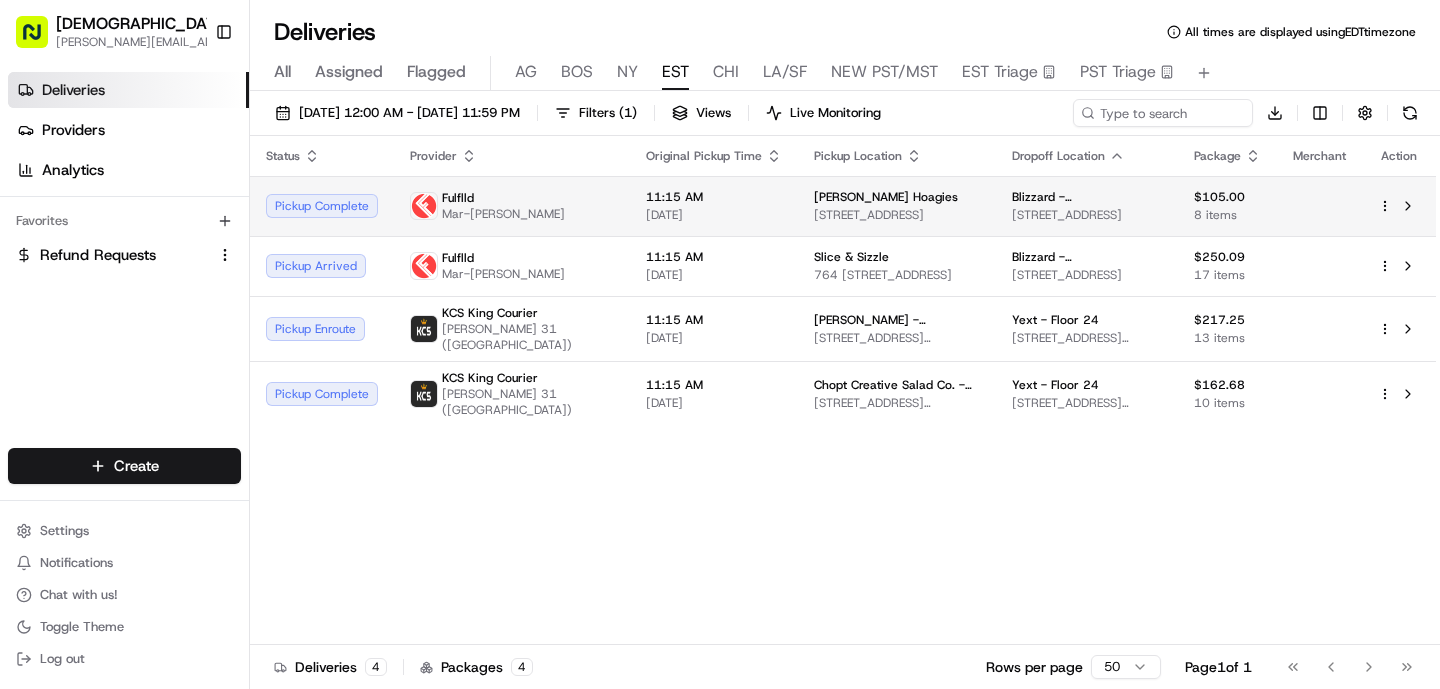 click on "[STREET_ADDRESS]" at bounding box center (897, 215) 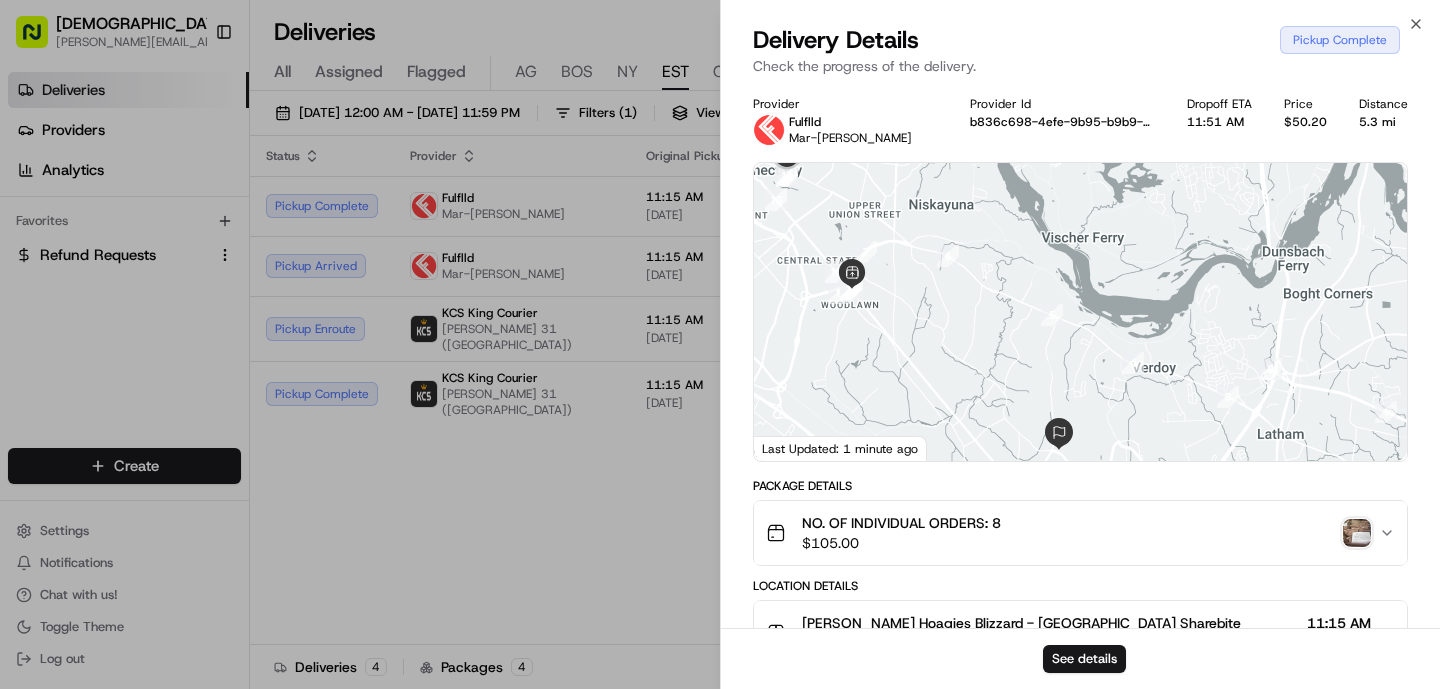 click on "Provider Fulflld Mar-[PERSON_NAME] Provider Id b836c698-4efe-9b95-b9b9-e1565171428e Dropoff ETA 11:51 AM Price $50.20 Distance 5.3 mi 1 2 3 4 5 6 7 8 9 10 11 12 13 14 15 16 Last Updated: 1 minute ago Package Details NO. OF INDIVIDUAL ORDERS: 8 $ 105.00 Location Details [PERSON_NAME] Hoagies Blizzard - [GEOGRAPHIC_DATA] Sharebite [STREET_ADDRESS] 11:15 AM [DATE] Blizzard - [GEOGRAPHIC_DATA] [PERSON_NAME] [STREET_ADDRESS] 11:50 AM [DATE] Delivery Activity Add Event Created (Sent To Provider) Fulflld [DATE] 3:30 PM EDT Not Assigned Driver Fulflld [DATE] 4:30 PM EDT Assigned Driver Fulflld [DATE] 11:12 AM EDT Driver Updated Bree V Fulflld [DATE] 11:12 AM EDT Driver Updated Mar-[PERSON_NAME] Fulflld [DATE] 12:13 PM EDT Pickup Enroute Fulflld [DATE] 10:20 AM EDT Pickup Arrived Fulflld [DATE] 10:44 AM EDT Pickup Complete Fulflld [DATE] 10:58 AM EDT" at bounding box center [1080, 635] 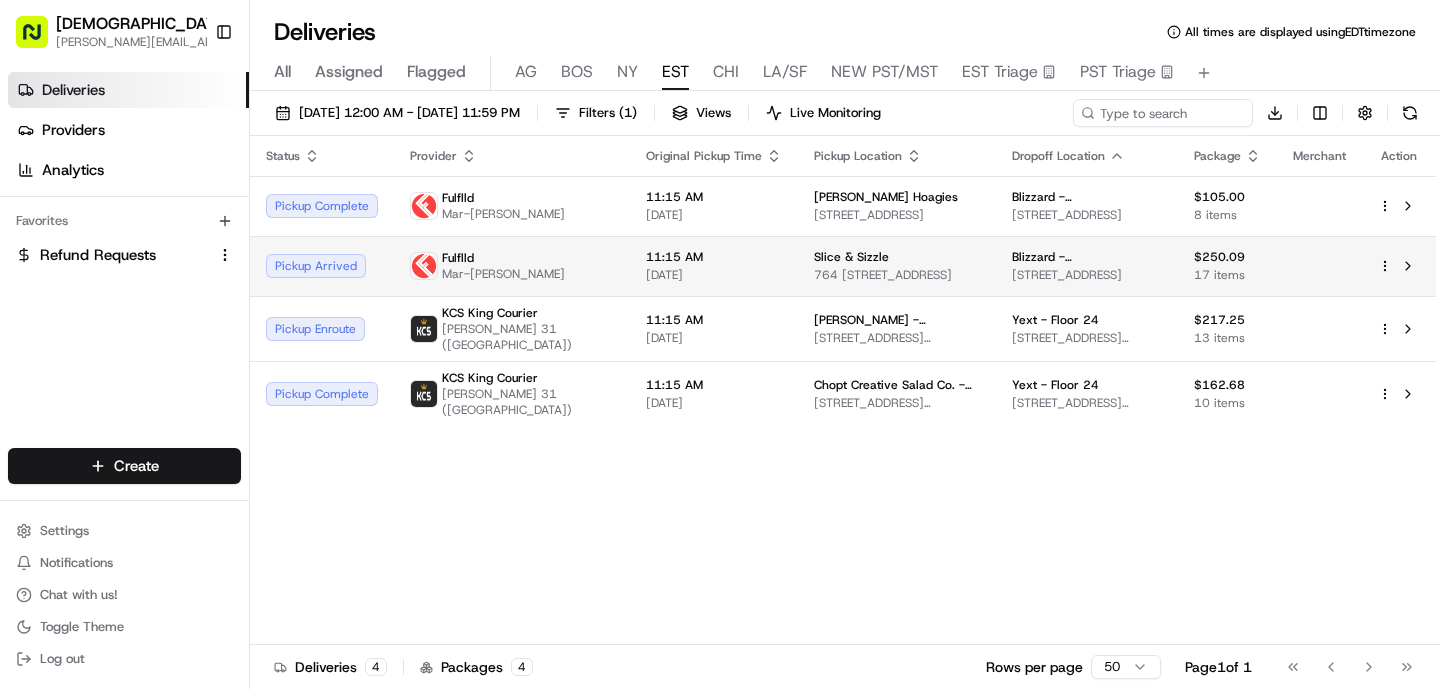 click on "[DATE]" at bounding box center [714, 275] 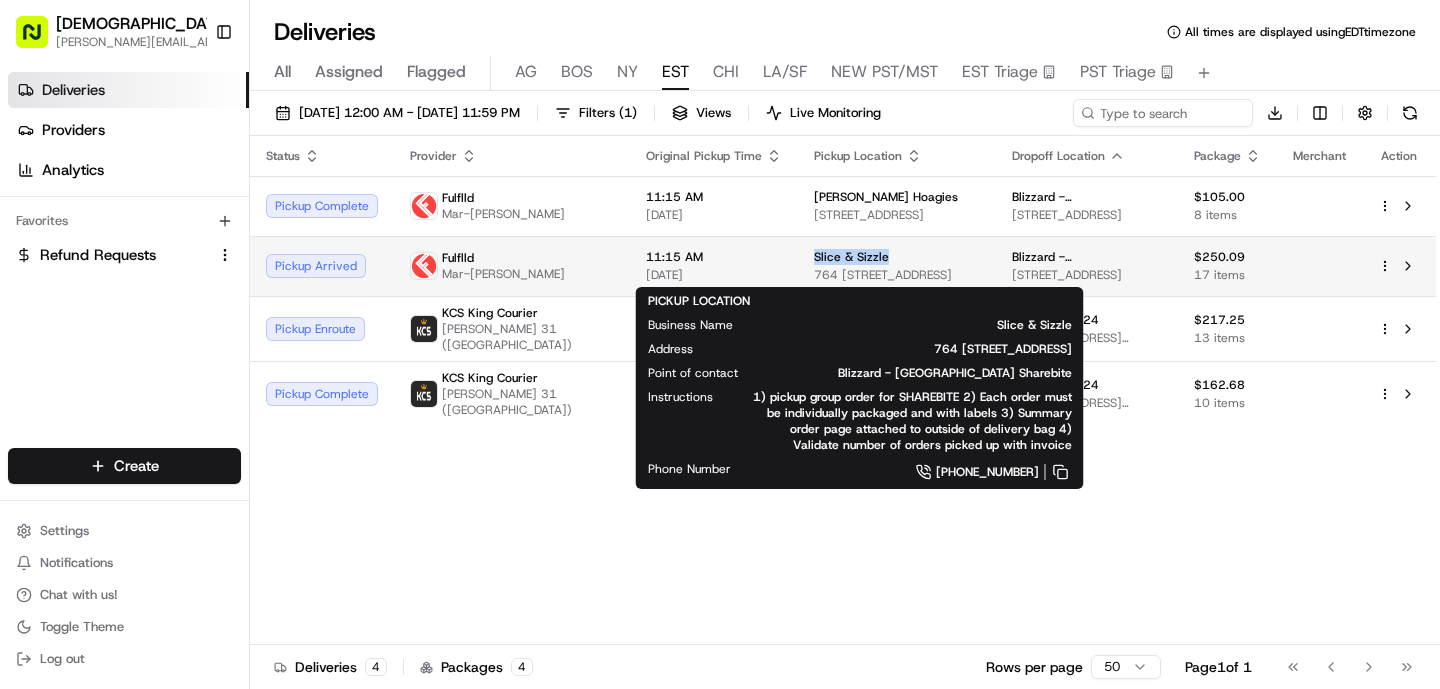 drag, startPoint x: 858, startPoint y: 257, endPoint x: 762, endPoint y: 254, distance: 96.04687 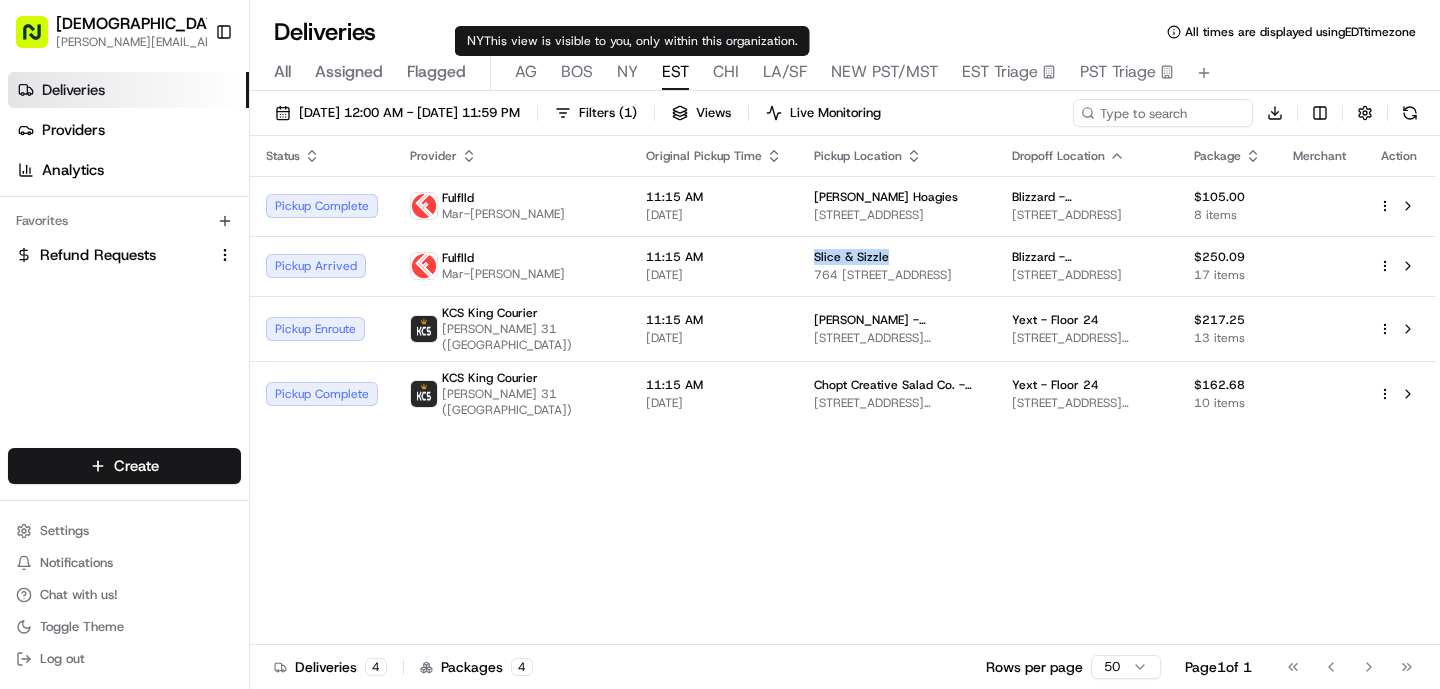 click on "NY" at bounding box center [627, 72] 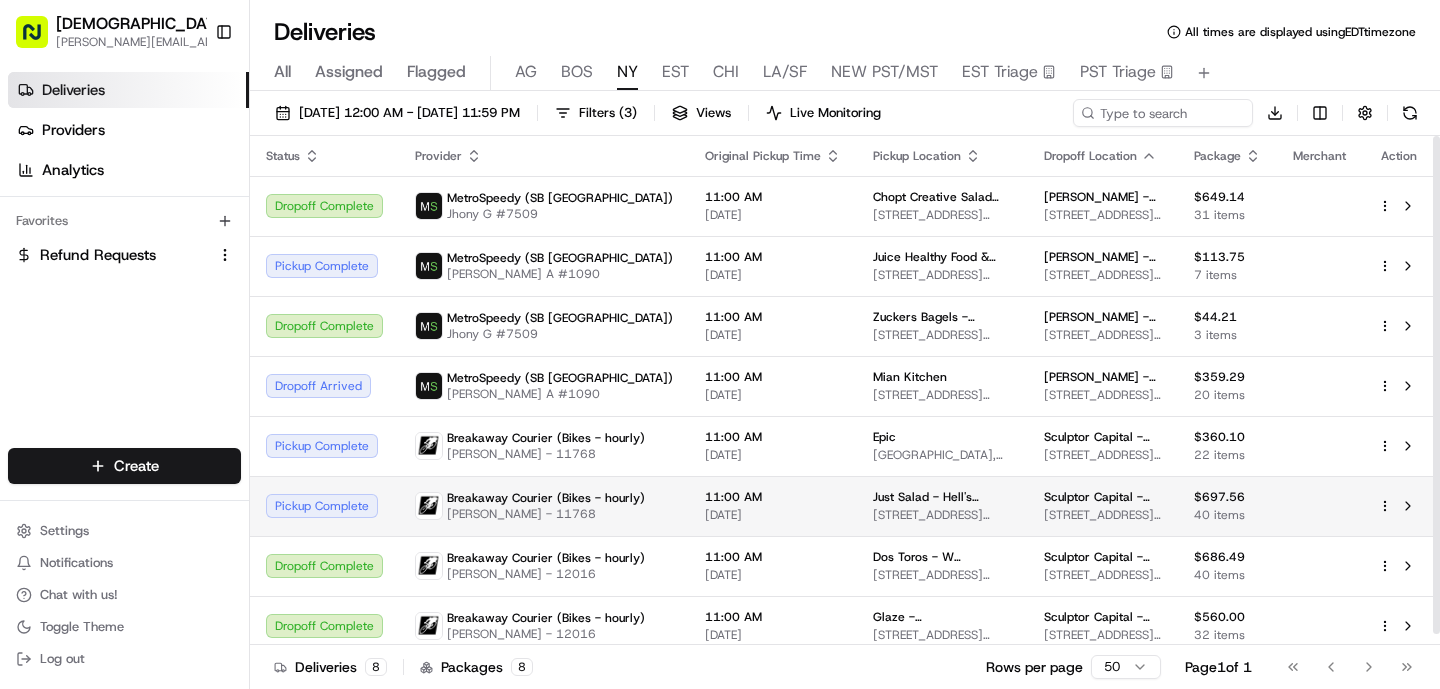 scroll, scrollTop: 11, scrollLeft: 0, axis: vertical 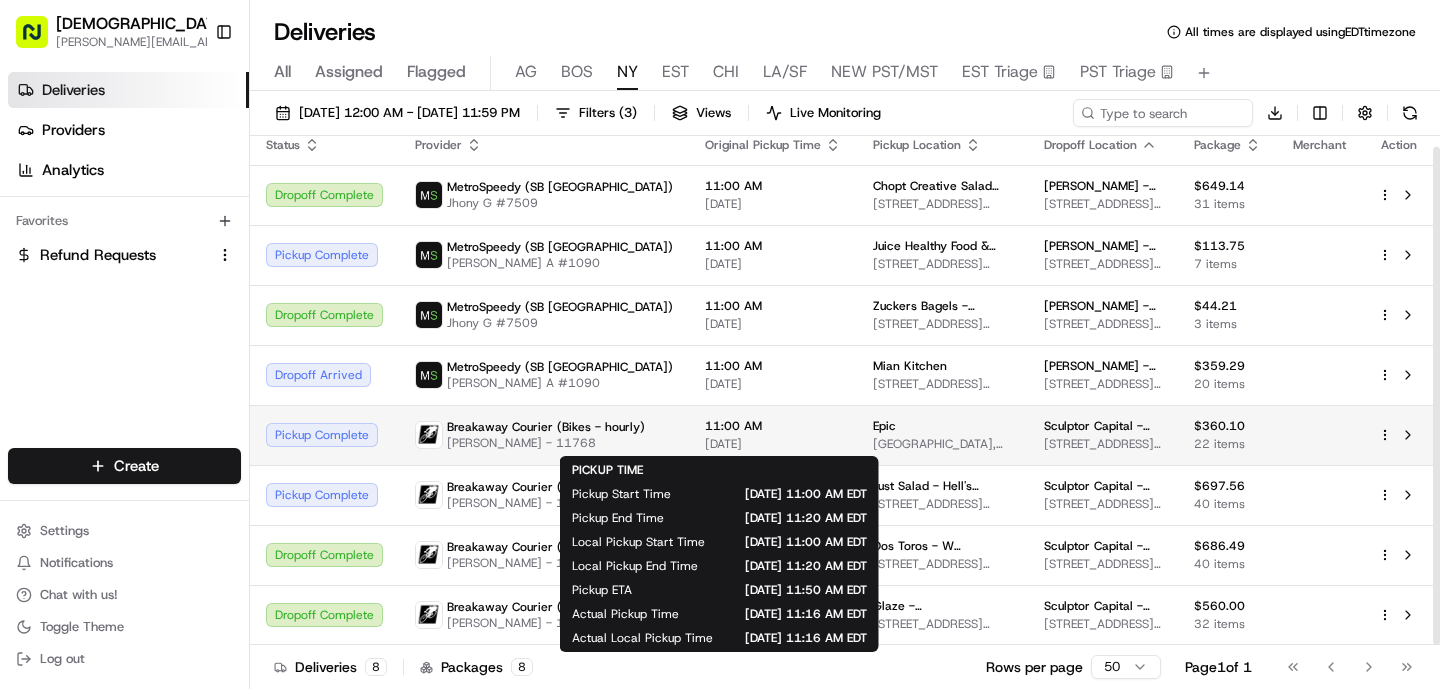 click on "[DATE]" at bounding box center (773, 444) 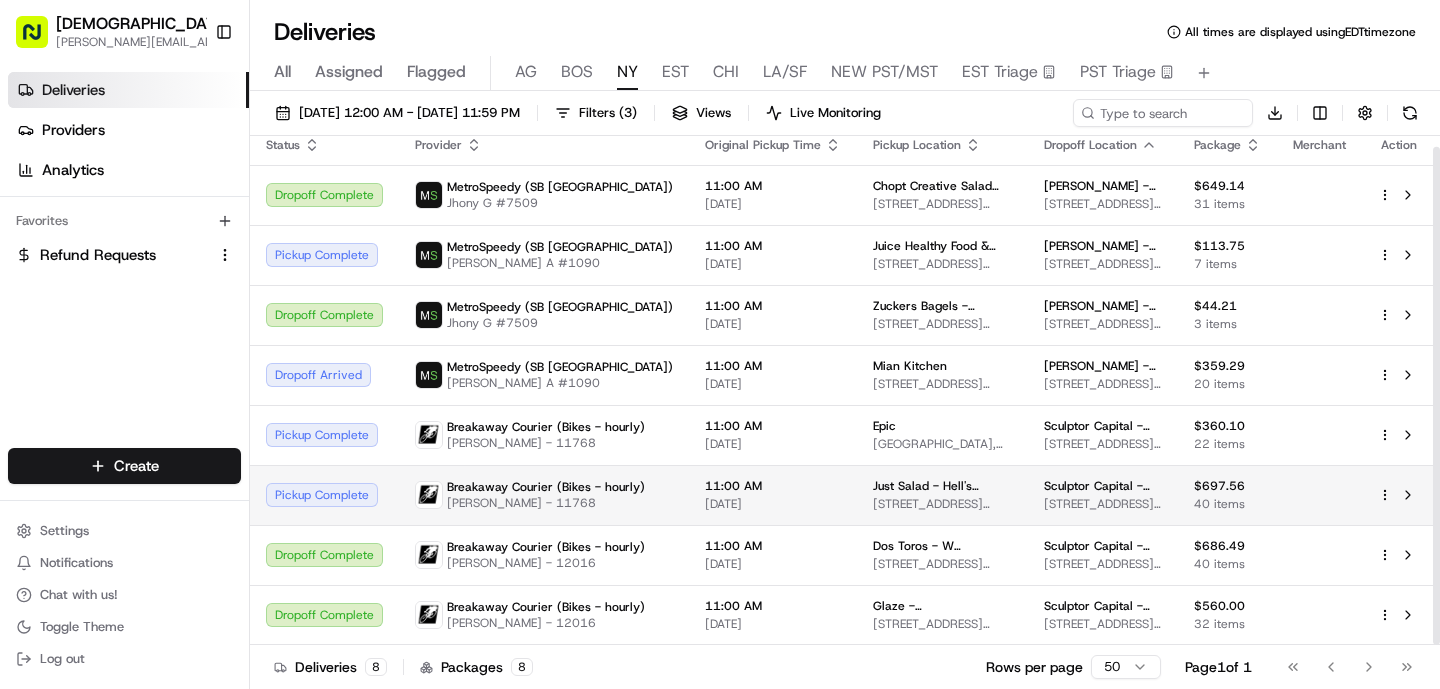 click on "[PERSON_NAME] - 11768" at bounding box center (546, 503) 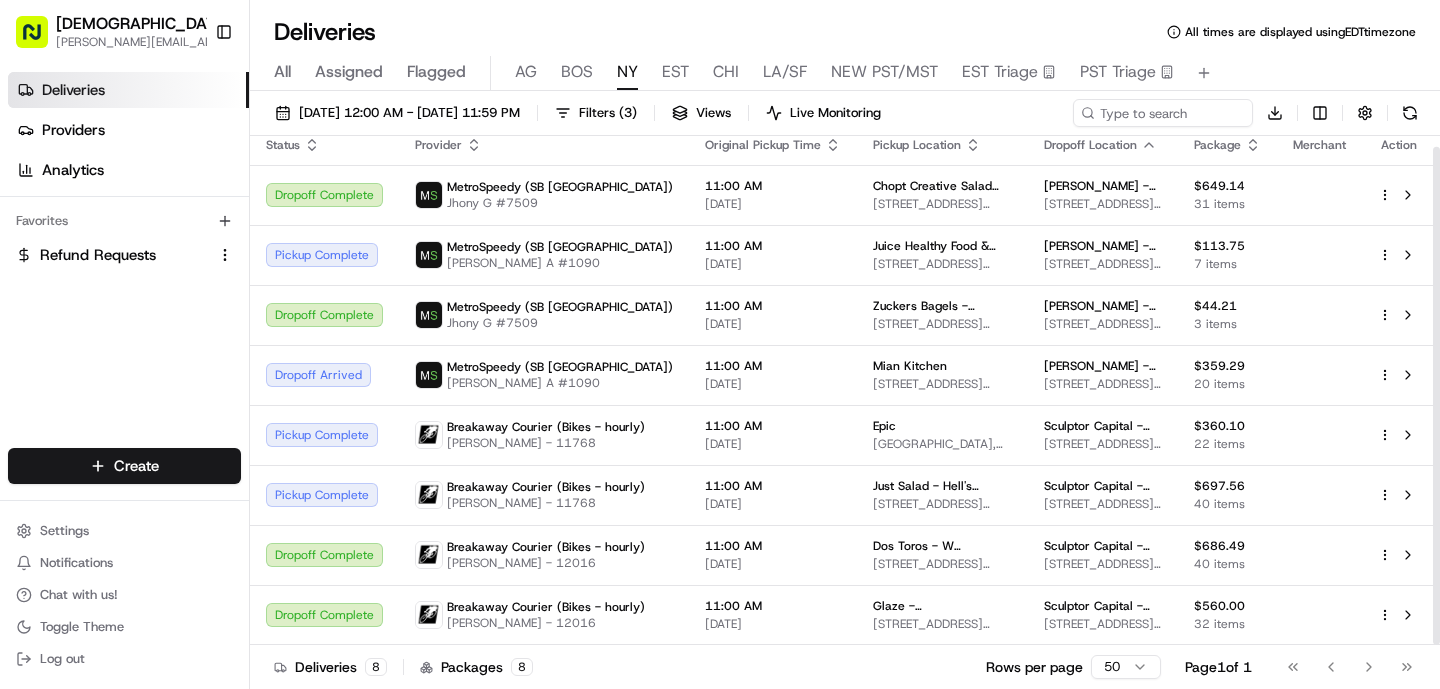 click on "[PERSON_NAME] - 11768" at bounding box center (546, 503) 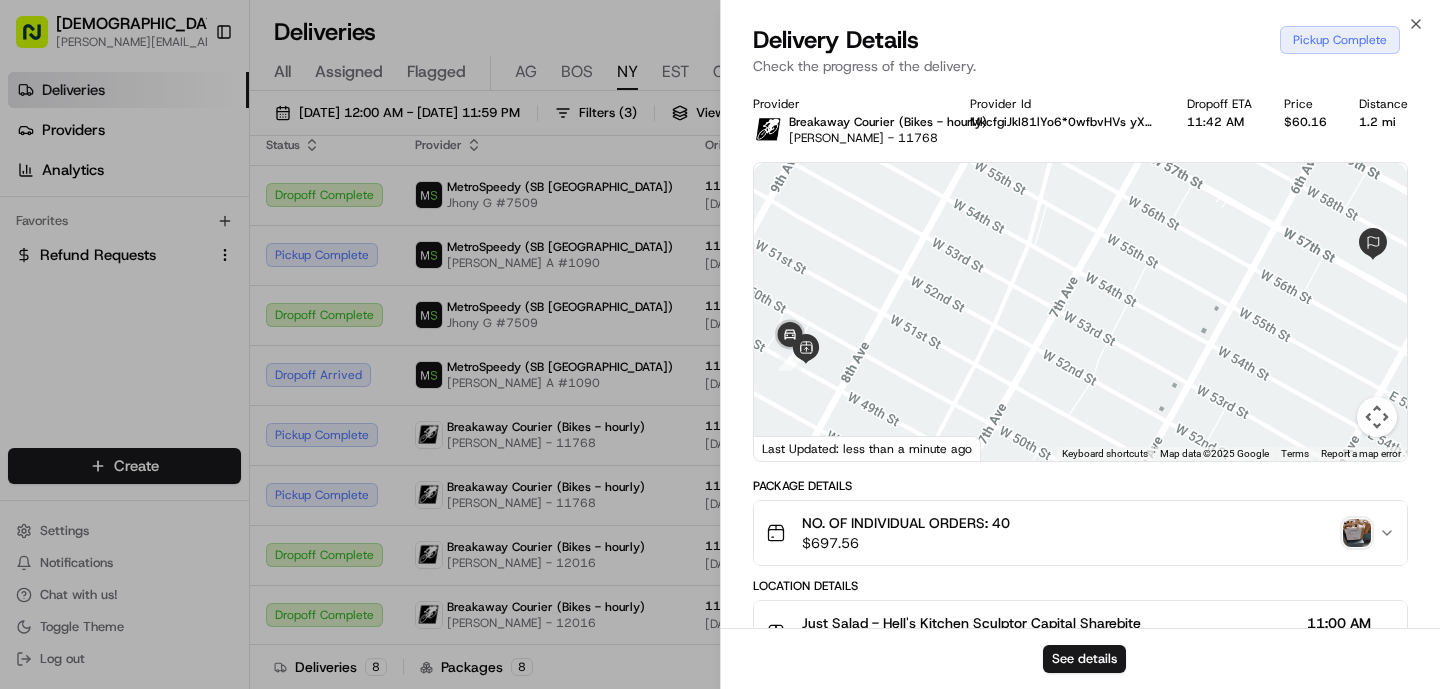 click at bounding box center [1357, 533] 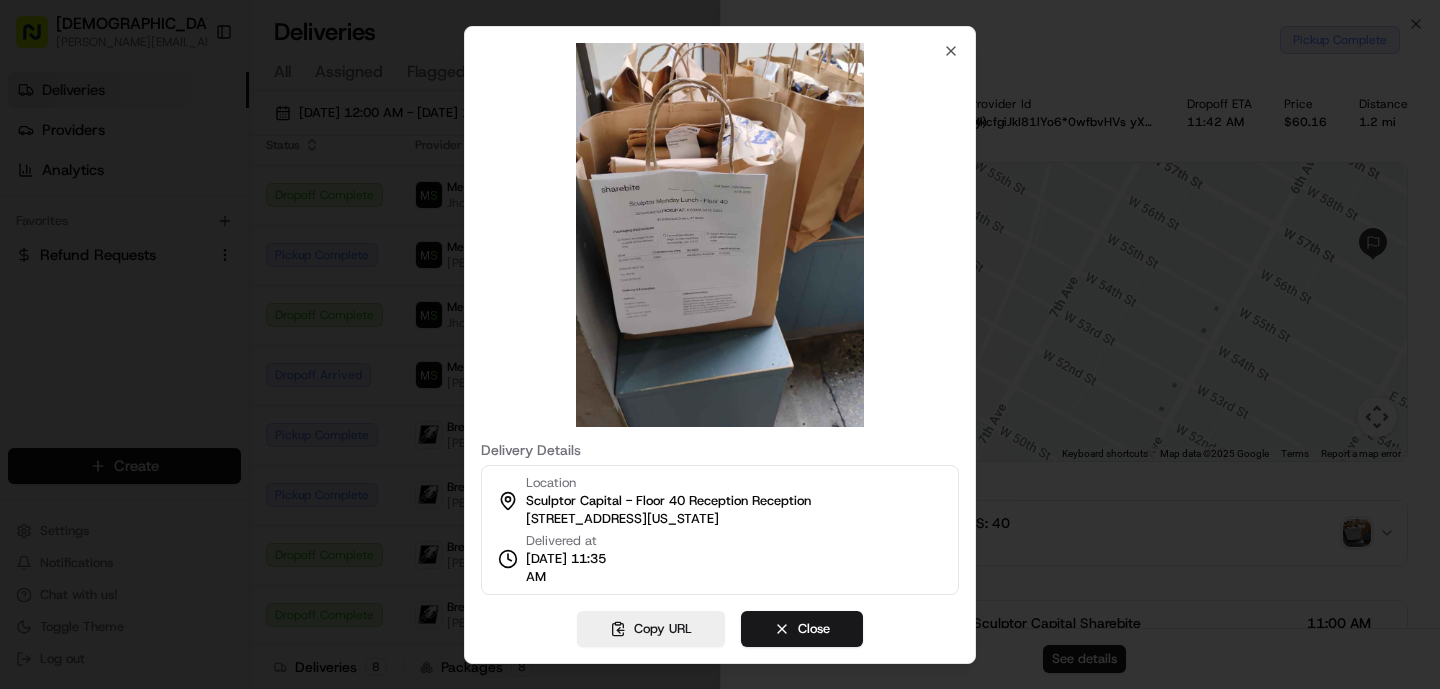 click at bounding box center (720, 344) 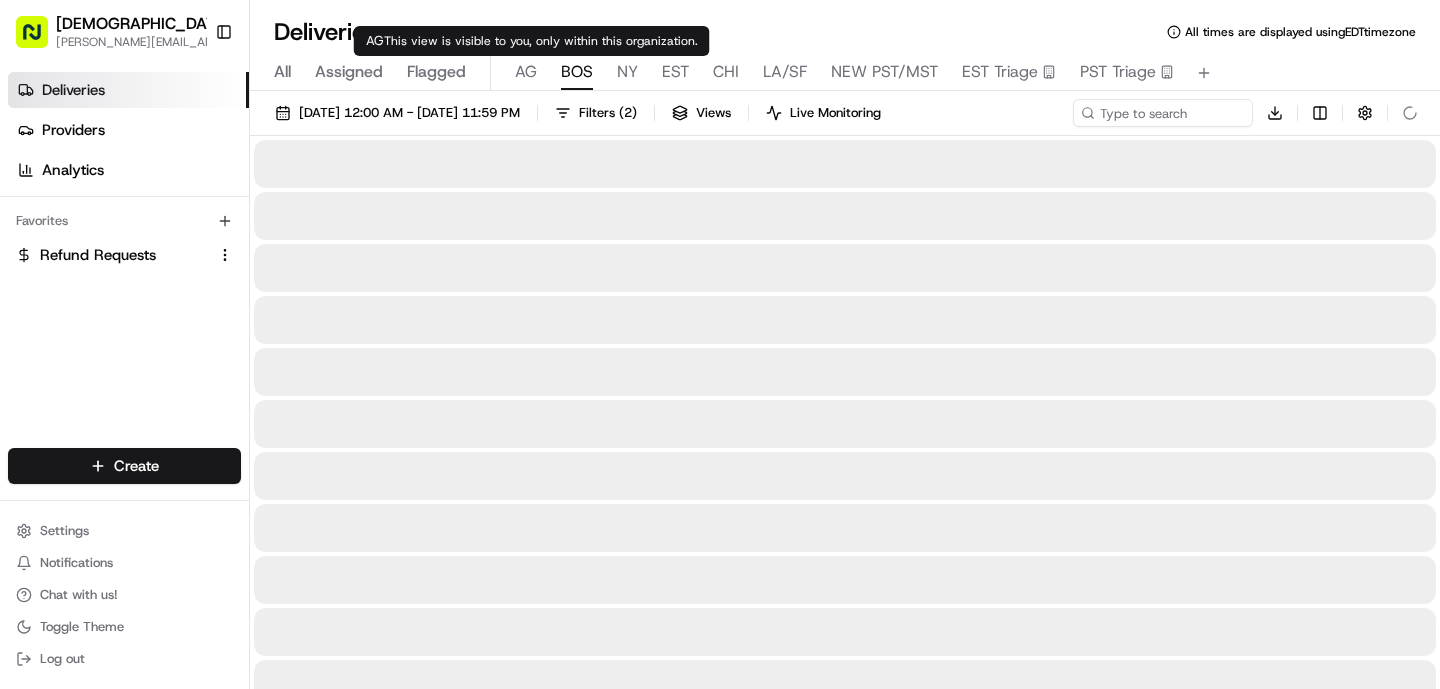 click on "BOS" at bounding box center (577, 72) 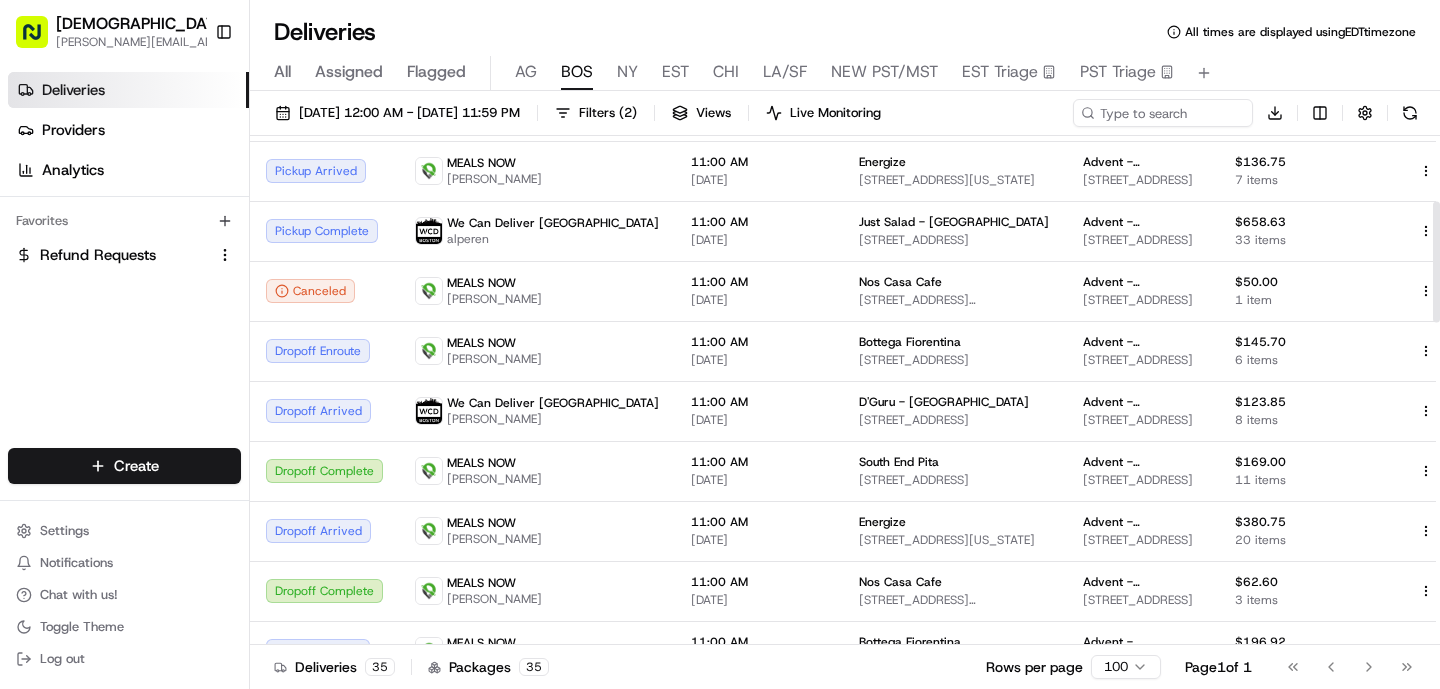 scroll, scrollTop: 283, scrollLeft: 0, axis: vertical 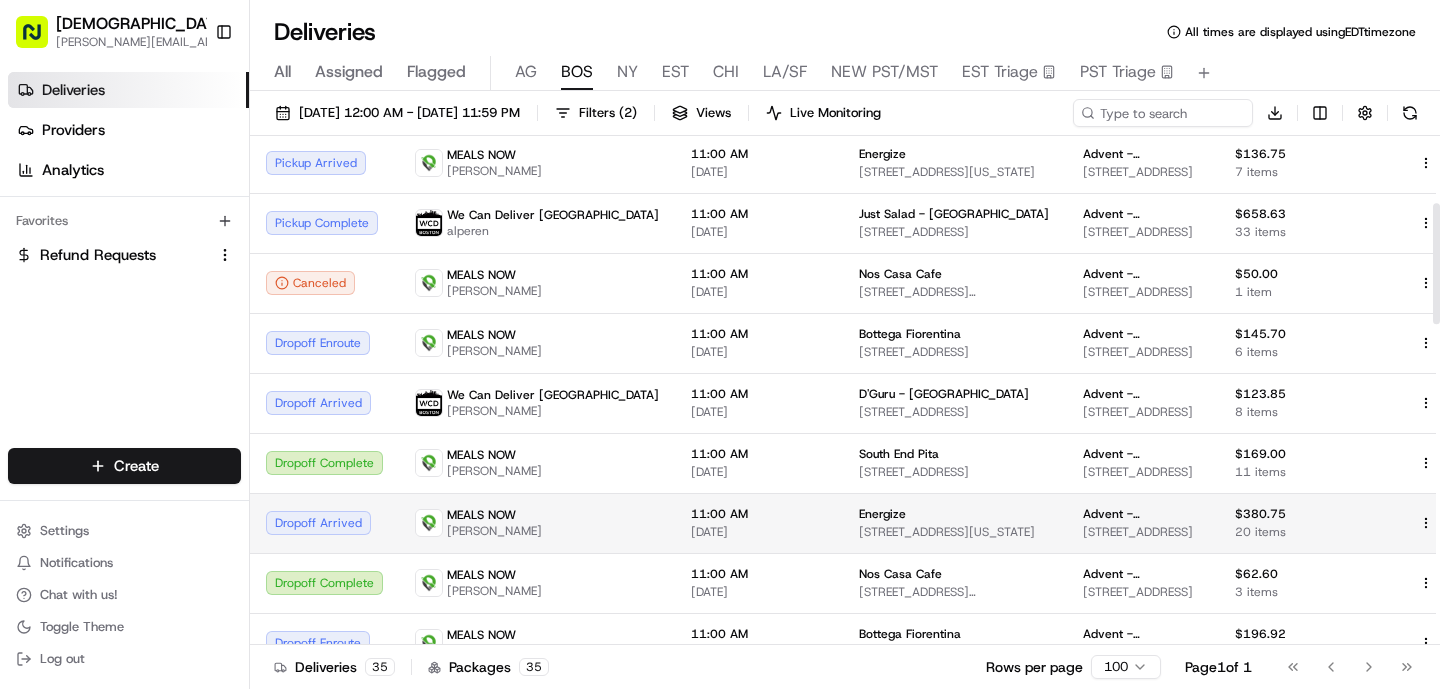 click on "MEALS NOW" at bounding box center [481, 515] 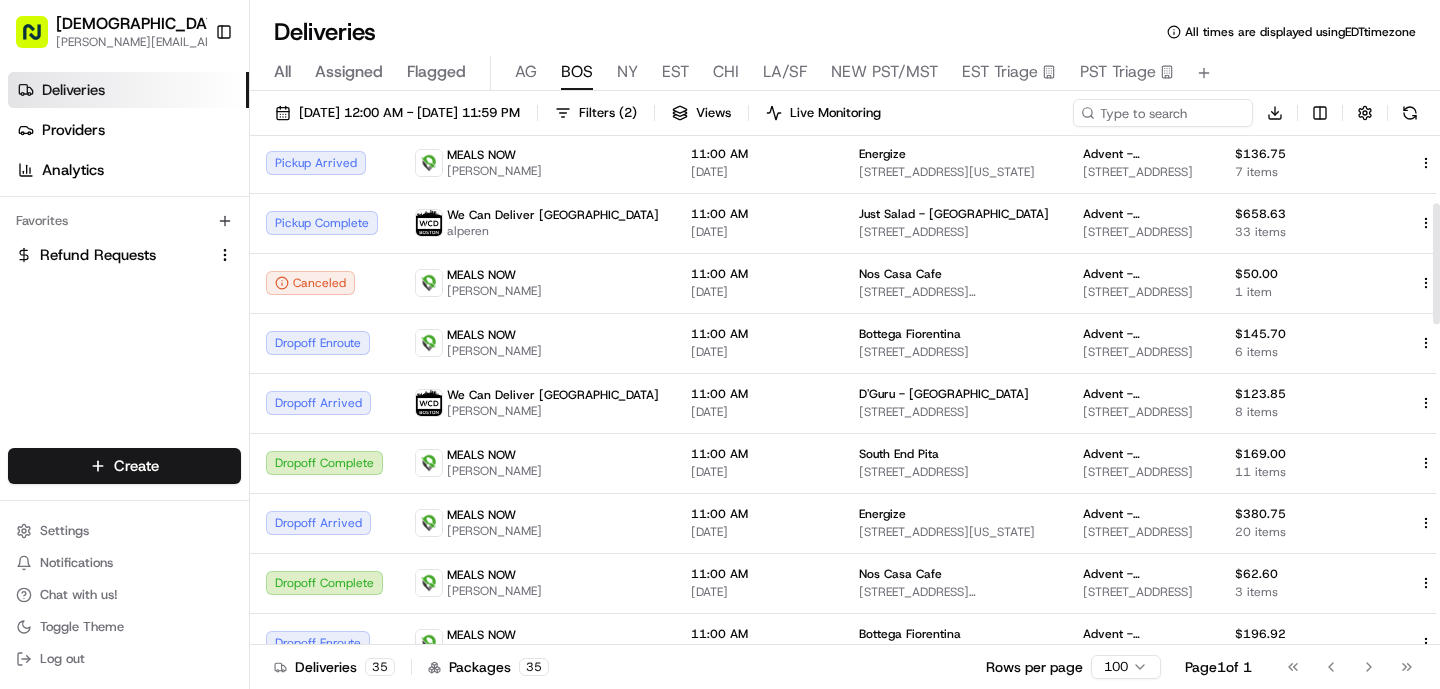 click on "MEALS NOW" at bounding box center [481, 515] 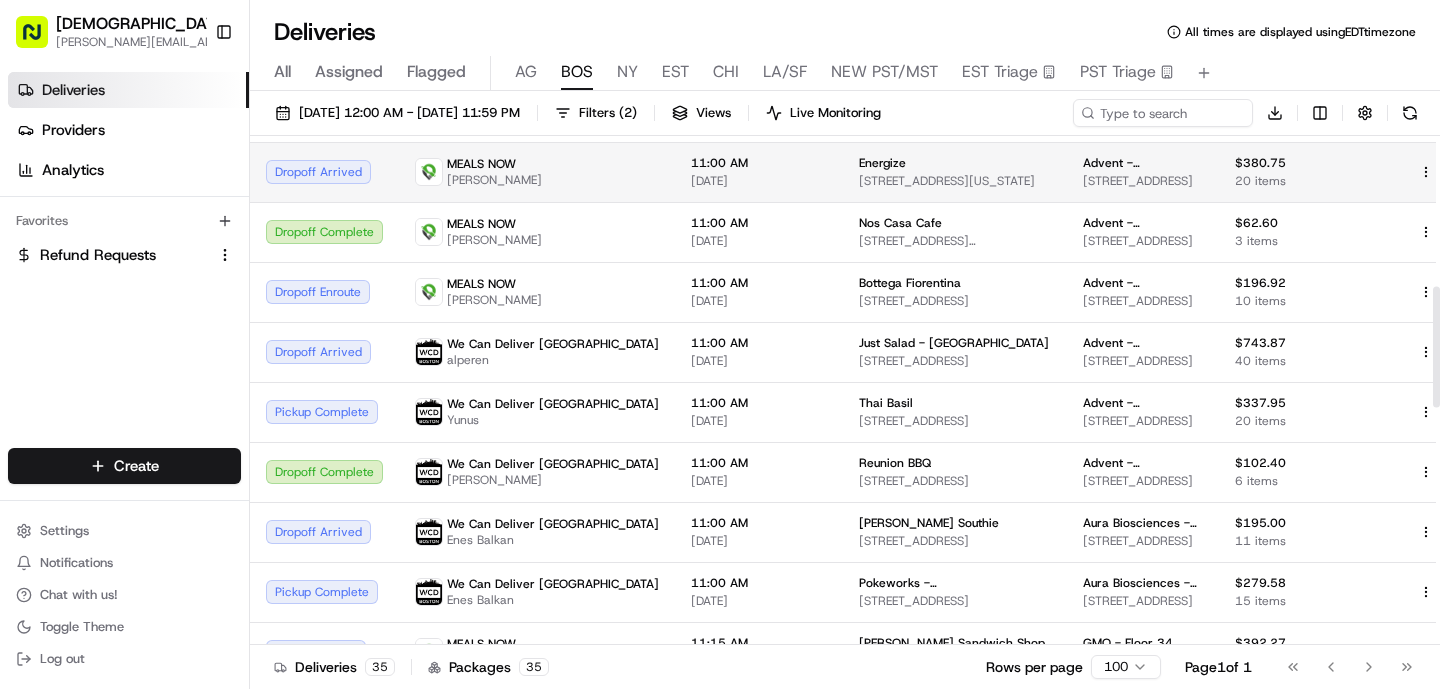 scroll, scrollTop: 636, scrollLeft: 0, axis: vertical 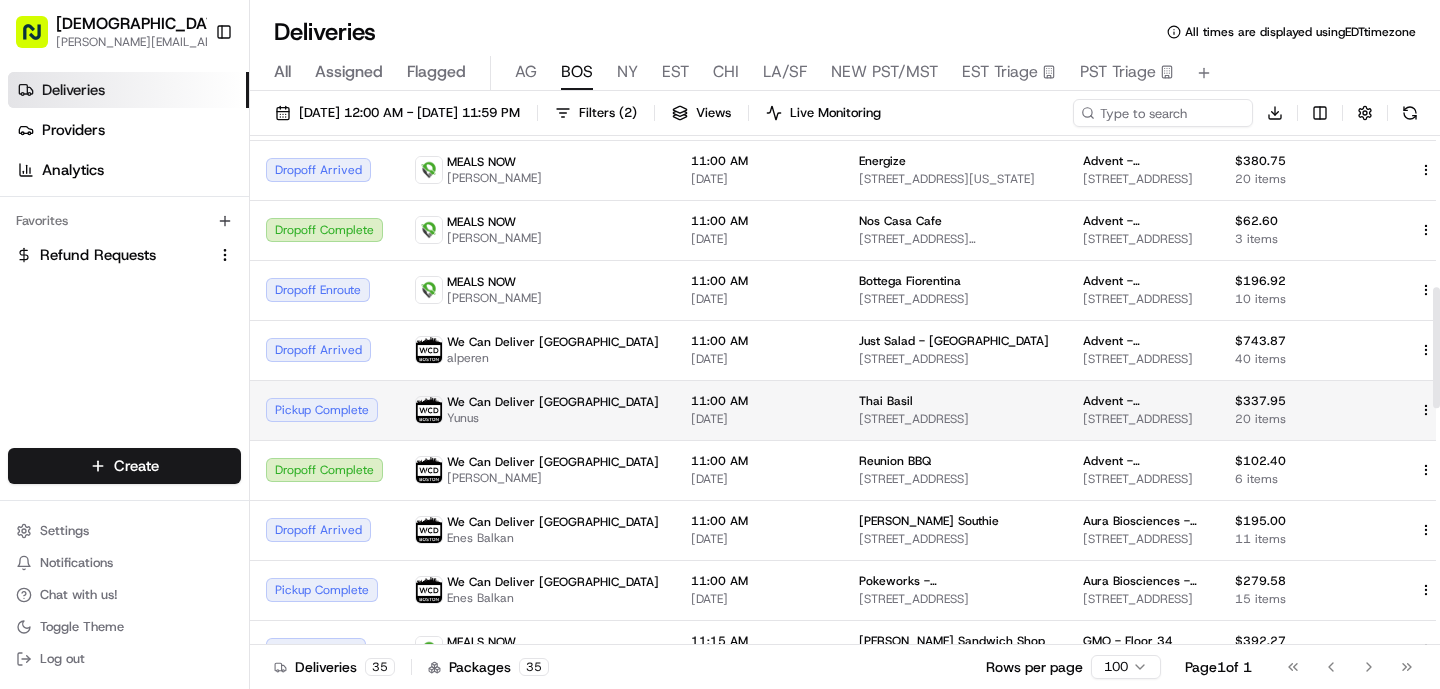 click on "Yunus" at bounding box center [553, 418] 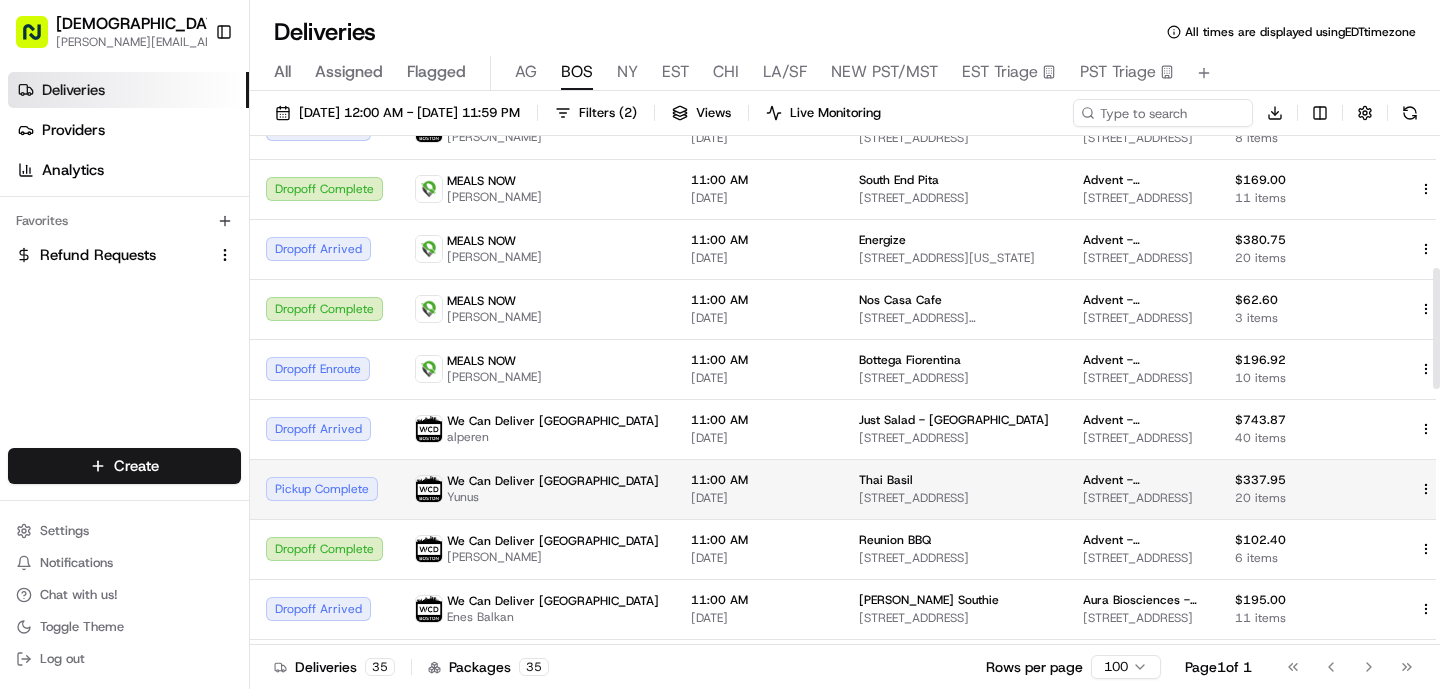 scroll, scrollTop: 555, scrollLeft: 0, axis: vertical 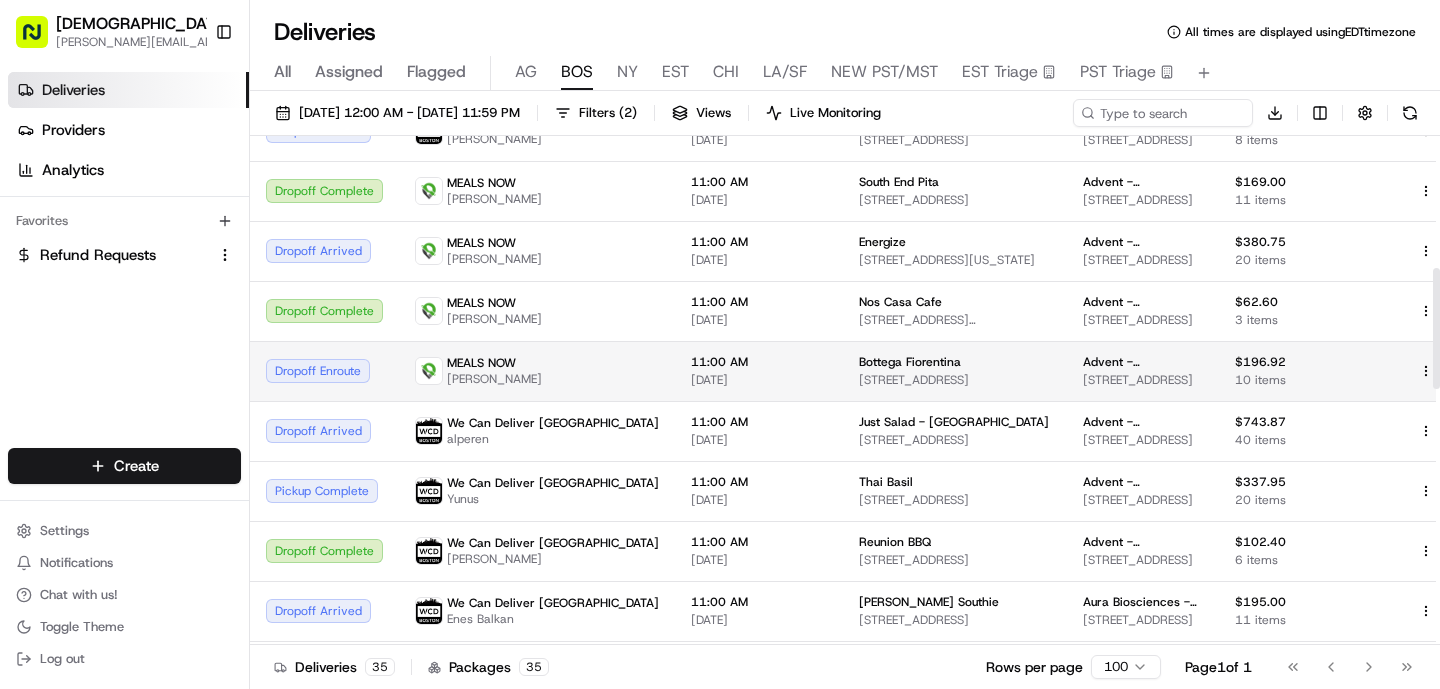 click on "MEALS NOW [PERSON_NAME]" at bounding box center [537, 371] 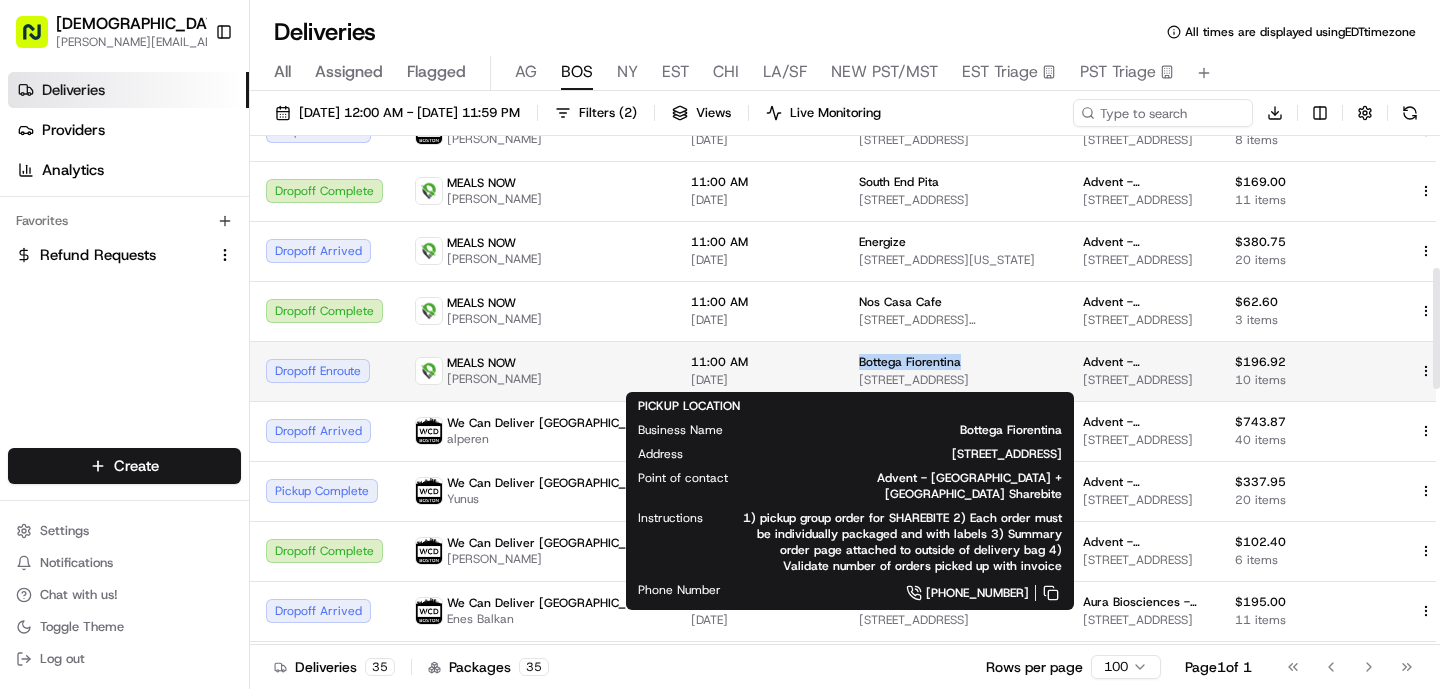 drag, startPoint x: 890, startPoint y: 360, endPoint x: 754, endPoint y: 357, distance: 136.03308 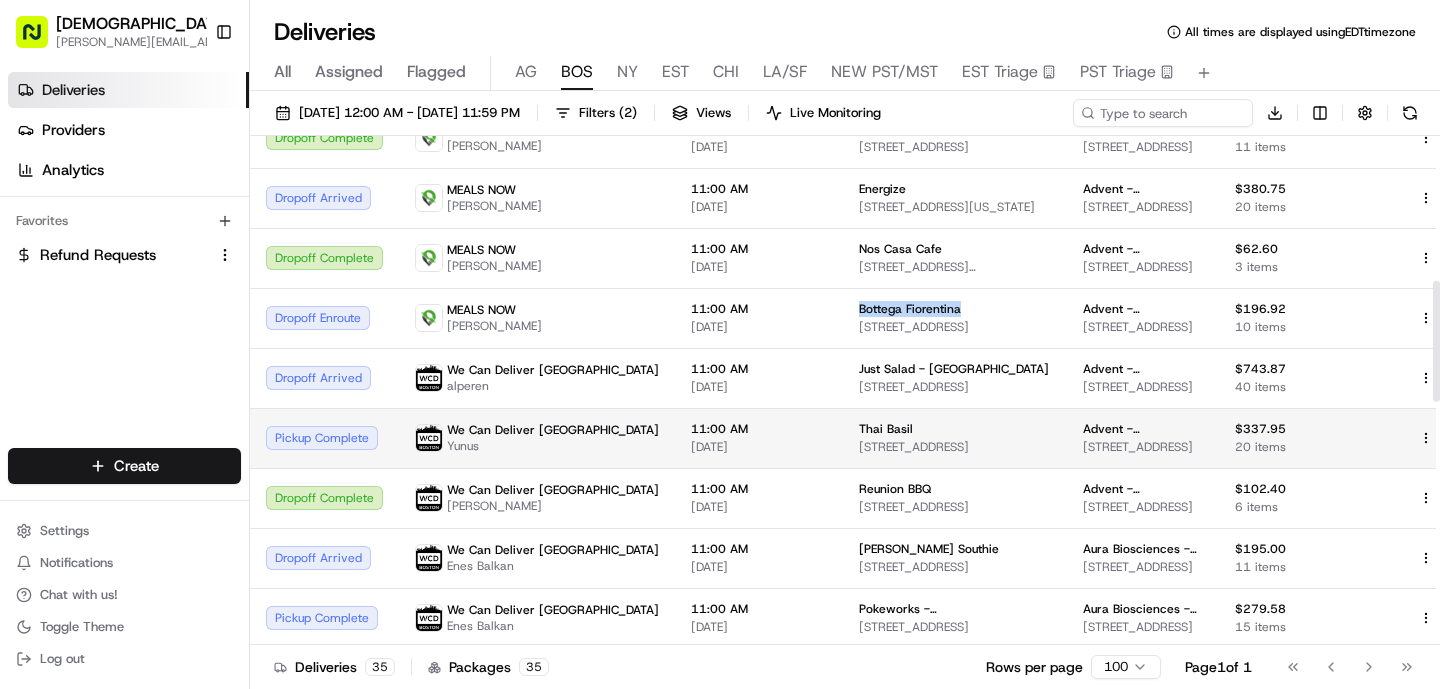 scroll, scrollTop: 609, scrollLeft: 0, axis: vertical 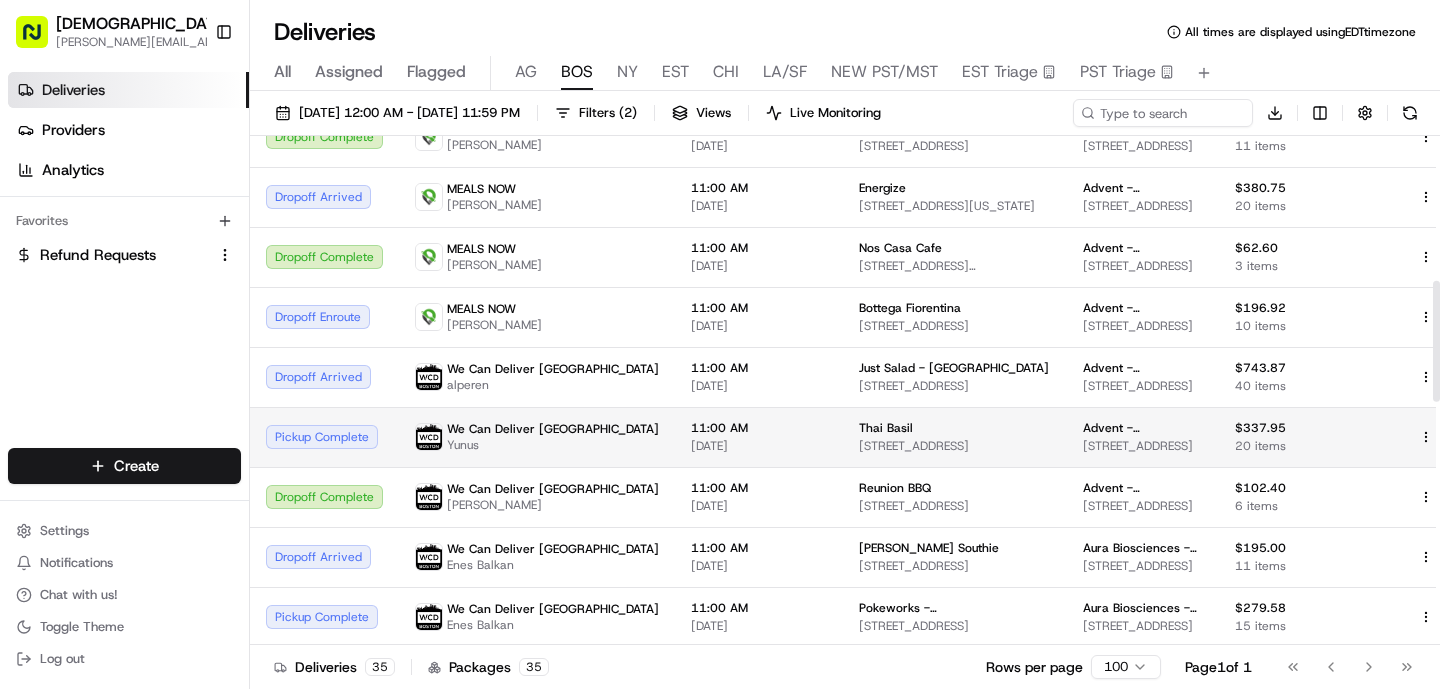 click on "11:00 AM" at bounding box center [759, 428] 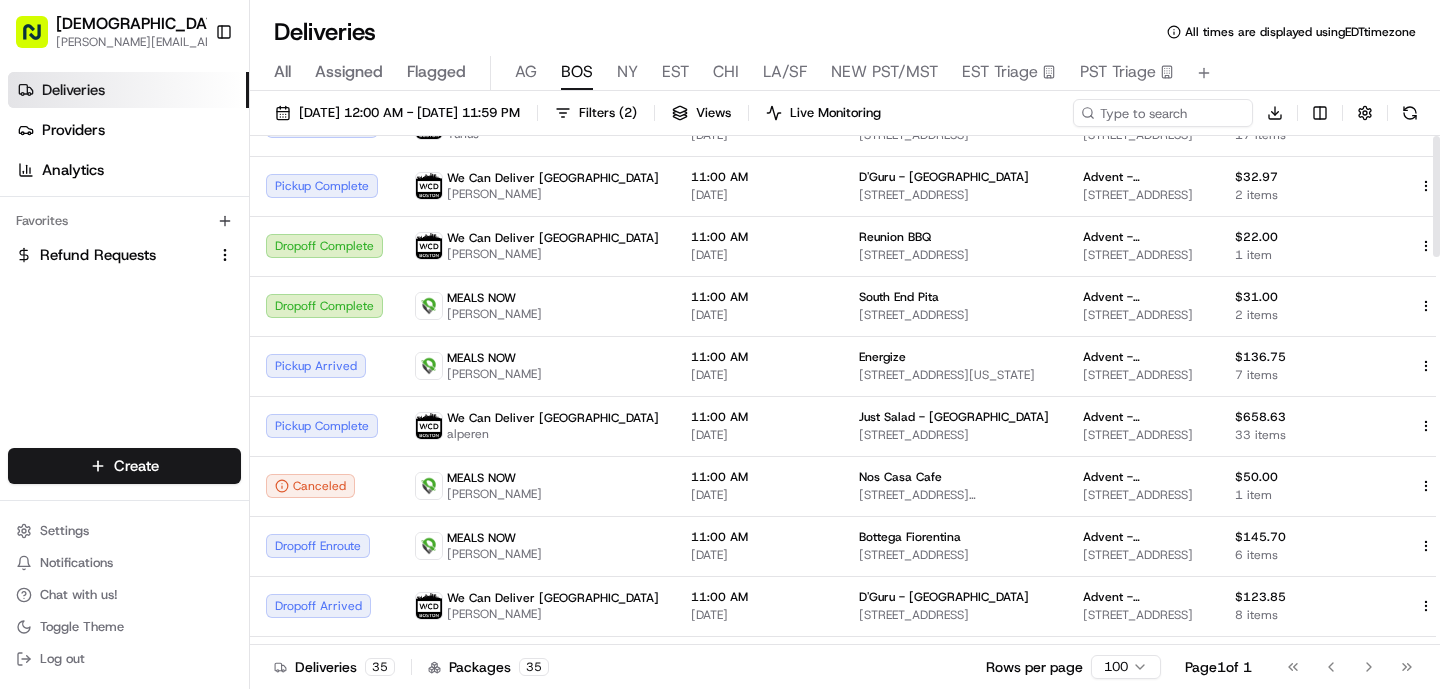 scroll, scrollTop: 0, scrollLeft: 0, axis: both 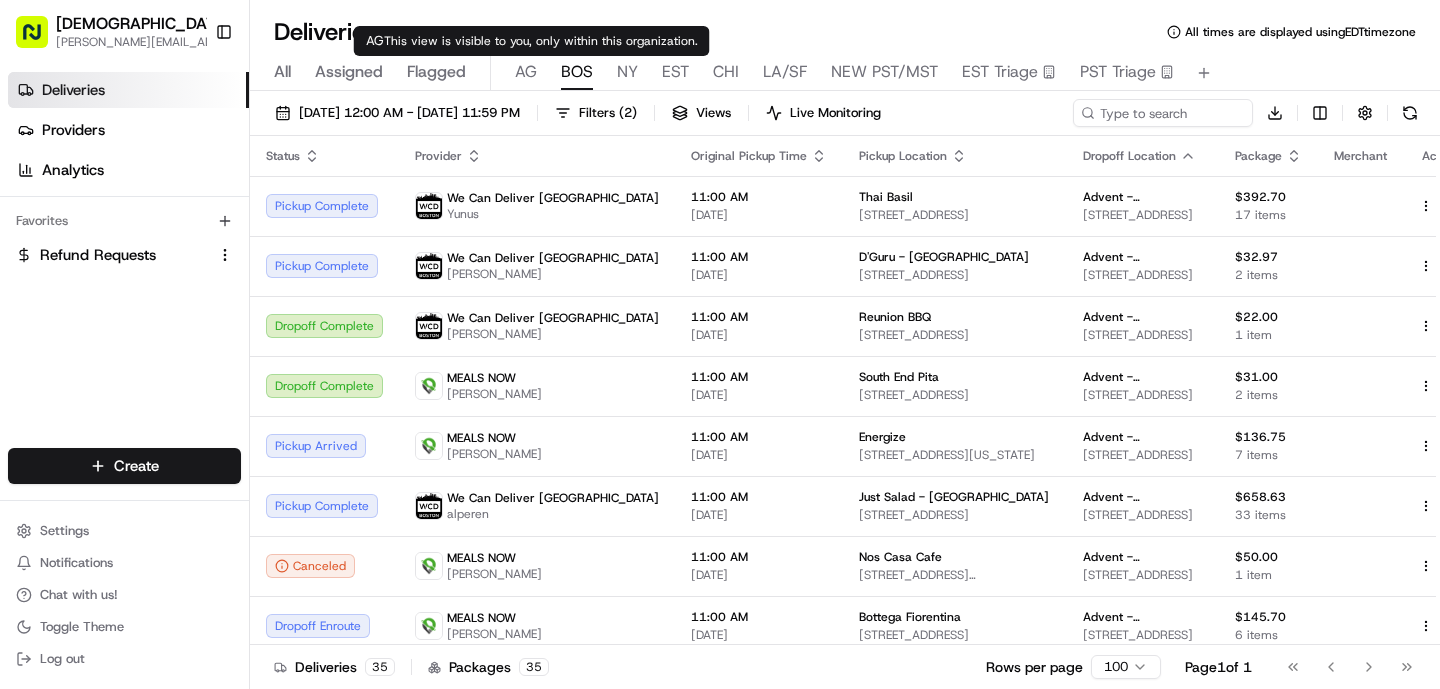 click on "AG" at bounding box center [526, 72] 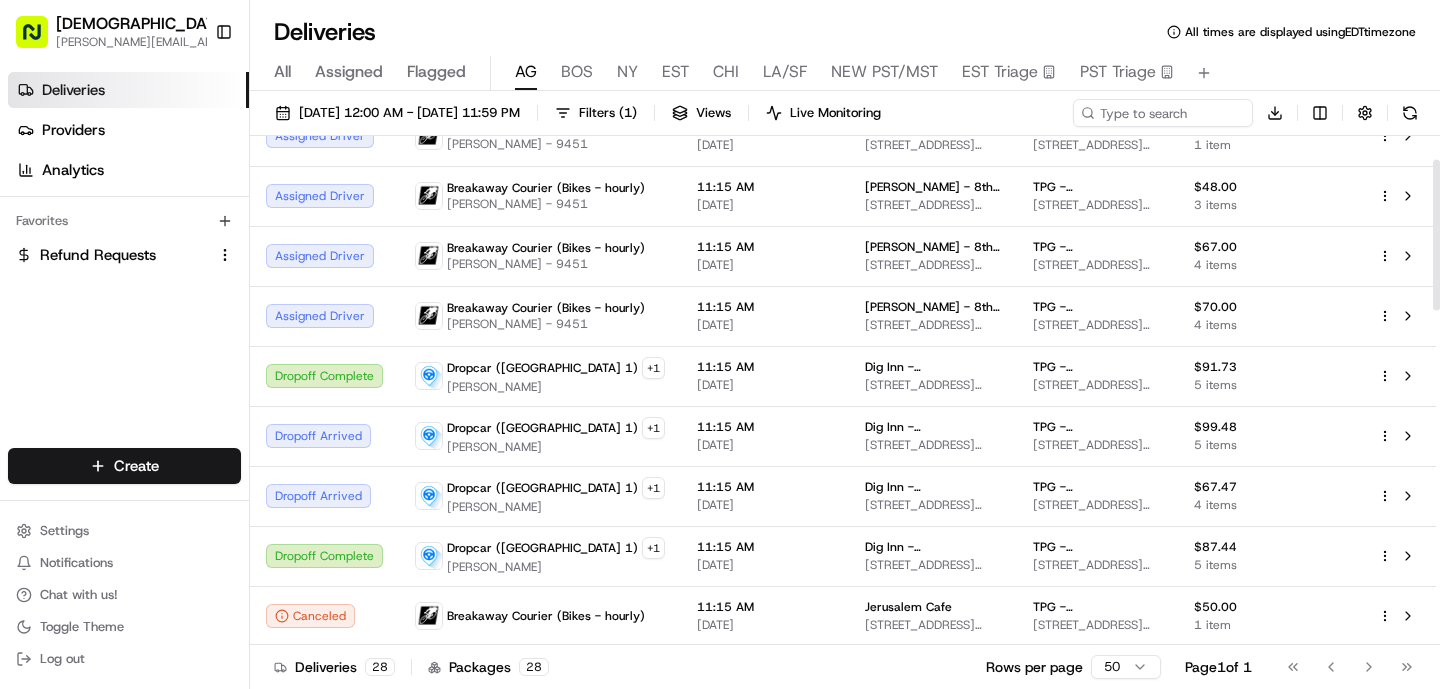 scroll, scrollTop: 0, scrollLeft: 0, axis: both 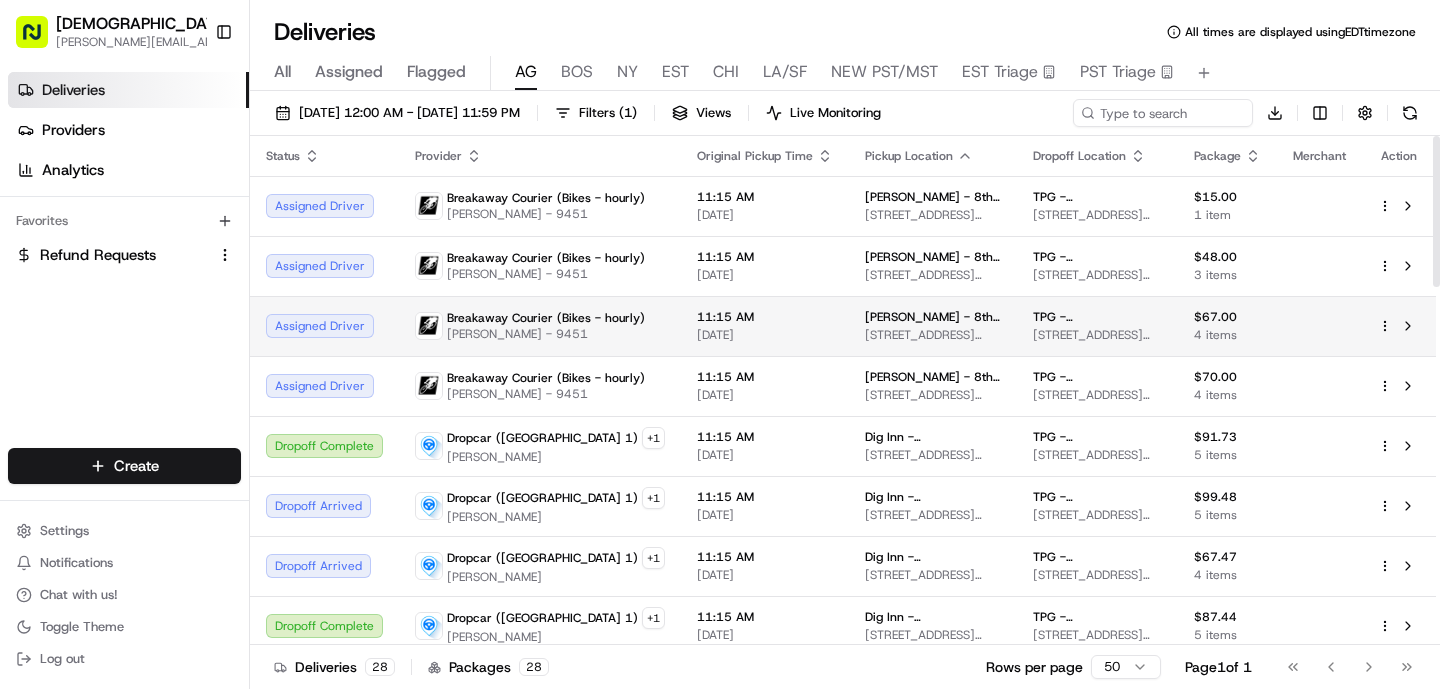 click on "[PERSON_NAME] - 9451" at bounding box center [546, 334] 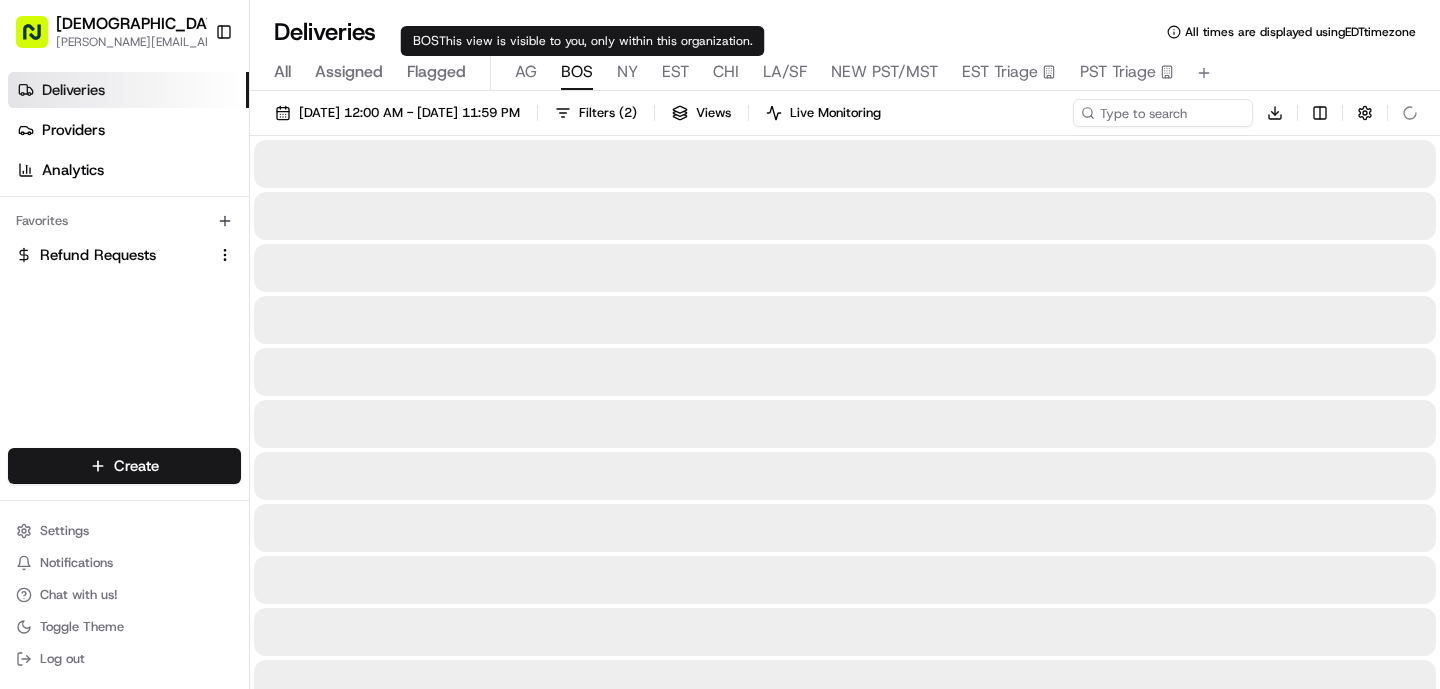 click on "All Assigned Flagged [PERSON_NAME] NY EST CHI LA/SF NEW PST/MST EST Triage  PST Triage" at bounding box center [845, 73] 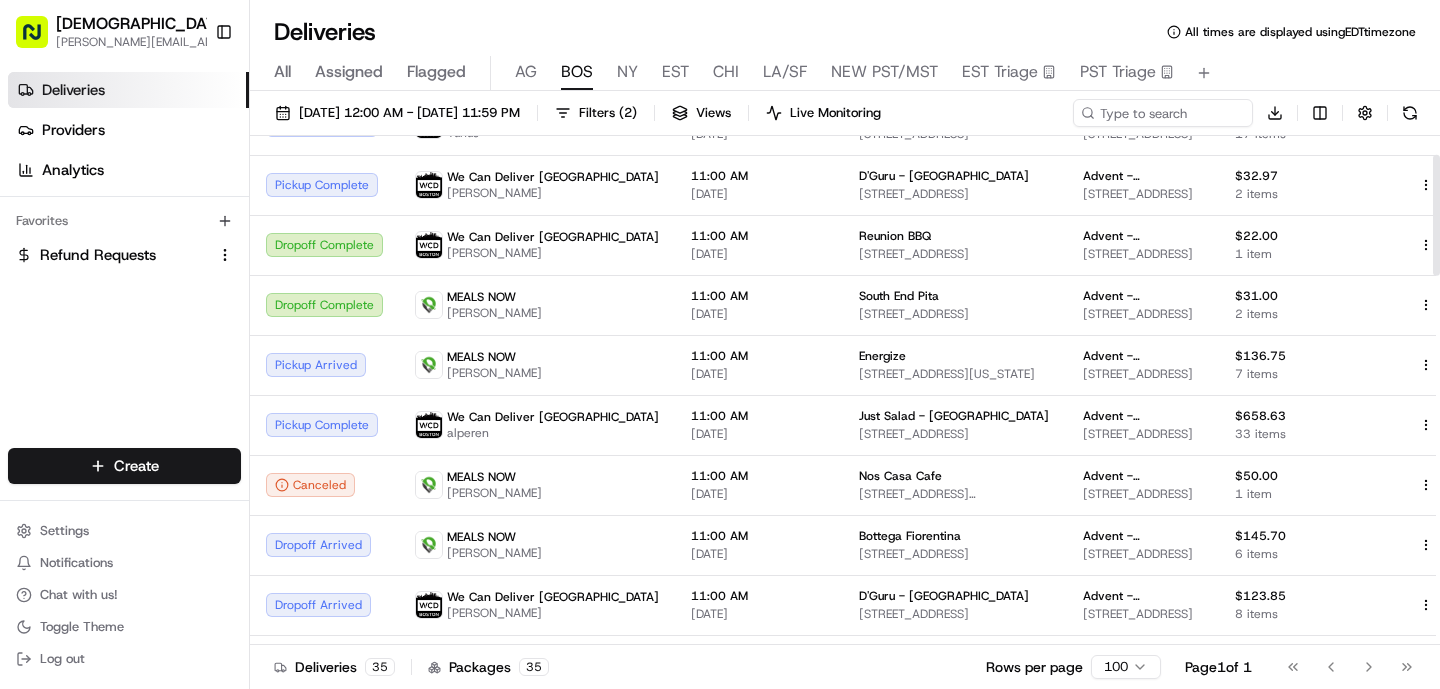 scroll, scrollTop: 0, scrollLeft: 0, axis: both 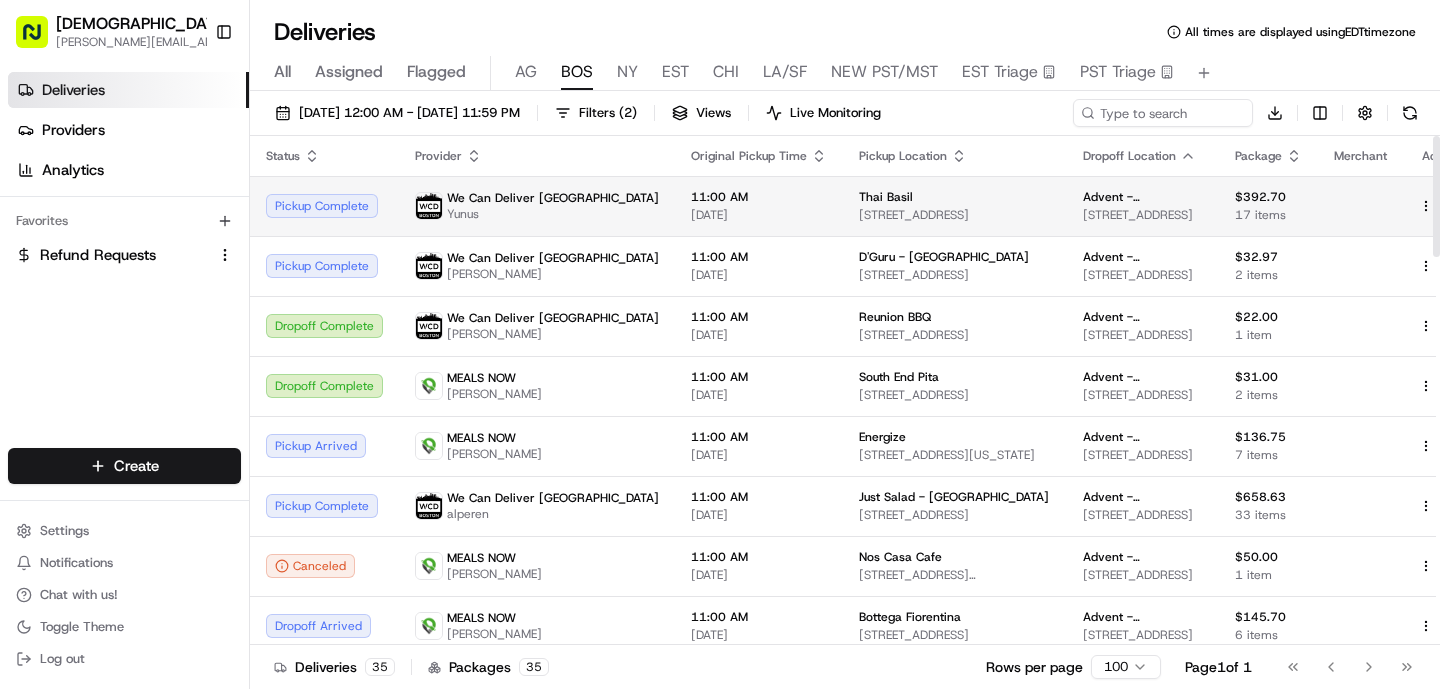 click on "11:00 AM [DATE]" at bounding box center [759, 206] 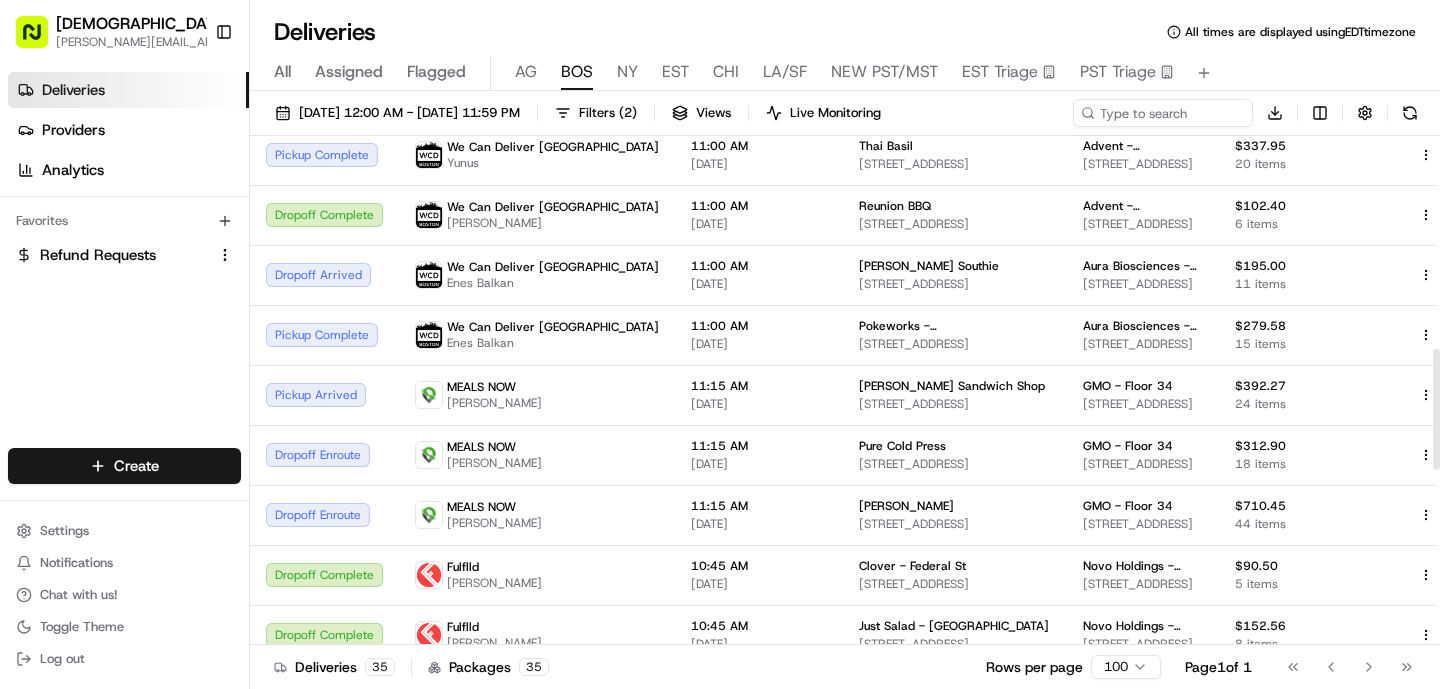 scroll, scrollTop: 894, scrollLeft: 0, axis: vertical 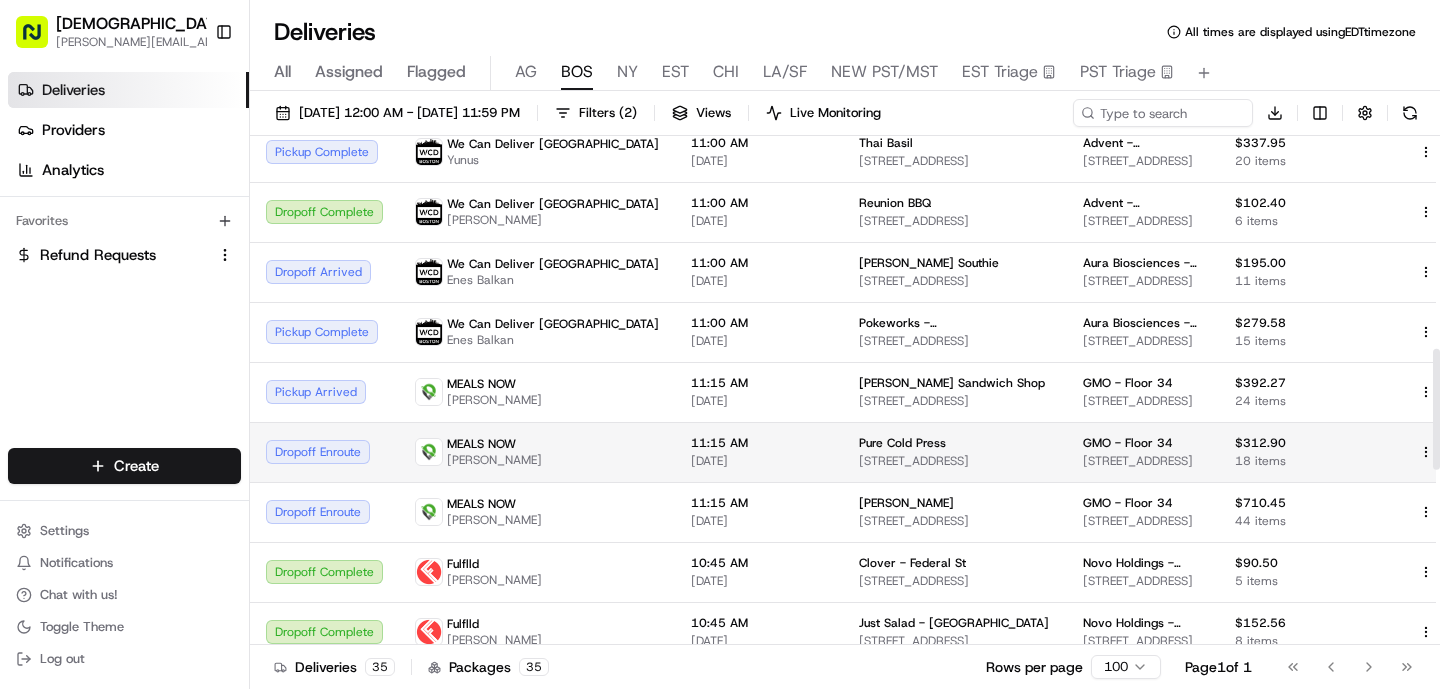 click on "11:15 AM [DATE]" at bounding box center [759, 452] 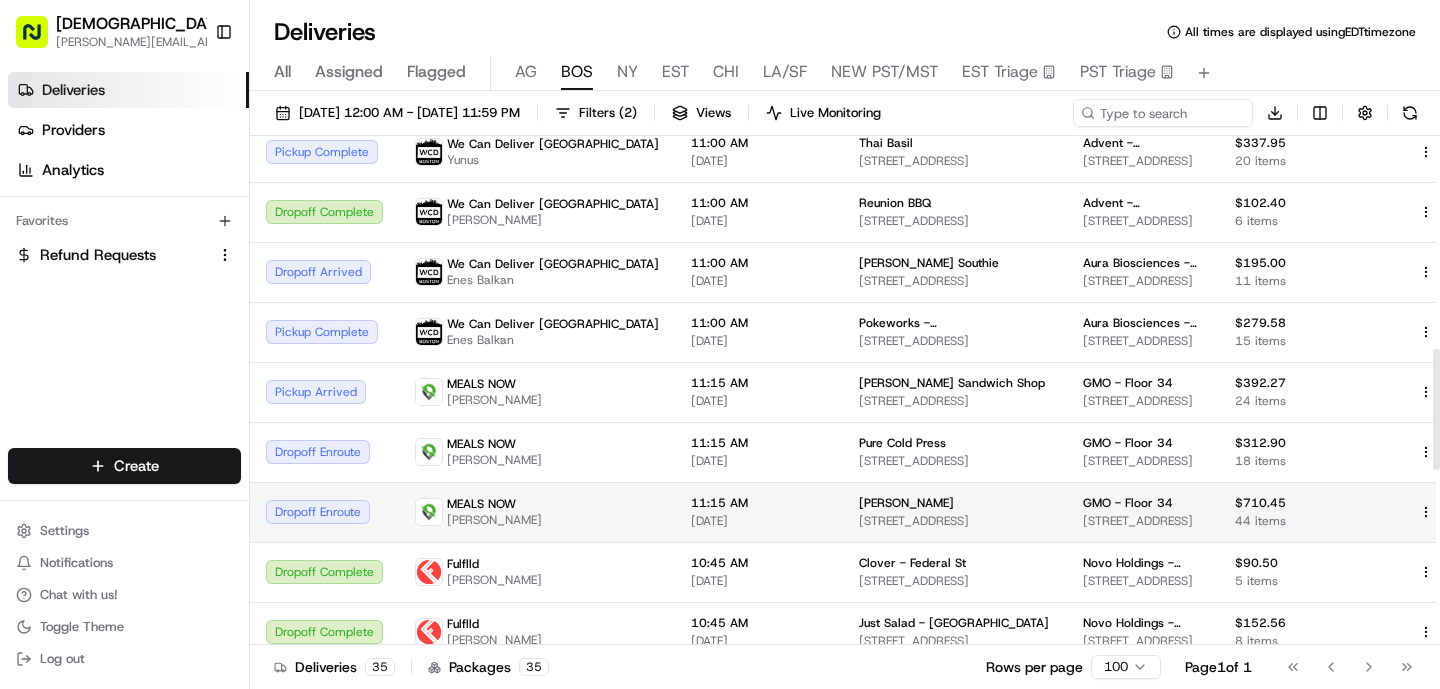 click on "MEALS NOW [PERSON_NAME]" at bounding box center (537, 512) 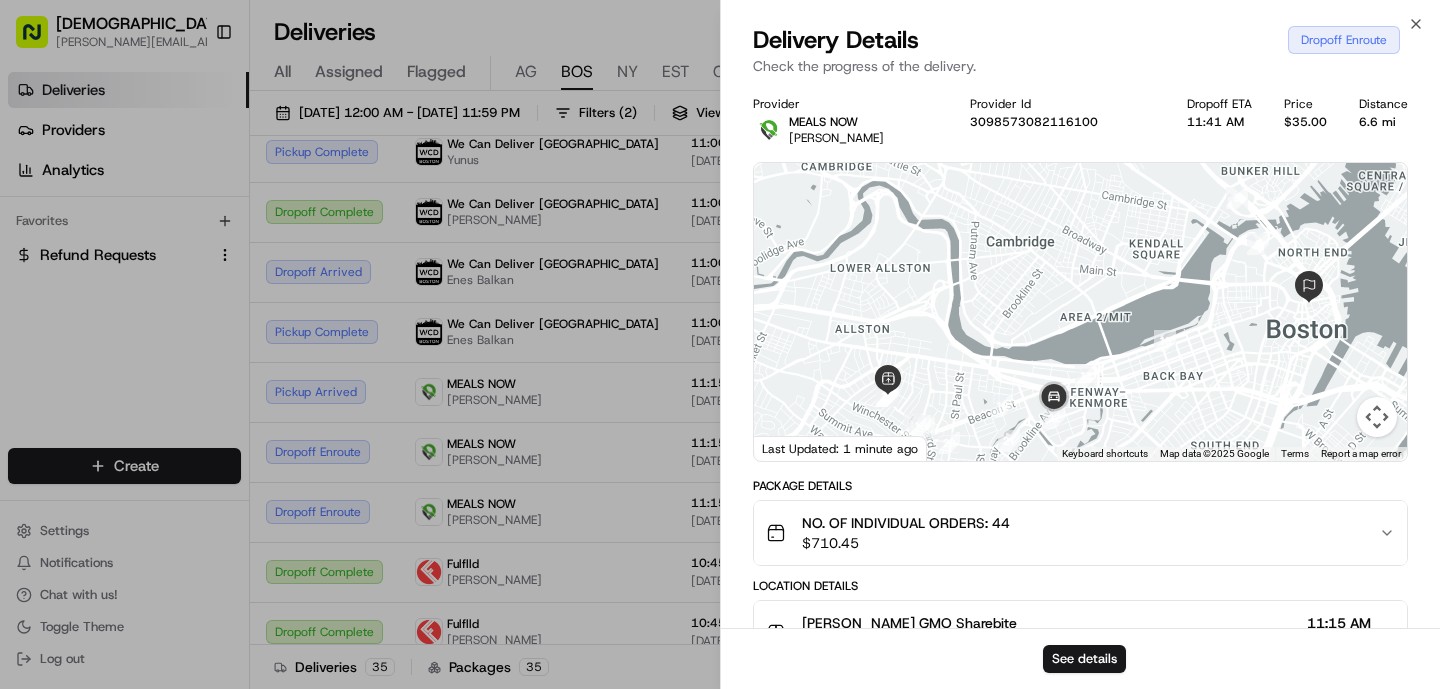 drag, startPoint x: 1018, startPoint y: 394, endPoint x: 1062, endPoint y: 330, distance: 77.665955 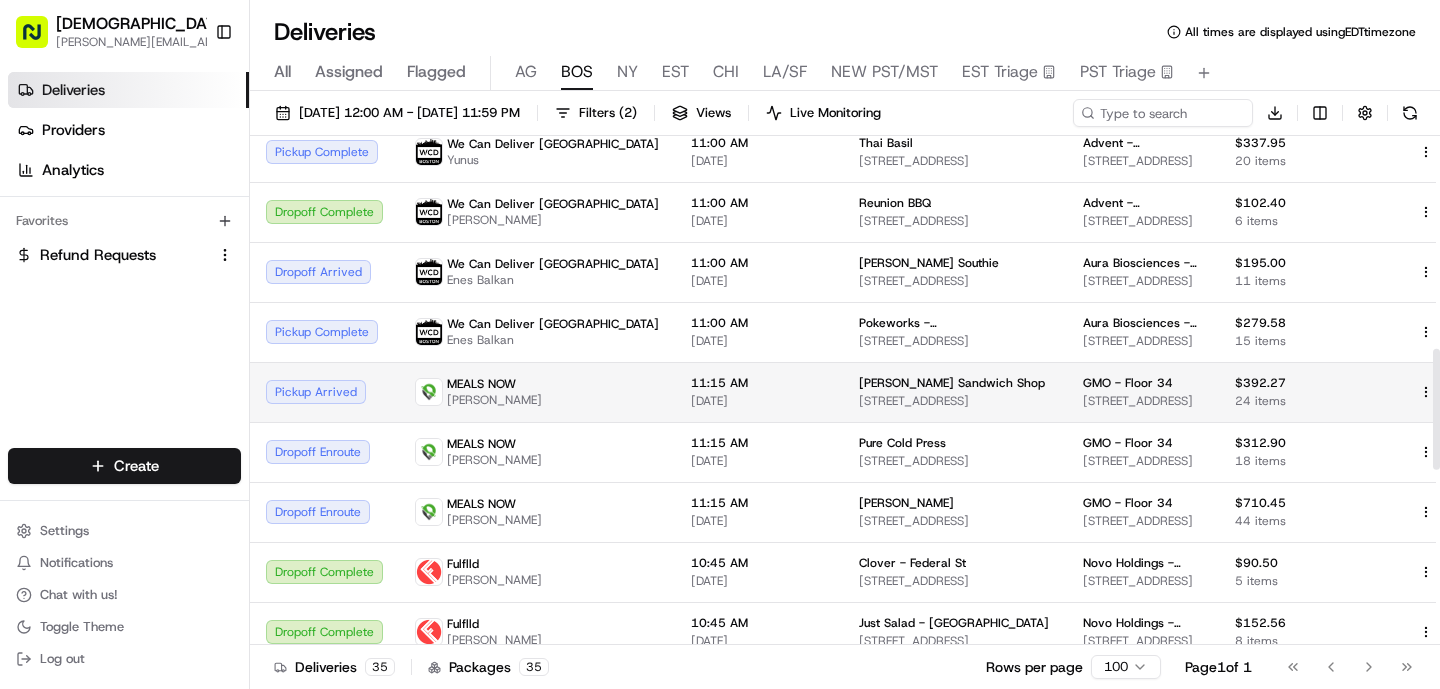 click on "[DATE]" at bounding box center (759, 401) 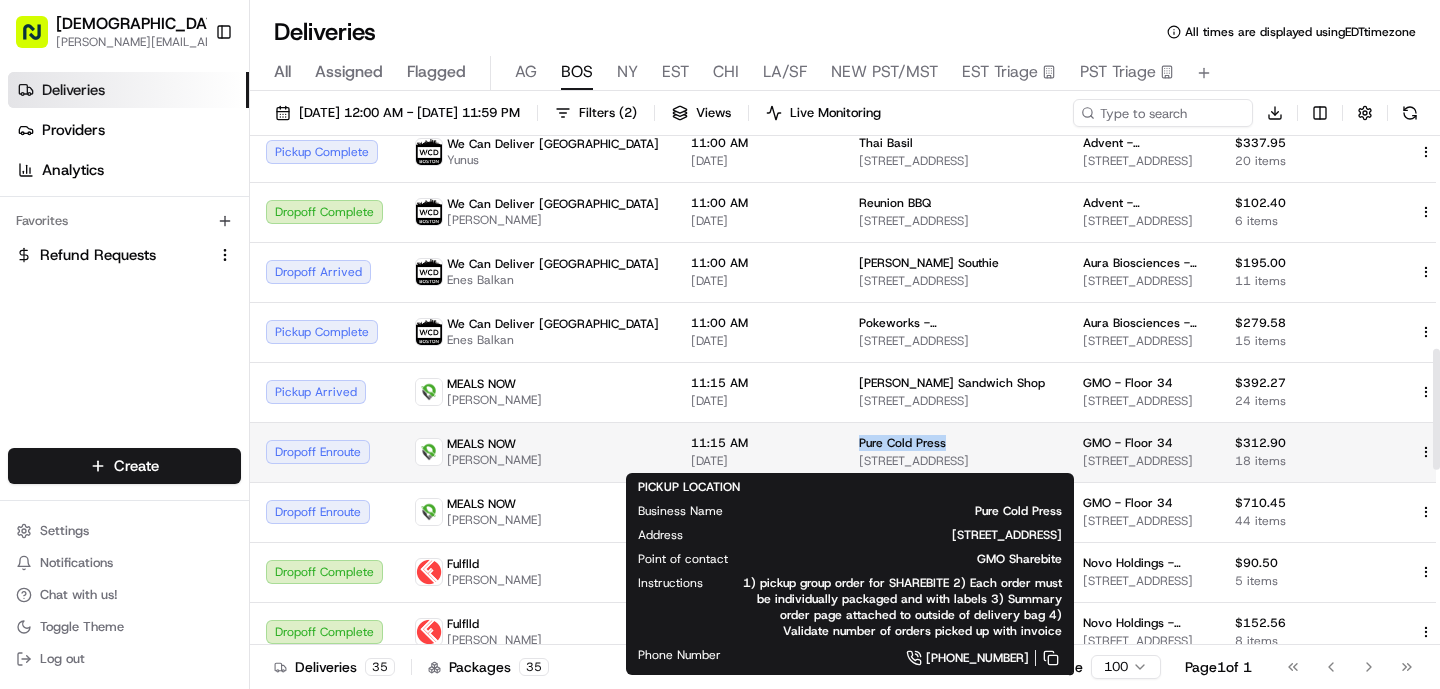 drag, startPoint x: 873, startPoint y: 442, endPoint x: 755, endPoint y: 440, distance: 118.016945 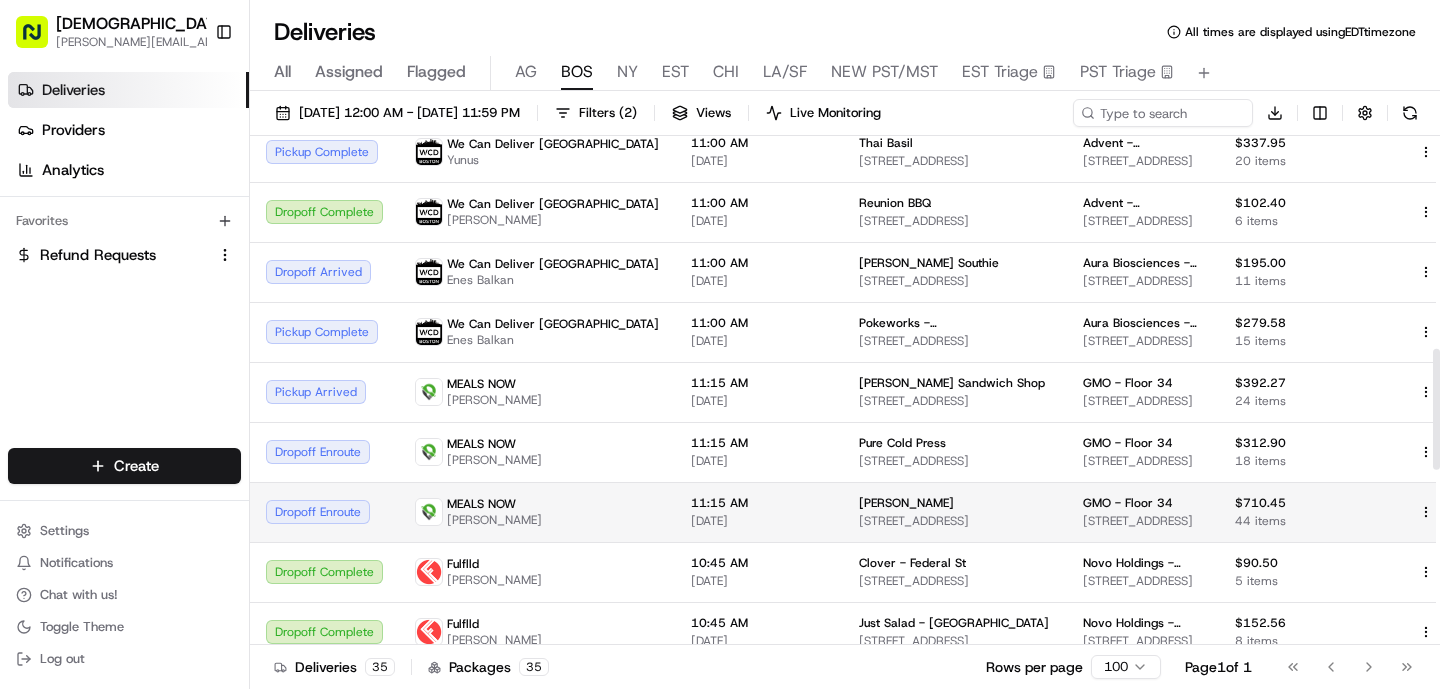 click on "[STREET_ADDRESS]" at bounding box center [955, 521] 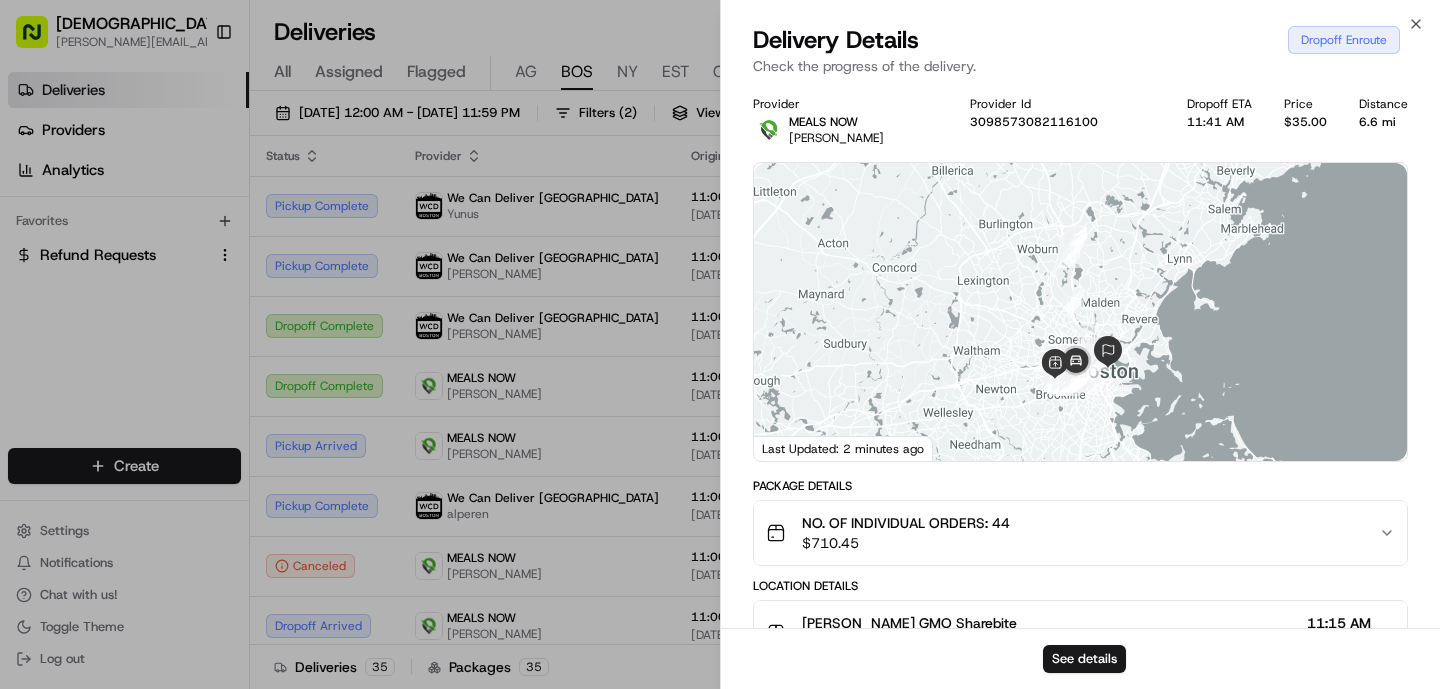 scroll, scrollTop: 0, scrollLeft: 0, axis: both 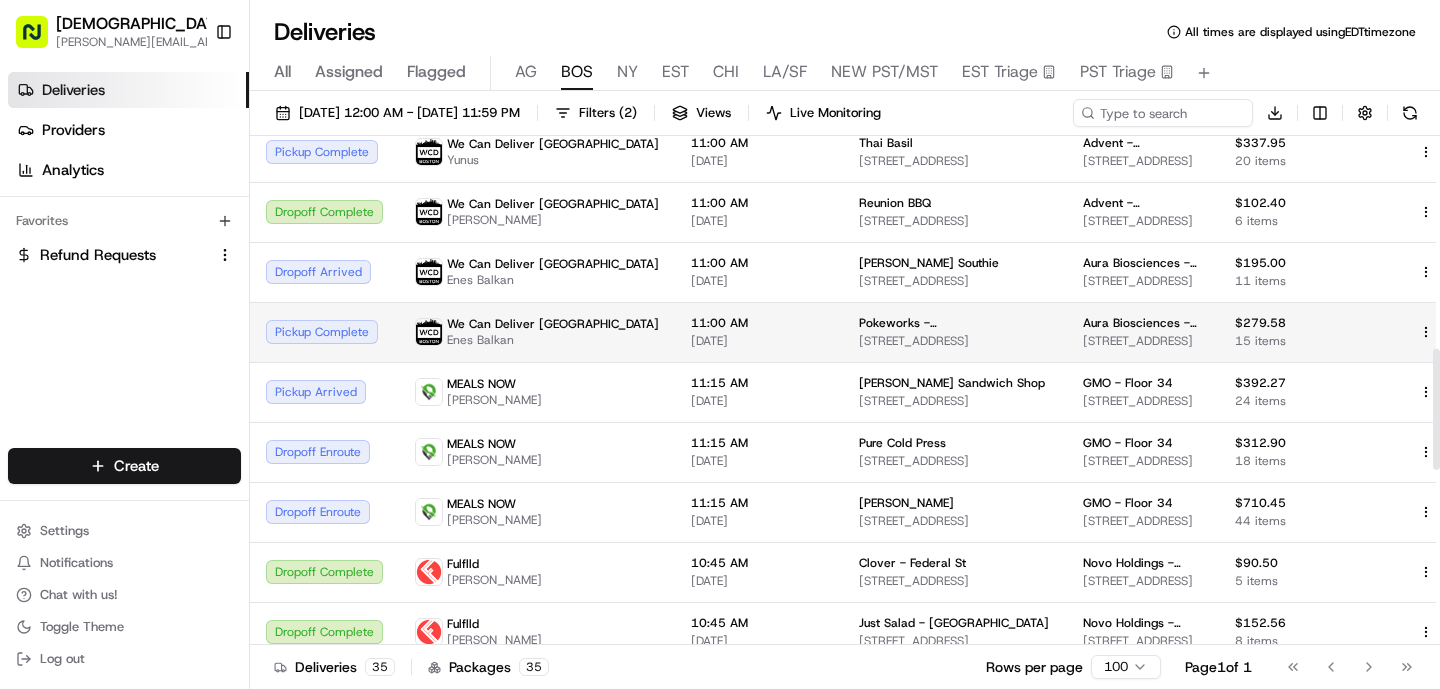 click on "11:00 AM [DATE]" at bounding box center [759, 332] 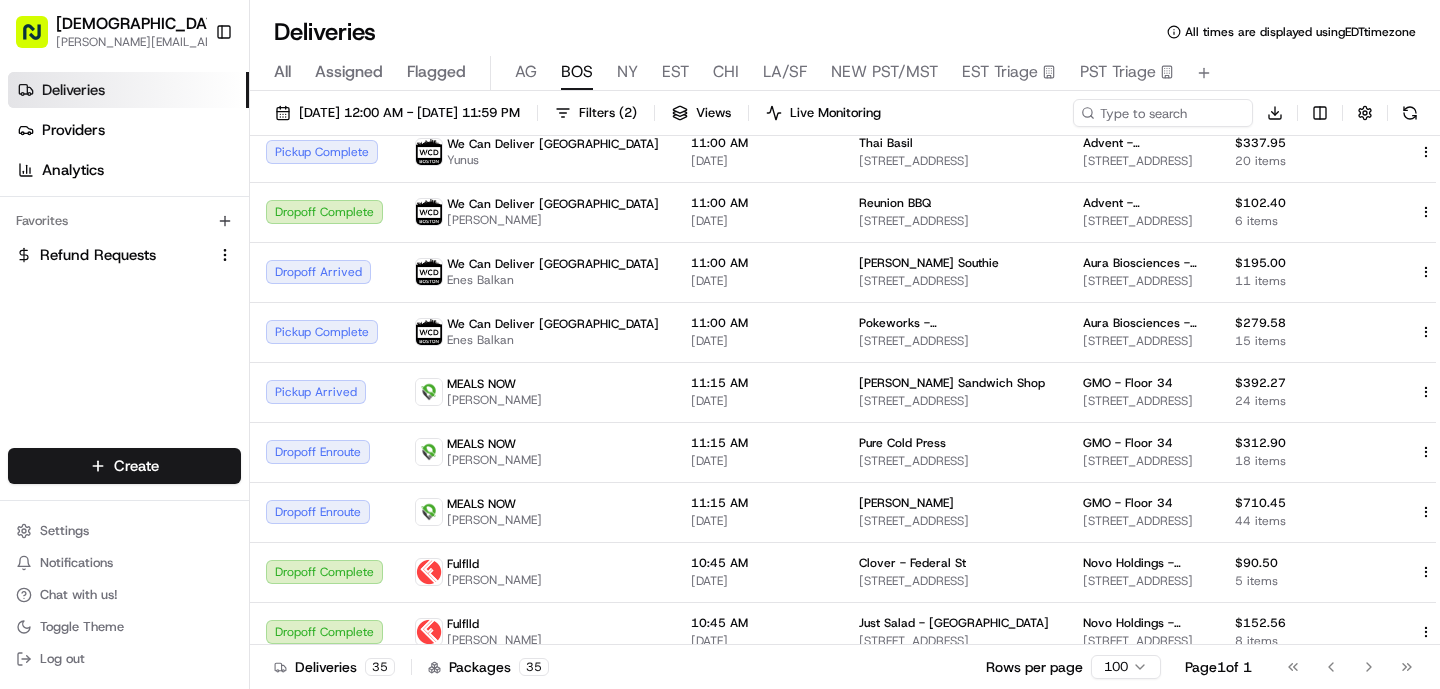 click on "NY" at bounding box center (627, 73) 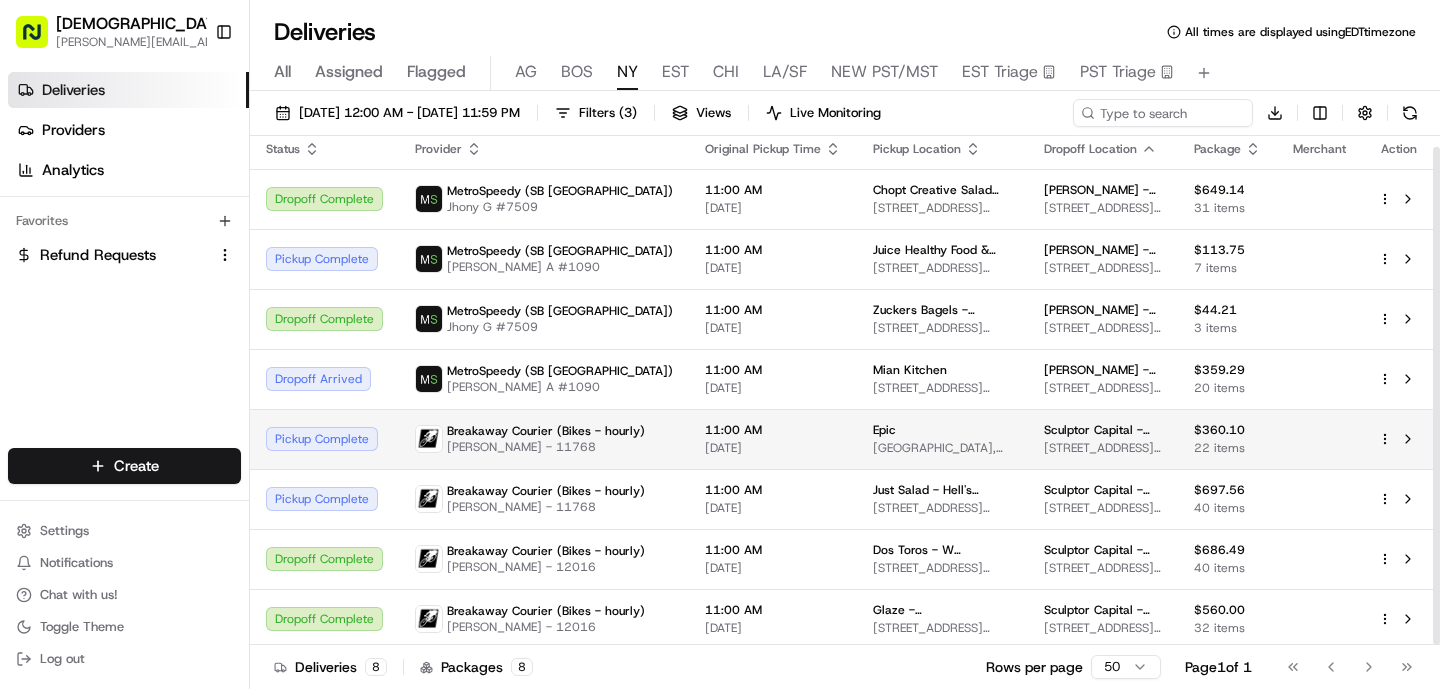 scroll, scrollTop: 11, scrollLeft: 0, axis: vertical 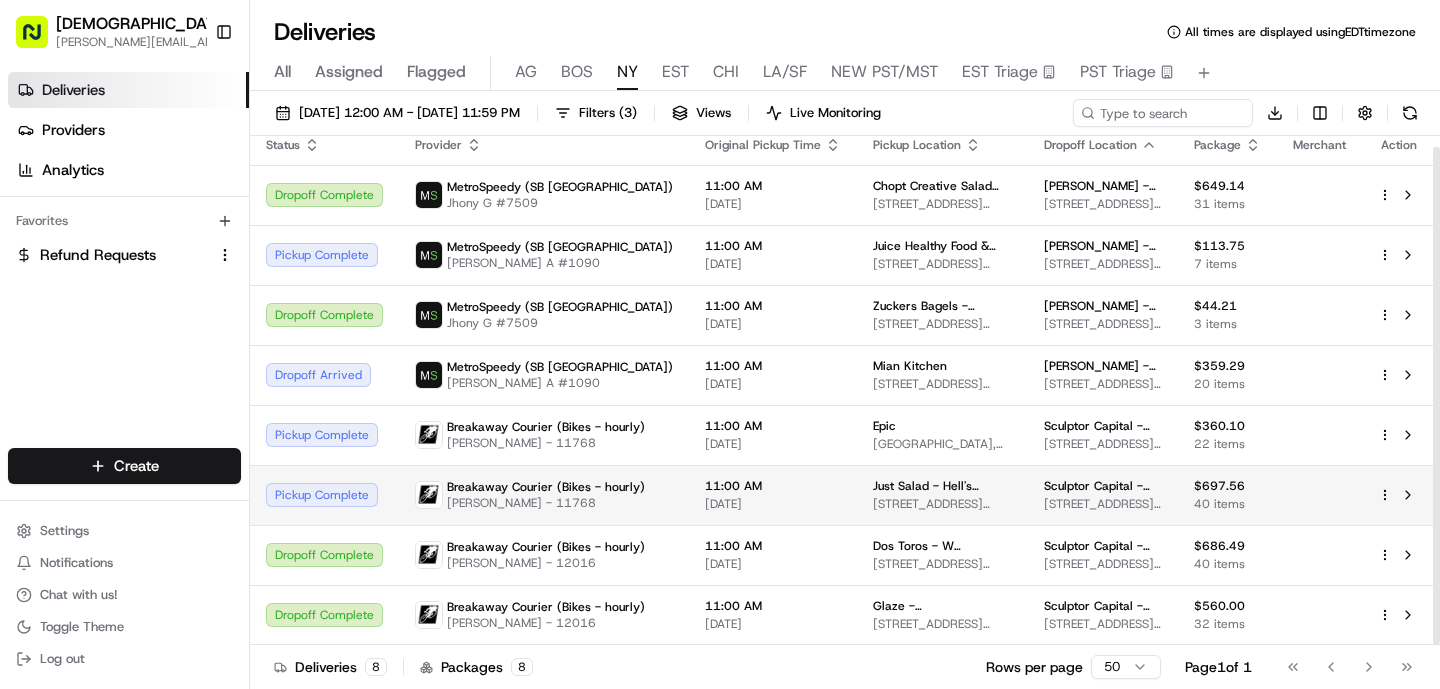 click on "Breakaway Courier (Bikes - hourly) [PERSON_NAME] - 11768" at bounding box center (544, 495) 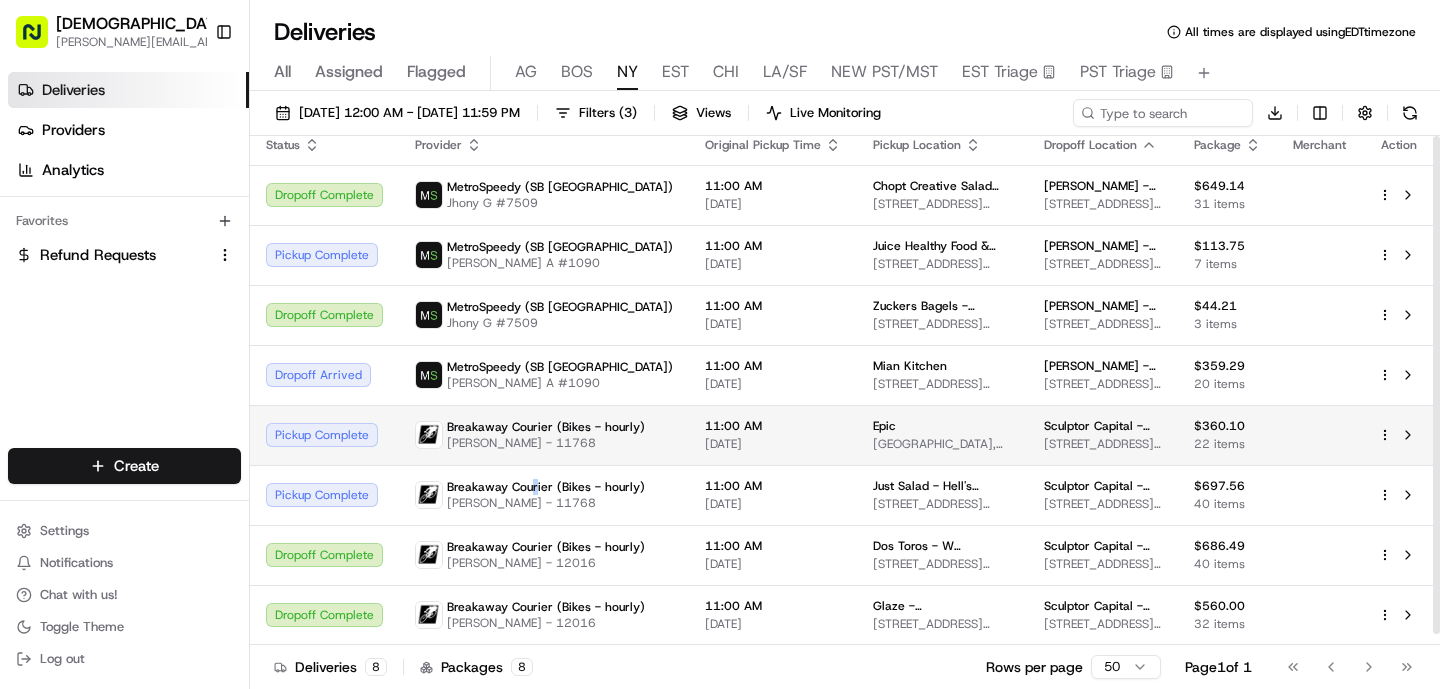 scroll, scrollTop: 0, scrollLeft: 0, axis: both 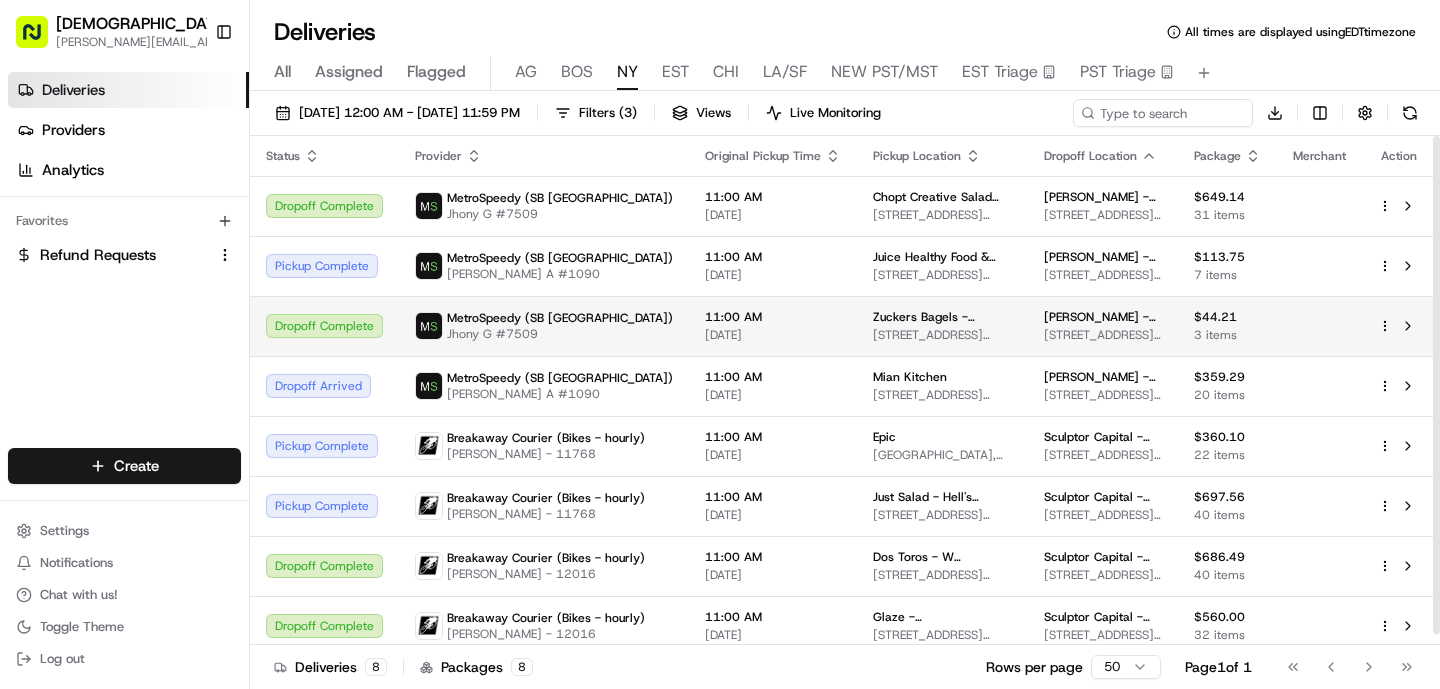 click on "MetroSpeedy (SB NYC) Jhony G #7509" at bounding box center (544, 326) 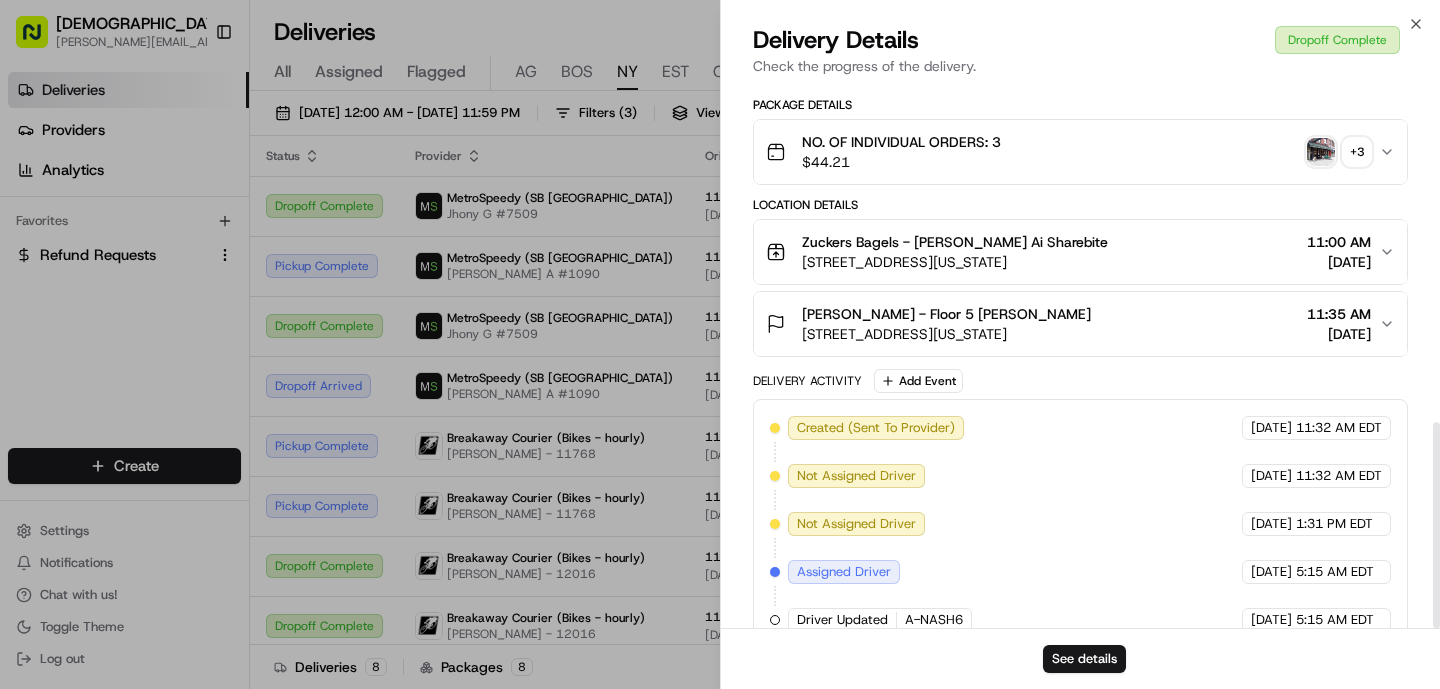 scroll, scrollTop: 894, scrollLeft: 0, axis: vertical 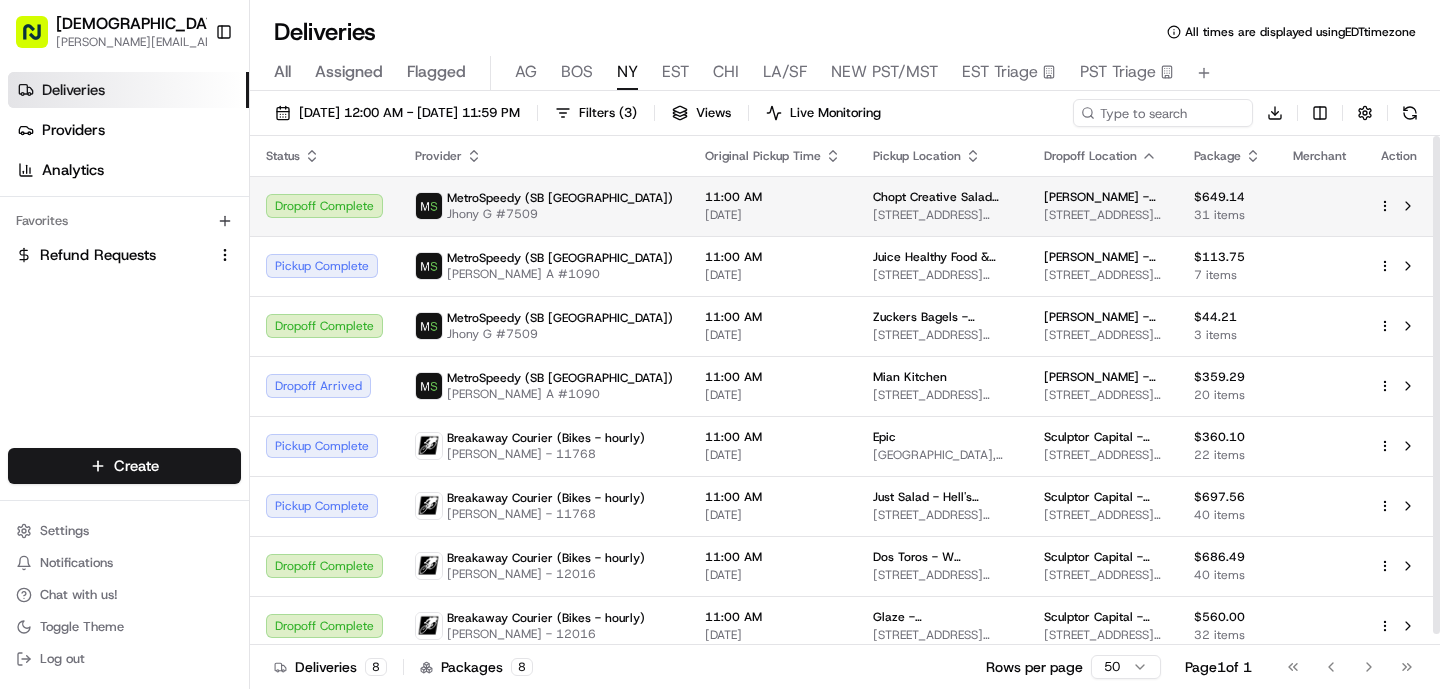 click on "MetroSpeedy (SB NYC) Jhony G #7509" at bounding box center [544, 206] 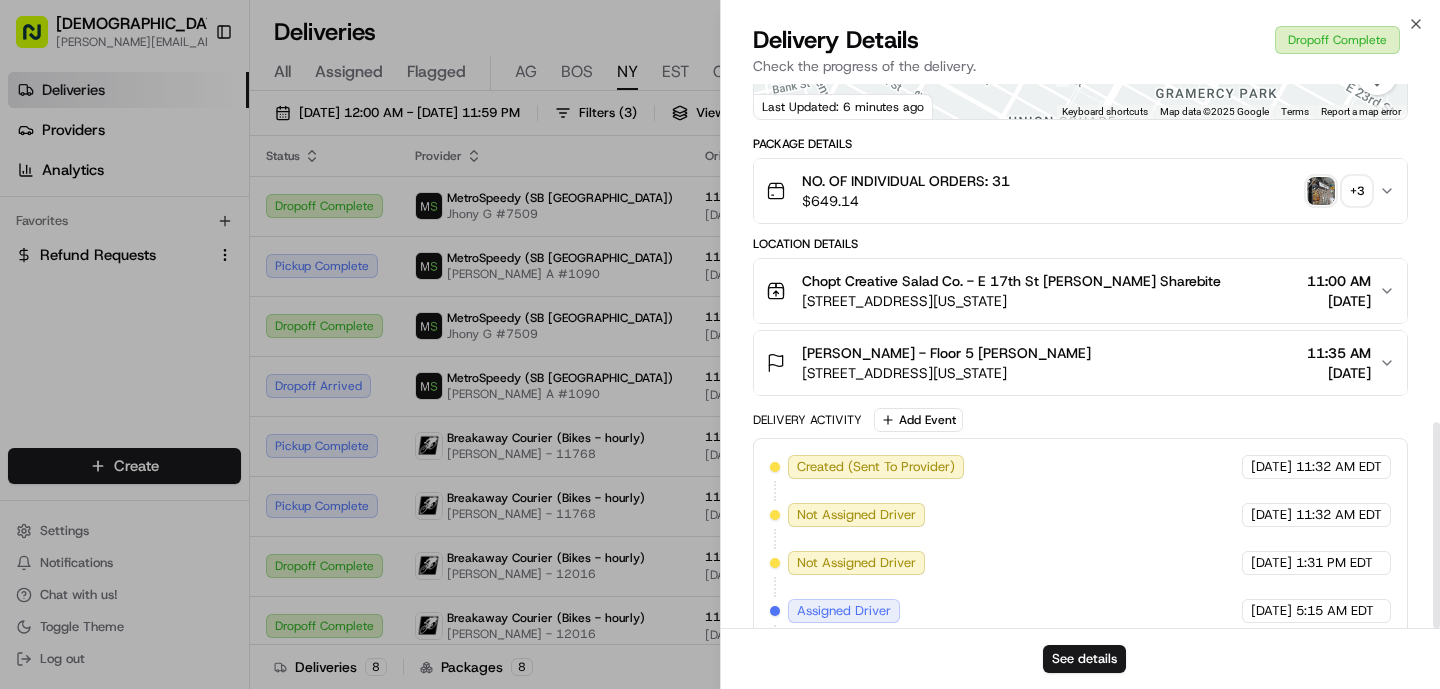 scroll, scrollTop: 894, scrollLeft: 0, axis: vertical 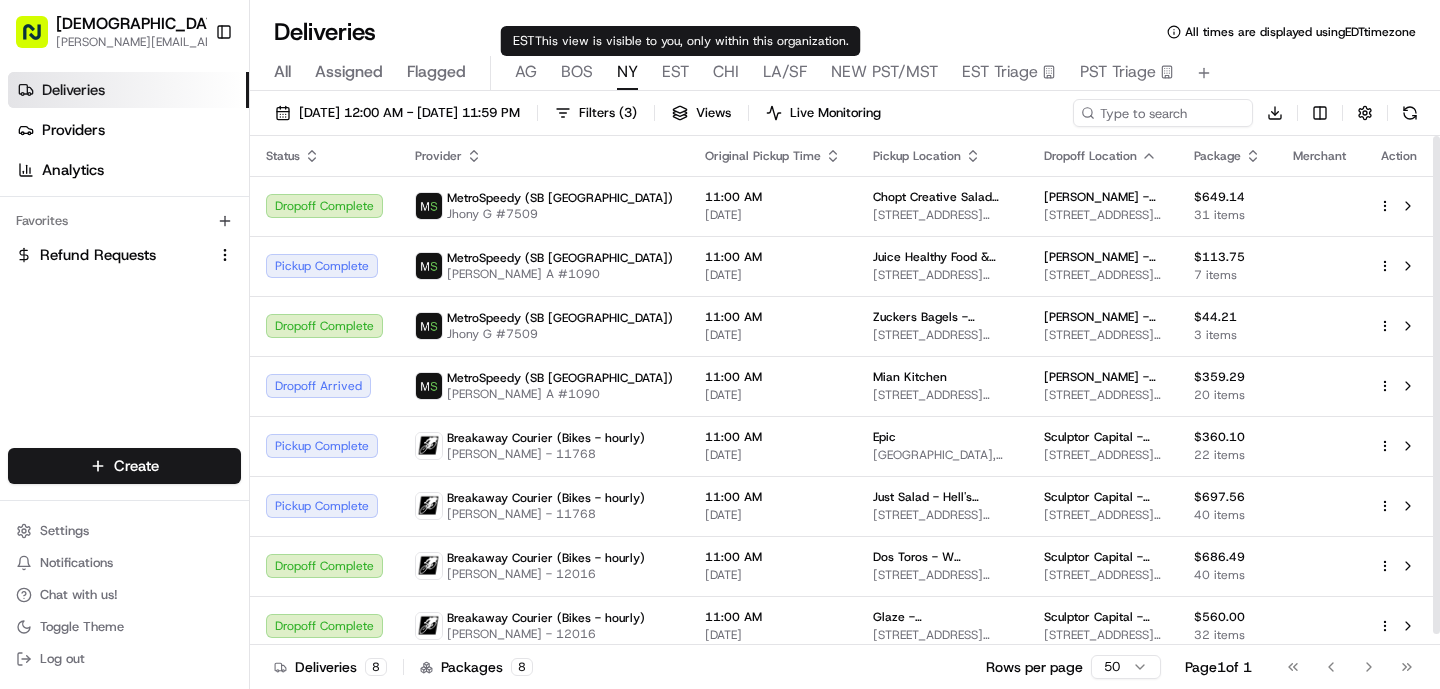 click on "EST" at bounding box center (675, 72) 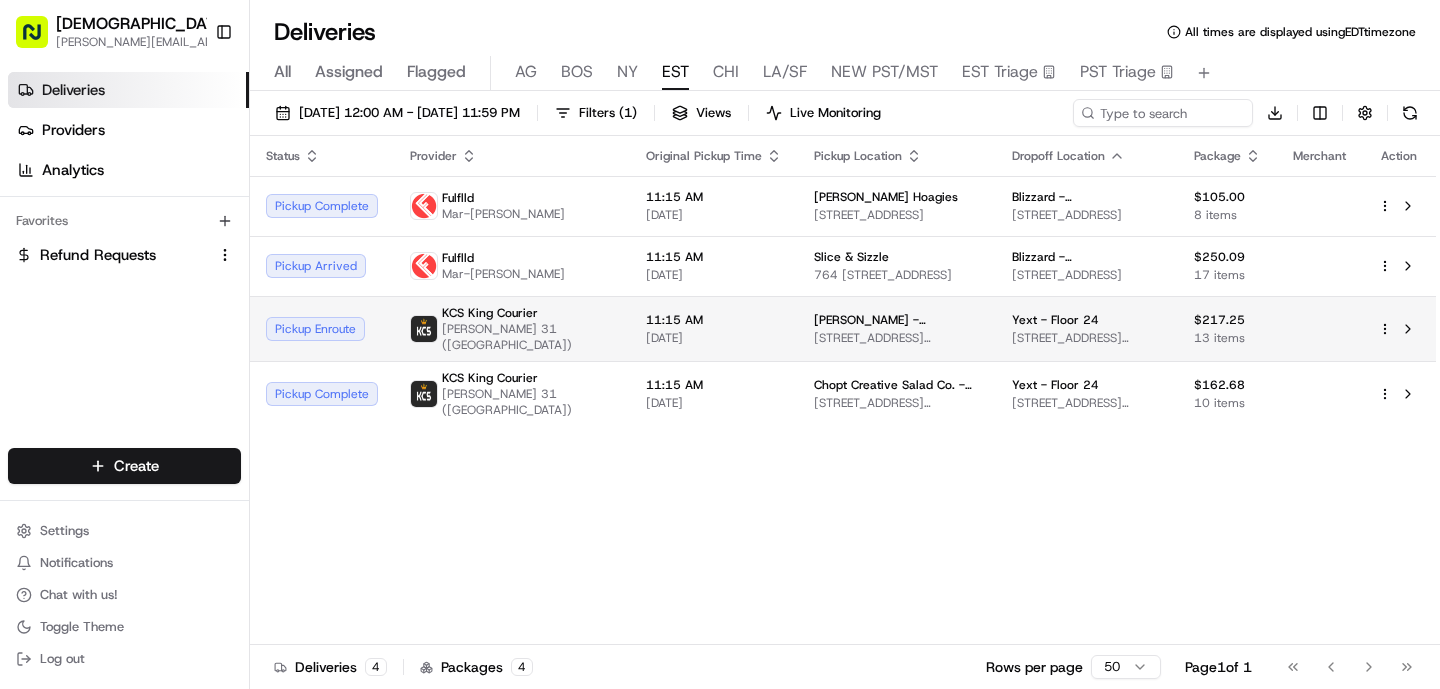click on "11:15 AM [DATE]" at bounding box center (714, 328) 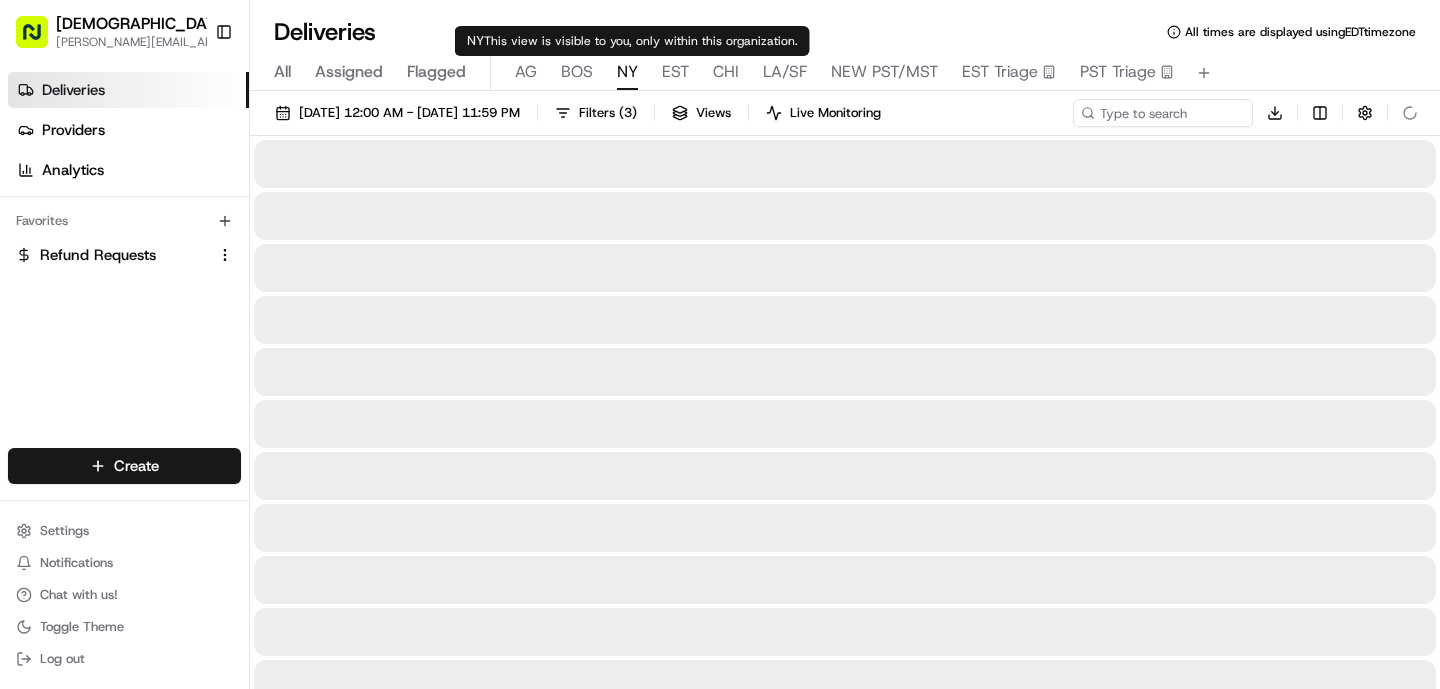 click on "NY" at bounding box center [627, 72] 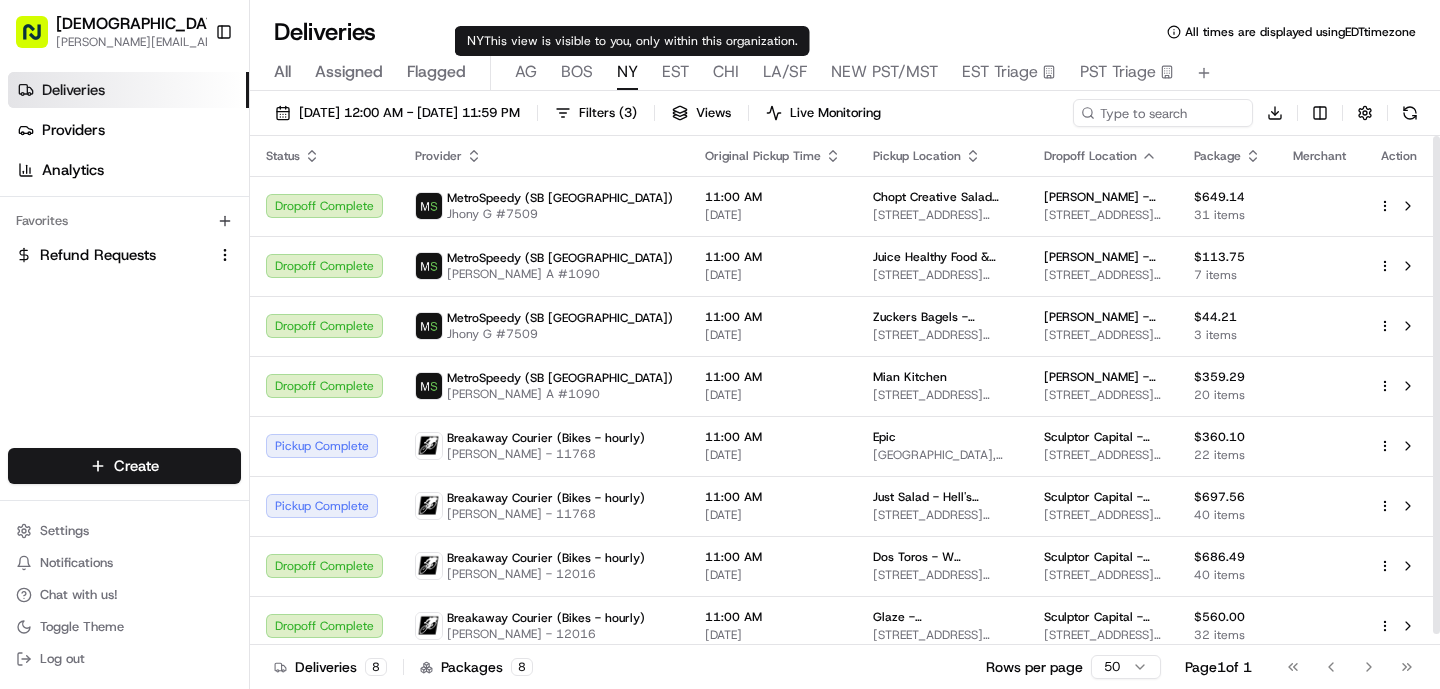 click on "EST" at bounding box center (675, 72) 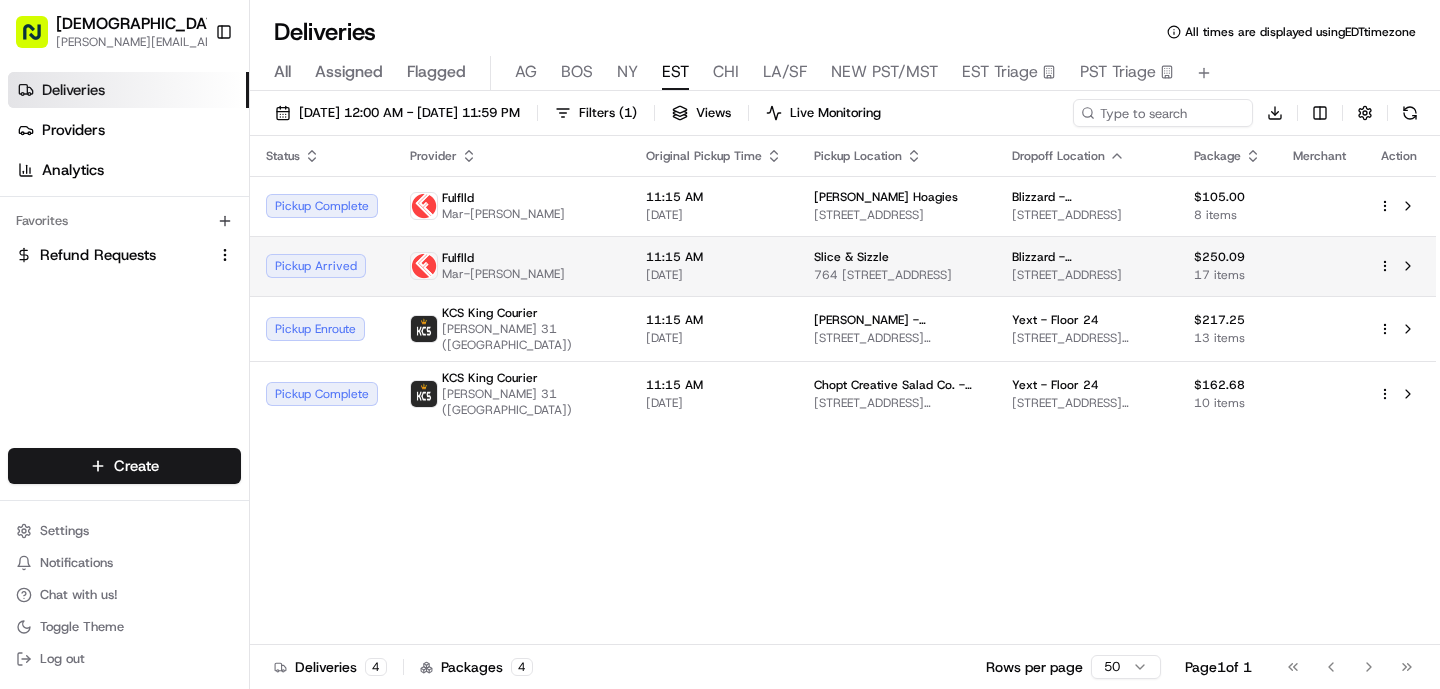 click on "11:15 AM" at bounding box center (714, 257) 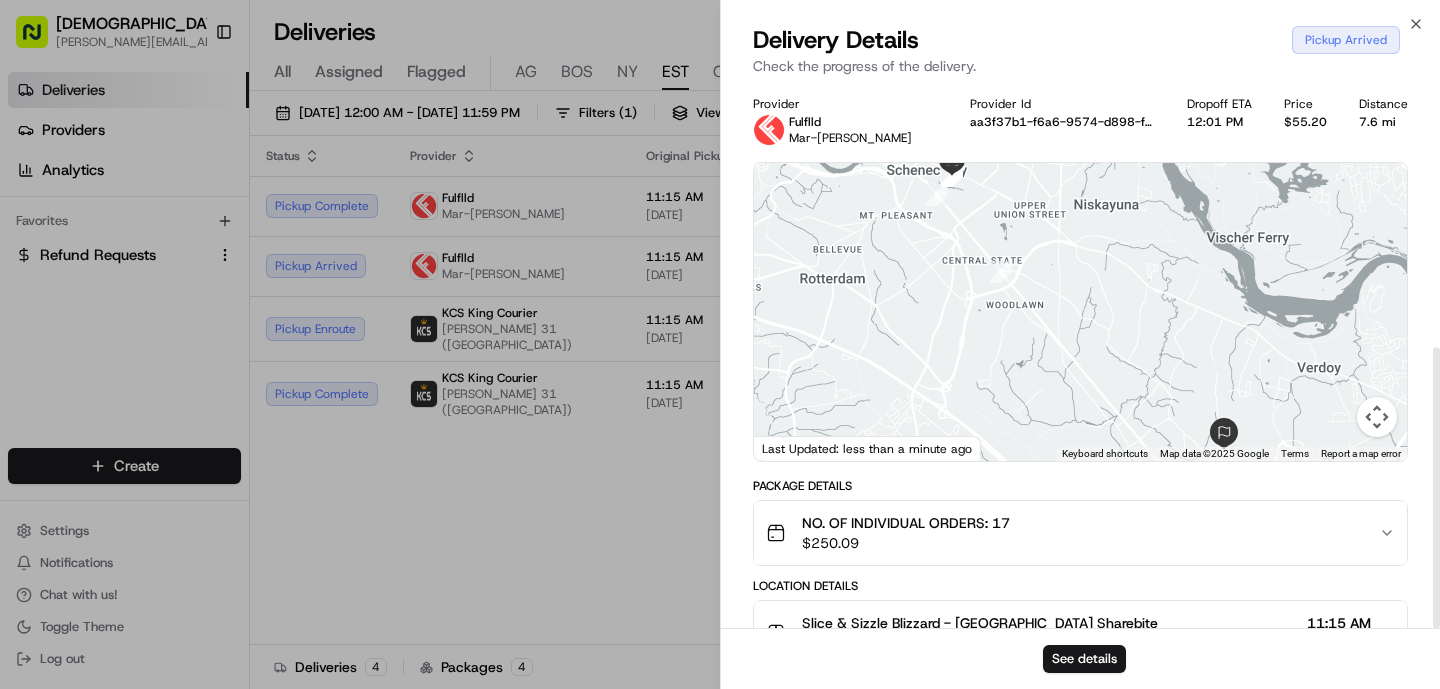scroll, scrollTop: 510, scrollLeft: 0, axis: vertical 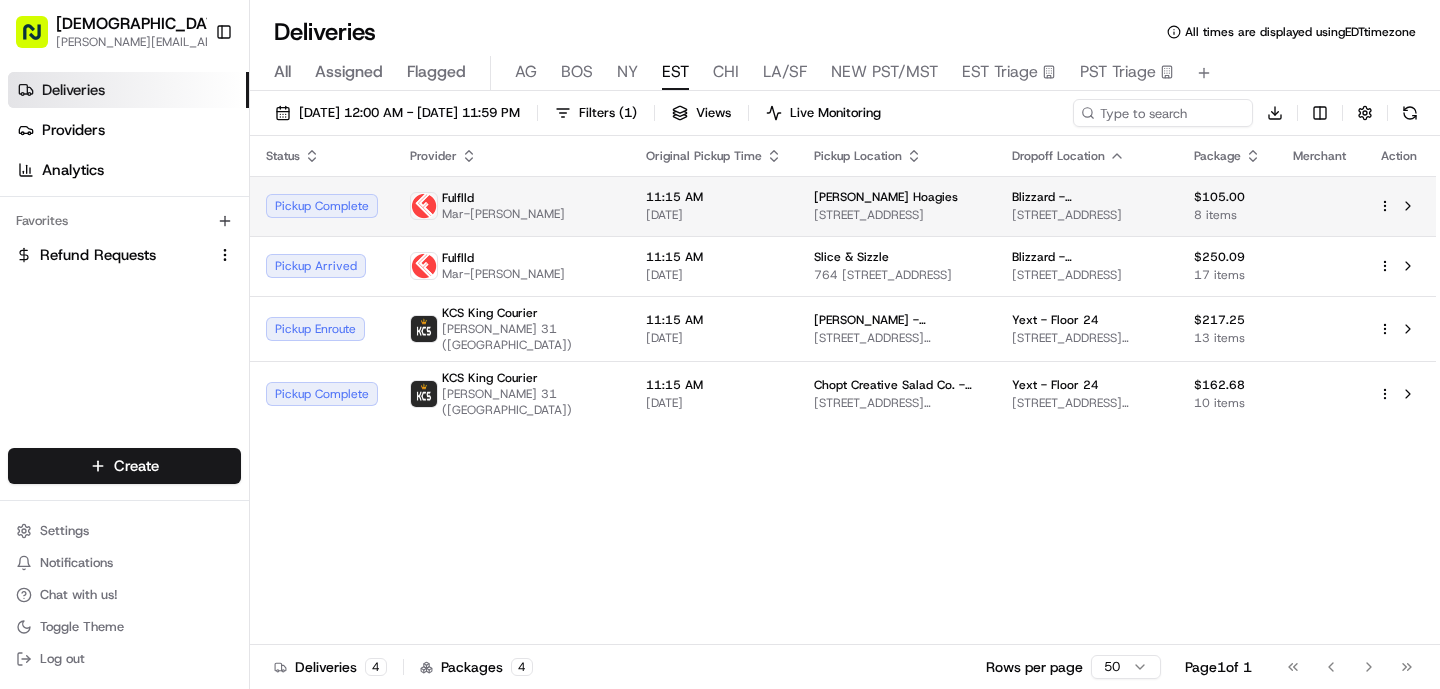 click on "Fulflld Mar-Quiona Mullins" at bounding box center [512, 206] 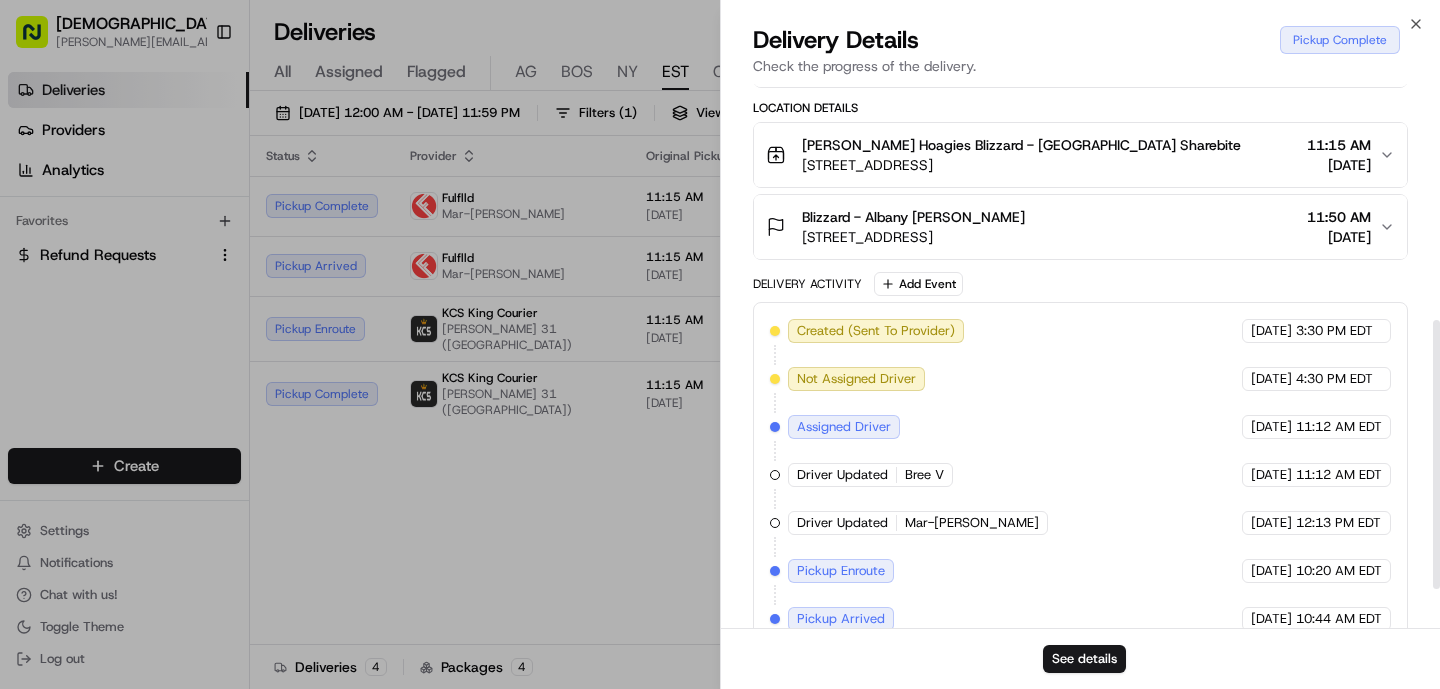 scroll, scrollTop: 558, scrollLeft: 0, axis: vertical 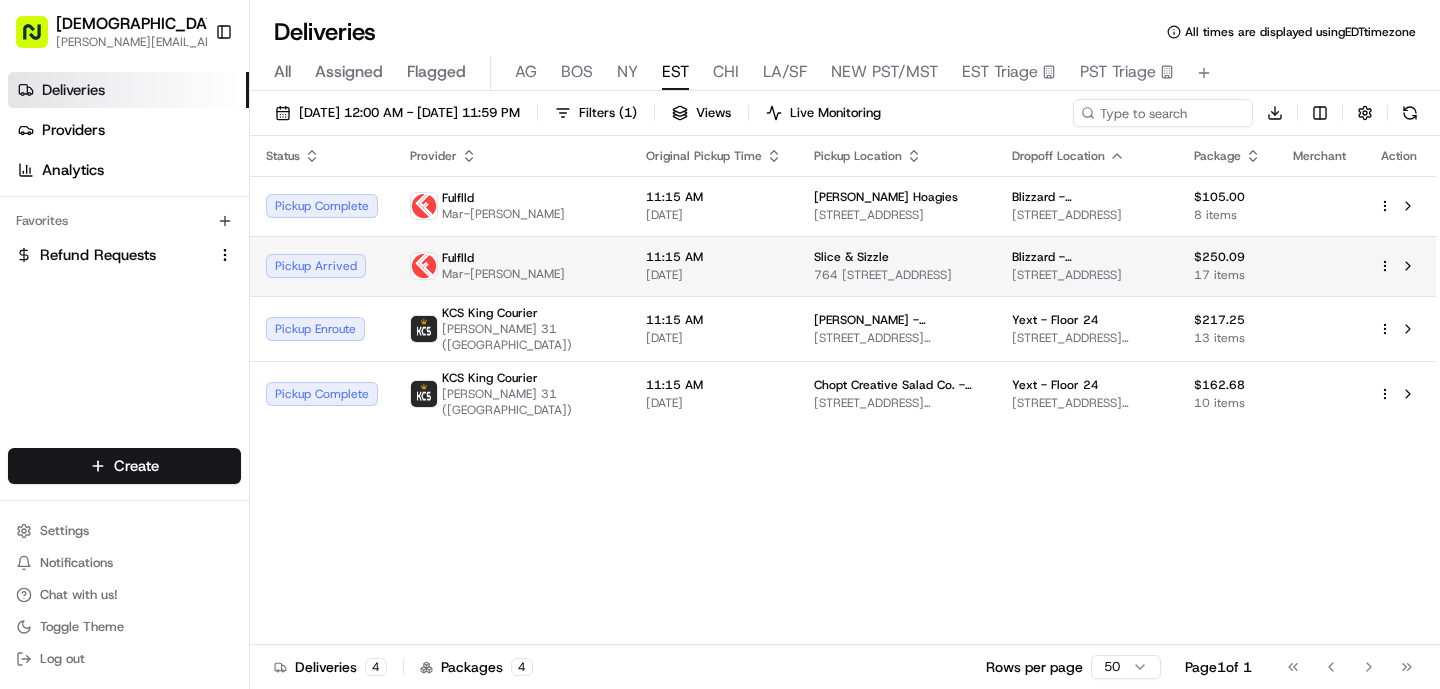 click on "Slice & Sizzle" at bounding box center [851, 257] 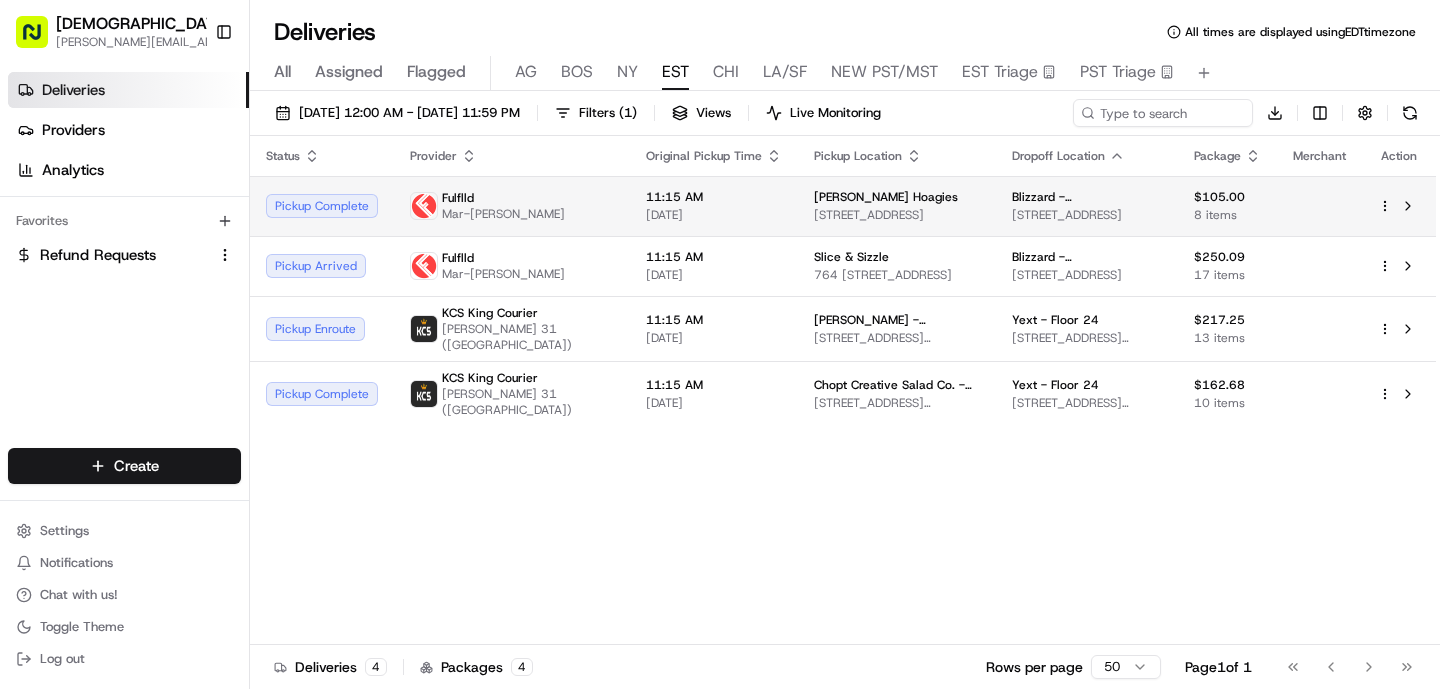 click on "[PERSON_NAME] Hoagies" at bounding box center [897, 197] 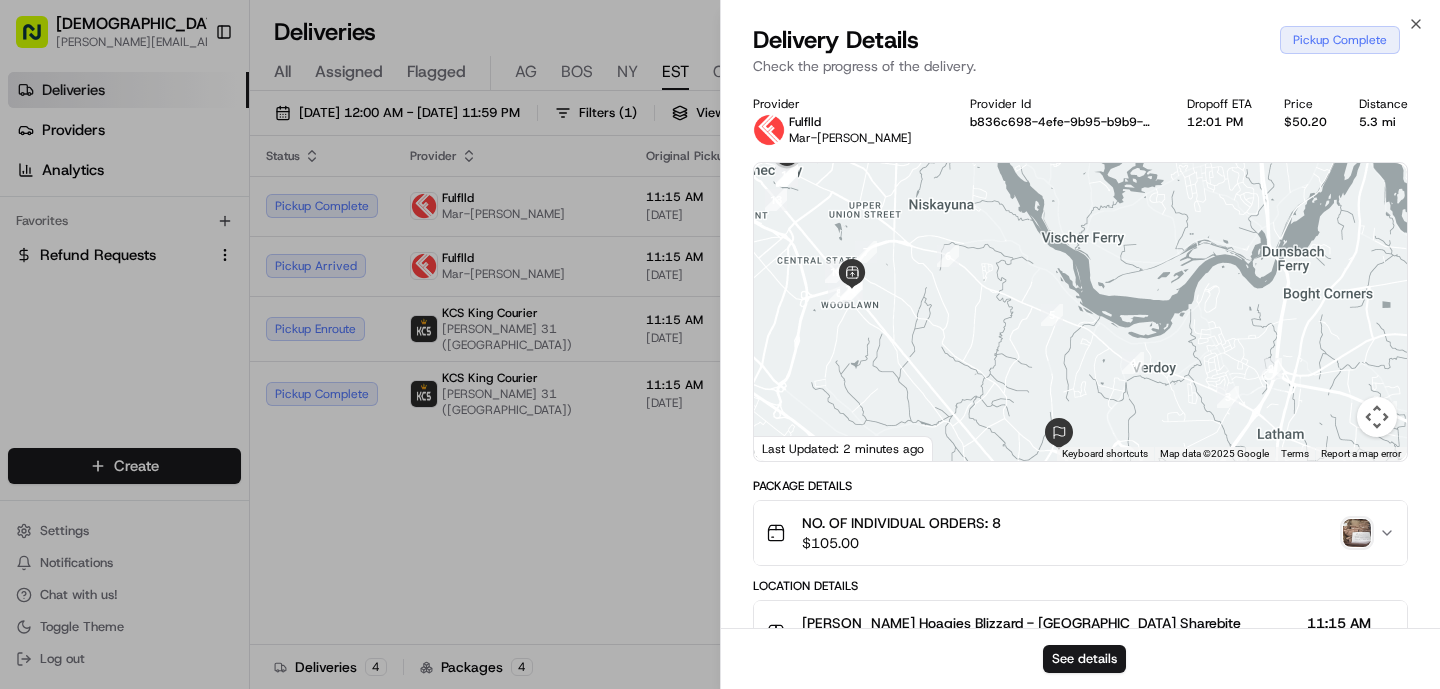 scroll, scrollTop: 558, scrollLeft: 0, axis: vertical 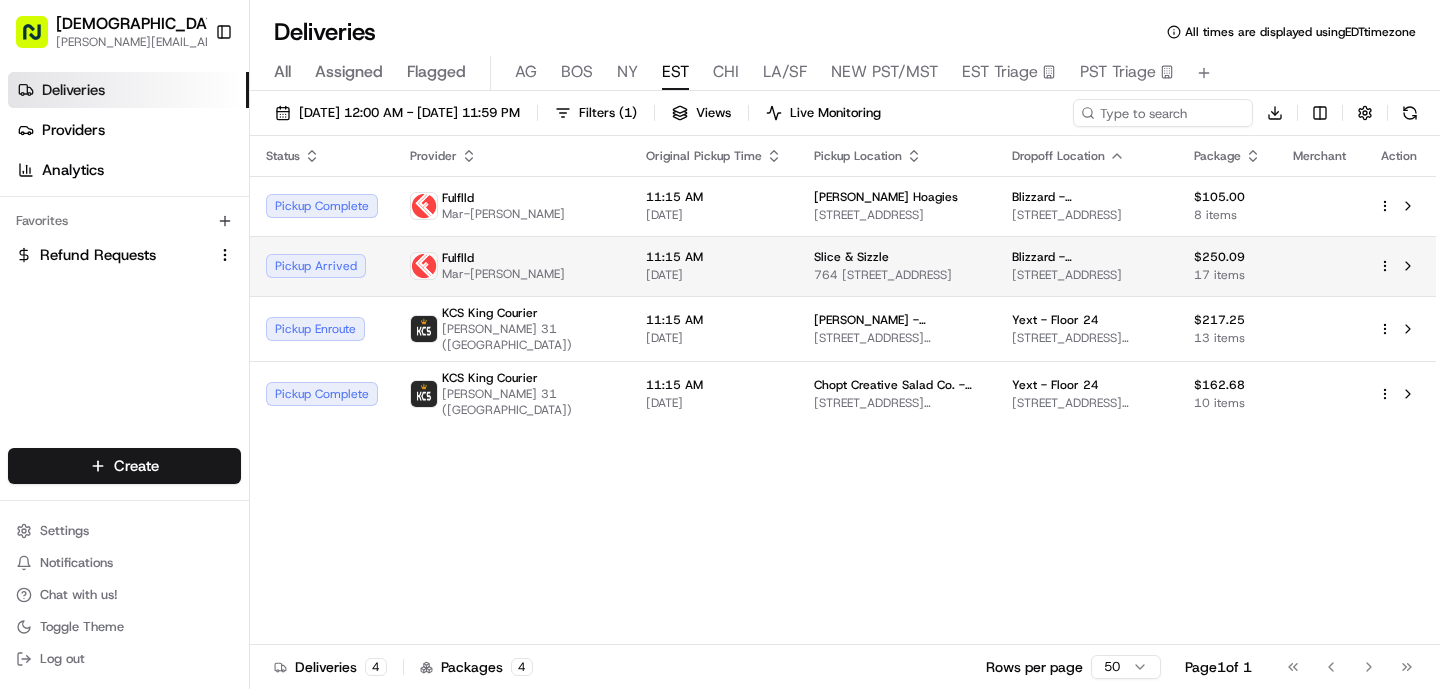 click on "11:15 AM [DATE]" at bounding box center (714, 266) 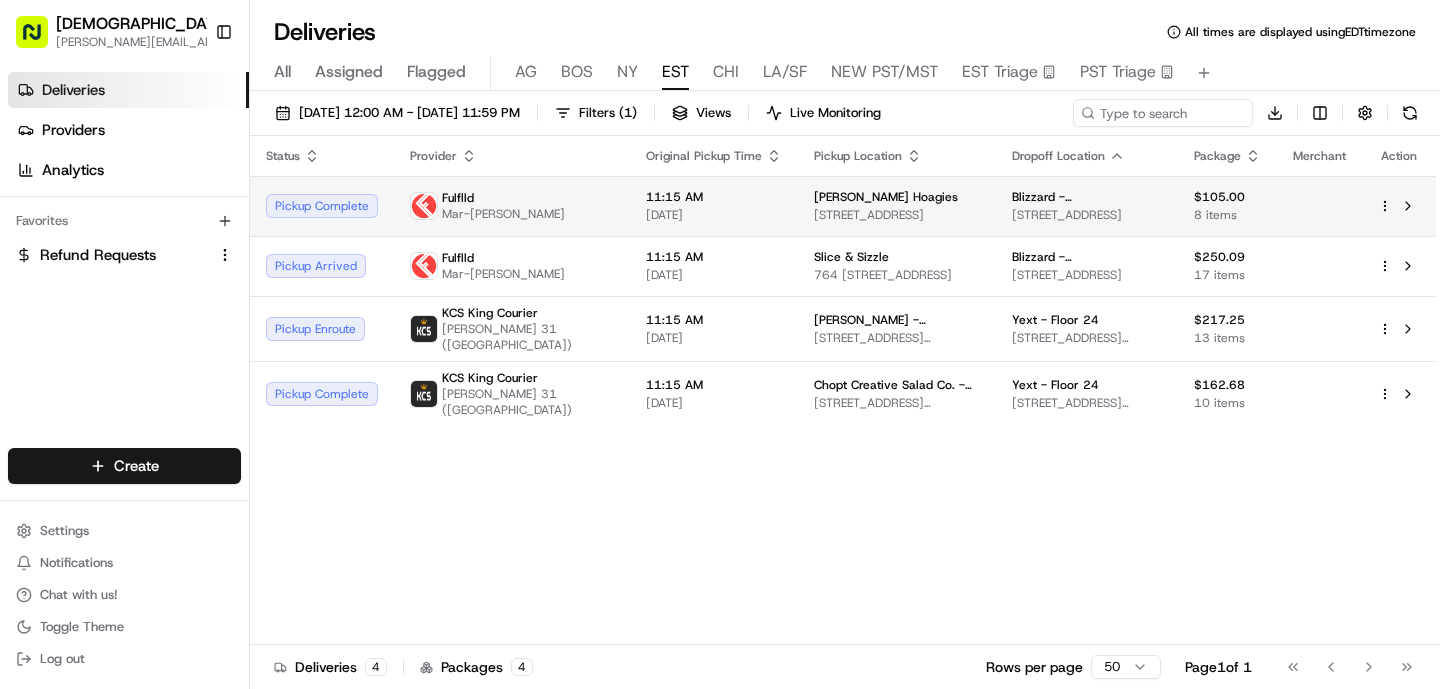 click on "11:15 AM" at bounding box center (714, 197) 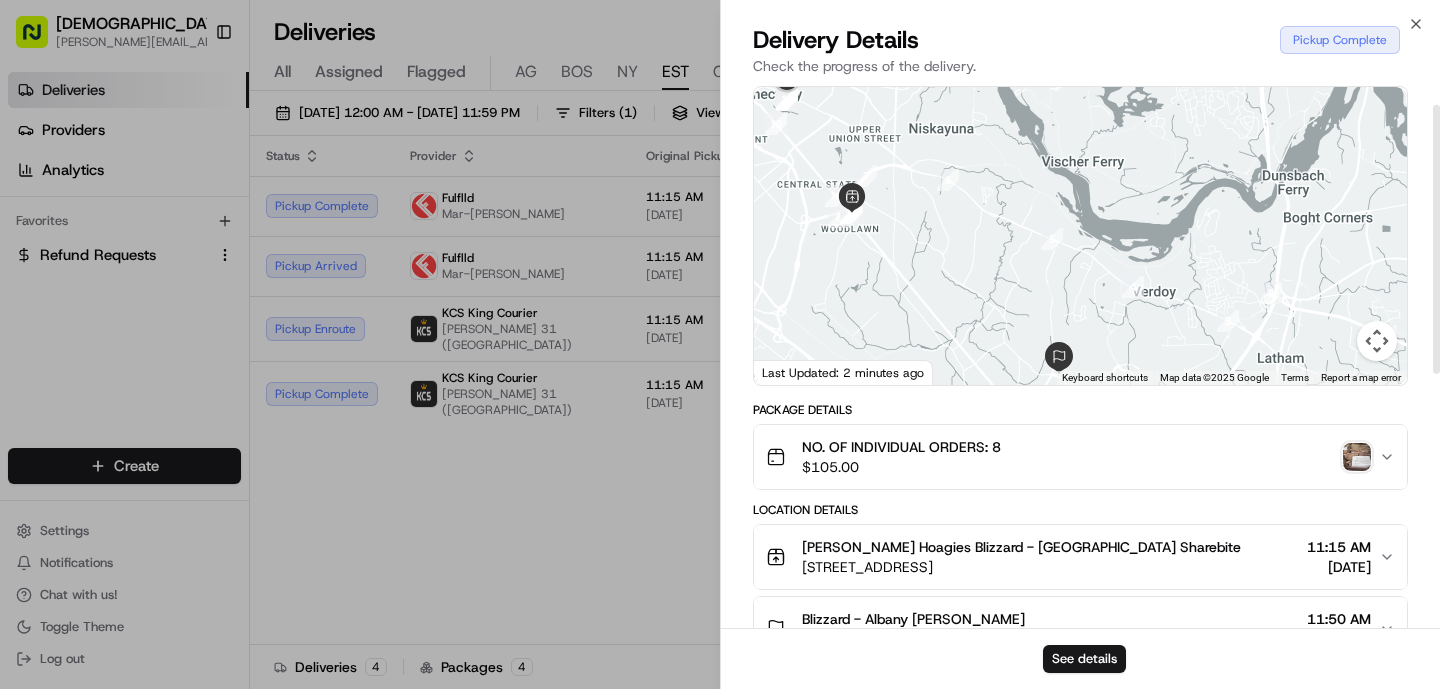 scroll, scrollTop: 558, scrollLeft: 0, axis: vertical 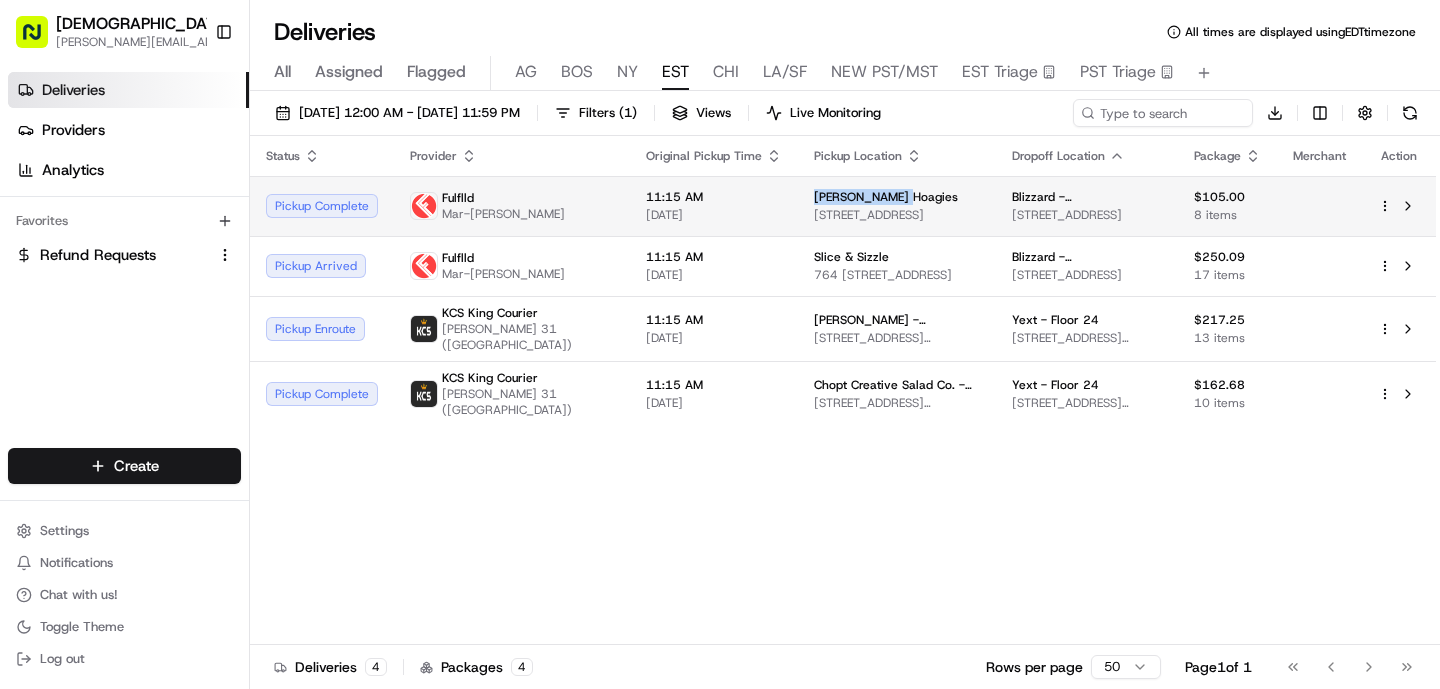 drag, startPoint x: 859, startPoint y: 196, endPoint x: 763, endPoint y: 195, distance: 96.00521 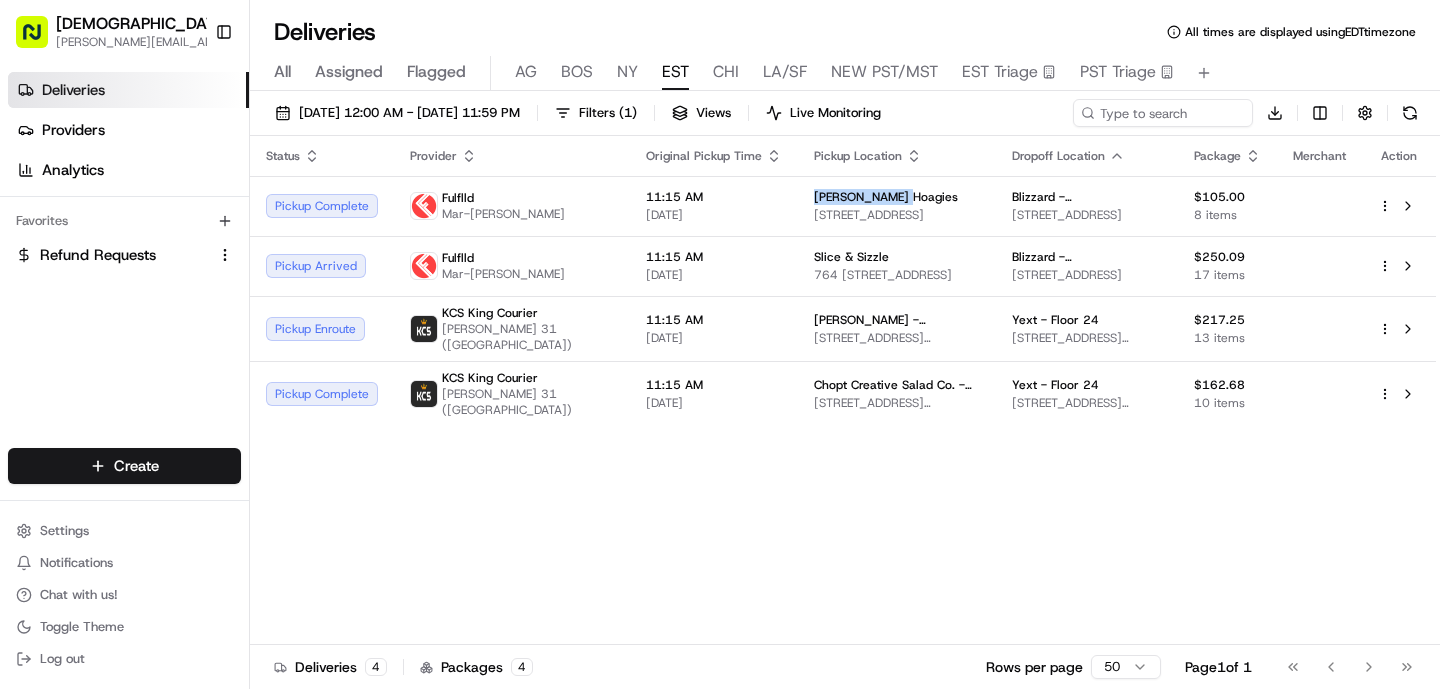 copy on "[PERSON_NAME] Hoagies" 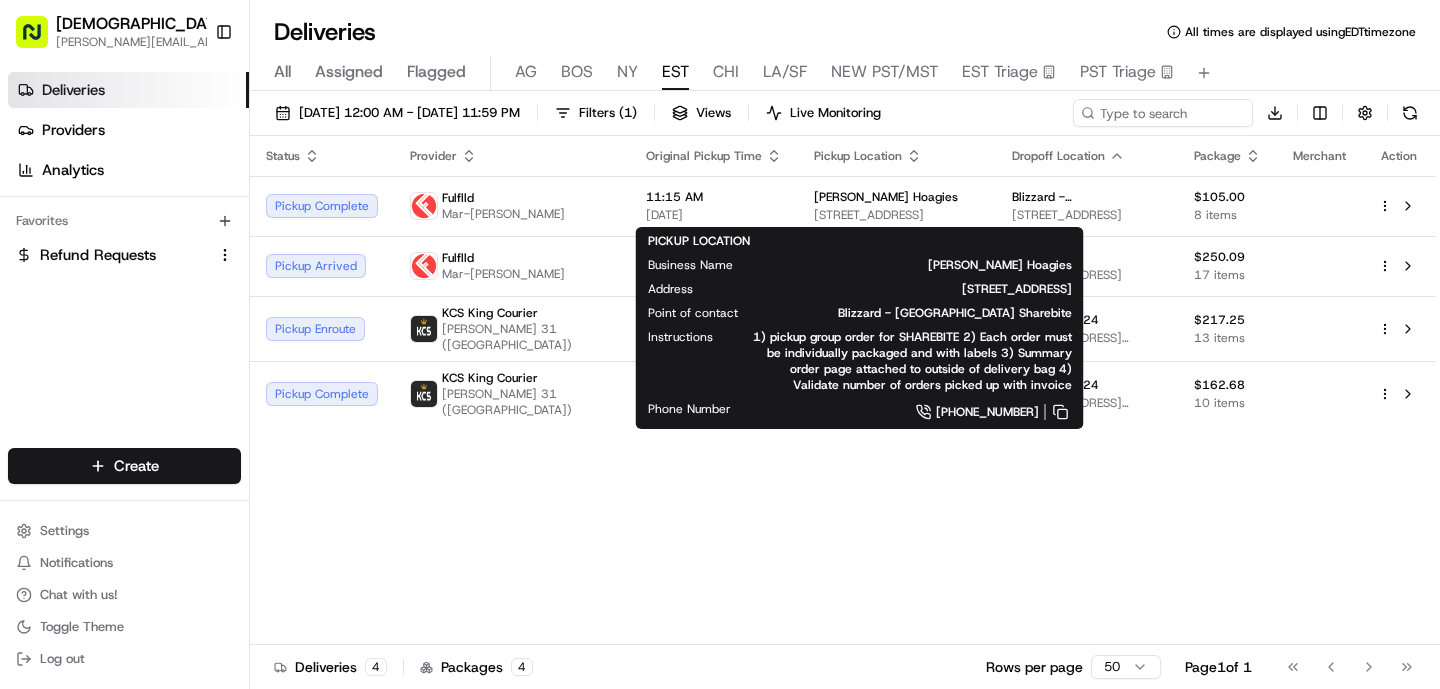 click on "Status Provider Original Pickup Time Pickup Location Dropoff Location Package Merchant Action Pickup Complete Fulflld Mar-Quiona Mullins 11:15 AM 07/14/2025 Lyle's Hoagies 1707 State St, Schenectady, NY 12304, USA Blizzard - Albany 1021 Watervliet Shaker Rd, Albany, NY 12205, USA $105.00 8   items Pickup Arrived Fulflld Mar-Quiona Mullins 11:15 AM 07/14/2025 Slice & Sizzle 764 1/2 Eastern Ave, Schenectady, NY 12308, USA Blizzard - Albany 1021 Watervliet Shaker Rd, Albany, NY 12205, USA $250.09 17   items Pickup Enroute KCS King Courier Omar  Alhaddad  31 (Arlington VA) 11:15 AM 07/14/2025 Greco - Georgetown 1335 Wisconsin Ave, Washington, DC 20007, USA Yext - Floor 24 1101 Wilson Blvd, Arlington, VA 22209, USA $217.25 13   items Pickup Complete KCS King Courier Omar  Alhaddad  31 (Arlington VA) 11:15 AM 07/14/2025 Chopt Creative Salad Co. - McLean 1449A Chain Bridge Rd, McLean, VA 22101, USA Yext - Floor 24 1101 Wilson Blvd, Arlington, VA 22209, USA $162.68 10   items" at bounding box center (843, 390) 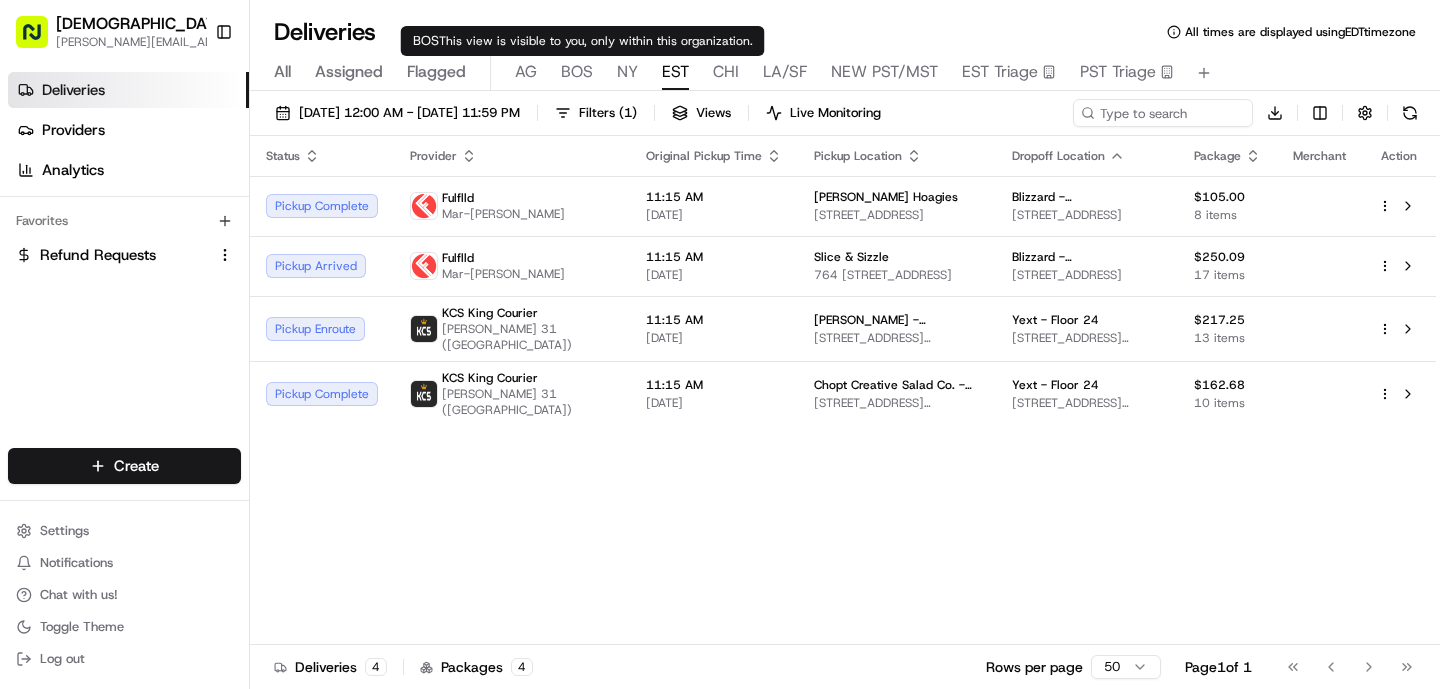 click on "All Assigned Flagged [PERSON_NAME] NY EST CHI LA/SF NEW PST/MST EST Triage  PST Triage" at bounding box center (845, 73) 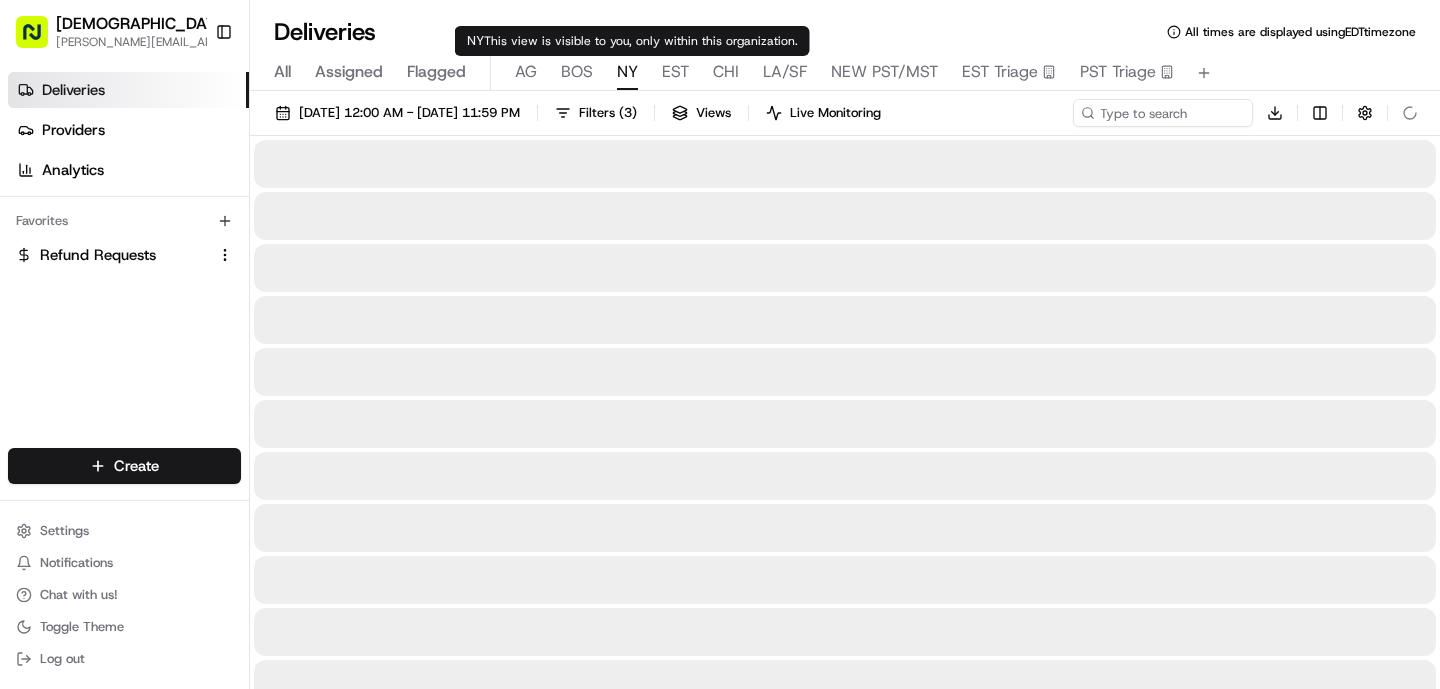 click on "NY" at bounding box center (627, 72) 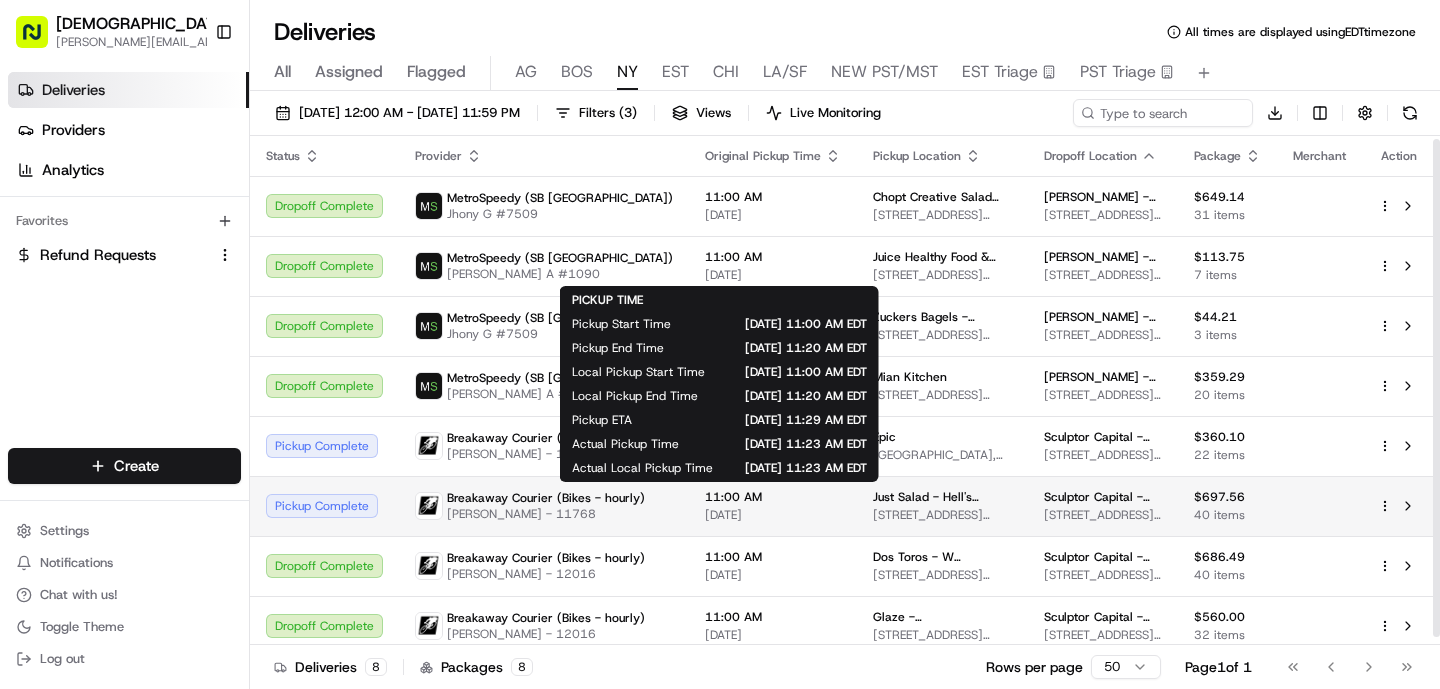 scroll, scrollTop: 11, scrollLeft: 0, axis: vertical 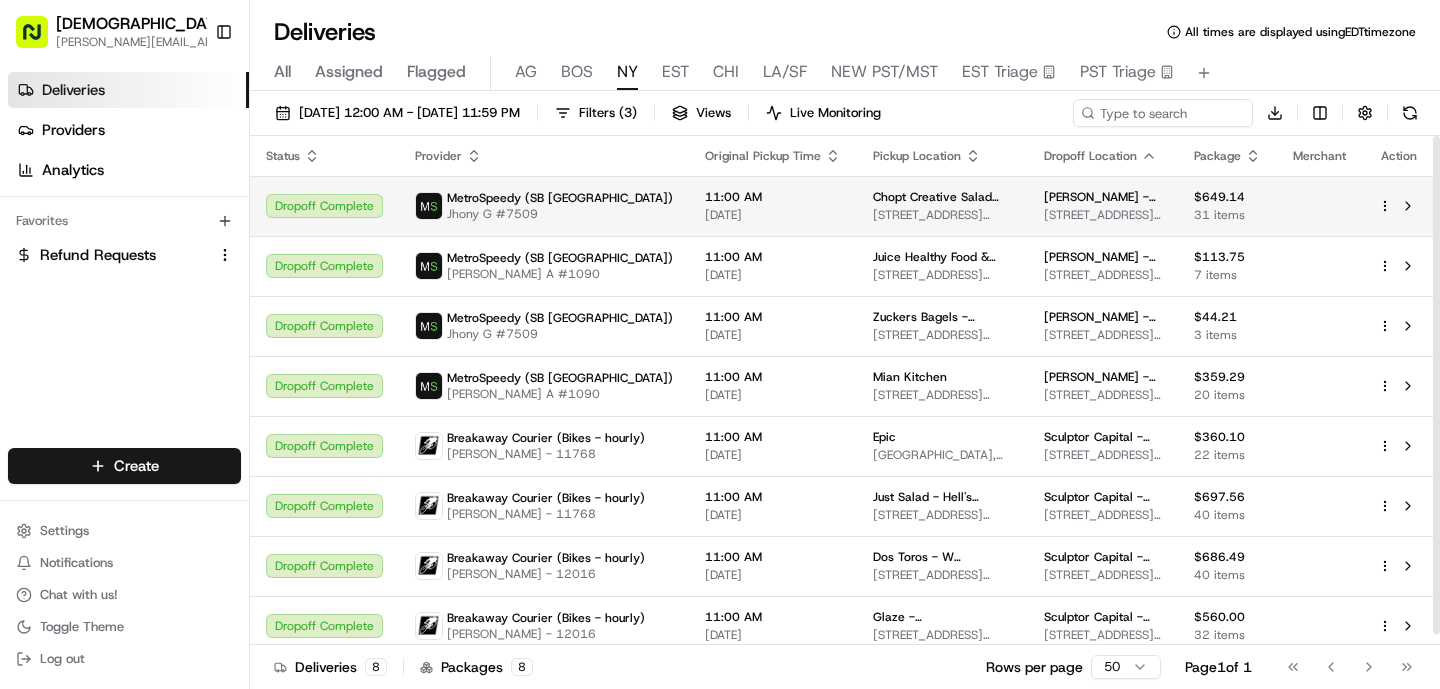 click on "MetroSpeedy (SB NYC) Jhony G #7509" at bounding box center [544, 206] 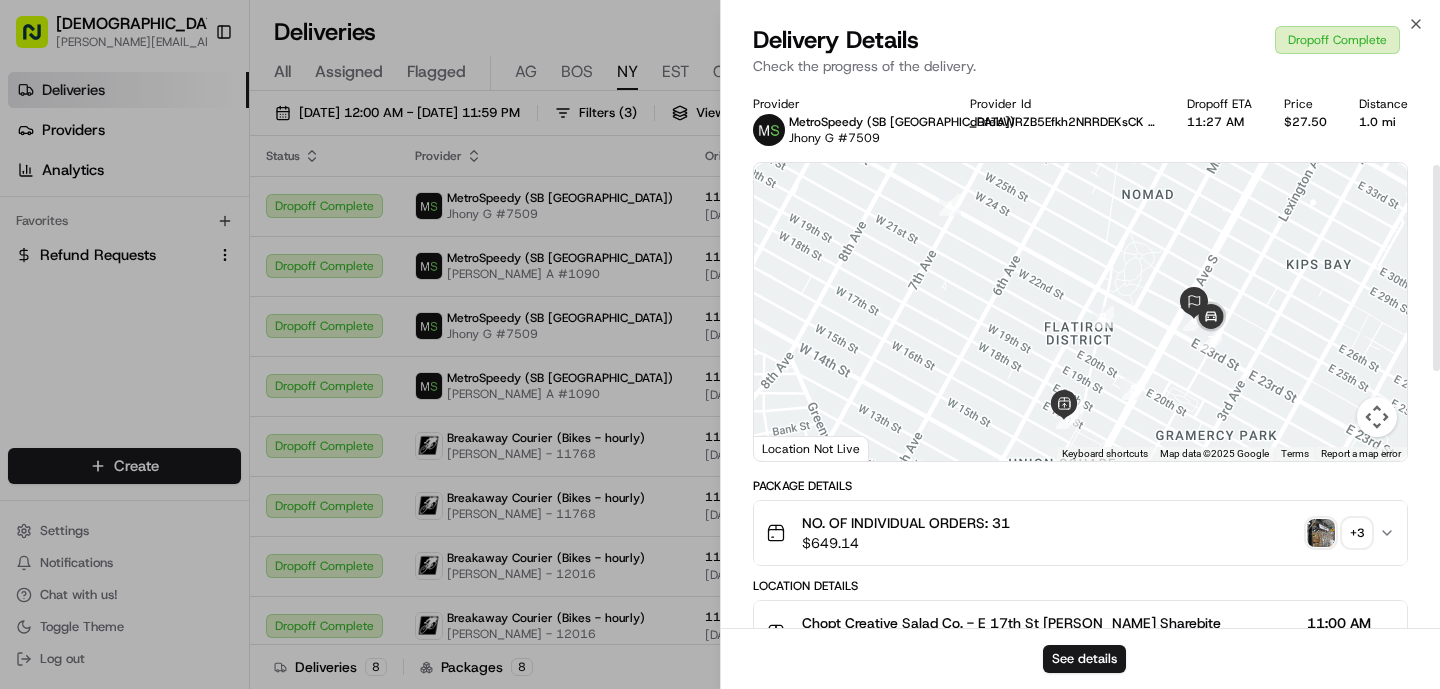 scroll, scrollTop: 894, scrollLeft: 0, axis: vertical 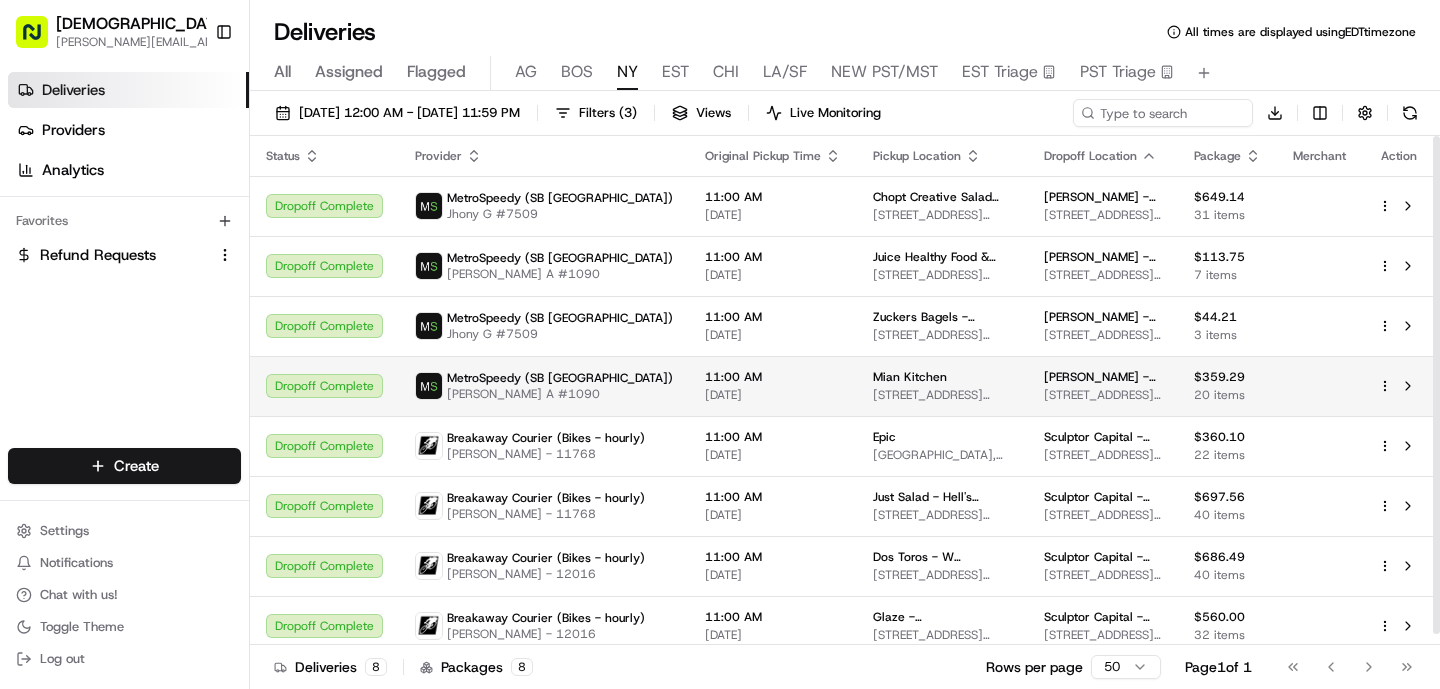 click on "MetroSpeedy (SB [GEOGRAPHIC_DATA])" at bounding box center [560, 378] 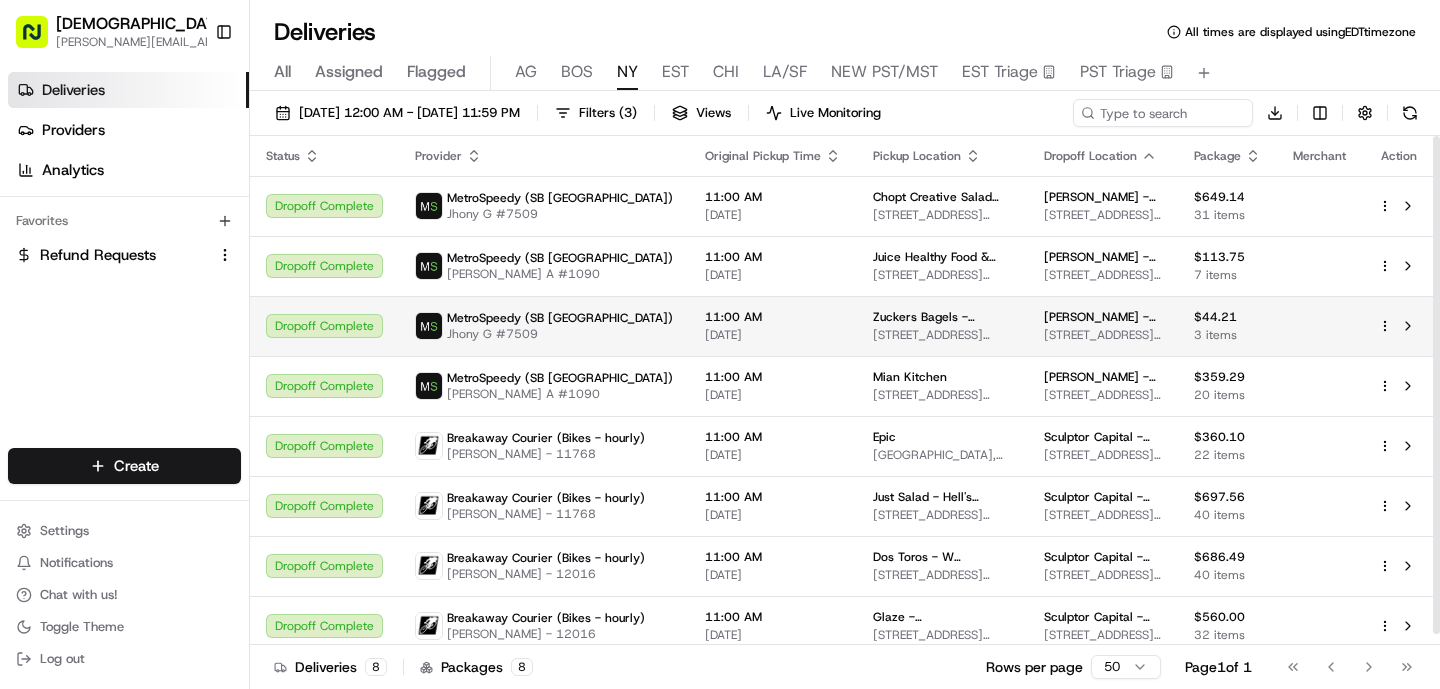 click on "MetroSpeedy (SB NYC) Jhony G #7509" at bounding box center (544, 326) 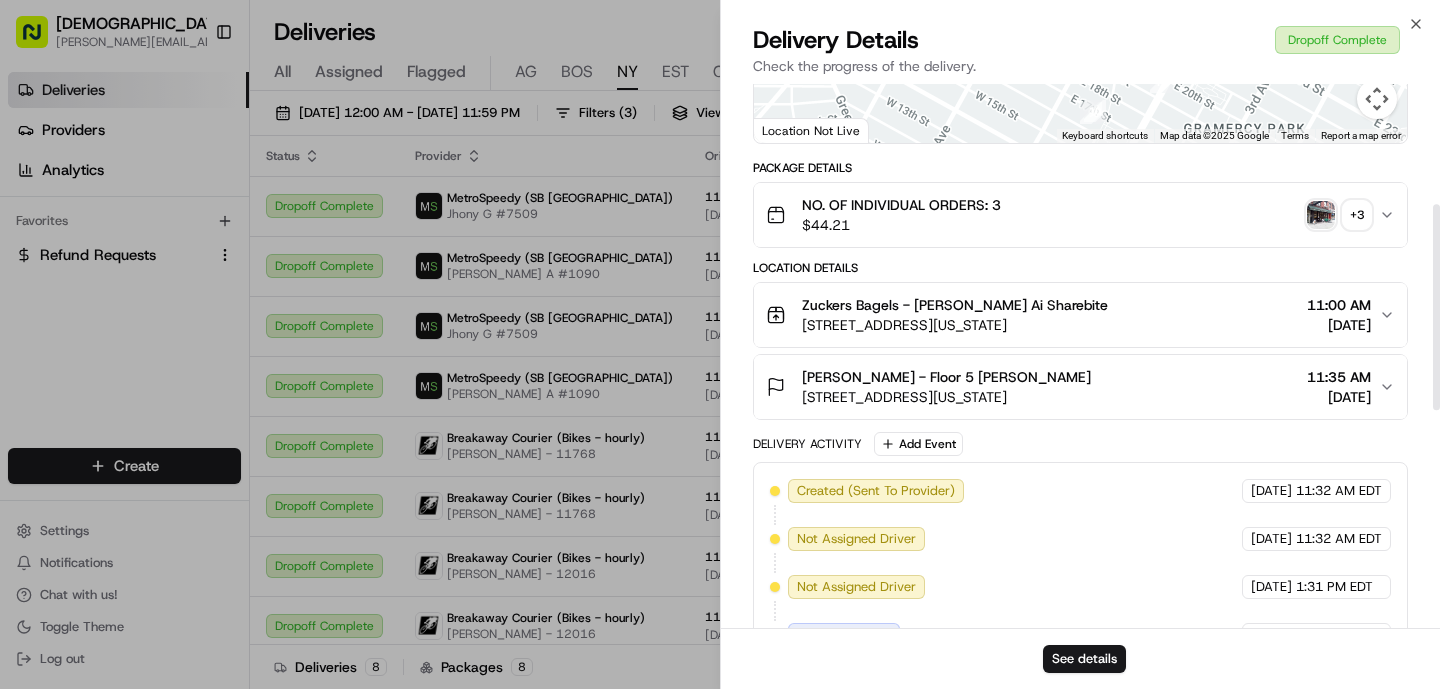 scroll, scrollTop: 894, scrollLeft: 0, axis: vertical 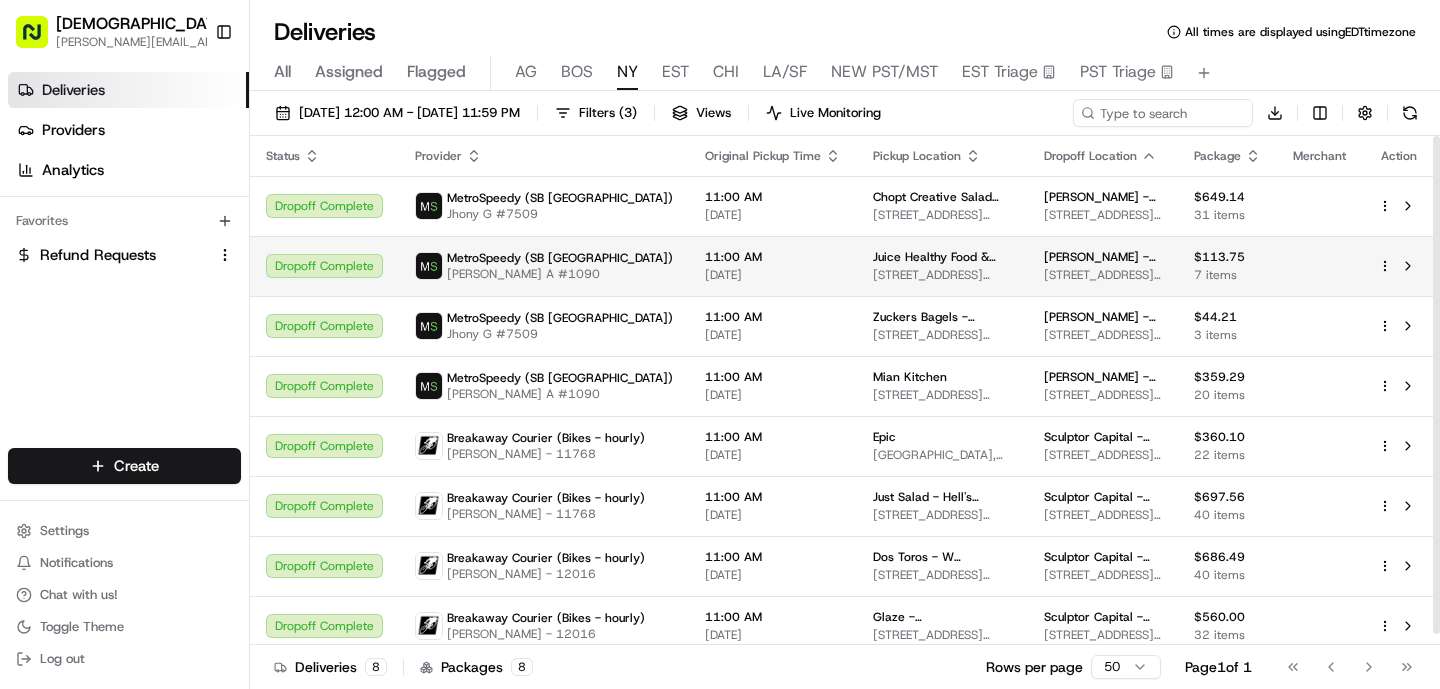 click on "MetroSpeedy (SB [GEOGRAPHIC_DATA]) [PERSON_NAME] A #1090" at bounding box center [544, 266] 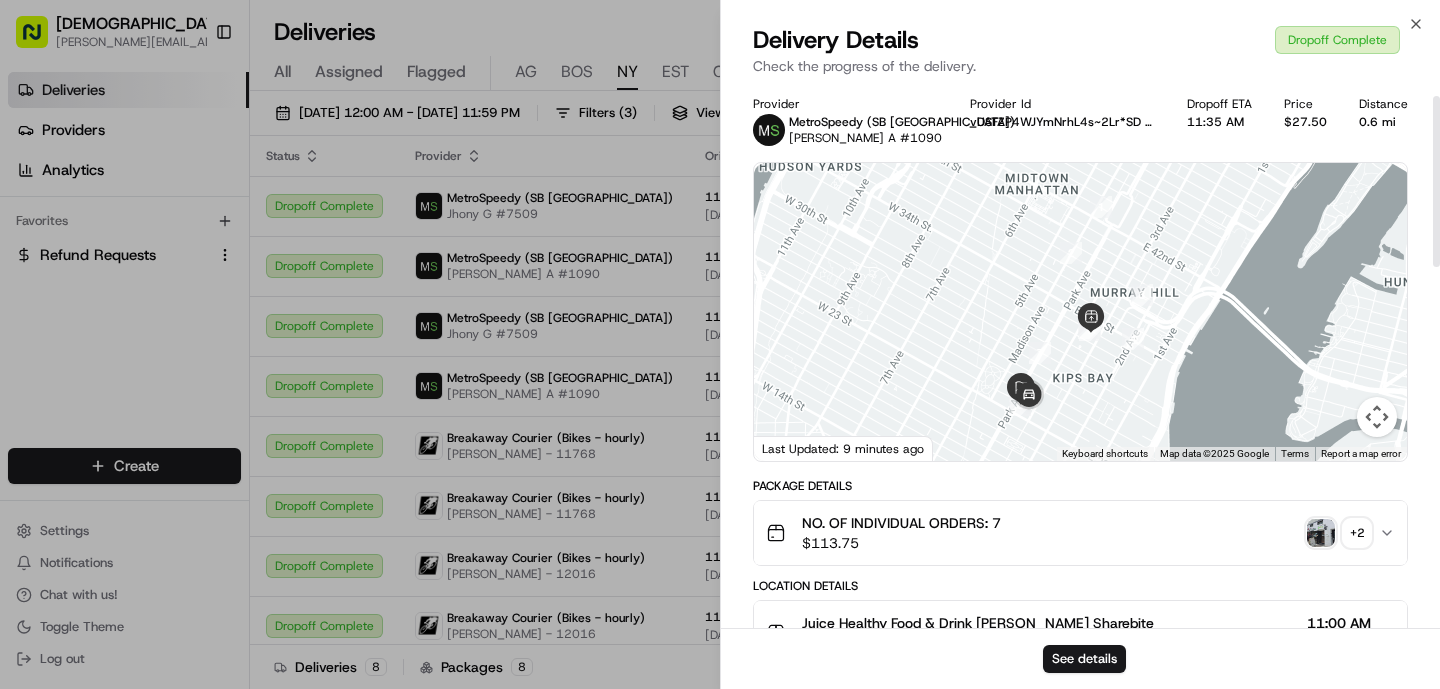 scroll, scrollTop: 47, scrollLeft: 0, axis: vertical 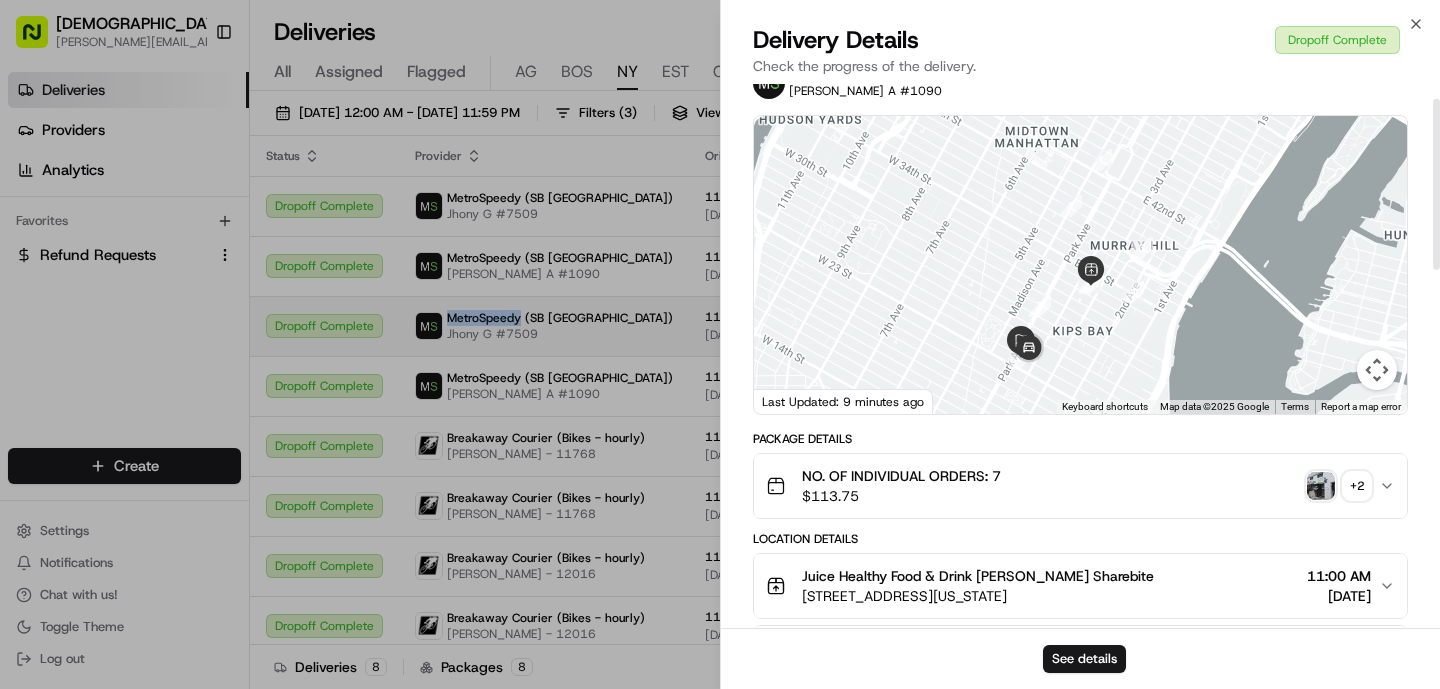 click on "MetroSpeedy (SB [GEOGRAPHIC_DATA])" at bounding box center [560, 318] 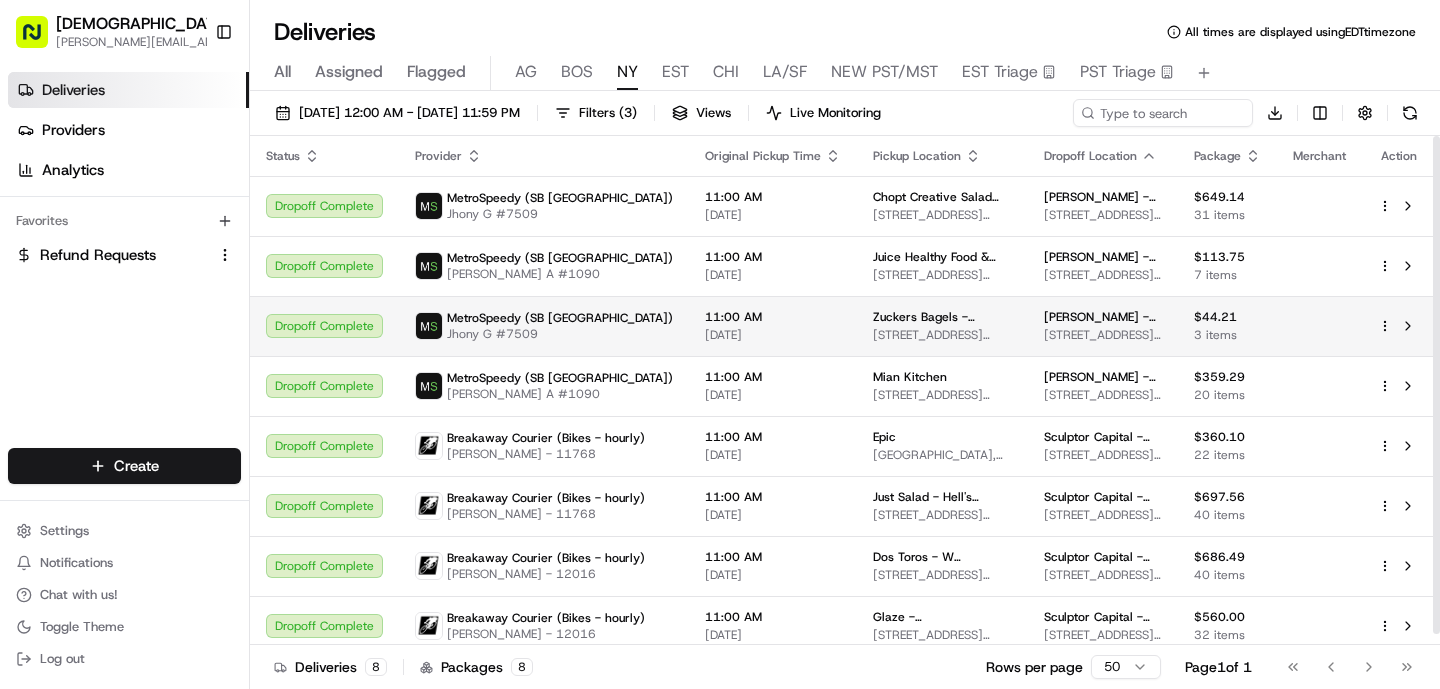 click on "MetroSpeedy (SB NYC) Jhony G #7509" at bounding box center (544, 326) 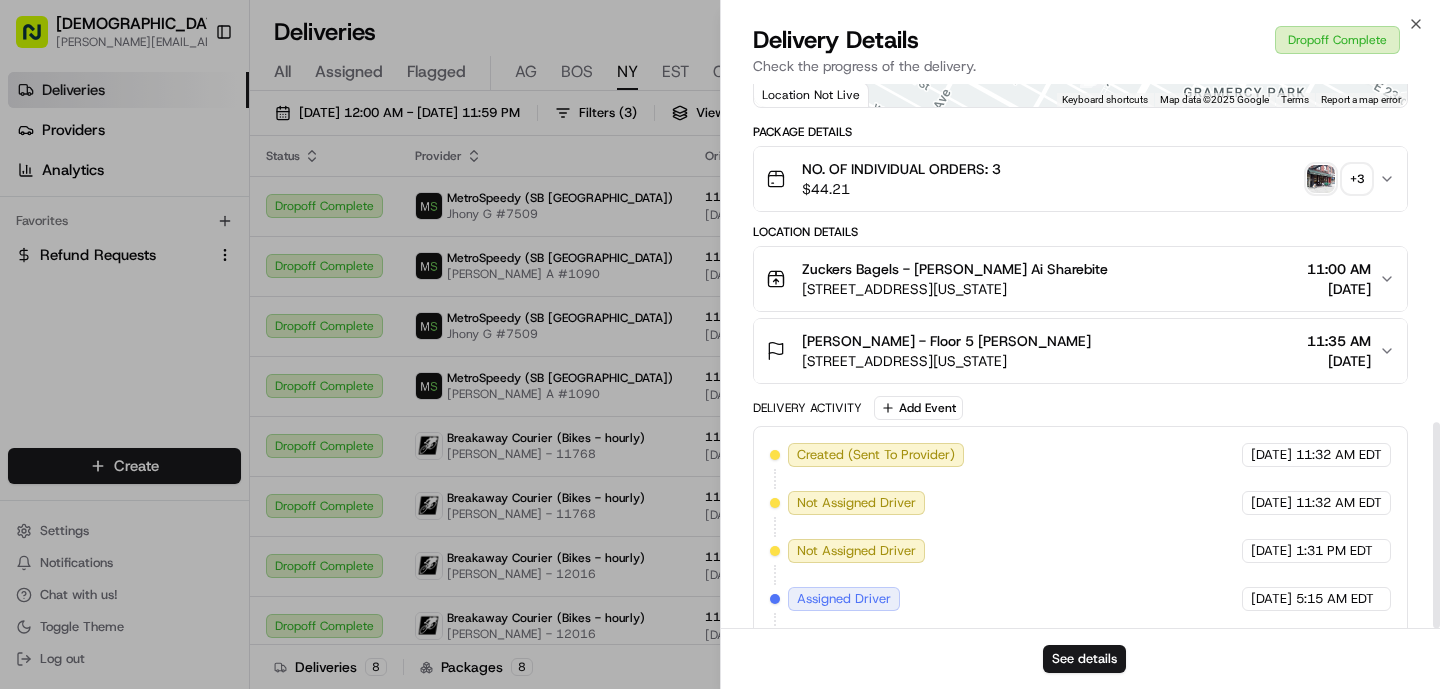 scroll, scrollTop: 894, scrollLeft: 0, axis: vertical 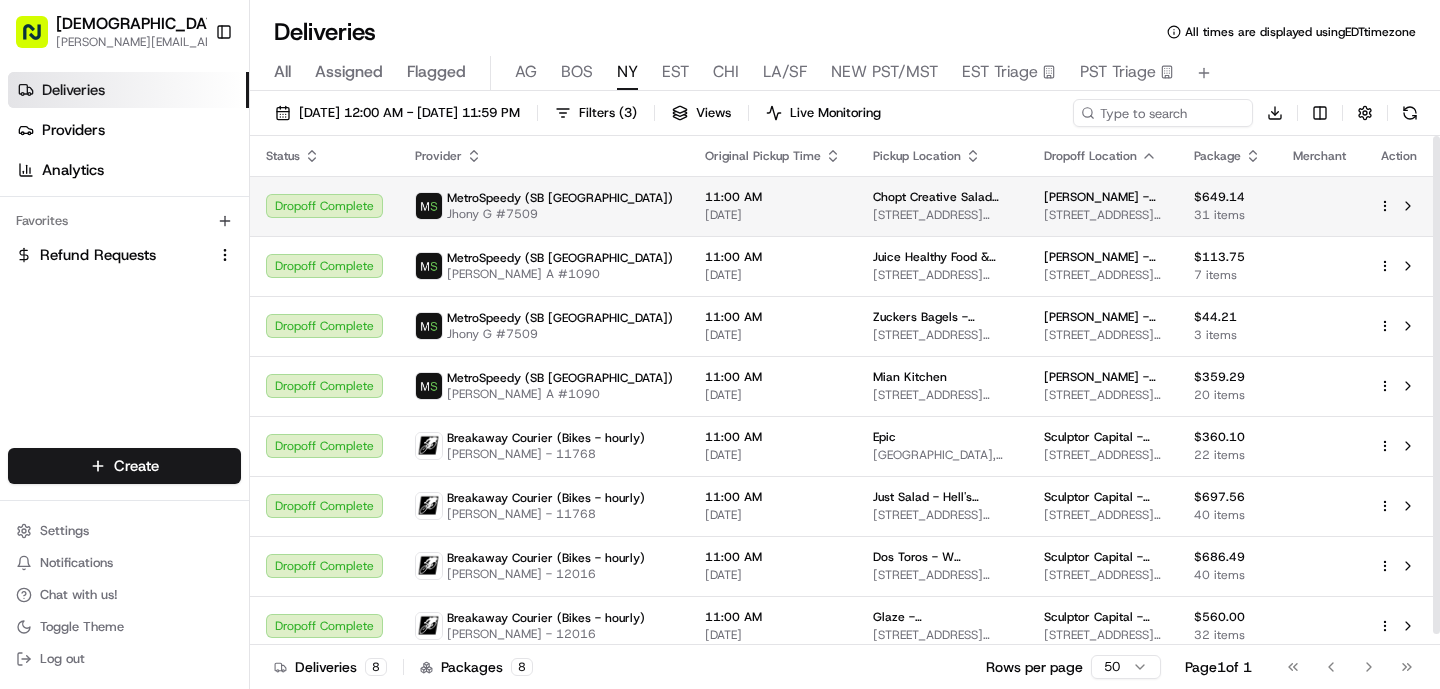 click on "MetroSpeedy (SB NYC) Jhony G #7509" at bounding box center [544, 206] 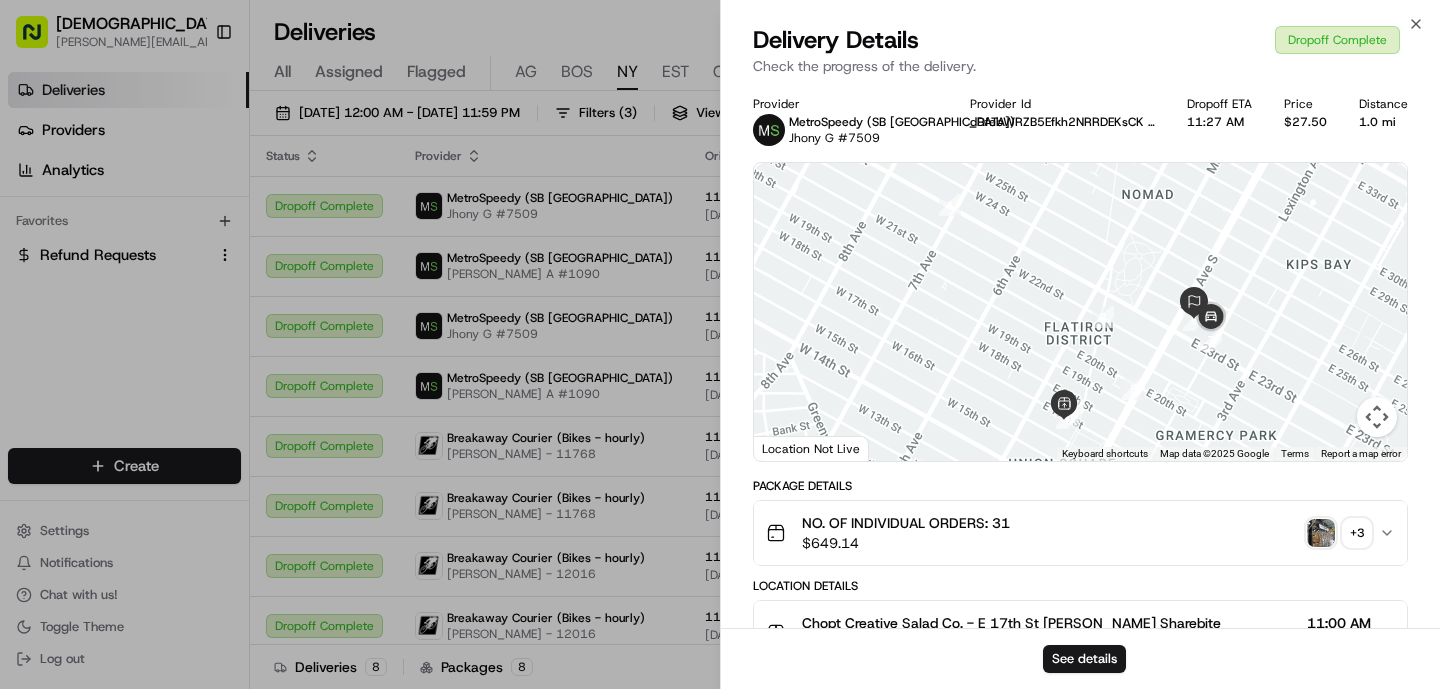 scroll, scrollTop: 894, scrollLeft: 0, axis: vertical 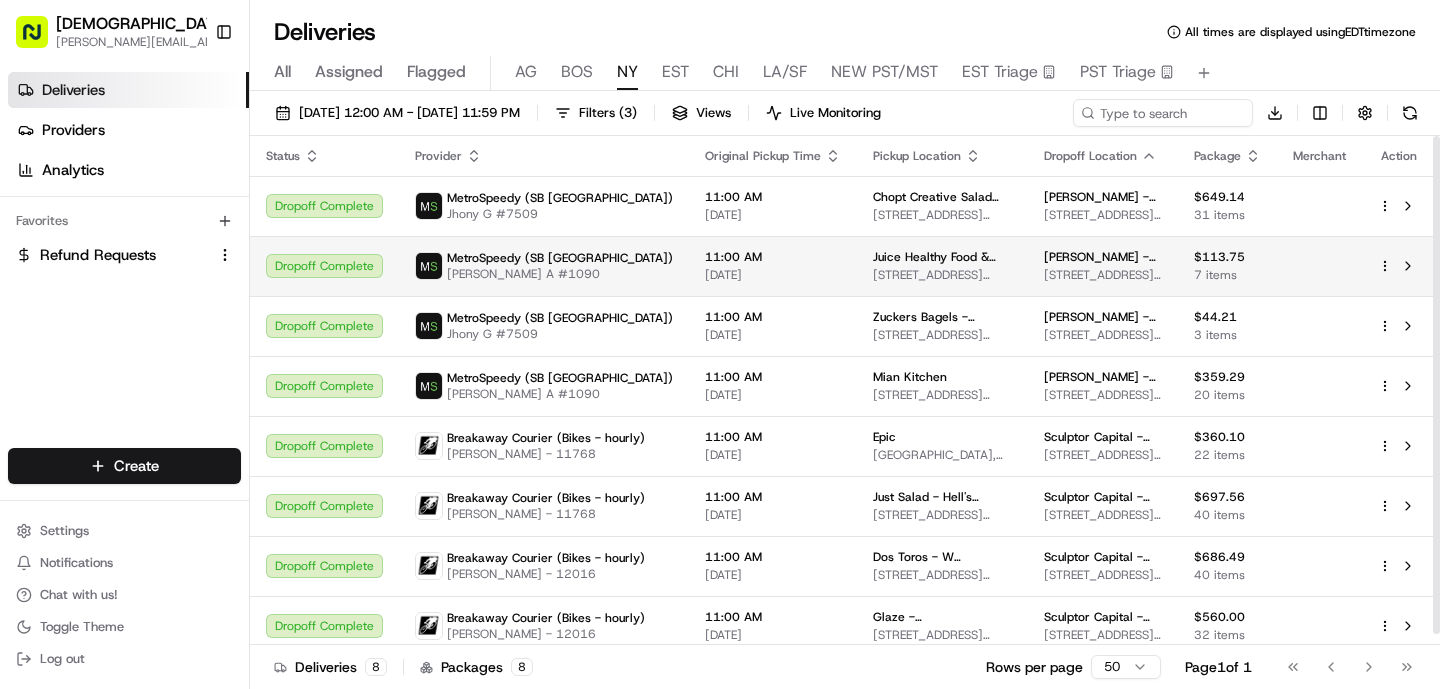 click on "MetroSpeedy (SB [GEOGRAPHIC_DATA]) [PERSON_NAME] A #1090" at bounding box center [544, 266] 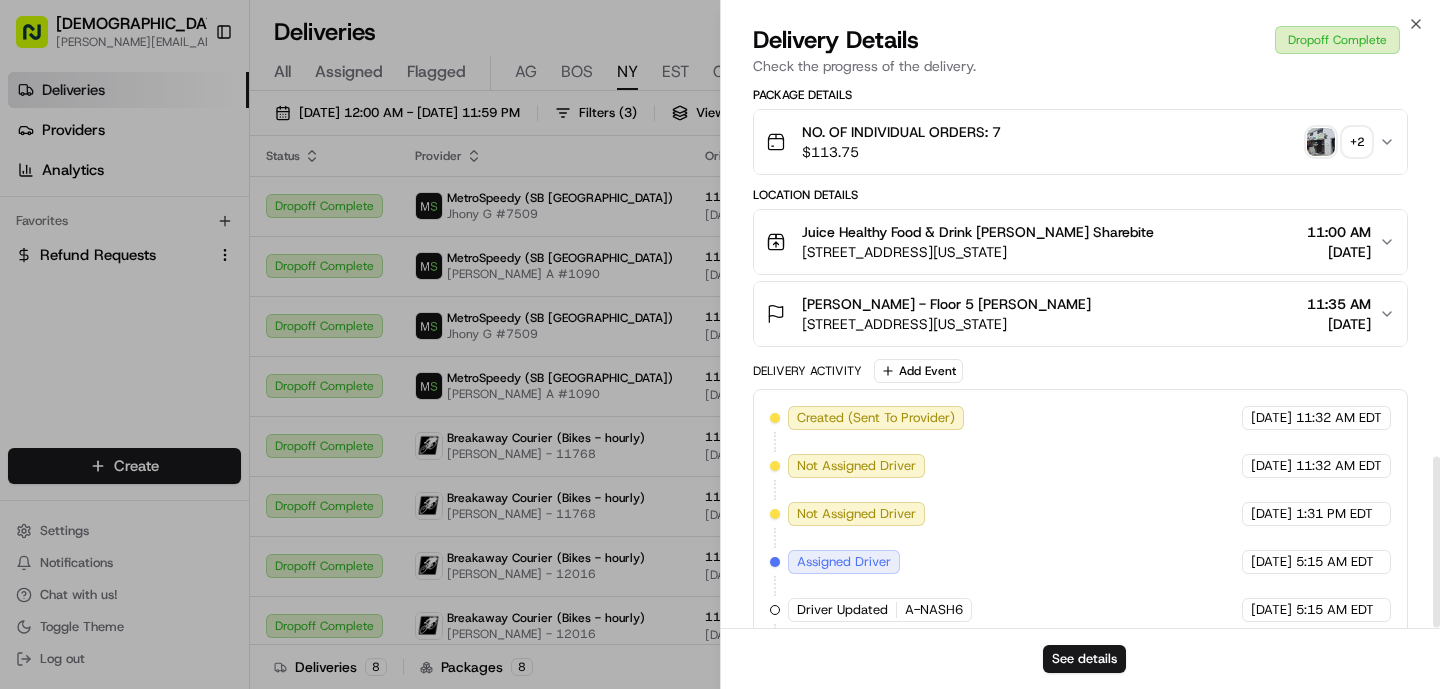 scroll, scrollTop: 1182, scrollLeft: 0, axis: vertical 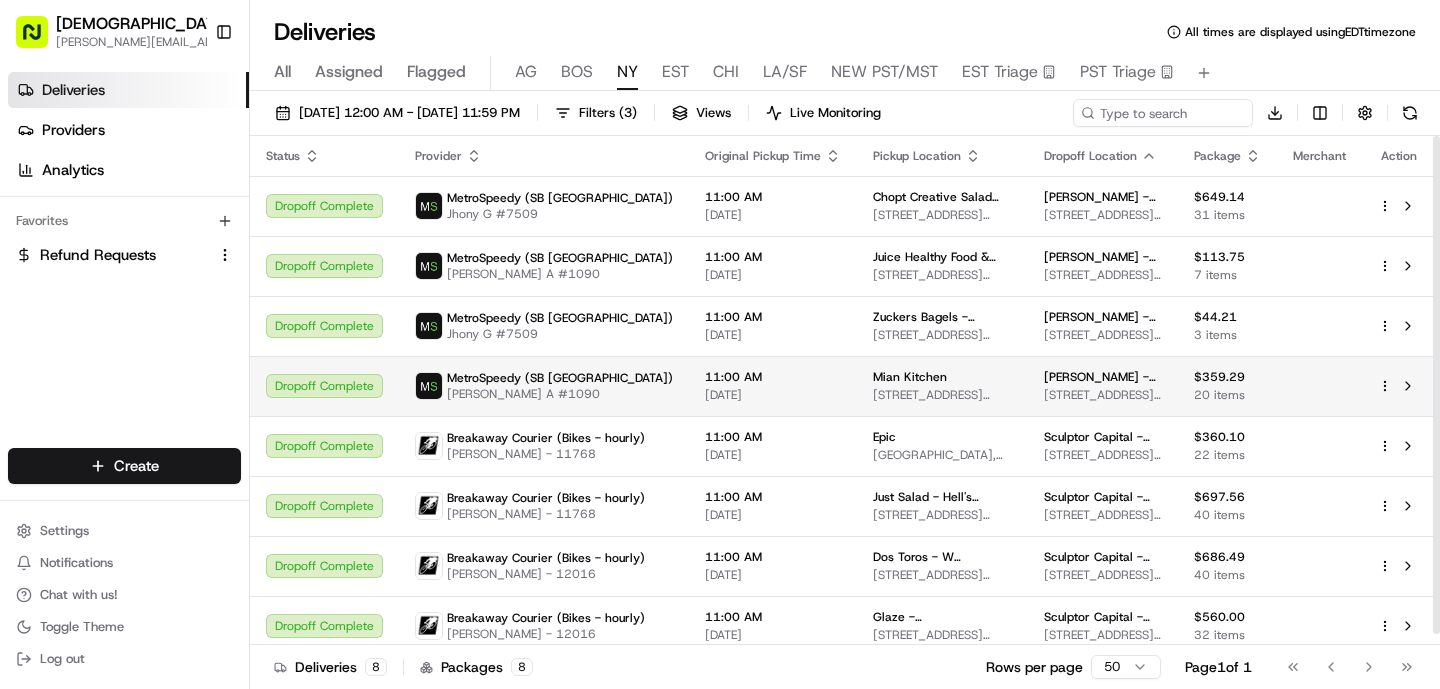 click on "MetroSpeedy (SB [GEOGRAPHIC_DATA]) [PERSON_NAME] A #1090" at bounding box center [544, 386] 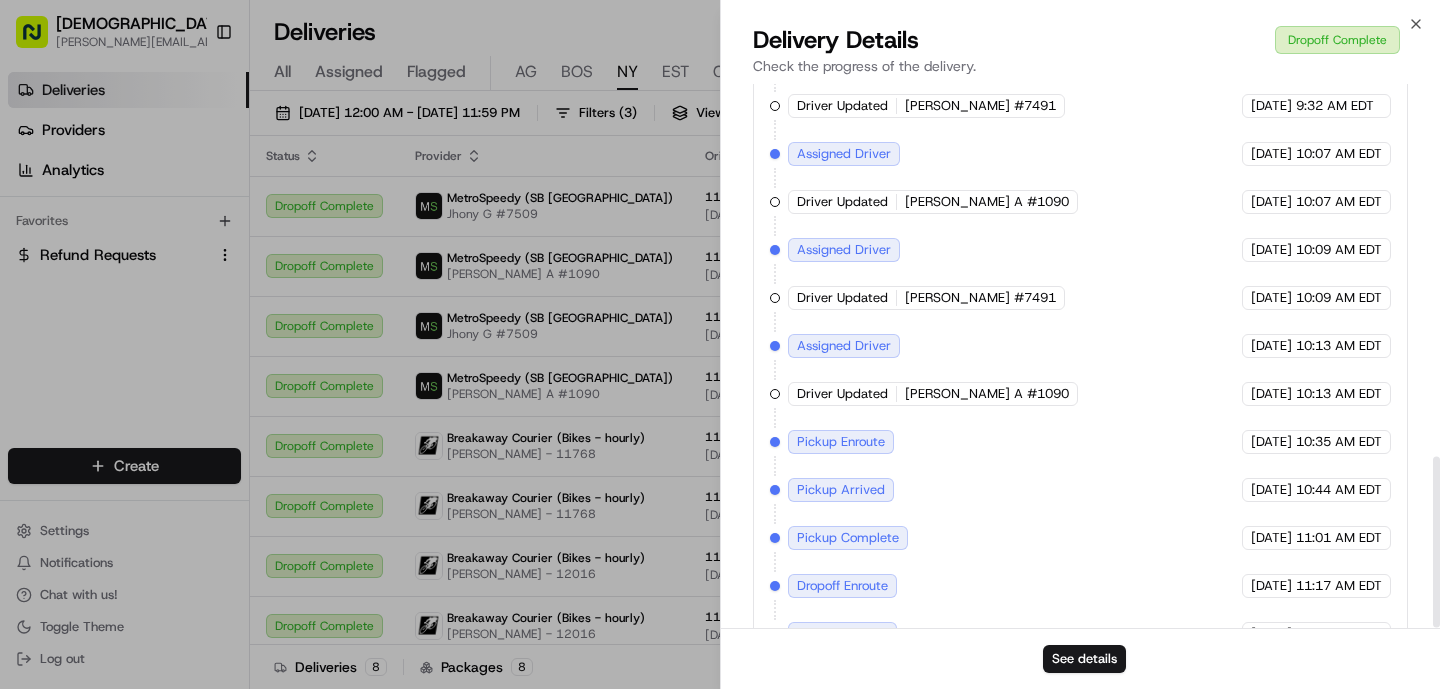 scroll, scrollTop: 1182, scrollLeft: 0, axis: vertical 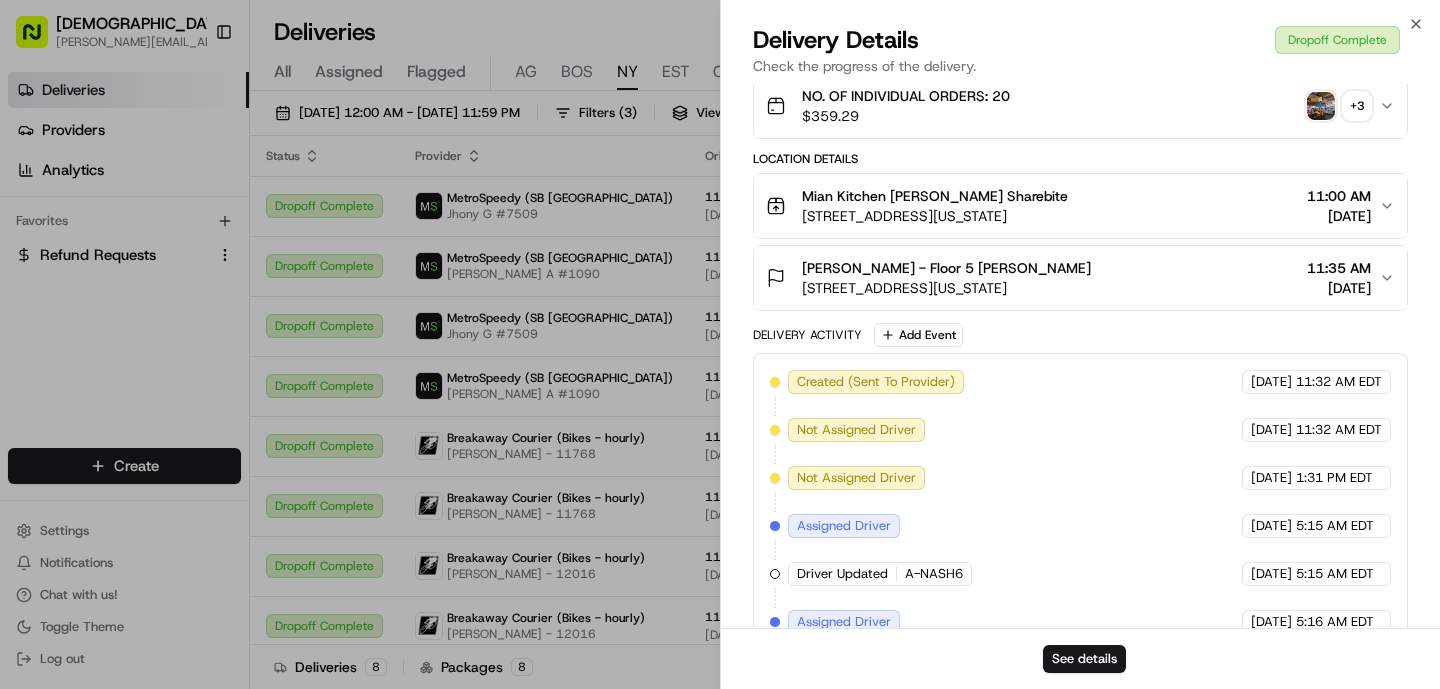 click at bounding box center (1321, 106) 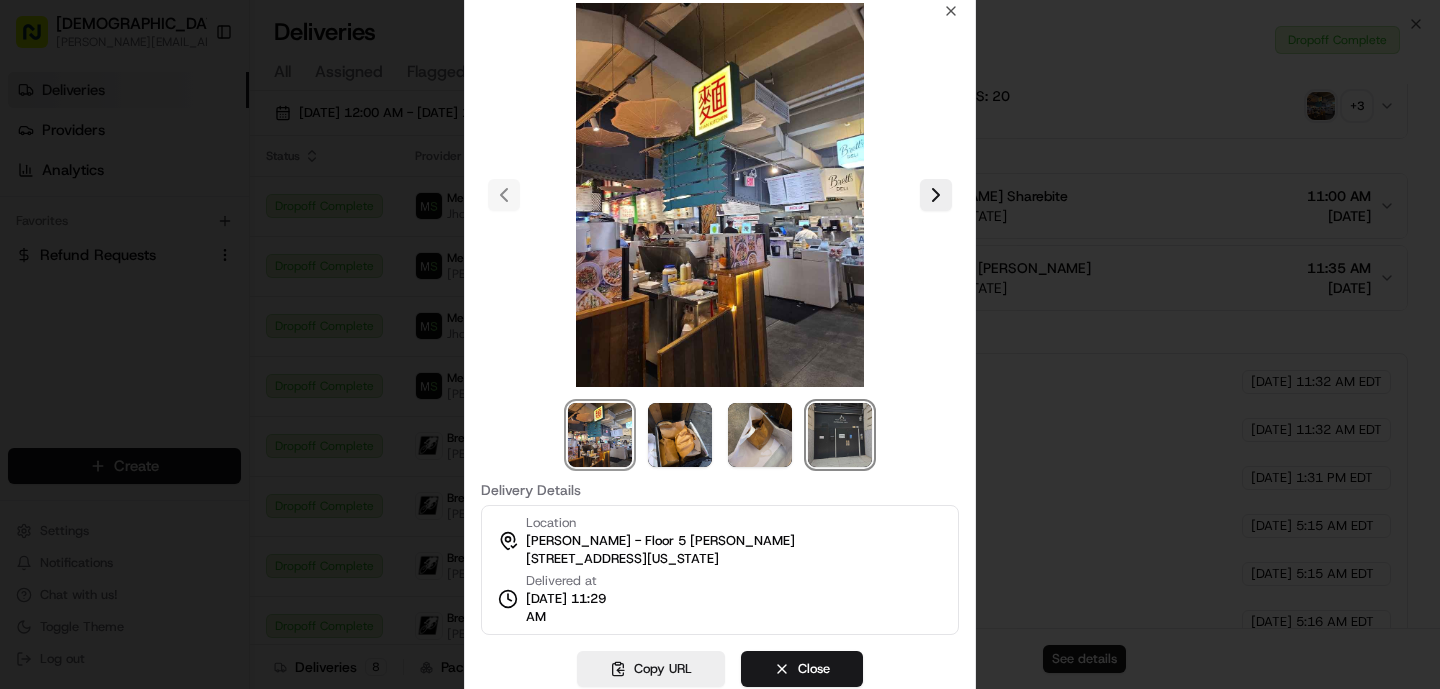 click at bounding box center [840, 435] 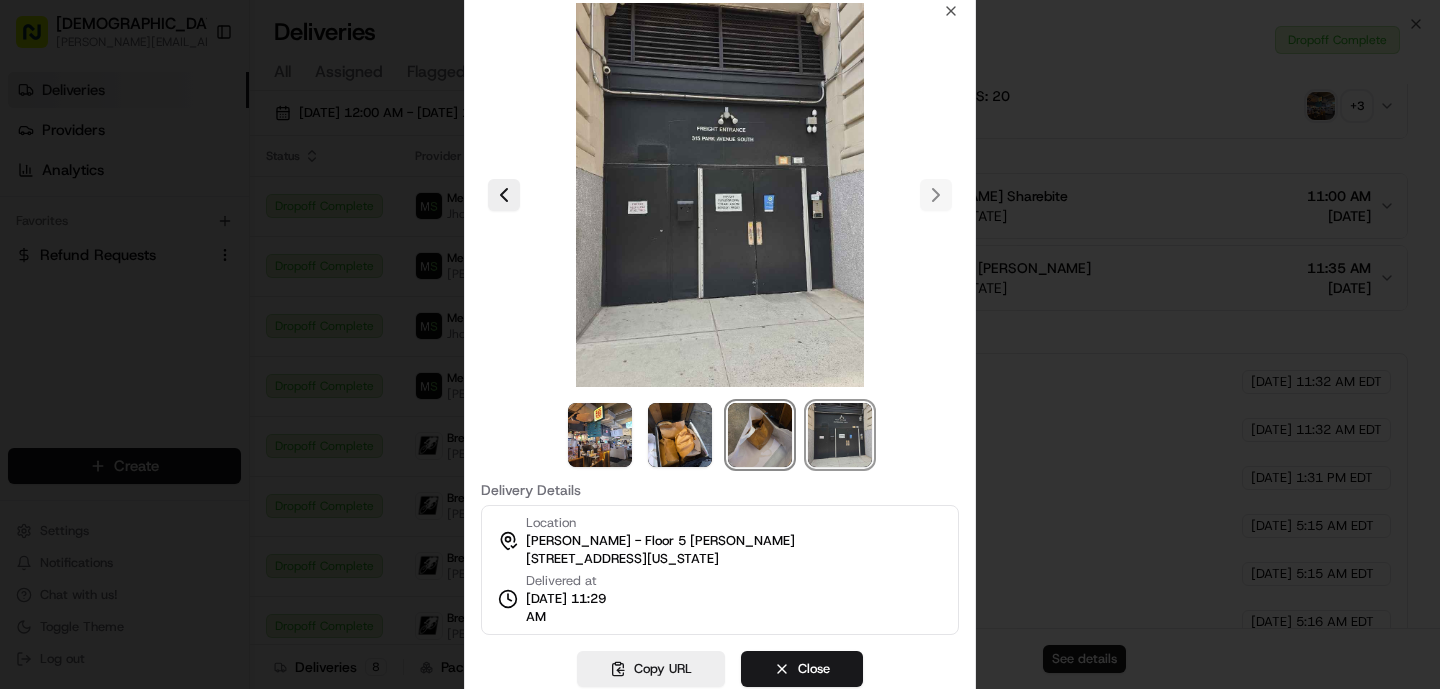 click at bounding box center (760, 435) 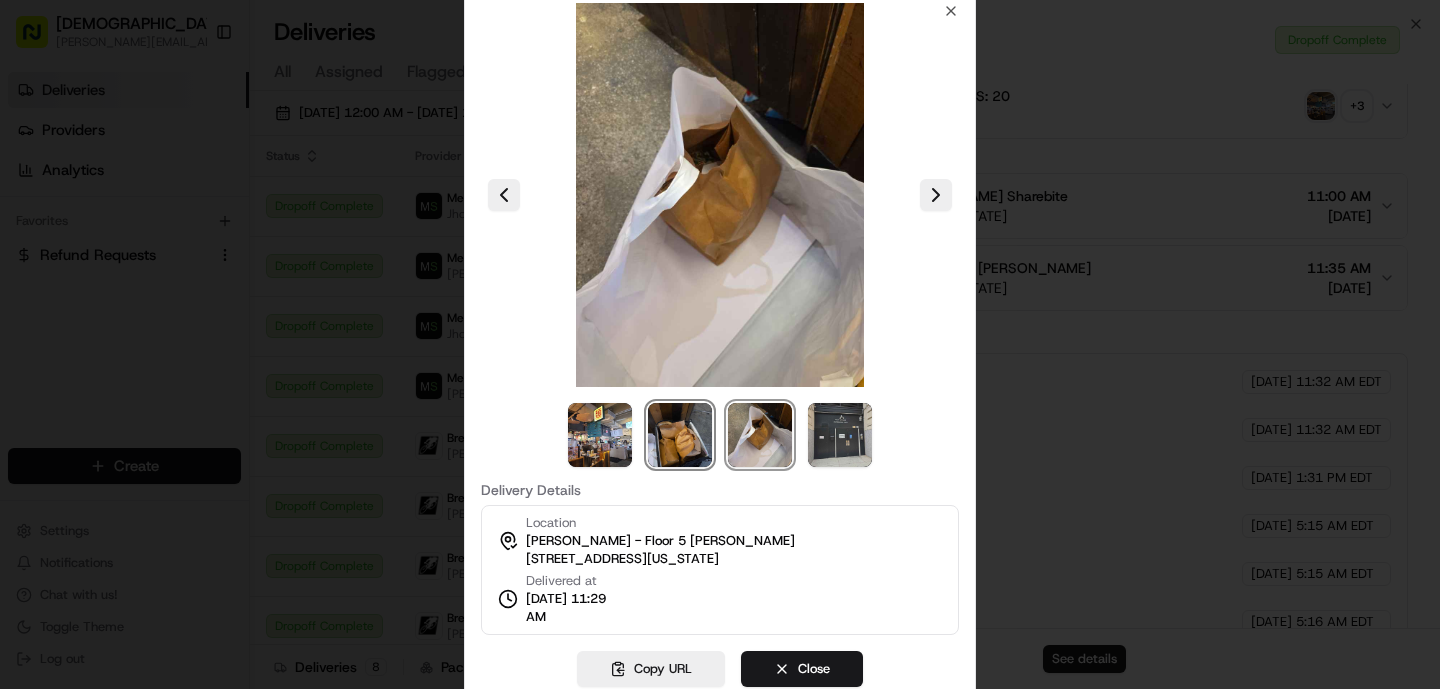 click at bounding box center [680, 435] 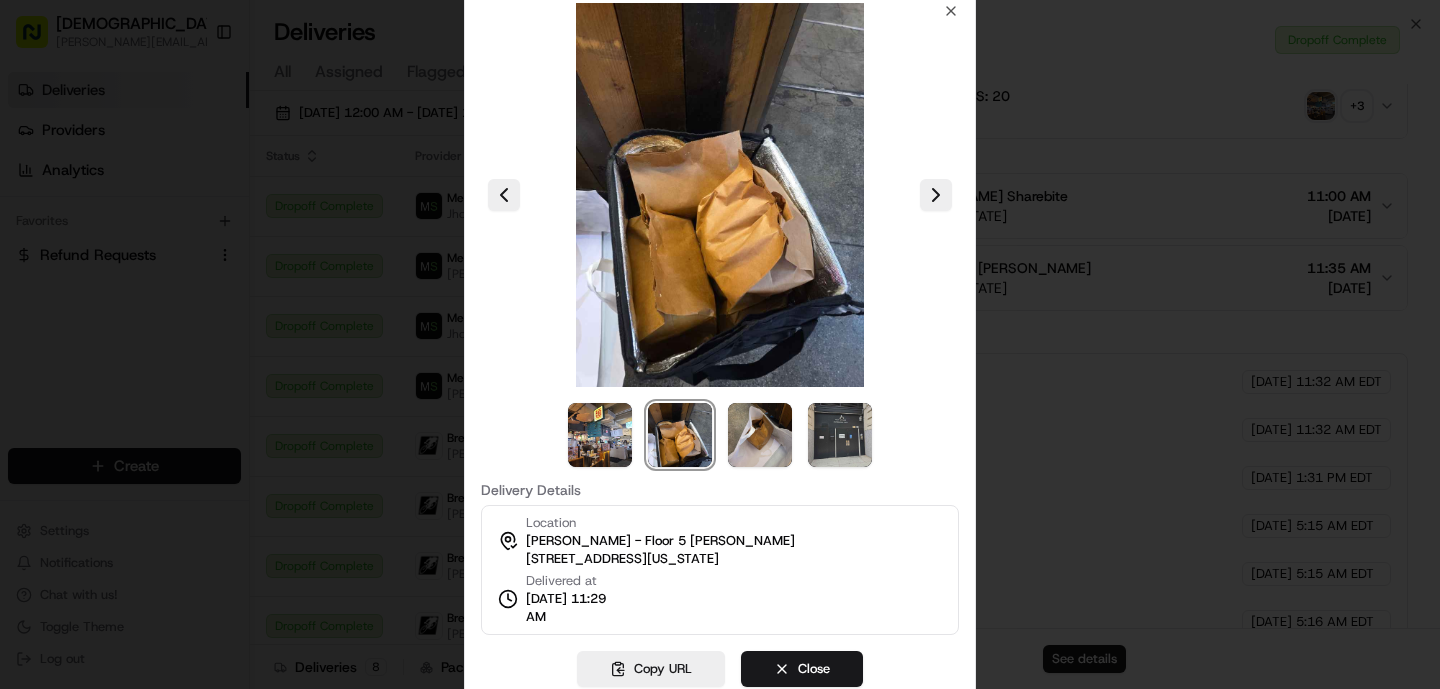 click at bounding box center (720, 344) 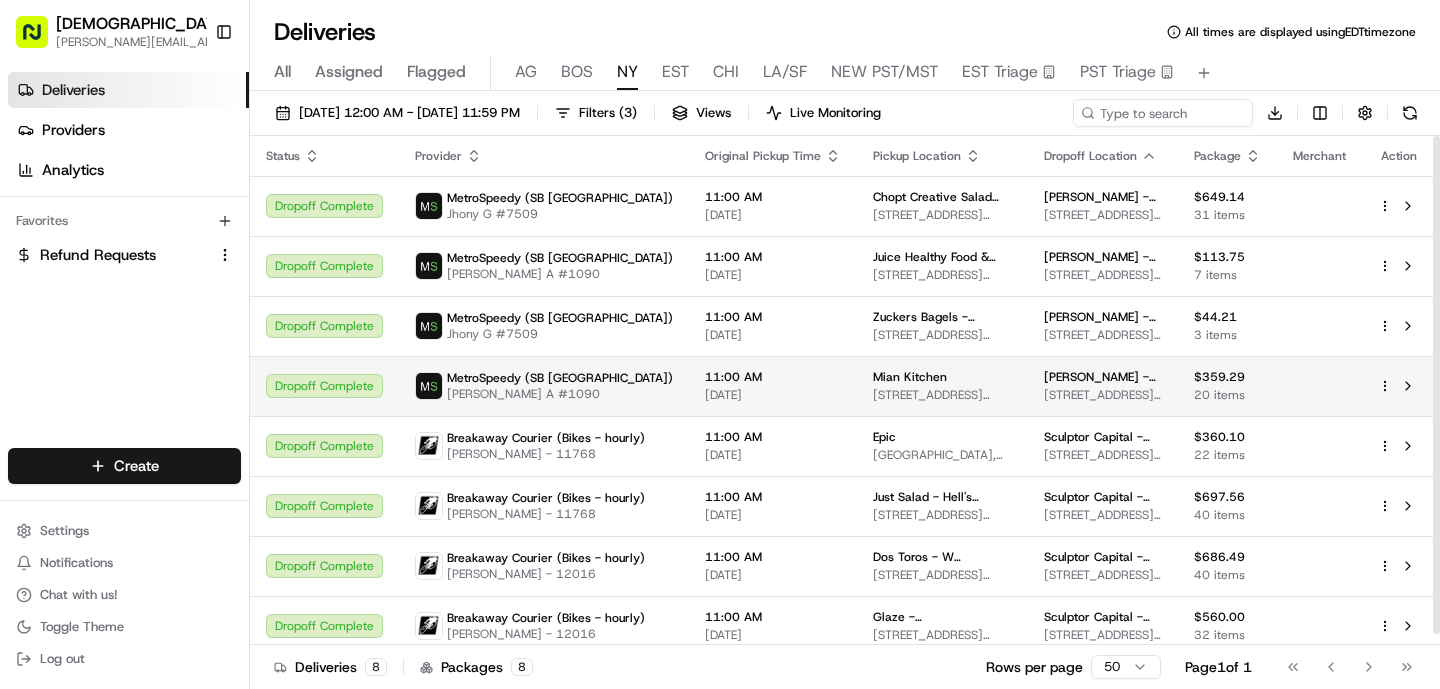 click on "[PERSON_NAME] A #1090" at bounding box center (560, 394) 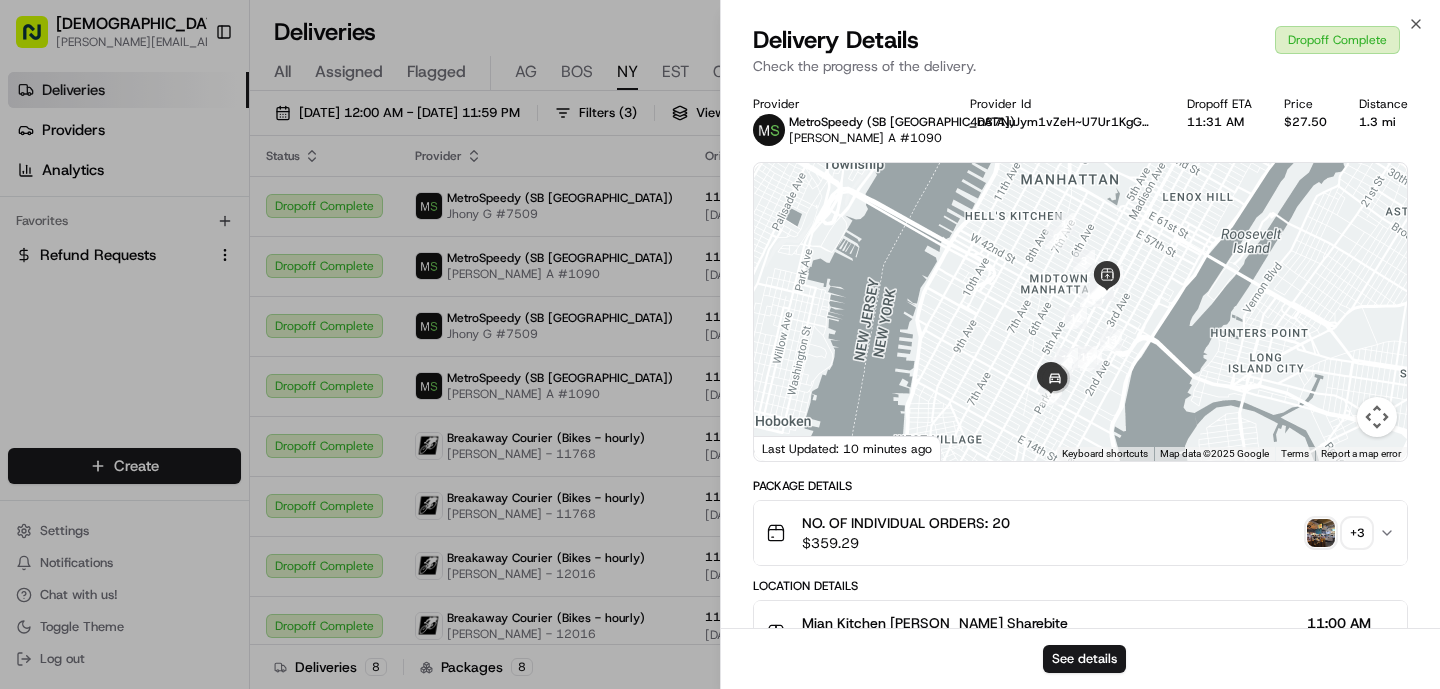 click at bounding box center (1321, 533) 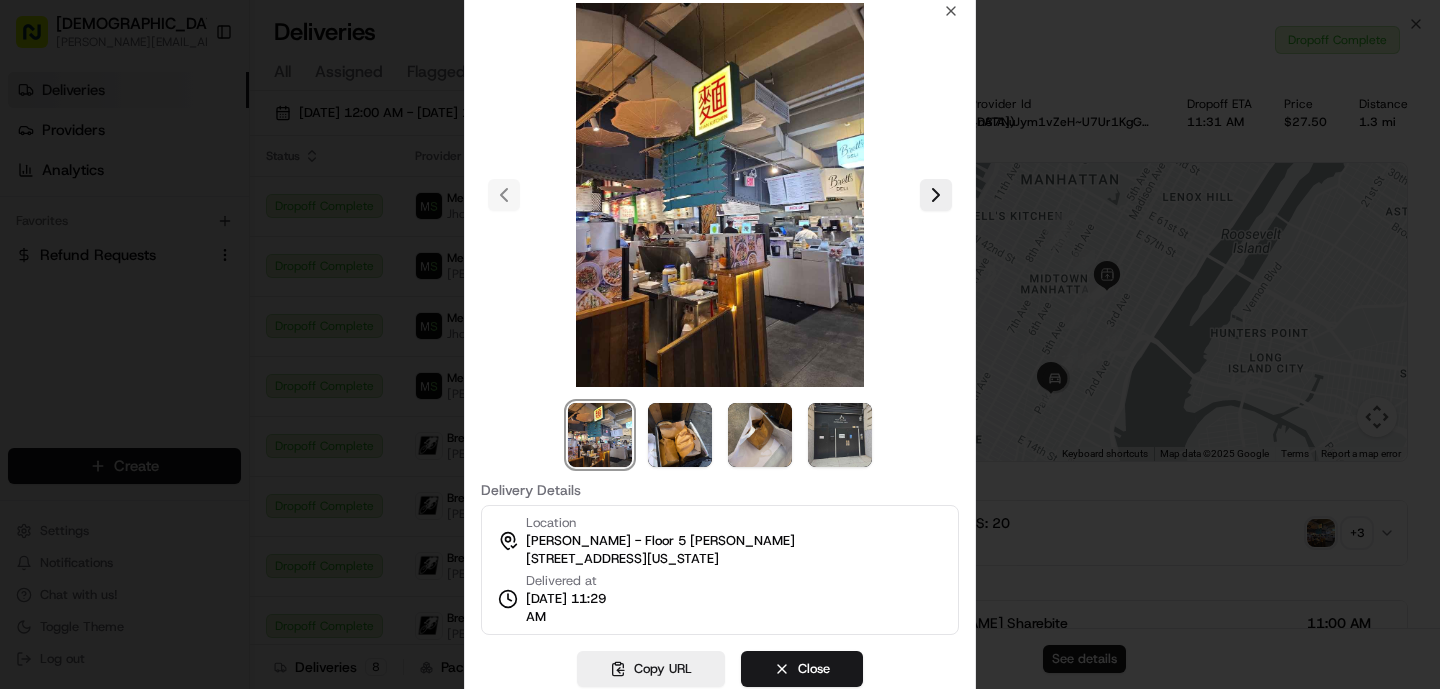 click at bounding box center (720, 195) 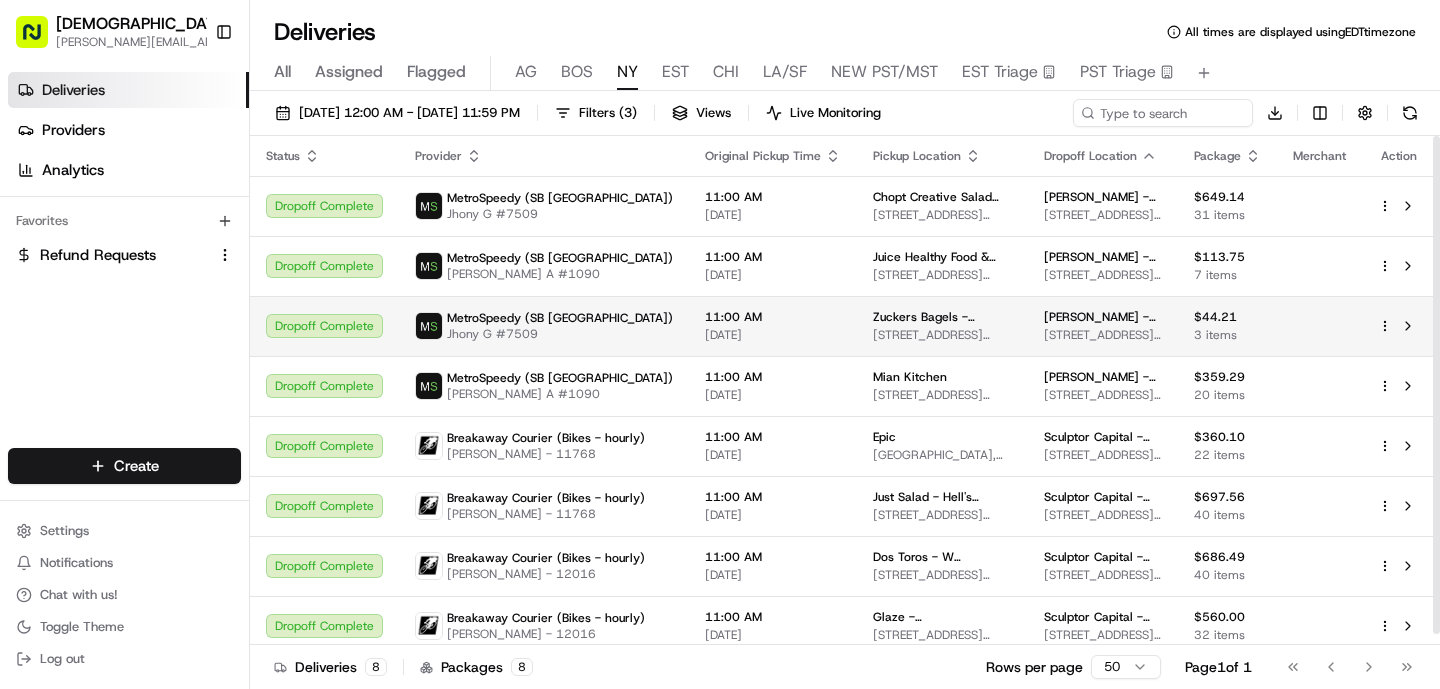 click on "Jhony G #7509" at bounding box center [560, 334] 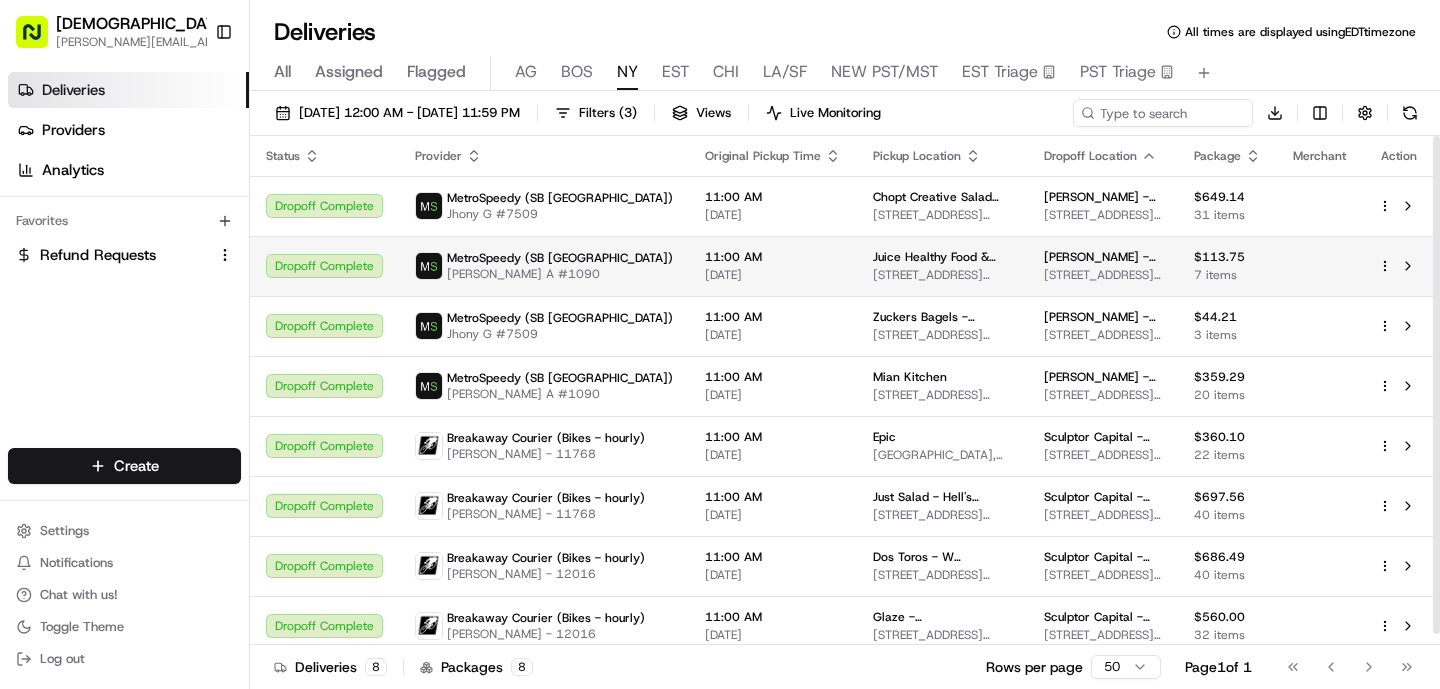 click on "MetroSpeedy (SB [GEOGRAPHIC_DATA])" at bounding box center [560, 258] 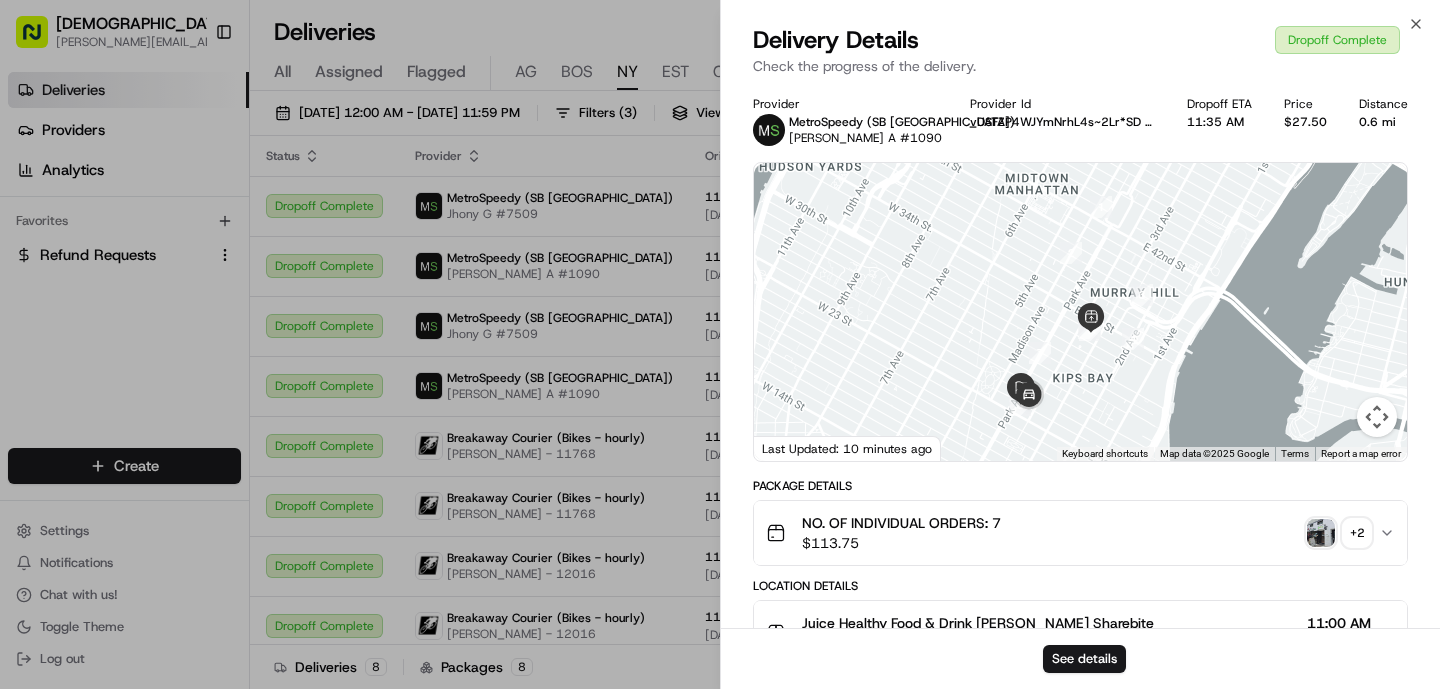 click at bounding box center (1321, 533) 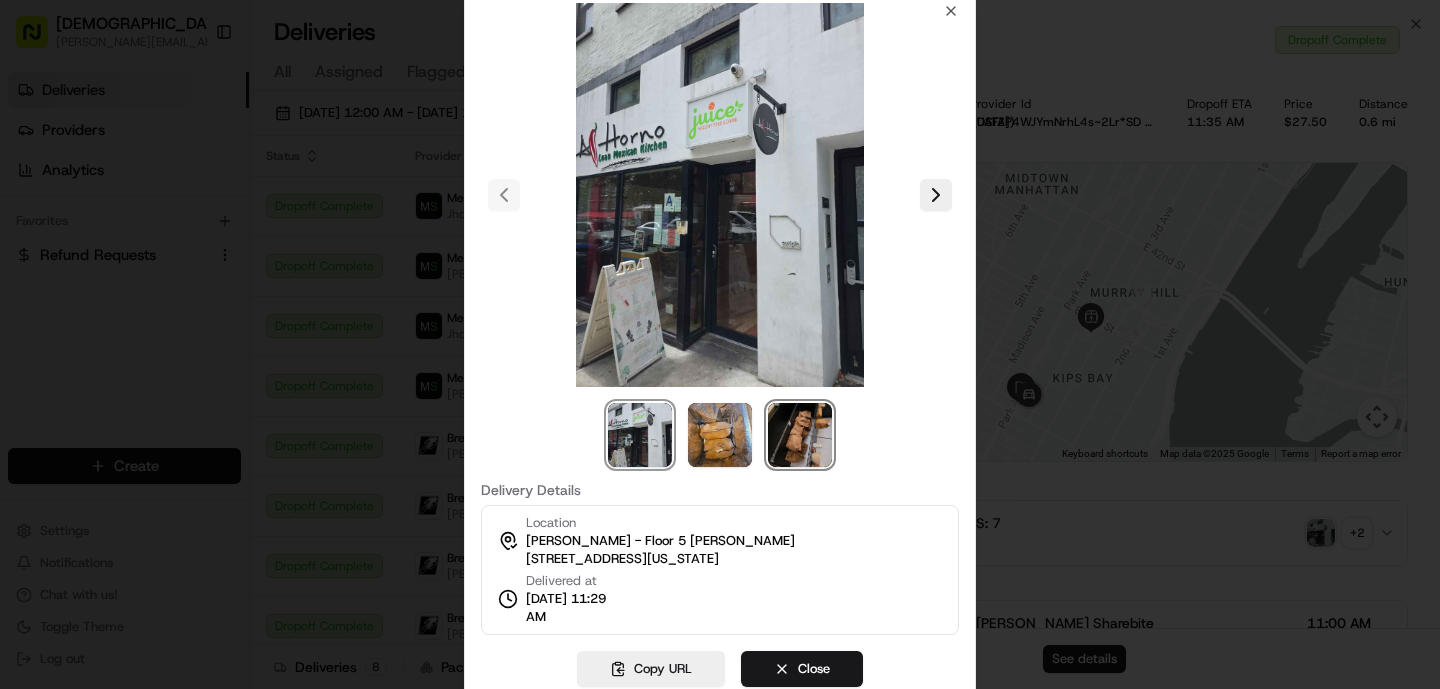 click at bounding box center [800, 435] 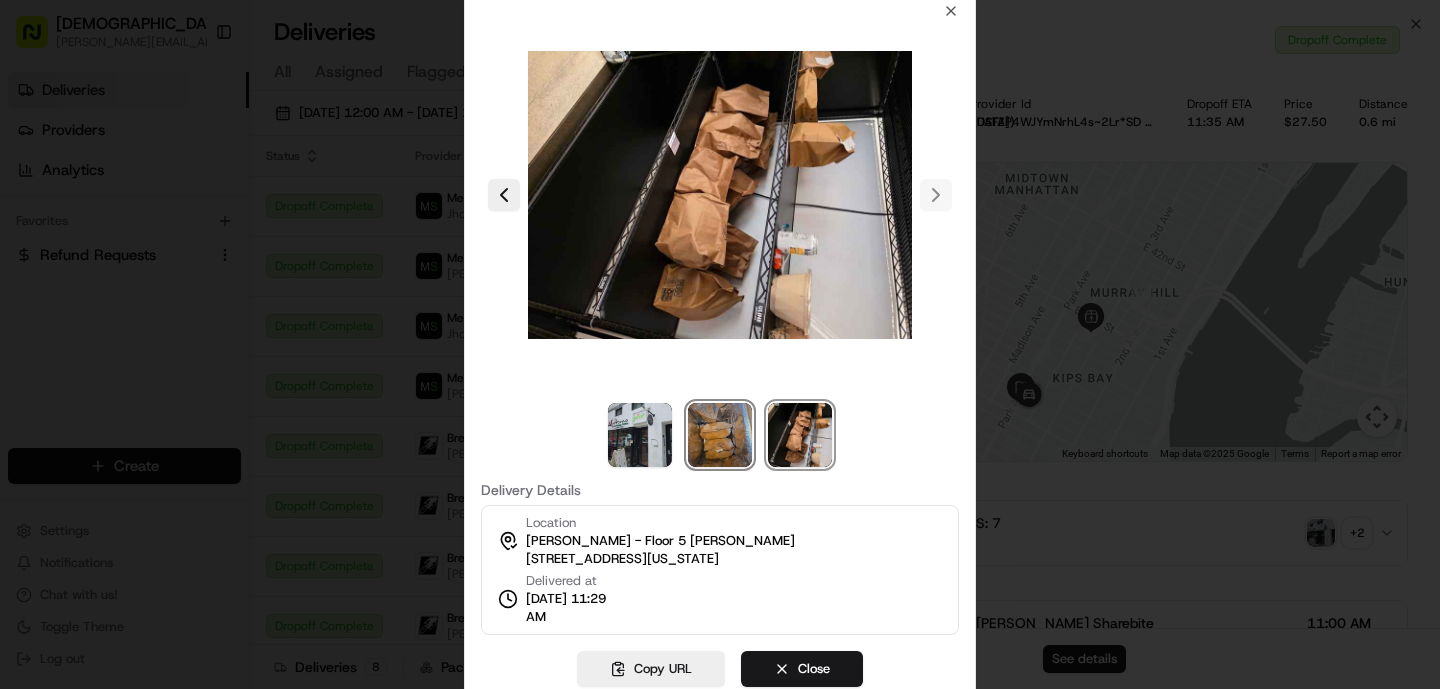 click at bounding box center (720, 435) 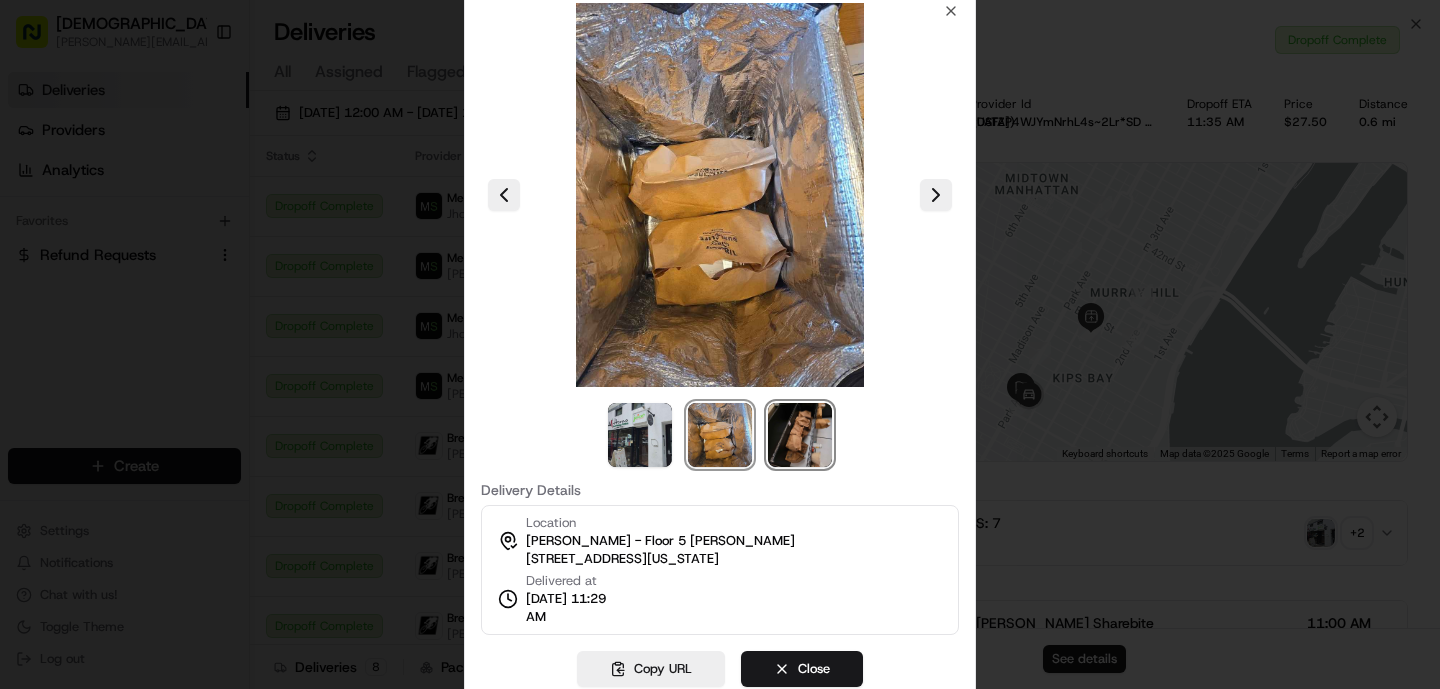 click at bounding box center [800, 435] 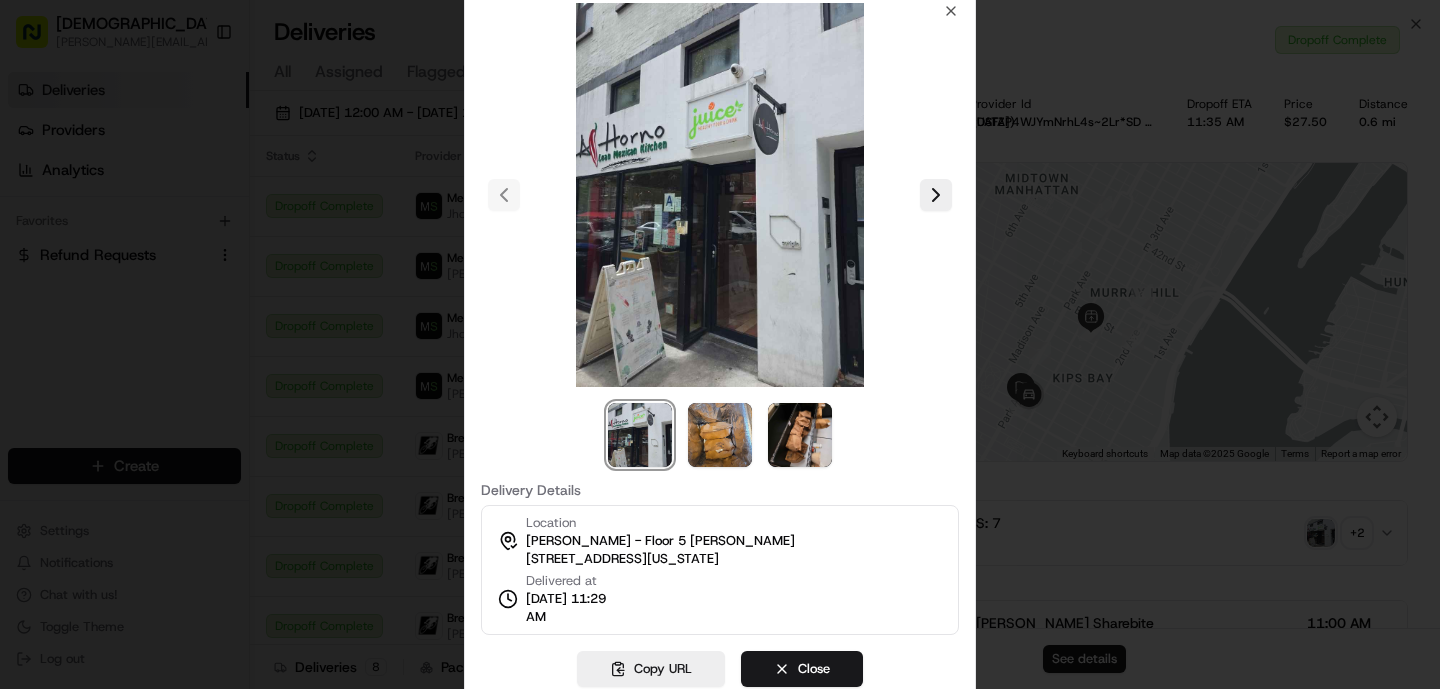 click at bounding box center (720, 344) 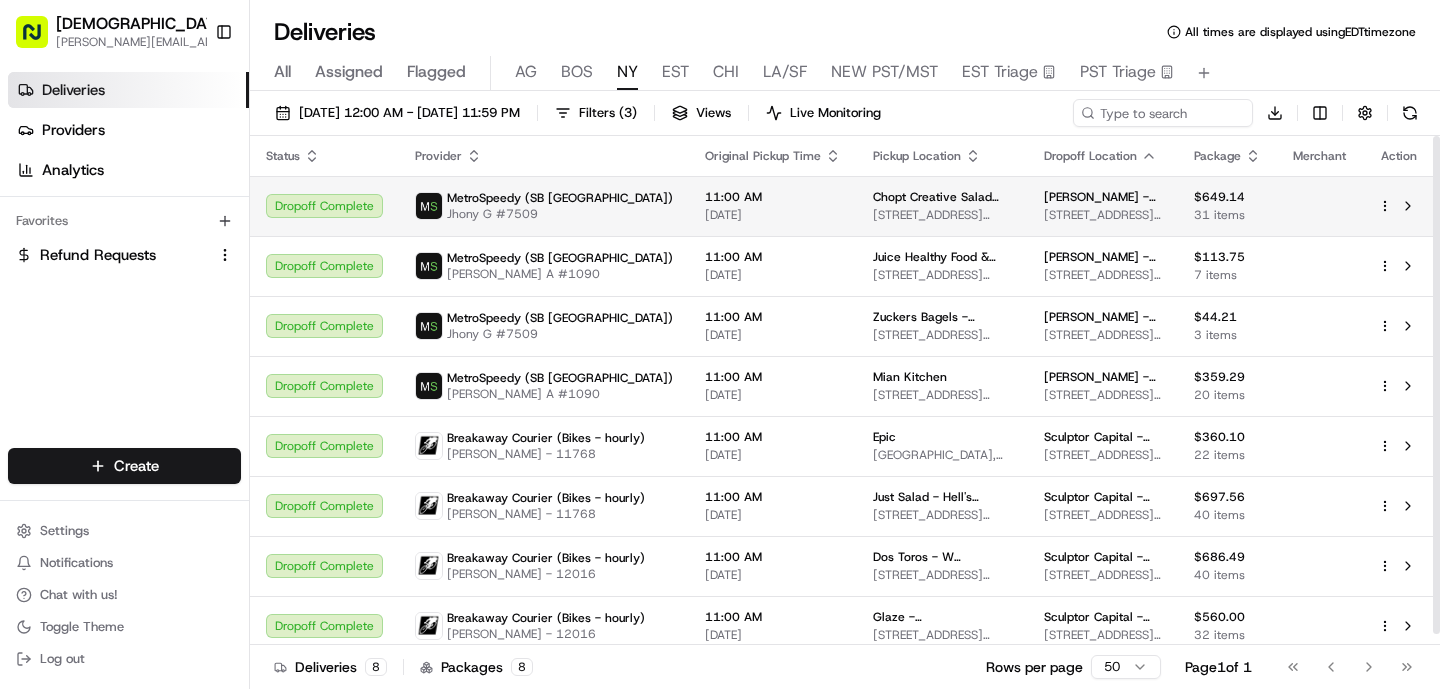 click on "MetroSpeedy (SB NYC) Jhony G #7509" at bounding box center [544, 206] 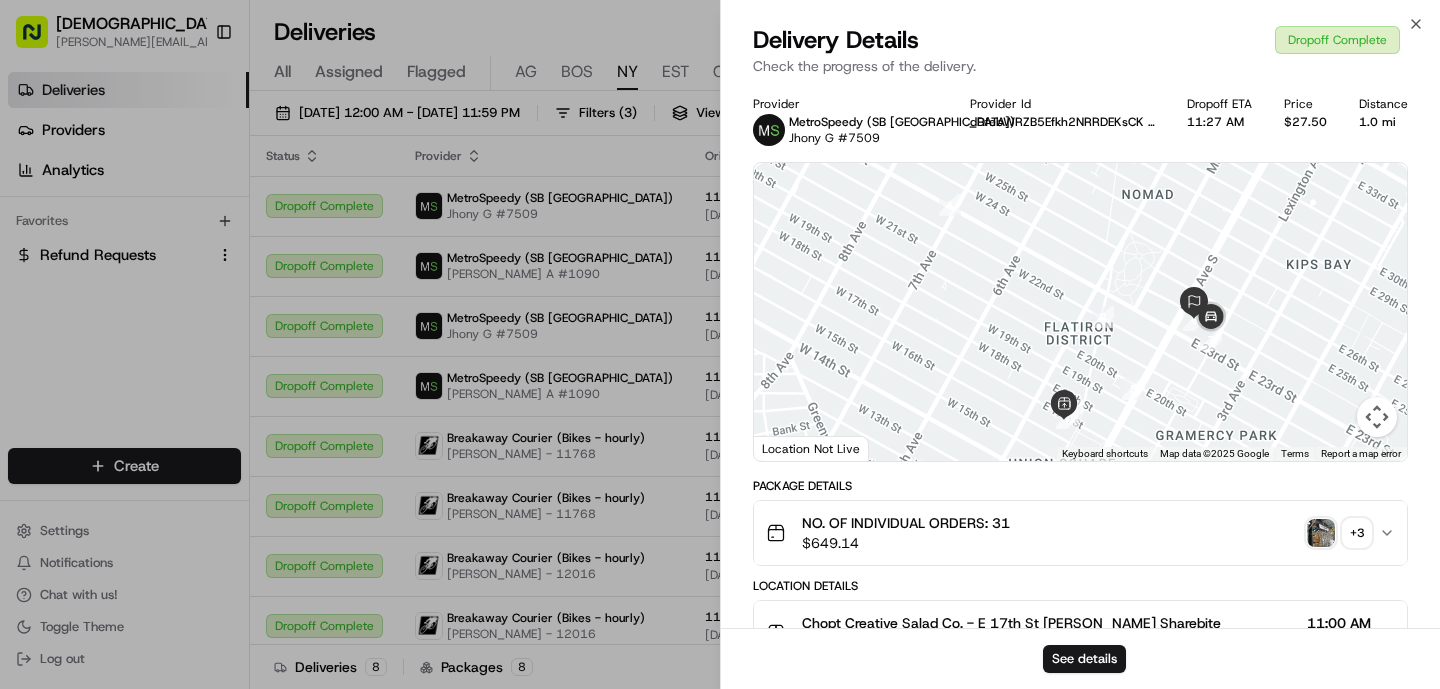 click at bounding box center (1321, 533) 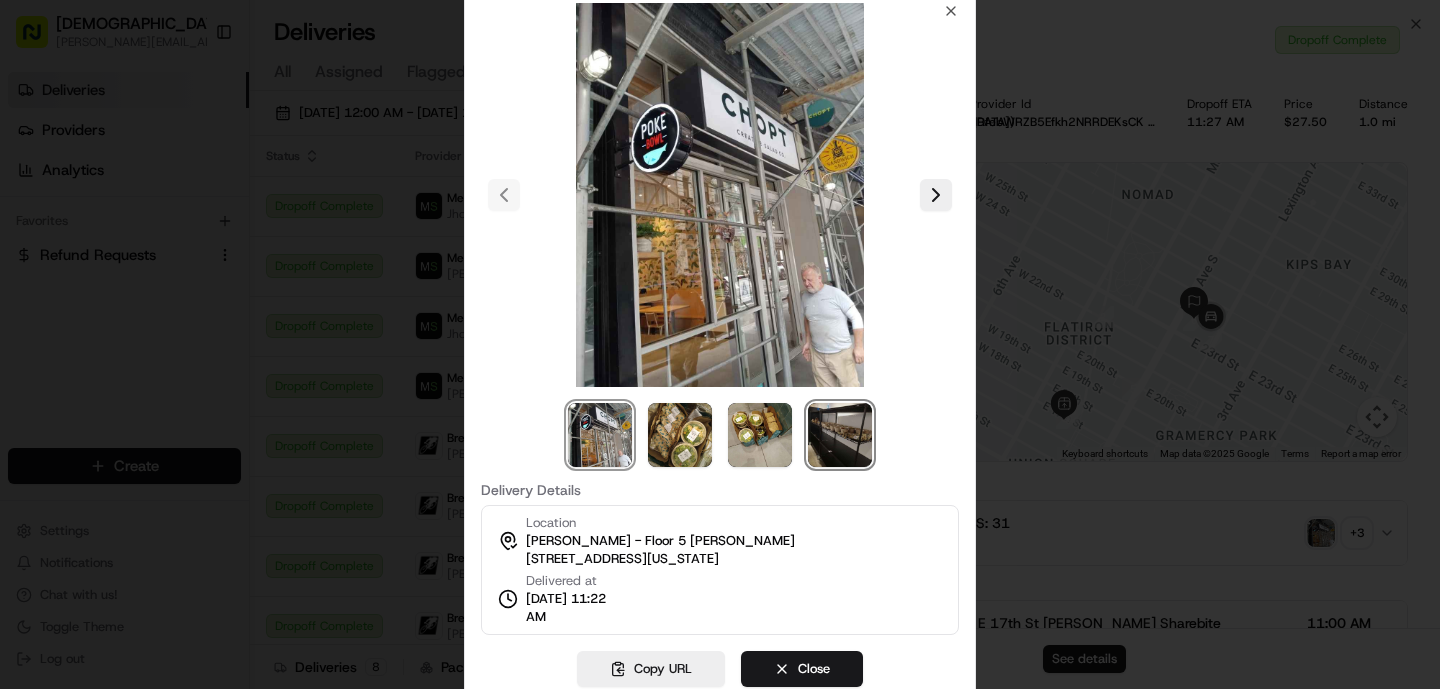 click at bounding box center (840, 435) 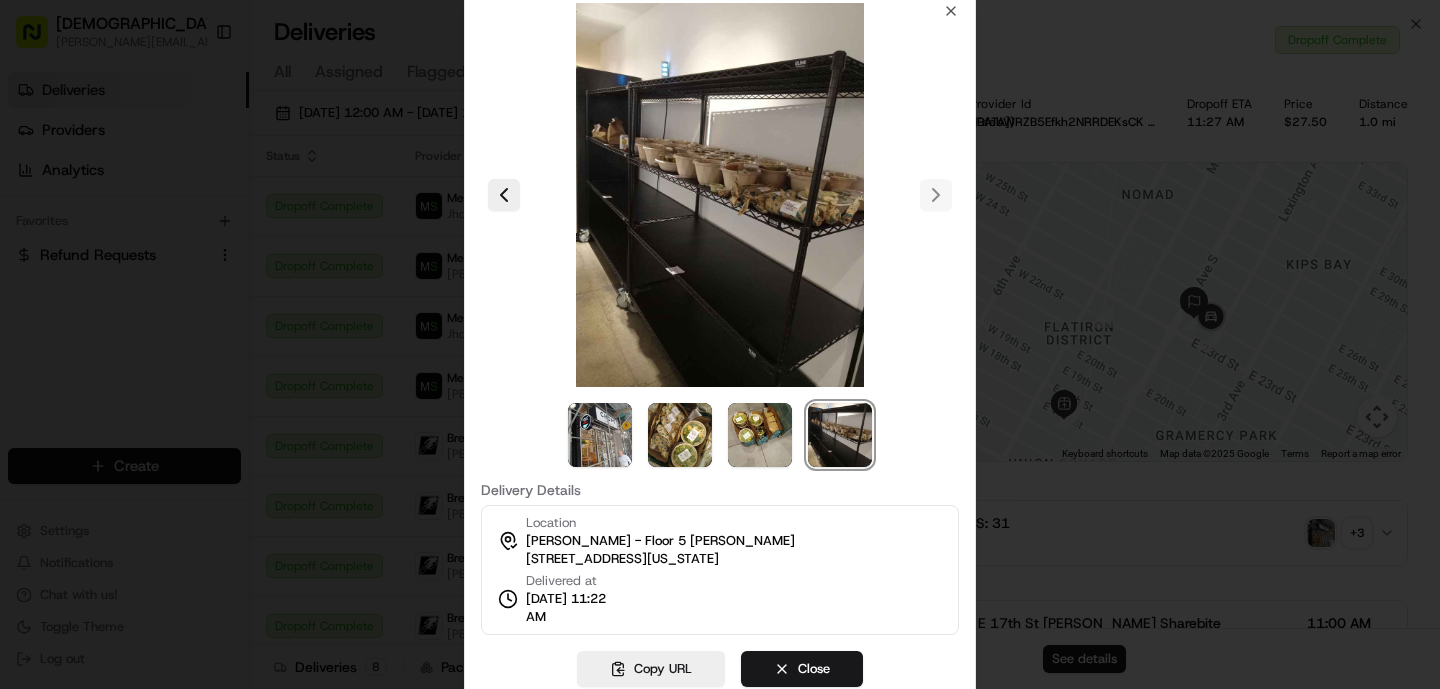 click at bounding box center [720, 195] 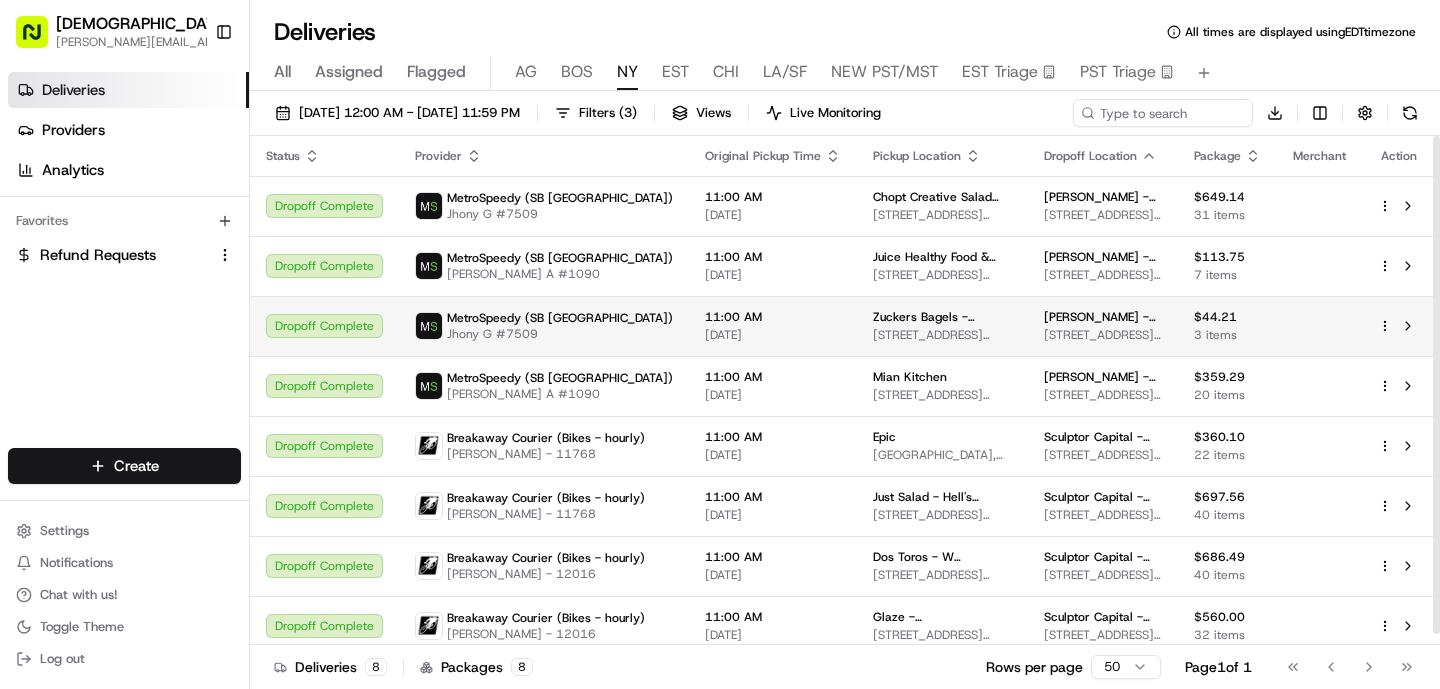 click on "MetroSpeedy (SB [GEOGRAPHIC_DATA])" at bounding box center [560, 318] 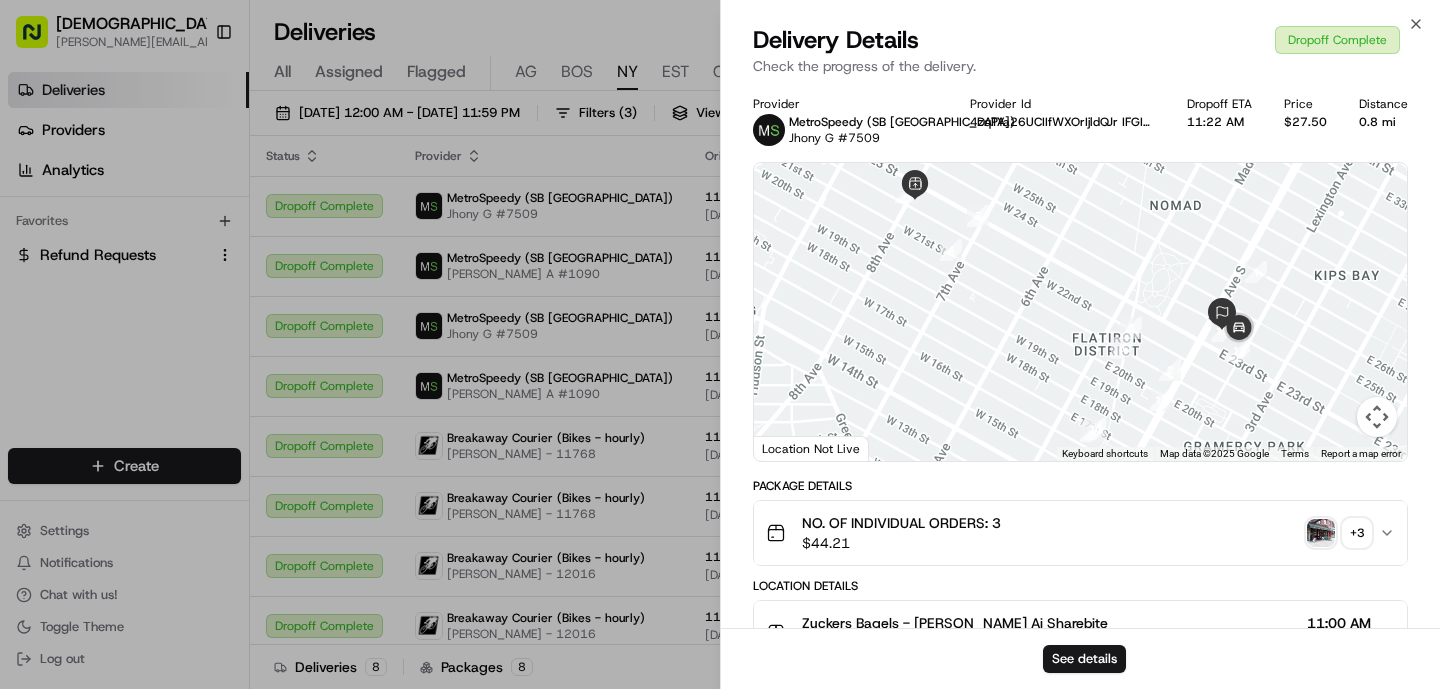 click at bounding box center [1321, 533] 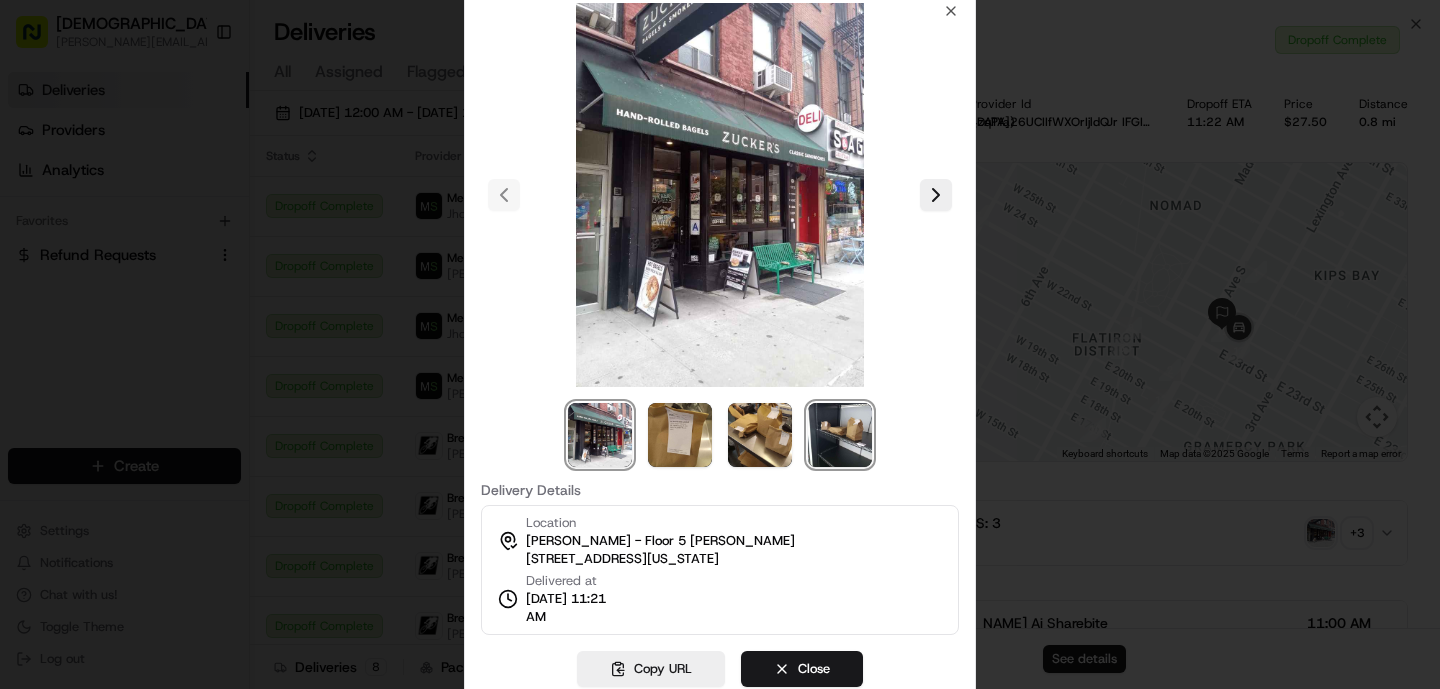 click at bounding box center (840, 435) 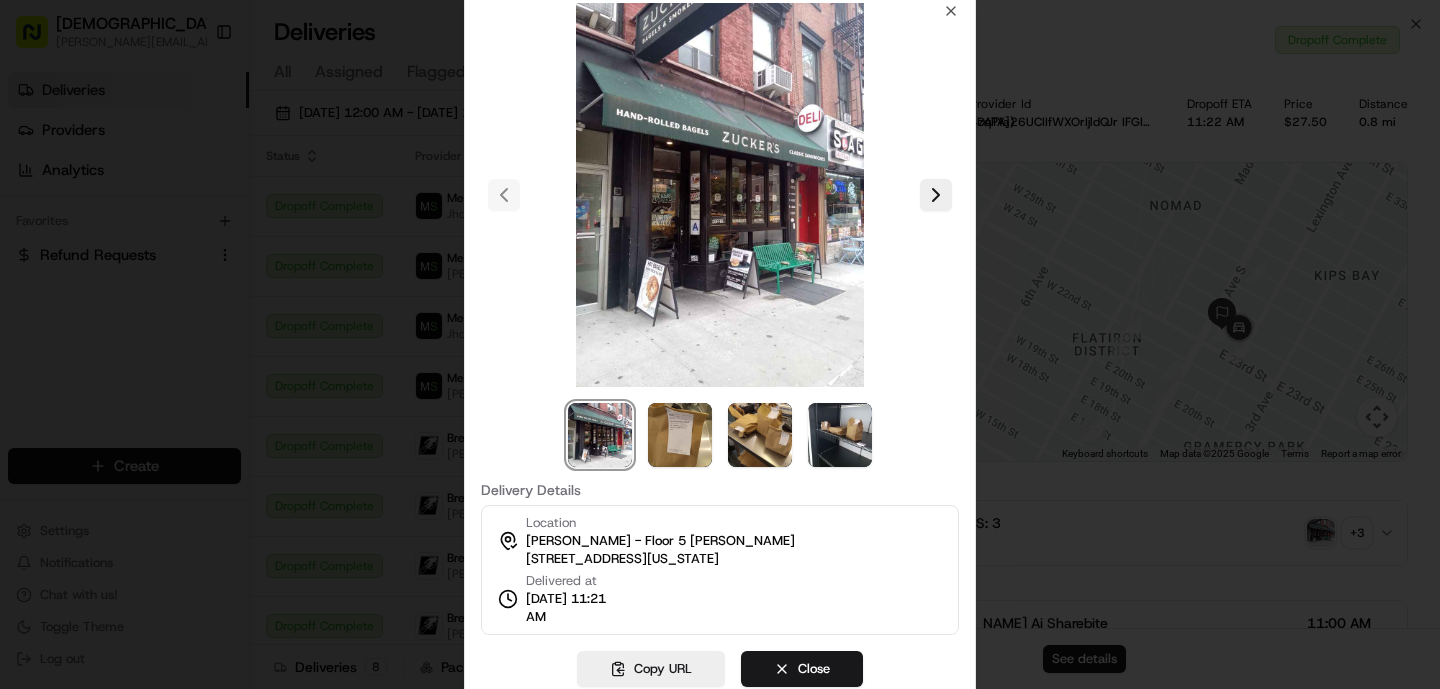 click at bounding box center (720, 344) 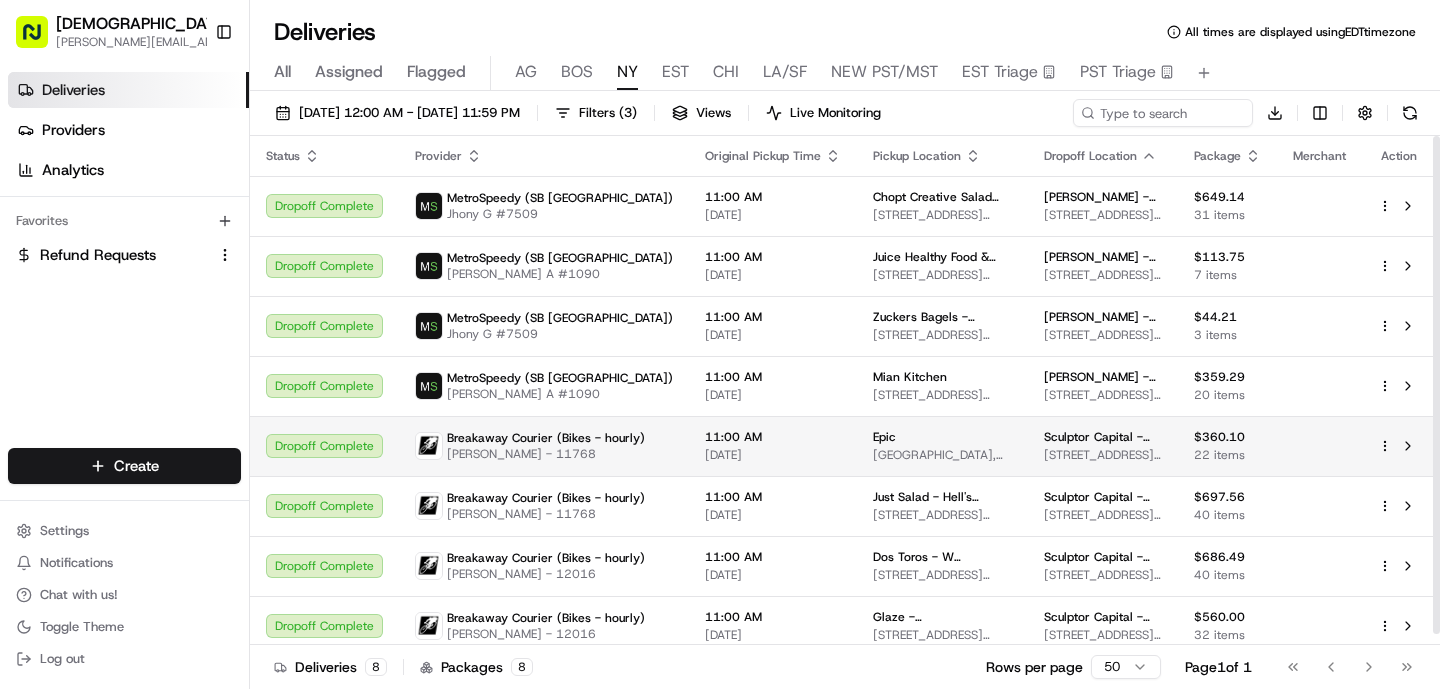 click on "[PERSON_NAME] - 11768" at bounding box center (546, 454) 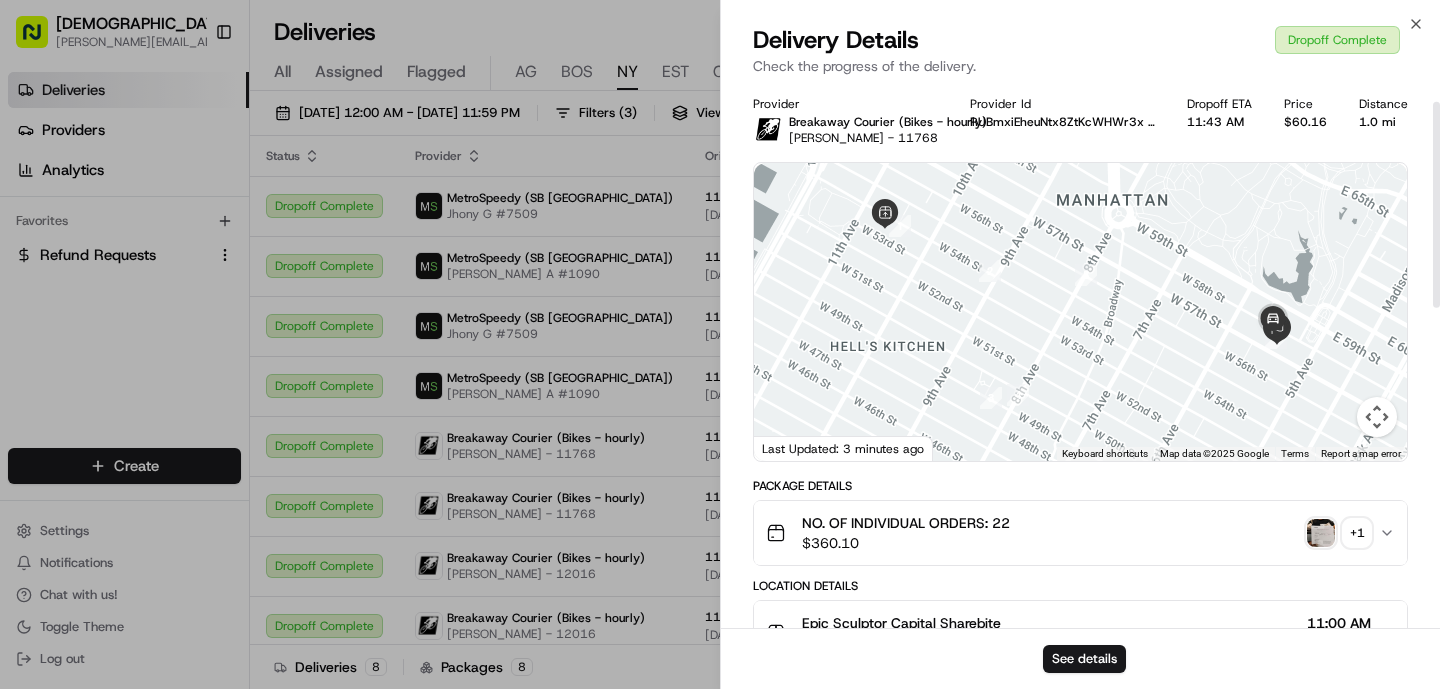 scroll, scrollTop: 894, scrollLeft: 0, axis: vertical 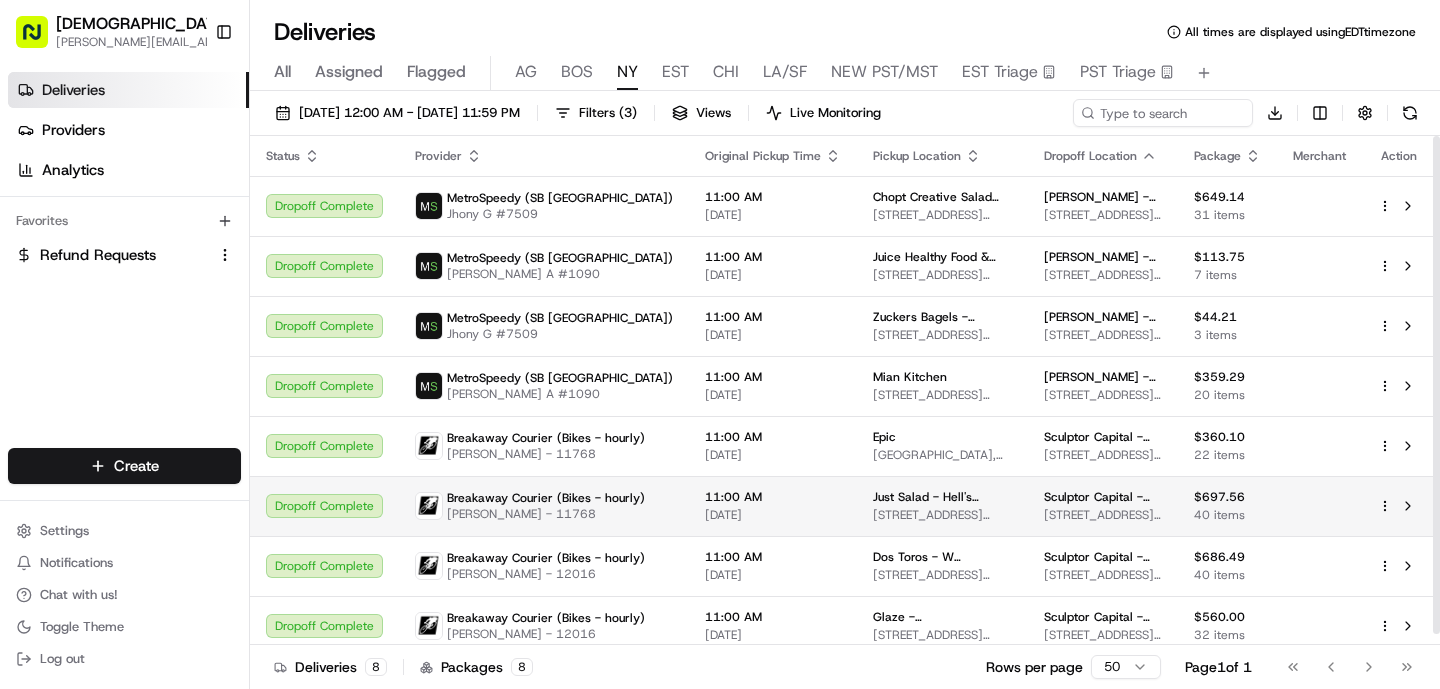 click on "Breakaway Courier (Bikes - hourly) [PERSON_NAME] - 11768" at bounding box center (544, 506) 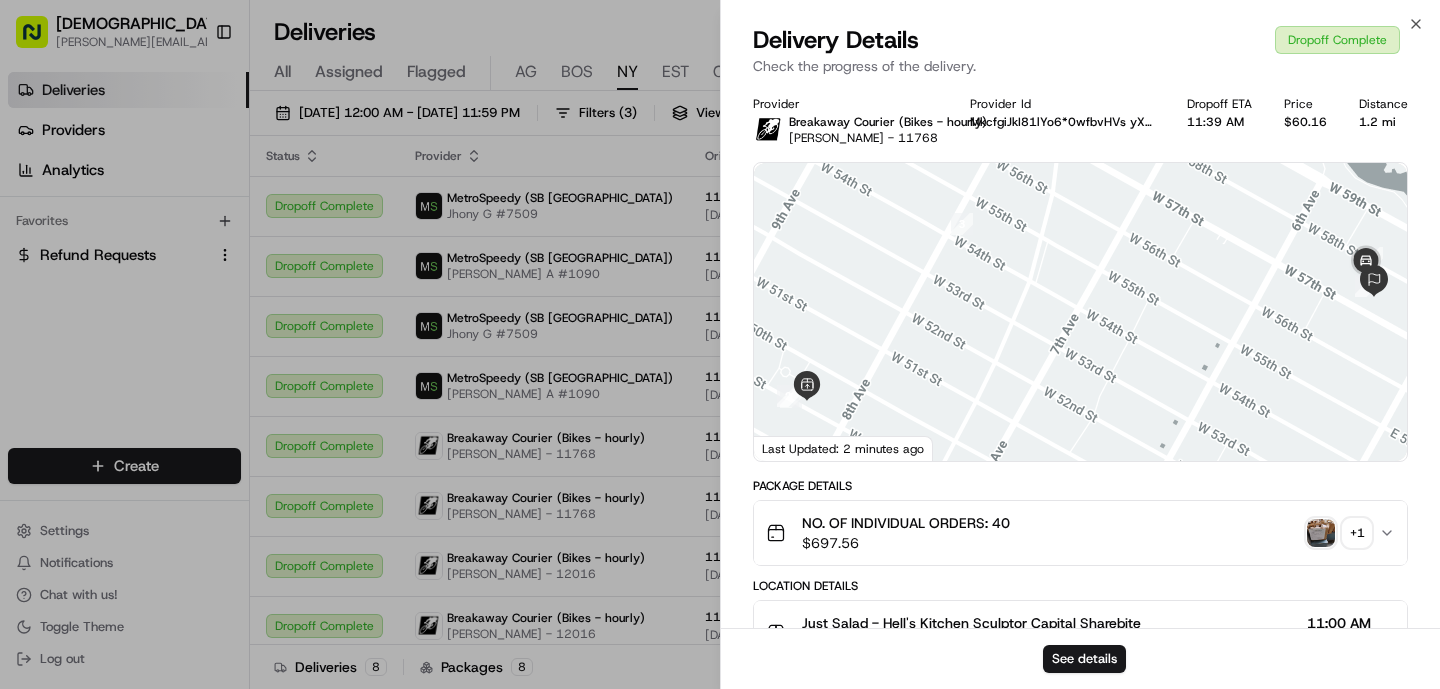 scroll, scrollTop: 894, scrollLeft: 0, axis: vertical 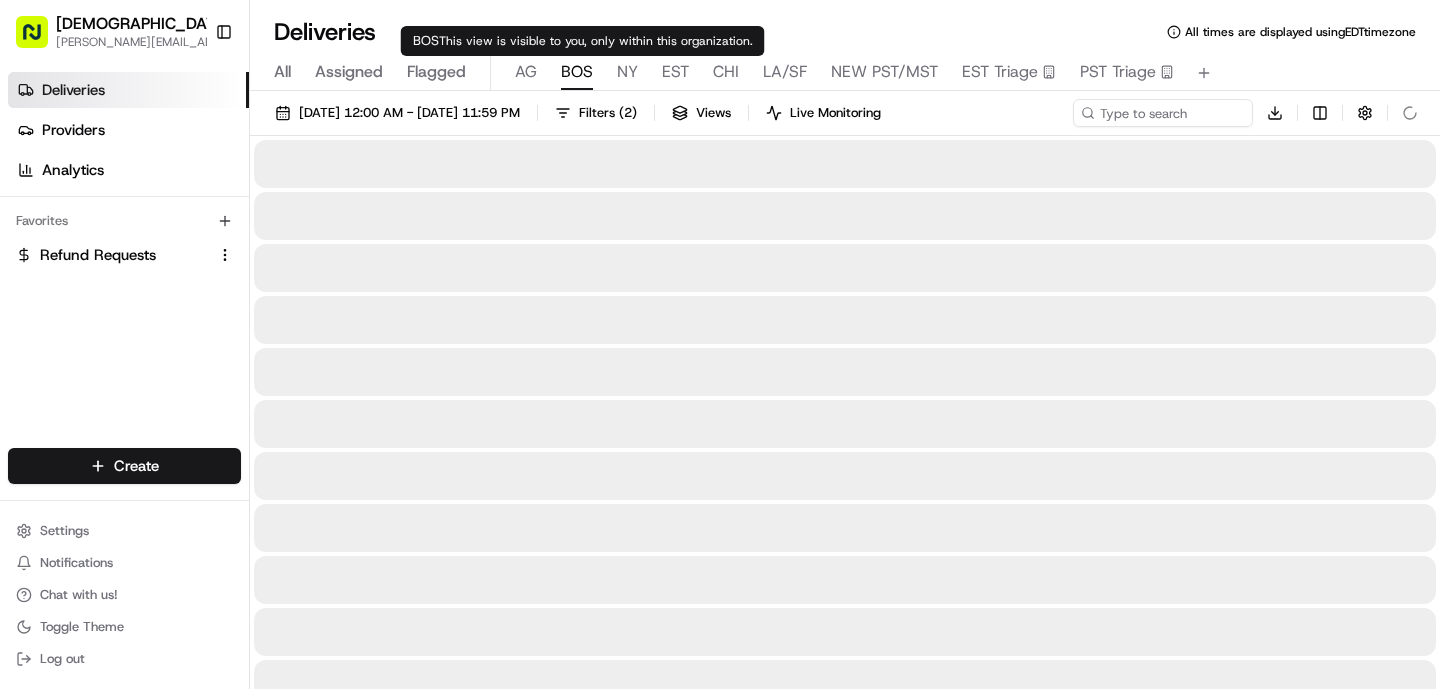 click on "BOS" at bounding box center [577, 72] 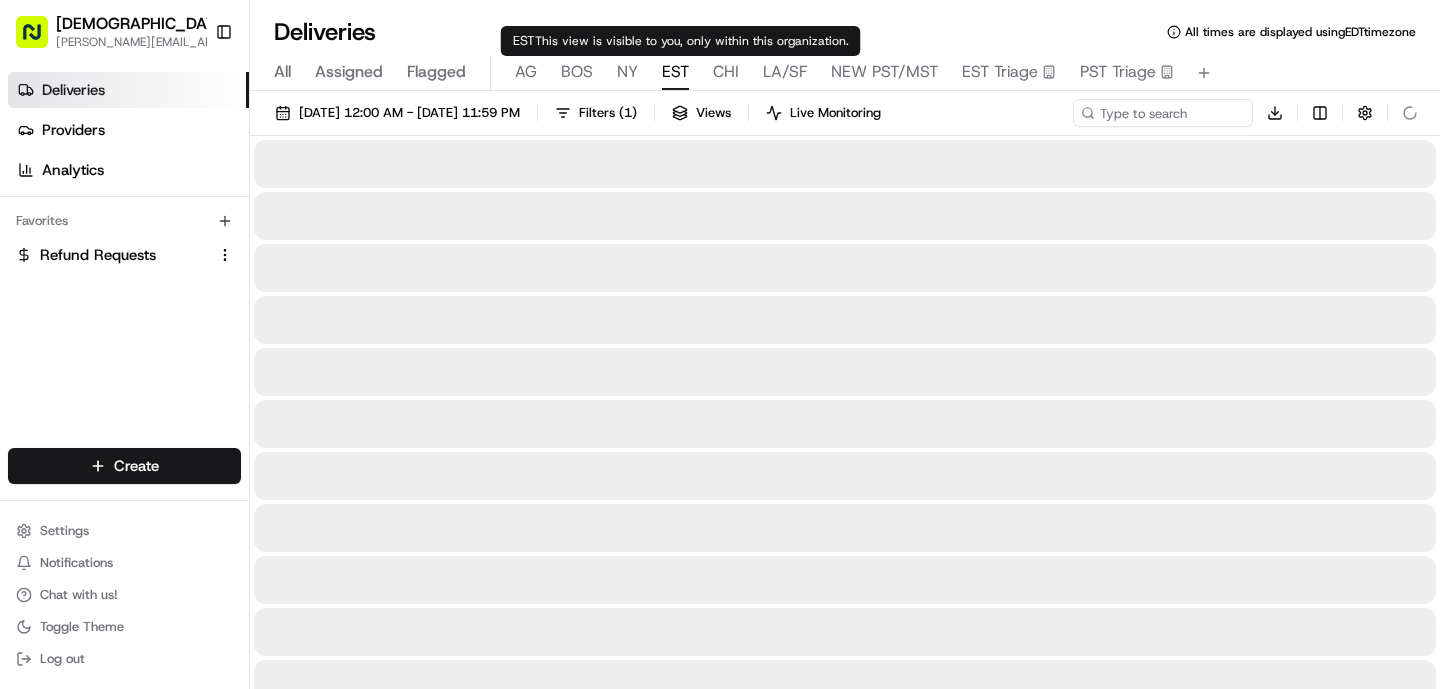 click on "EST" at bounding box center [675, 72] 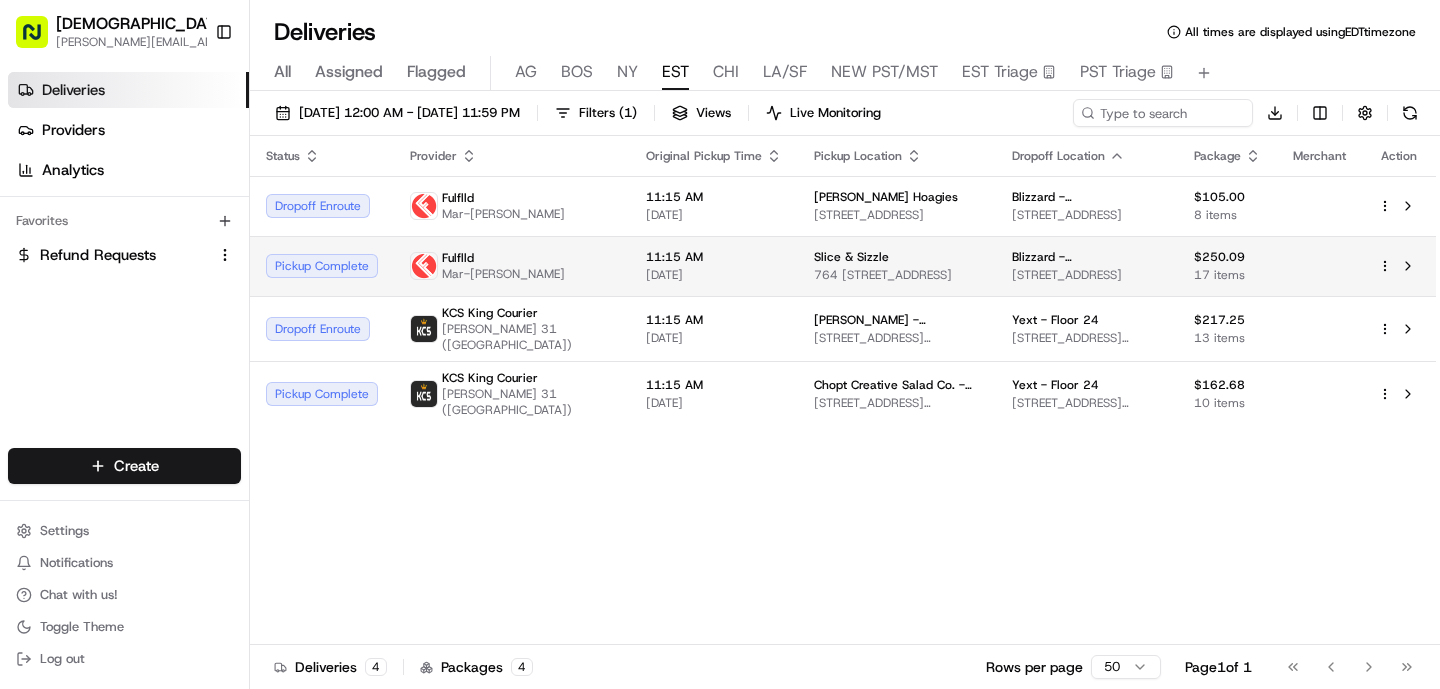 click on "11:15 AM" at bounding box center (714, 257) 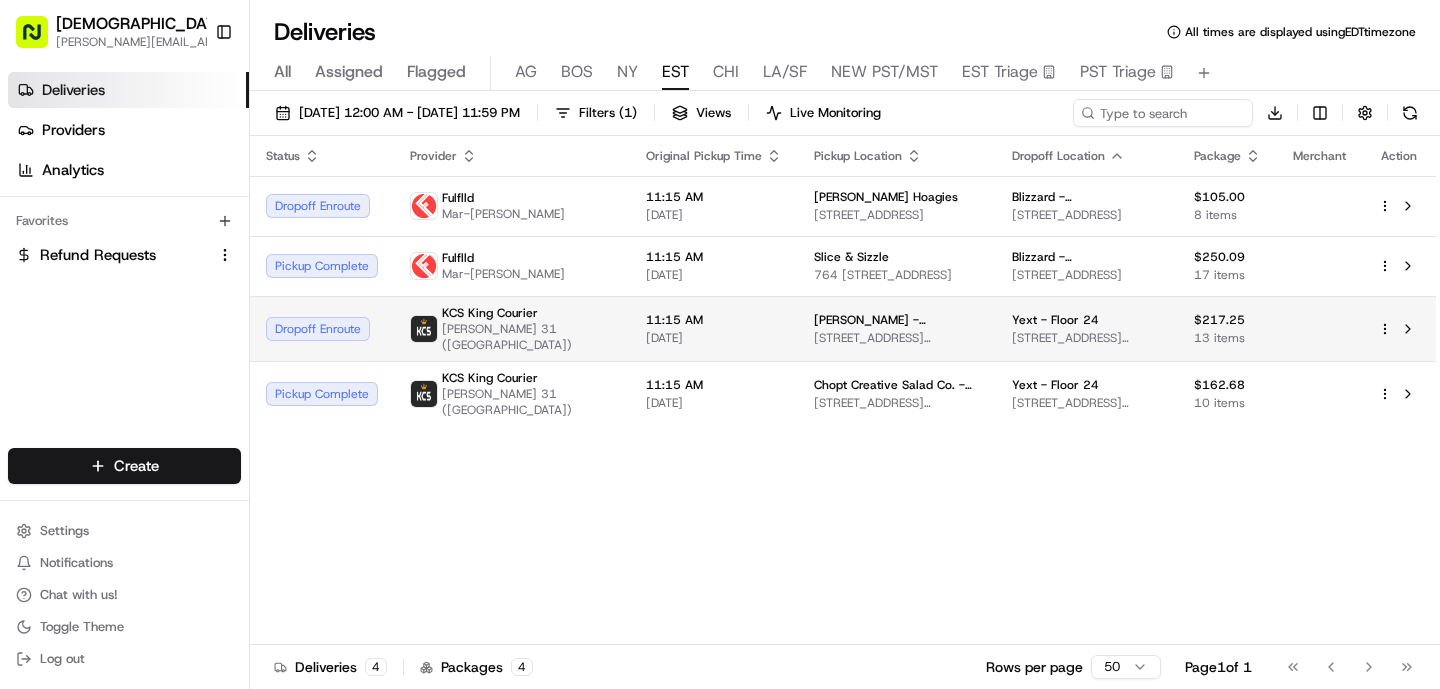 click on "[DATE]" at bounding box center (714, 338) 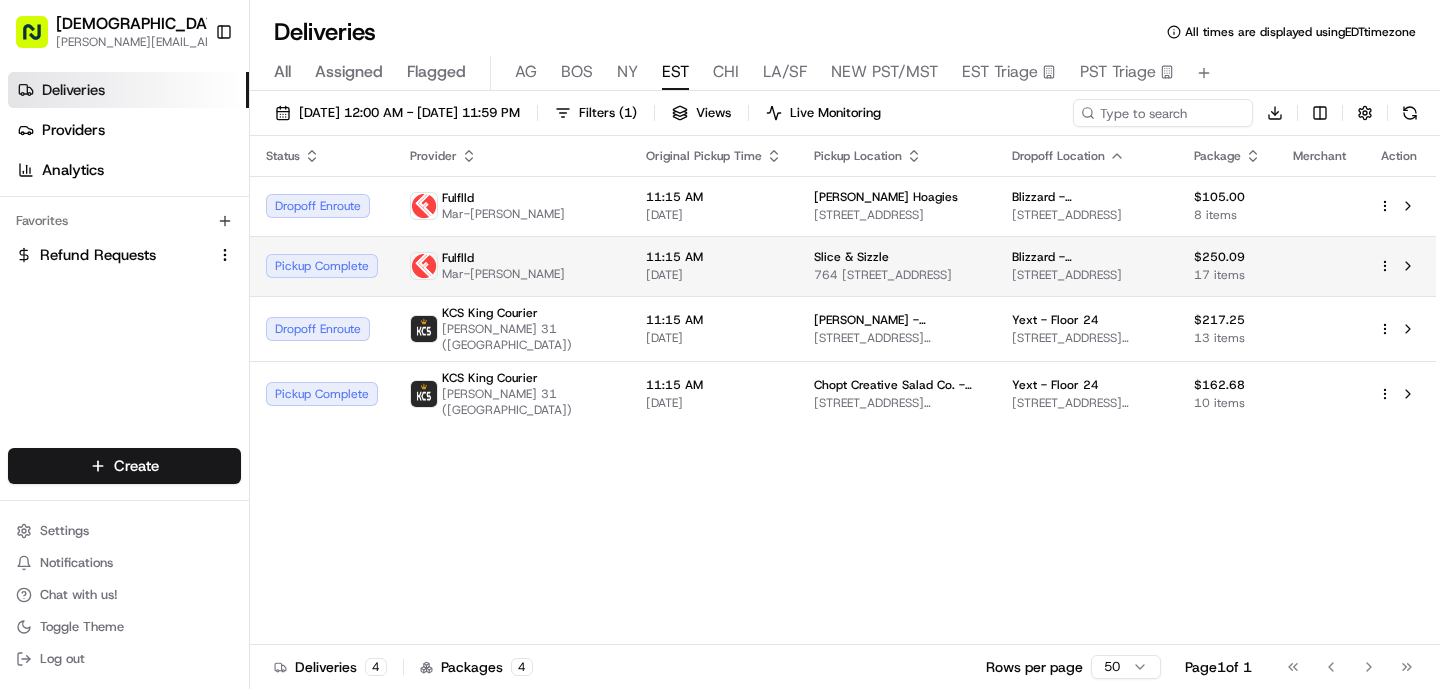 click on "Fulflld Mar-Quiona Mullins" at bounding box center [512, 266] 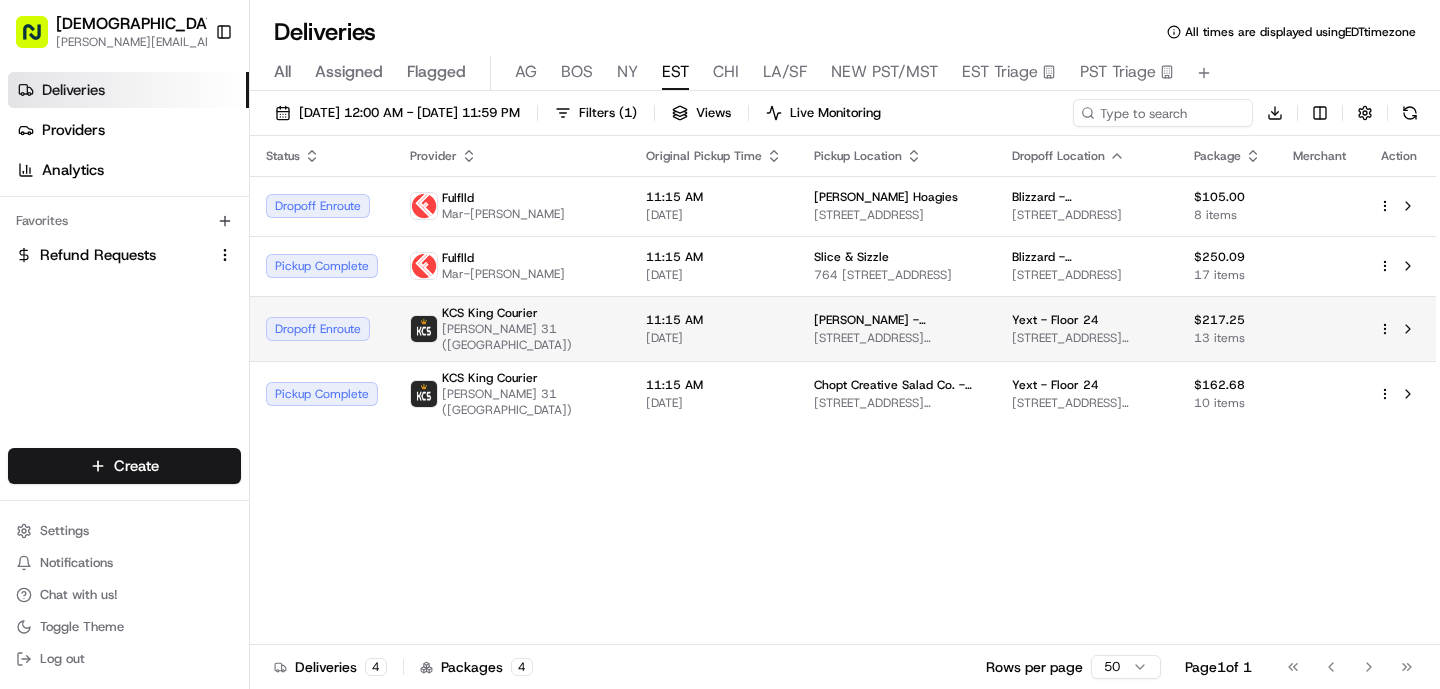 click on "11:15 AM [DATE]" at bounding box center (714, 328) 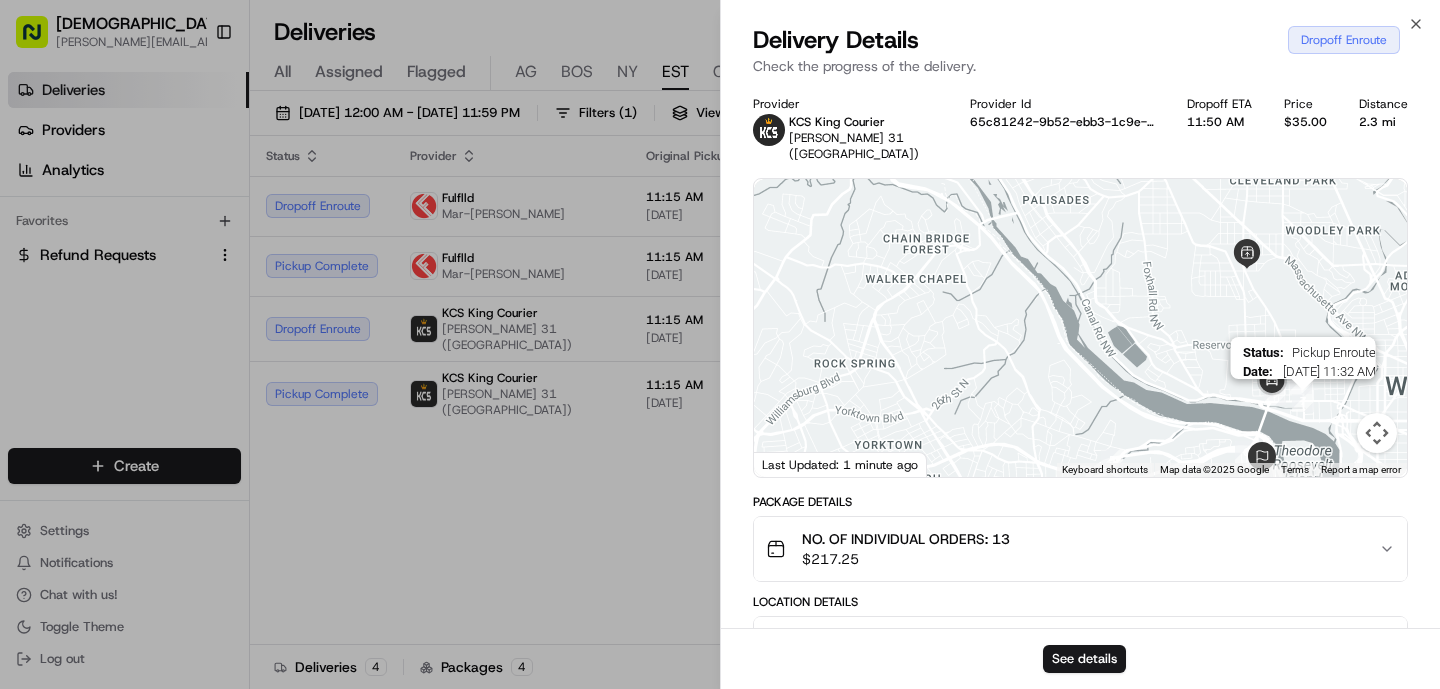 drag, startPoint x: 1299, startPoint y: 401, endPoint x: 1299, endPoint y: 389, distance: 12 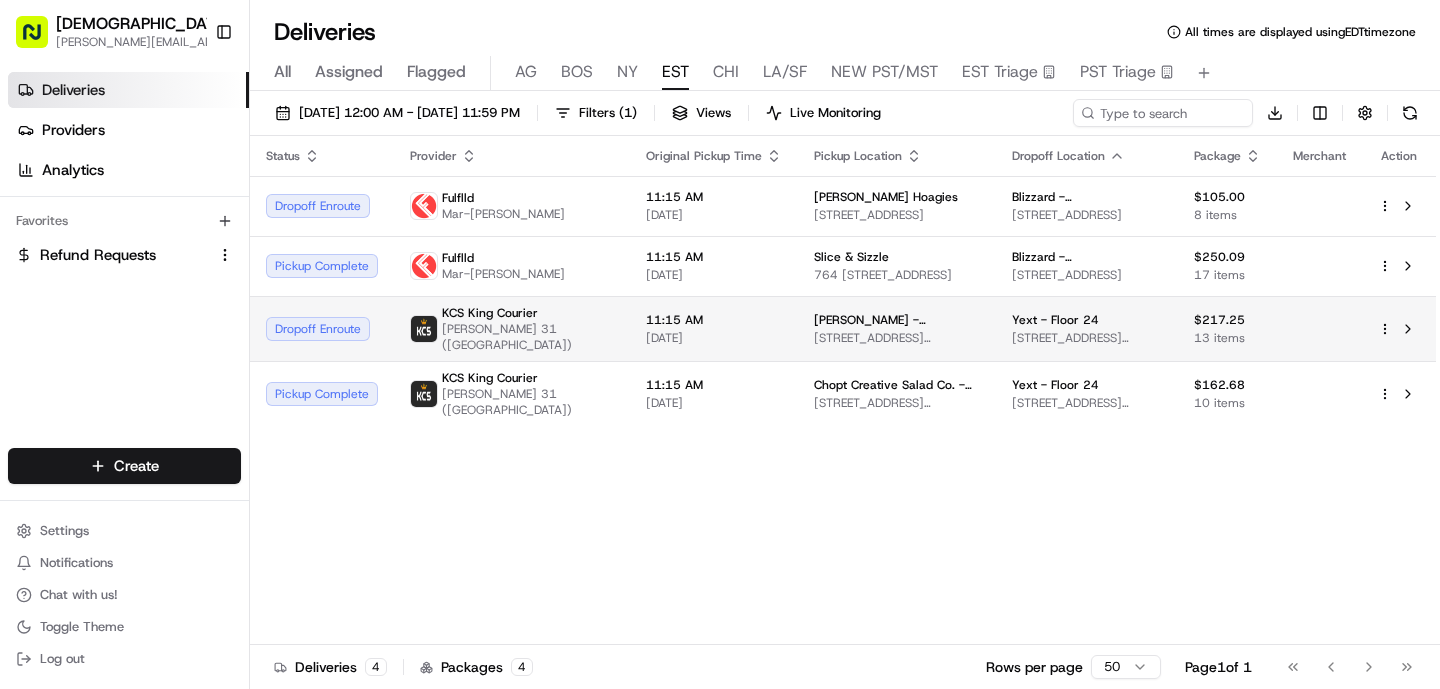 click on "11:15 AM [DATE]" at bounding box center (714, 328) 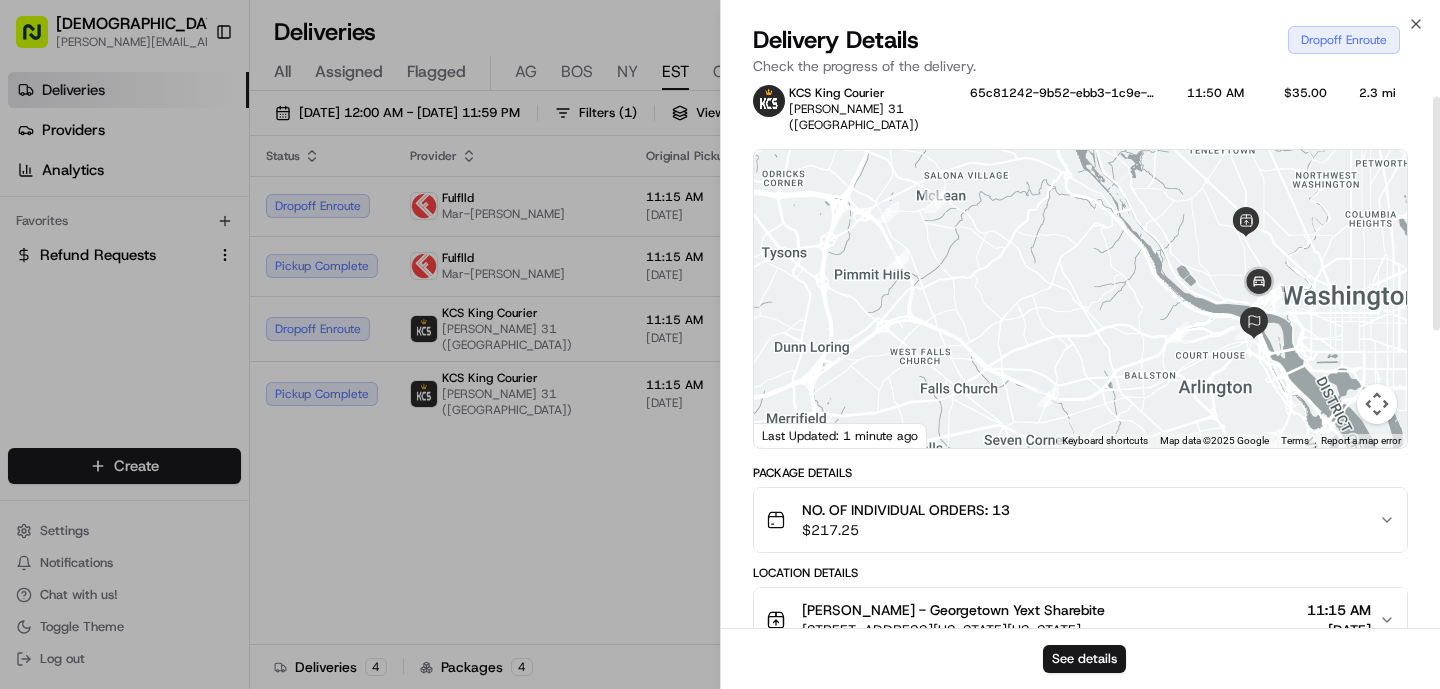 scroll, scrollTop: 8, scrollLeft: 0, axis: vertical 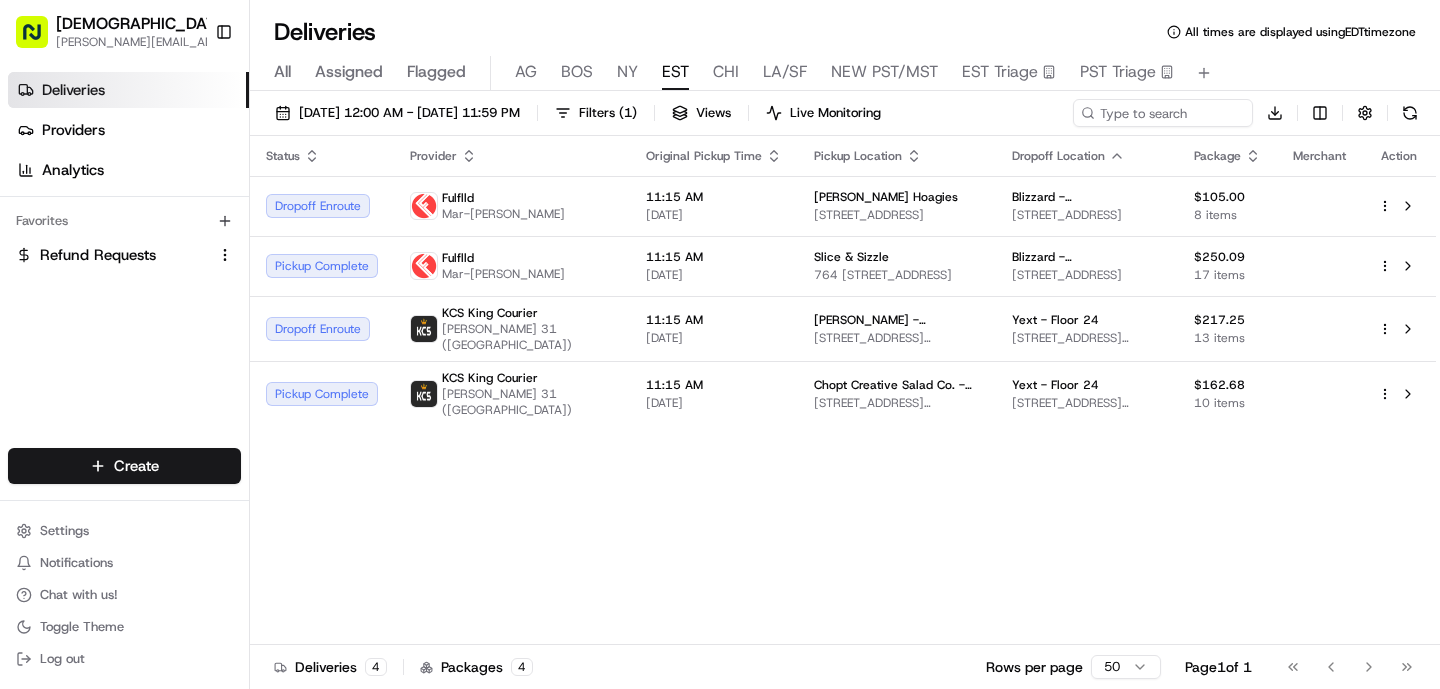click on "All Assigned Flagged [PERSON_NAME] NY EST CHI LA/SF NEW PST/MST EST Triage  PST Triage" at bounding box center (845, 73) 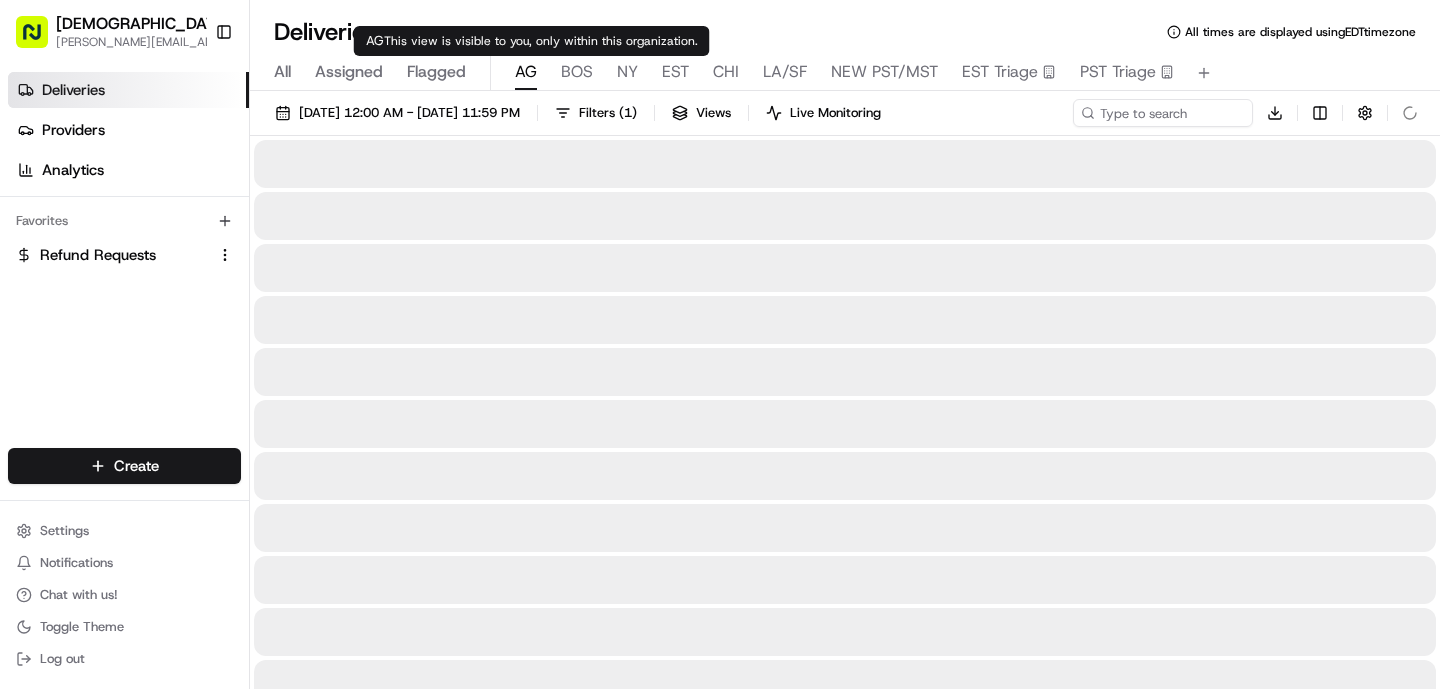 click on "AG" at bounding box center (526, 72) 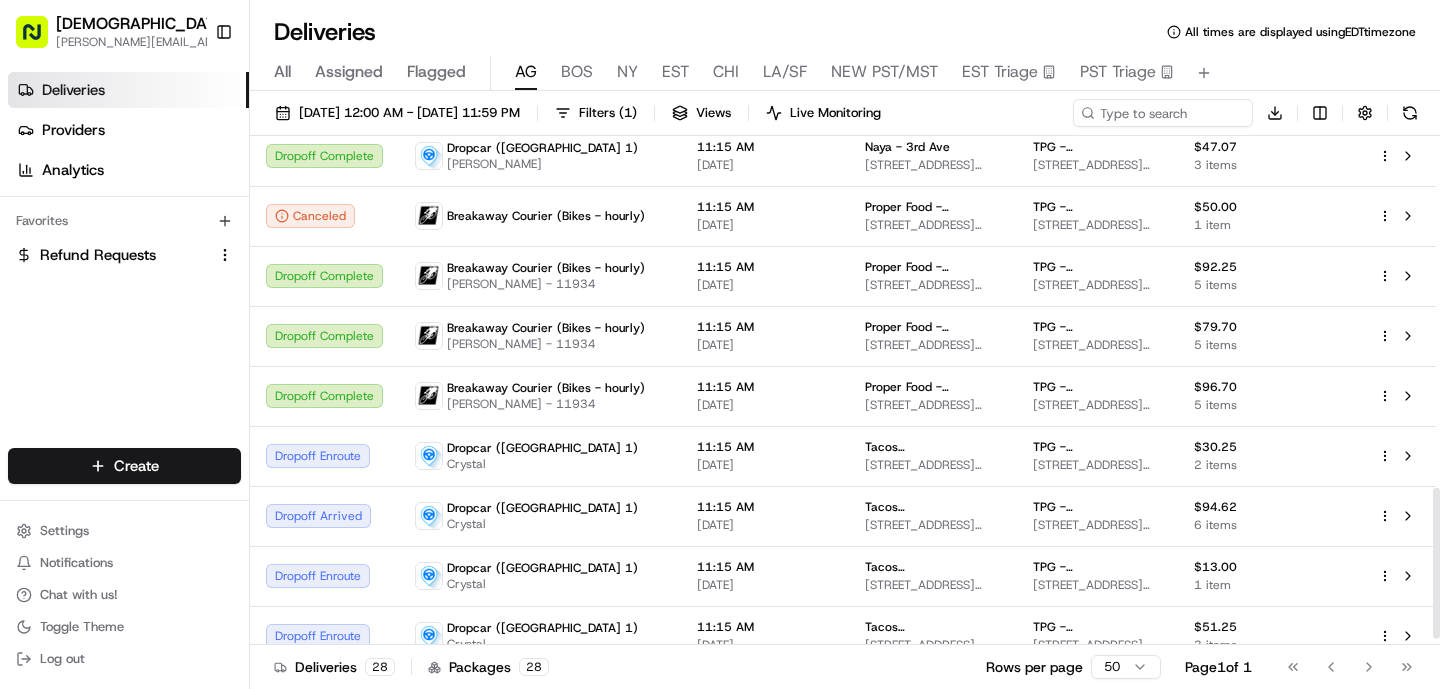scroll, scrollTop: 1189, scrollLeft: 0, axis: vertical 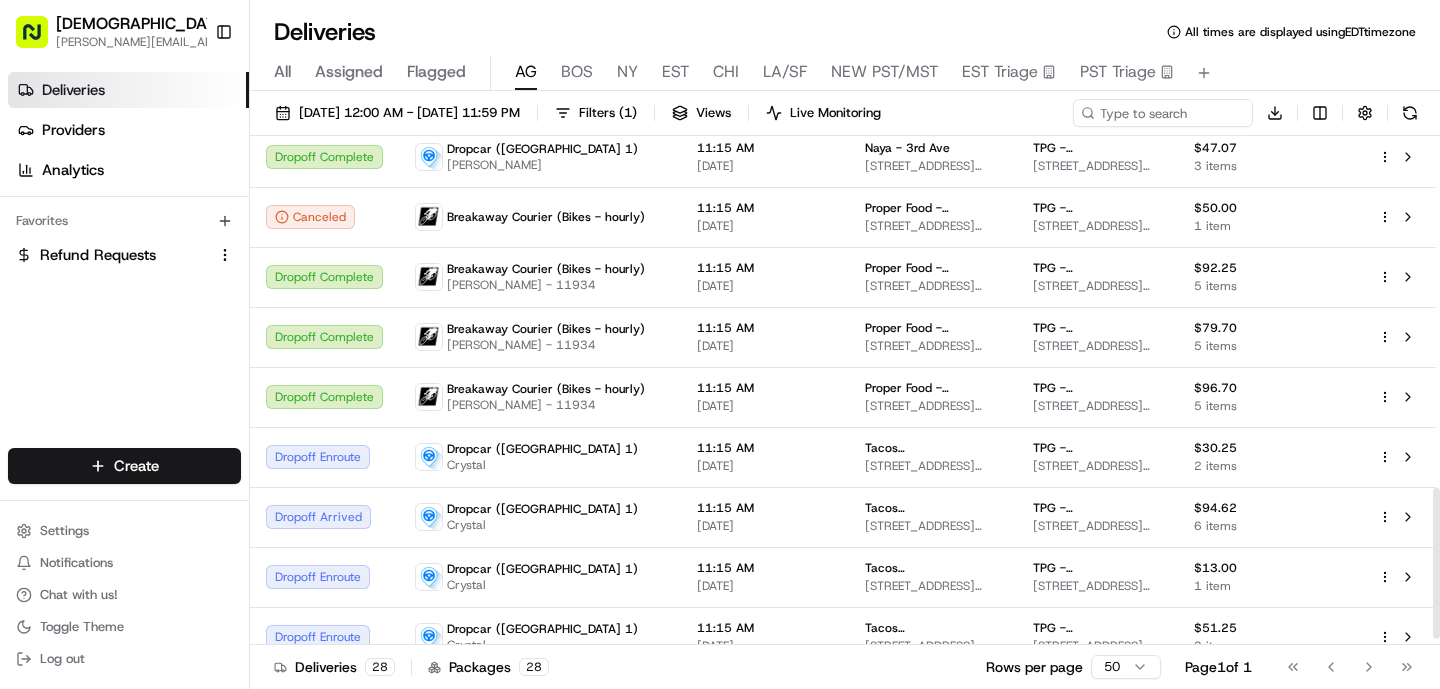 click on "11:15 AM [DATE]" at bounding box center [765, 457] 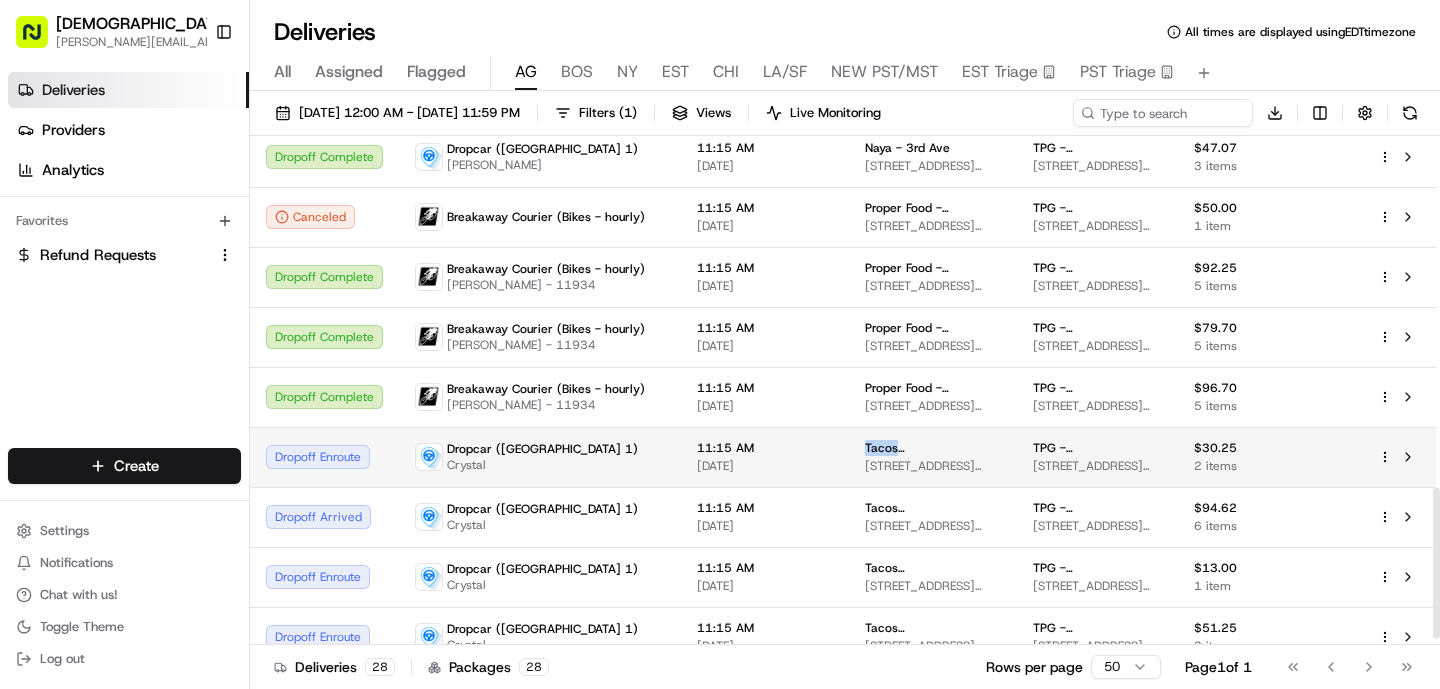 drag, startPoint x: 803, startPoint y: 448, endPoint x: 821, endPoint y: 445, distance: 18.248287 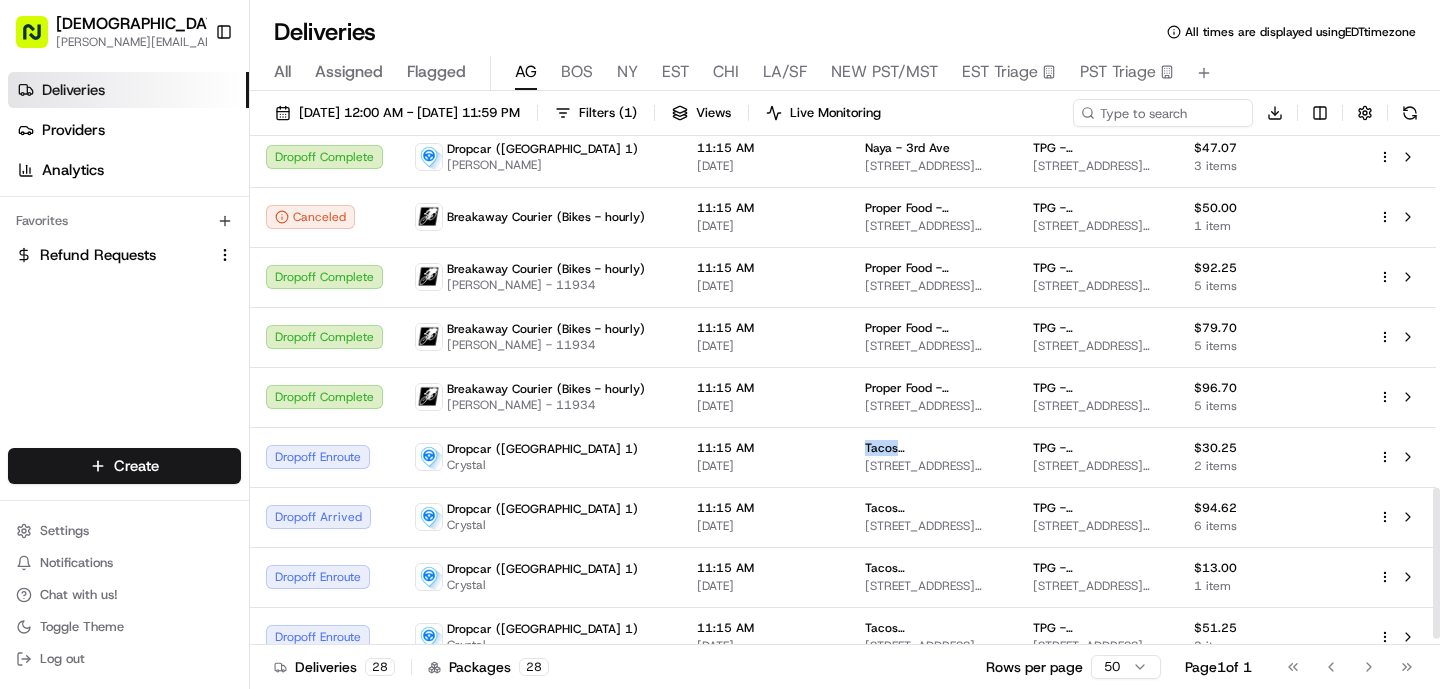 copy on "Tacos Grand Central" 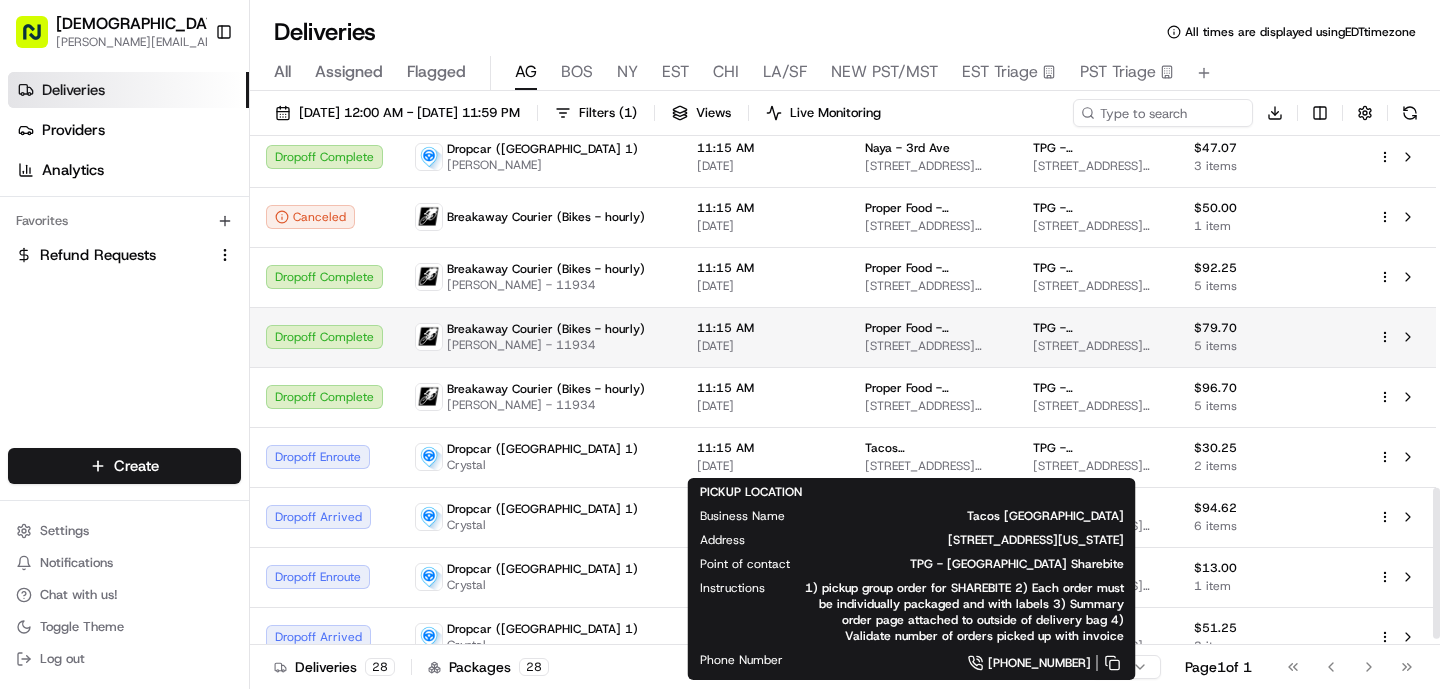 click on "Breakaway Courier (Bikes - hourly) Moussa Magassouba - 11934" at bounding box center [540, 337] 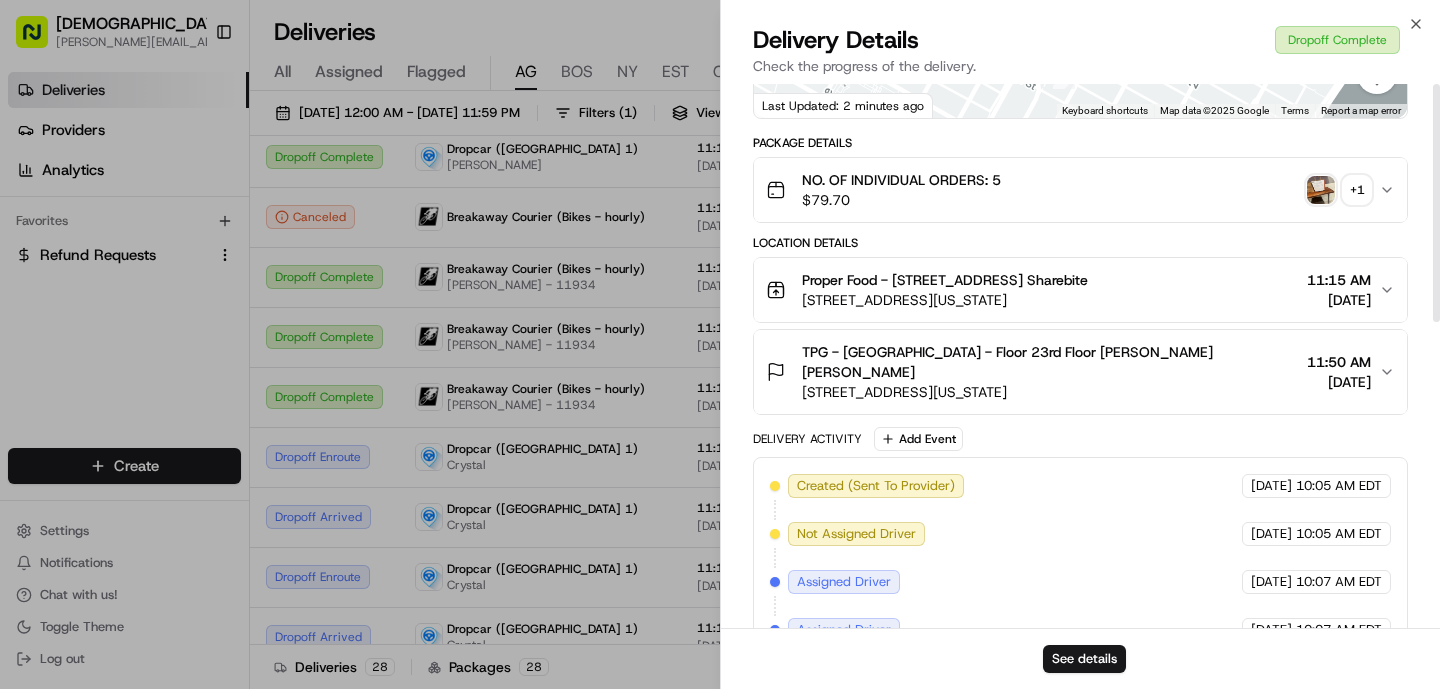 scroll, scrollTop: 0, scrollLeft: 0, axis: both 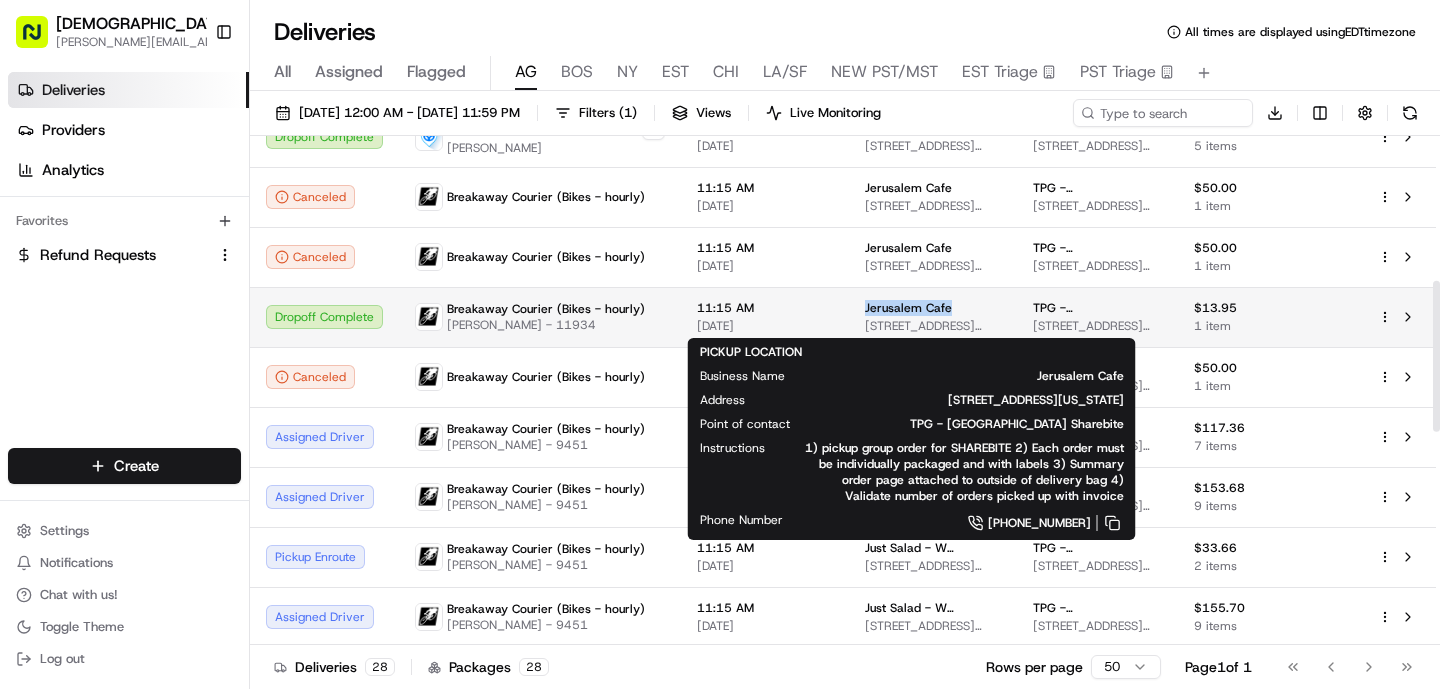 drag, startPoint x: 925, startPoint y: 302, endPoint x: 822, endPoint y: 303, distance: 103.00485 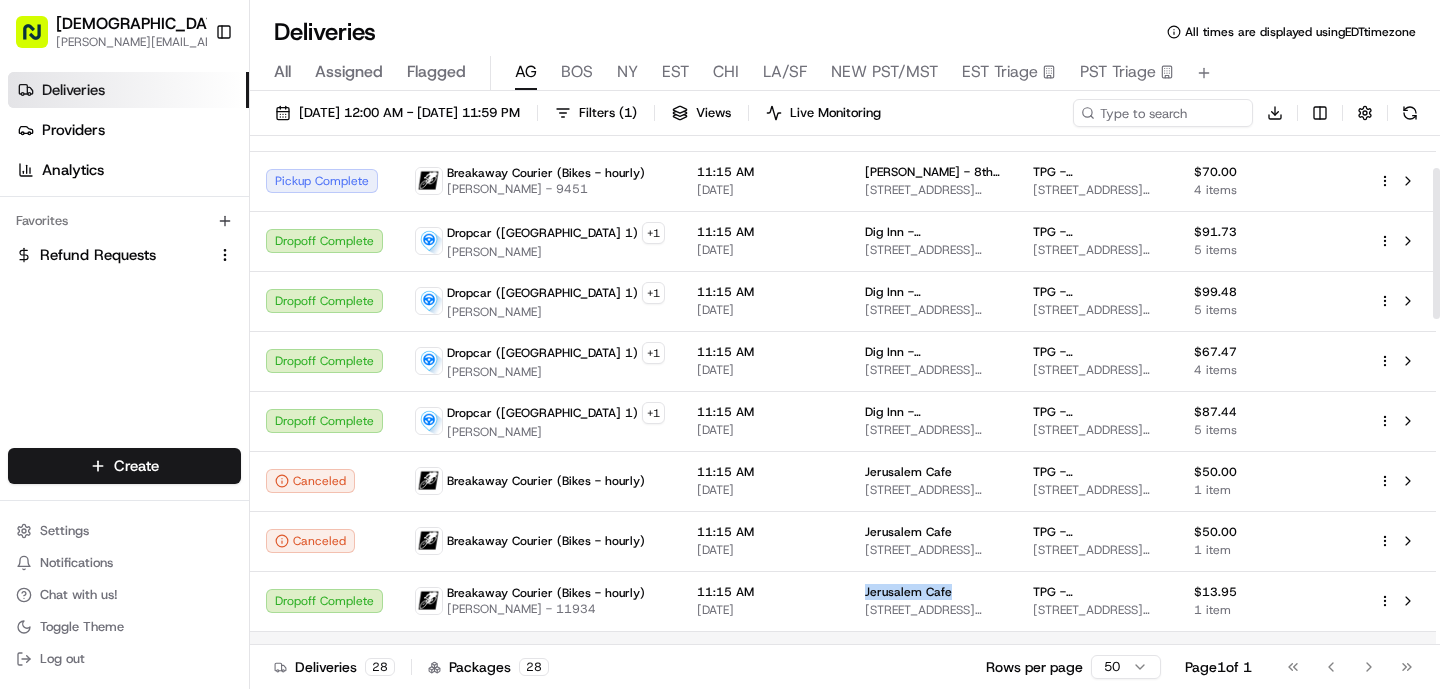 scroll, scrollTop: 0, scrollLeft: 0, axis: both 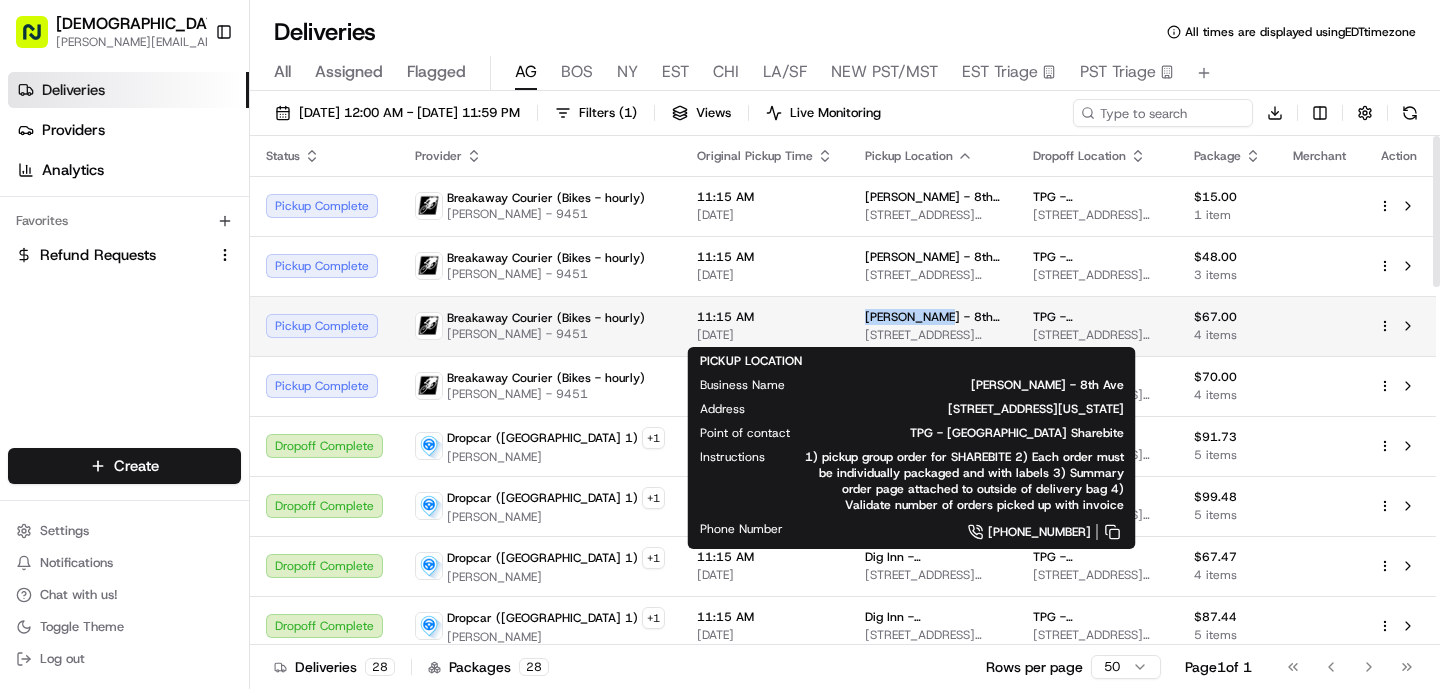 drag, startPoint x: 898, startPoint y: 314, endPoint x: 824, endPoint y: 313, distance: 74.00676 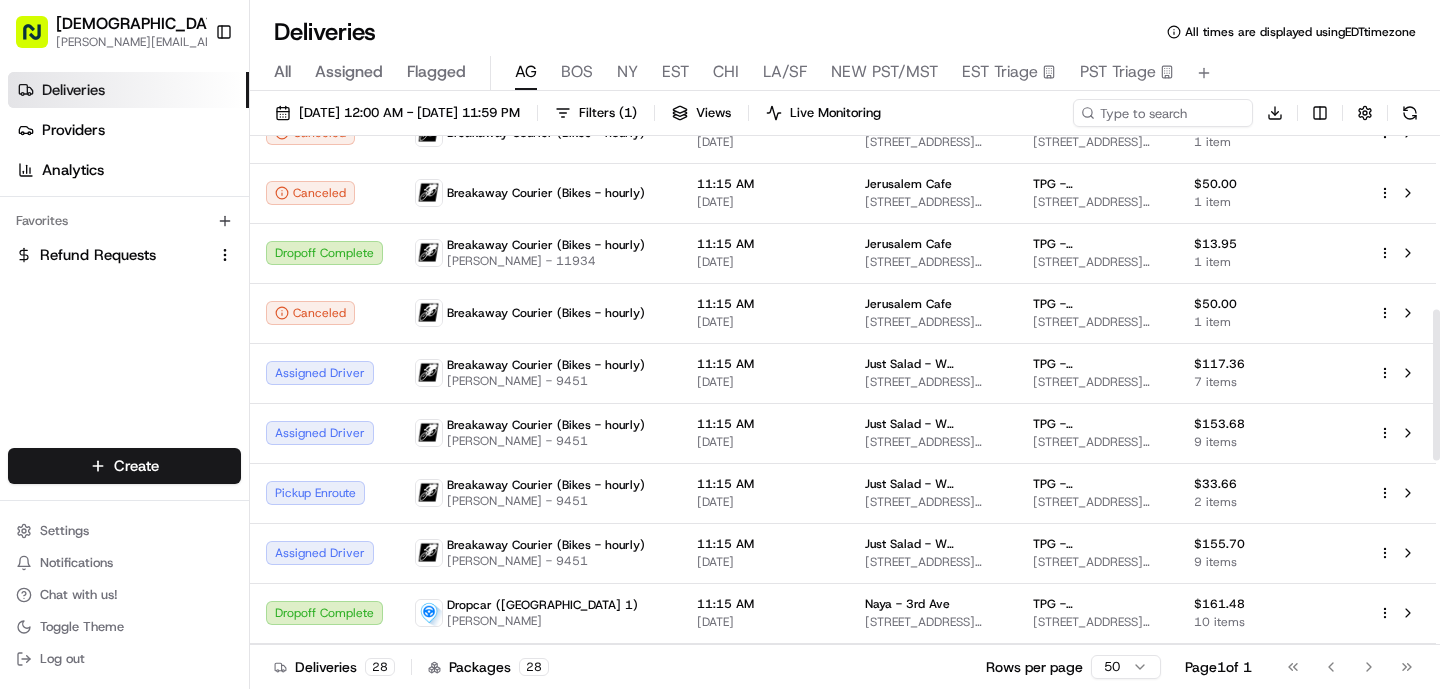 scroll, scrollTop: 503, scrollLeft: 0, axis: vertical 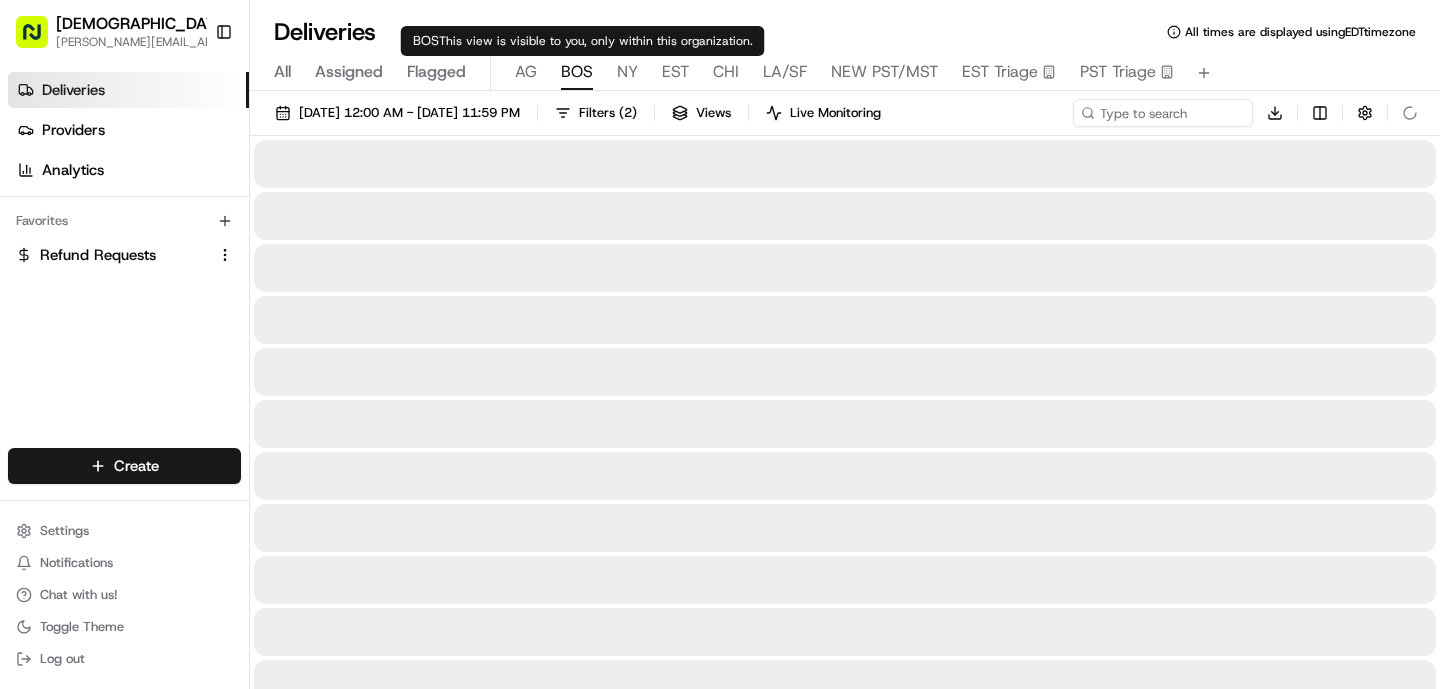 click on "BOS" at bounding box center (577, 72) 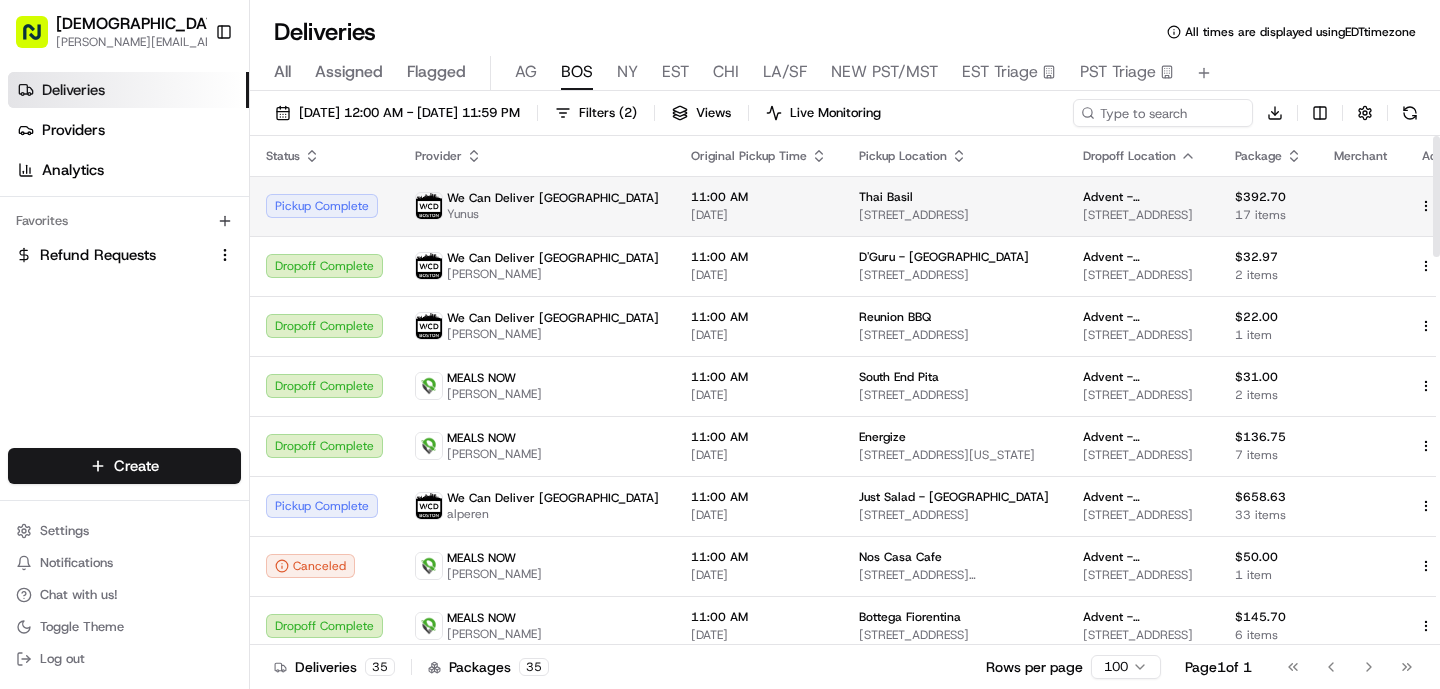 click on "We Can Deliver Boston Yunus" at bounding box center [537, 206] 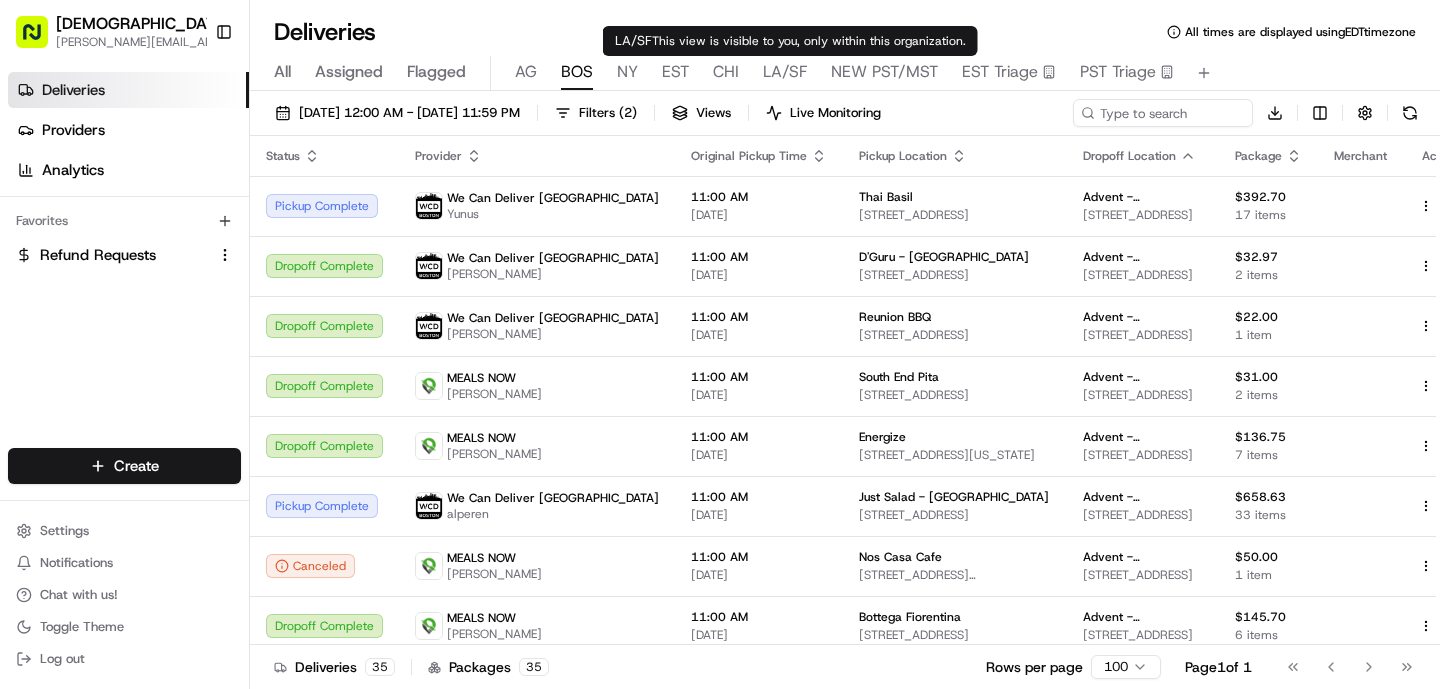 click on "LA/SF" at bounding box center (785, 72) 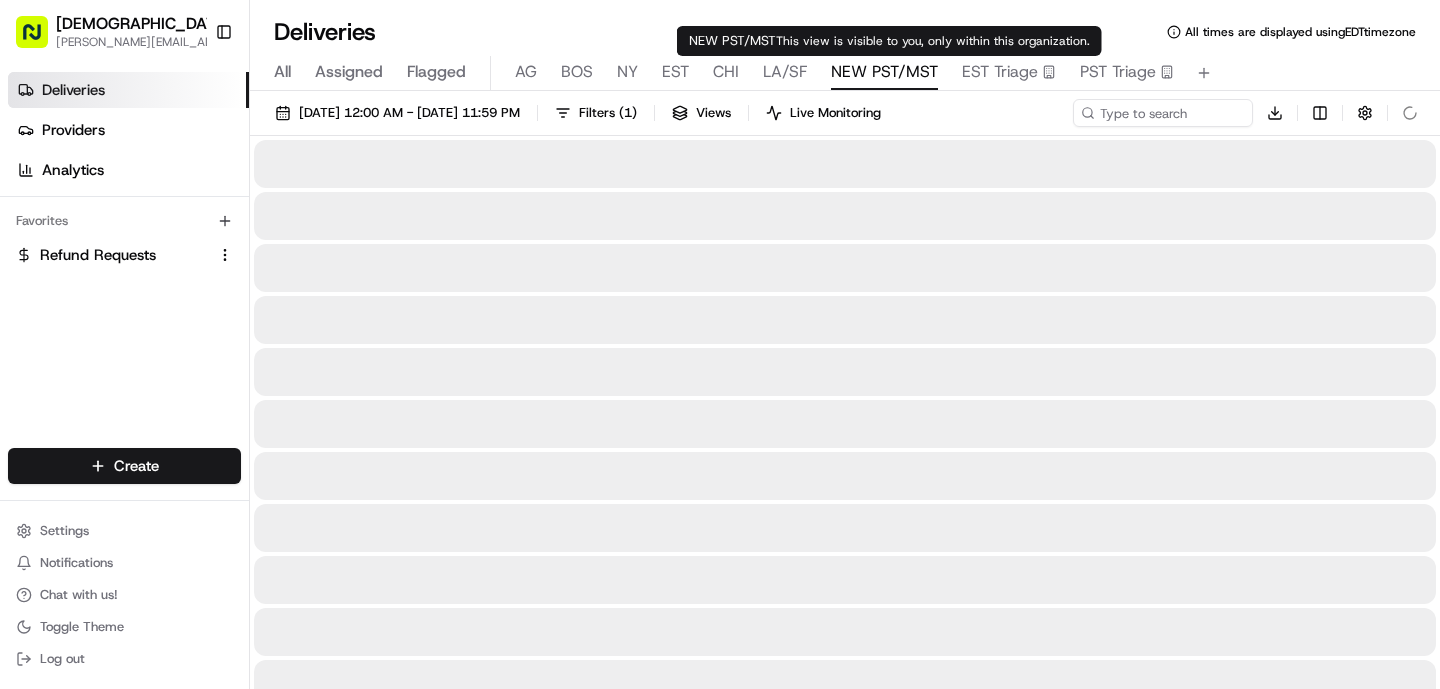 click on "NEW PST/MST" at bounding box center [884, 72] 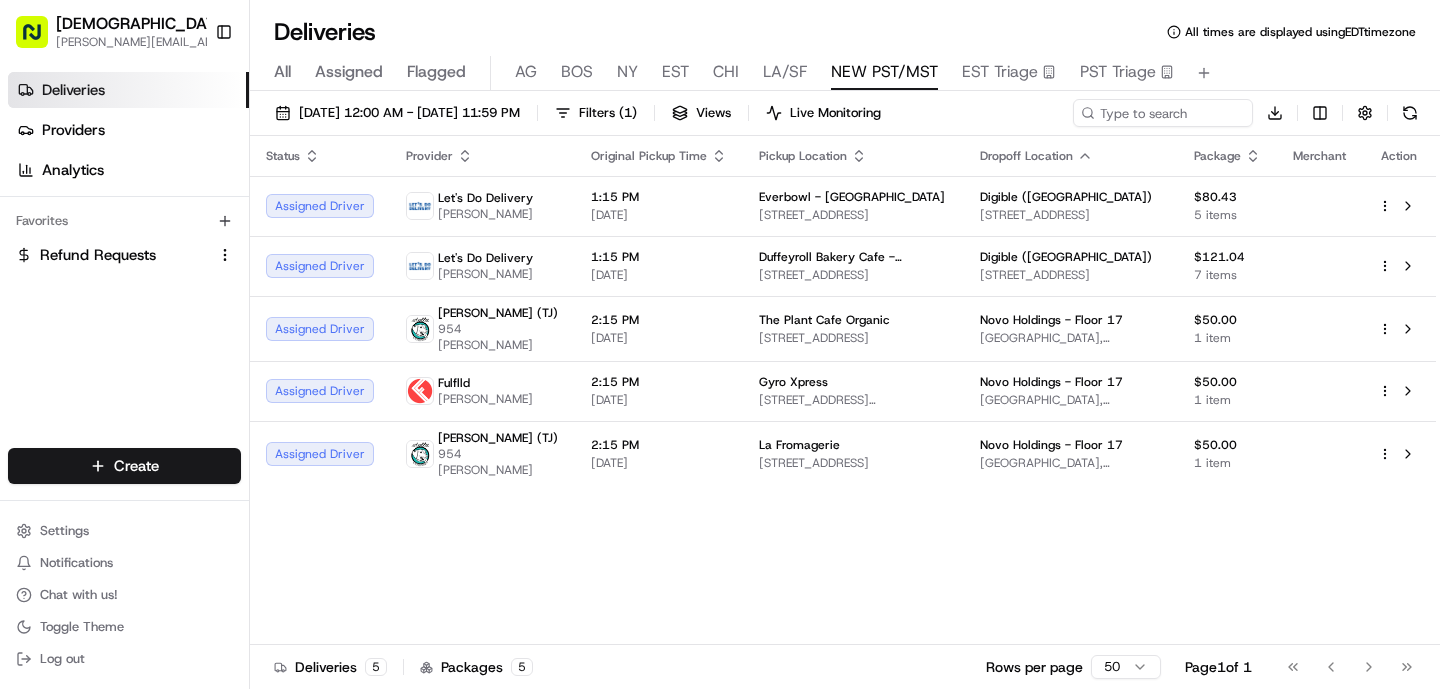 click on "CHI" at bounding box center (726, 72) 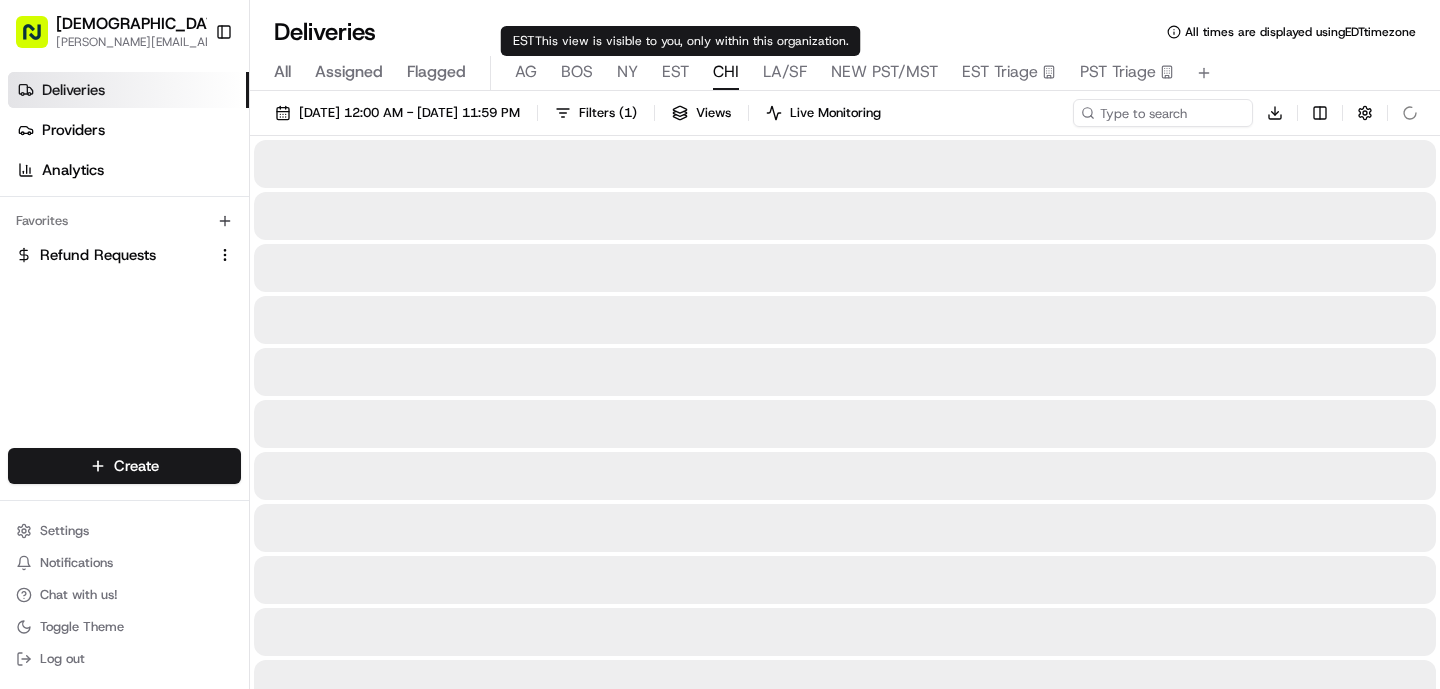 click on "All Assigned Flagged [PERSON_NAME] NY EST CHI LA/SF NEW PST/MST EST Triage  PST Triage" at bounding box center (845, 73) 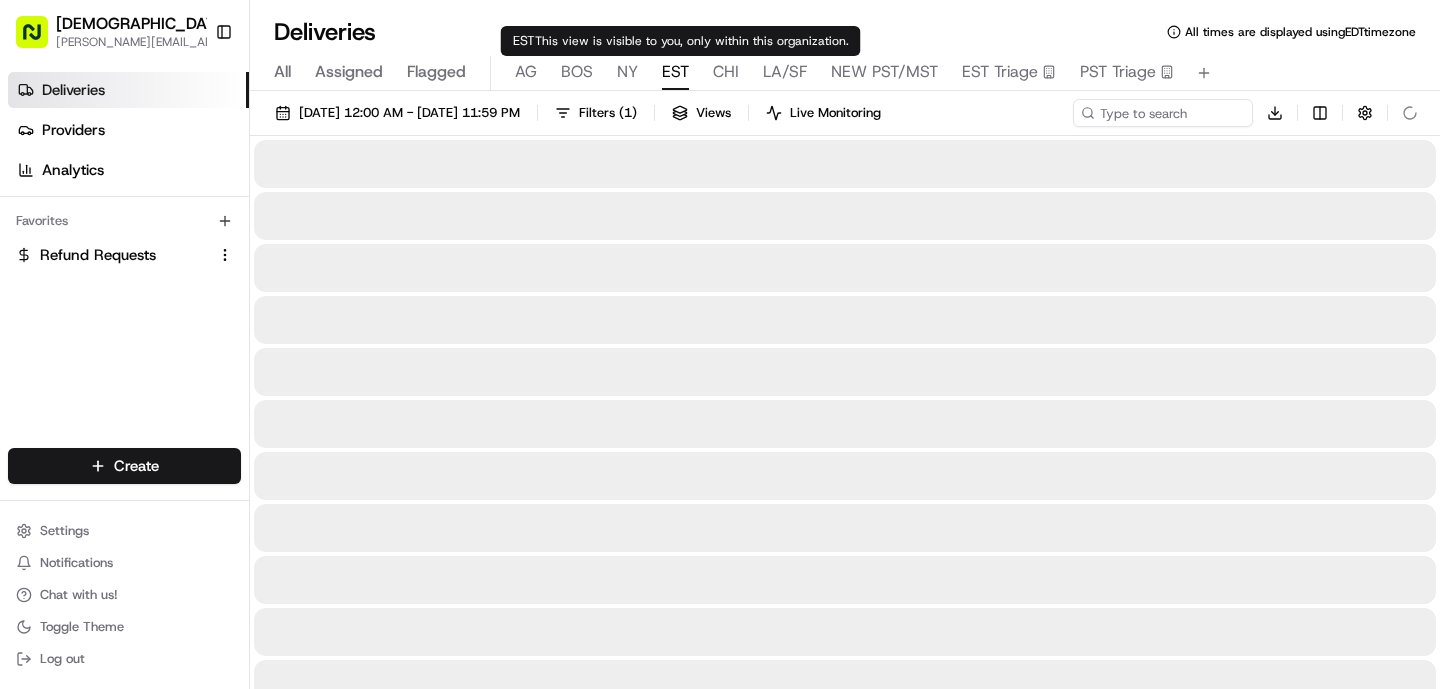 click on "EST" at bounding box center [675, 72] 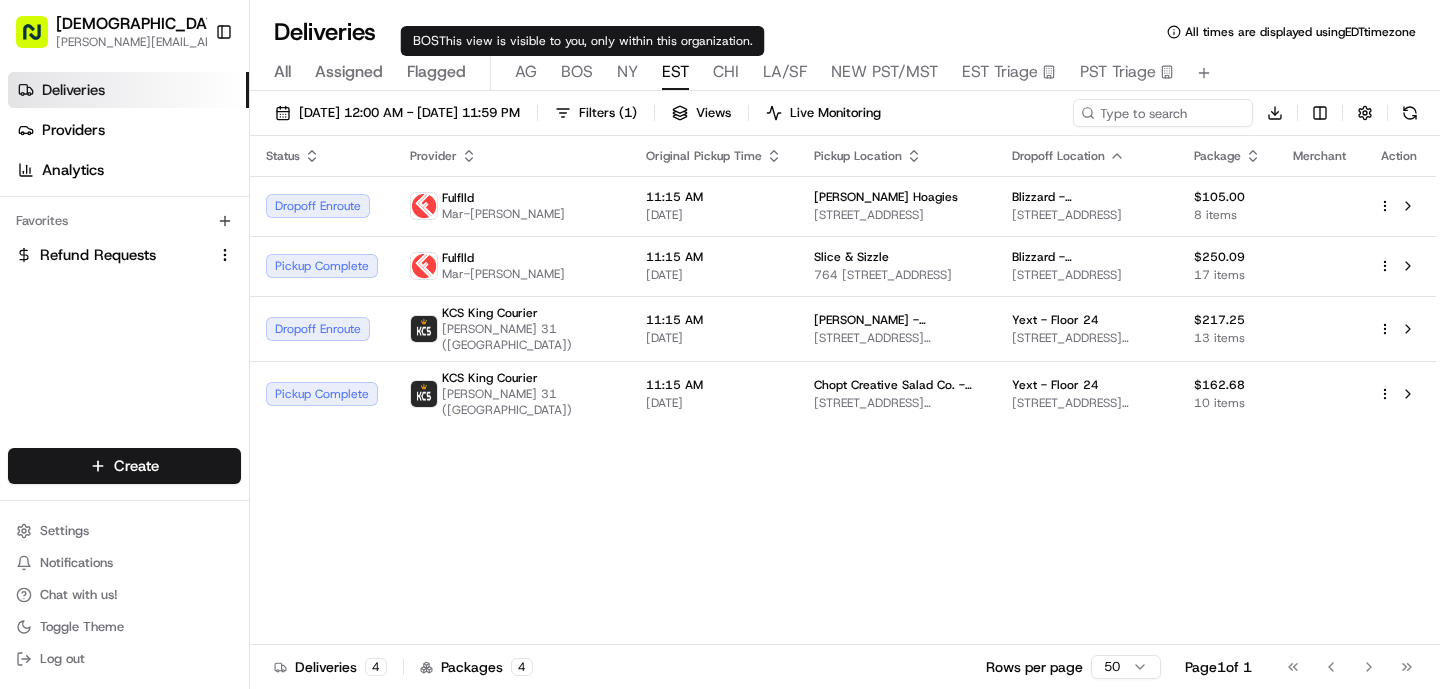 click on "BOS" at bounding box center [577, 72] 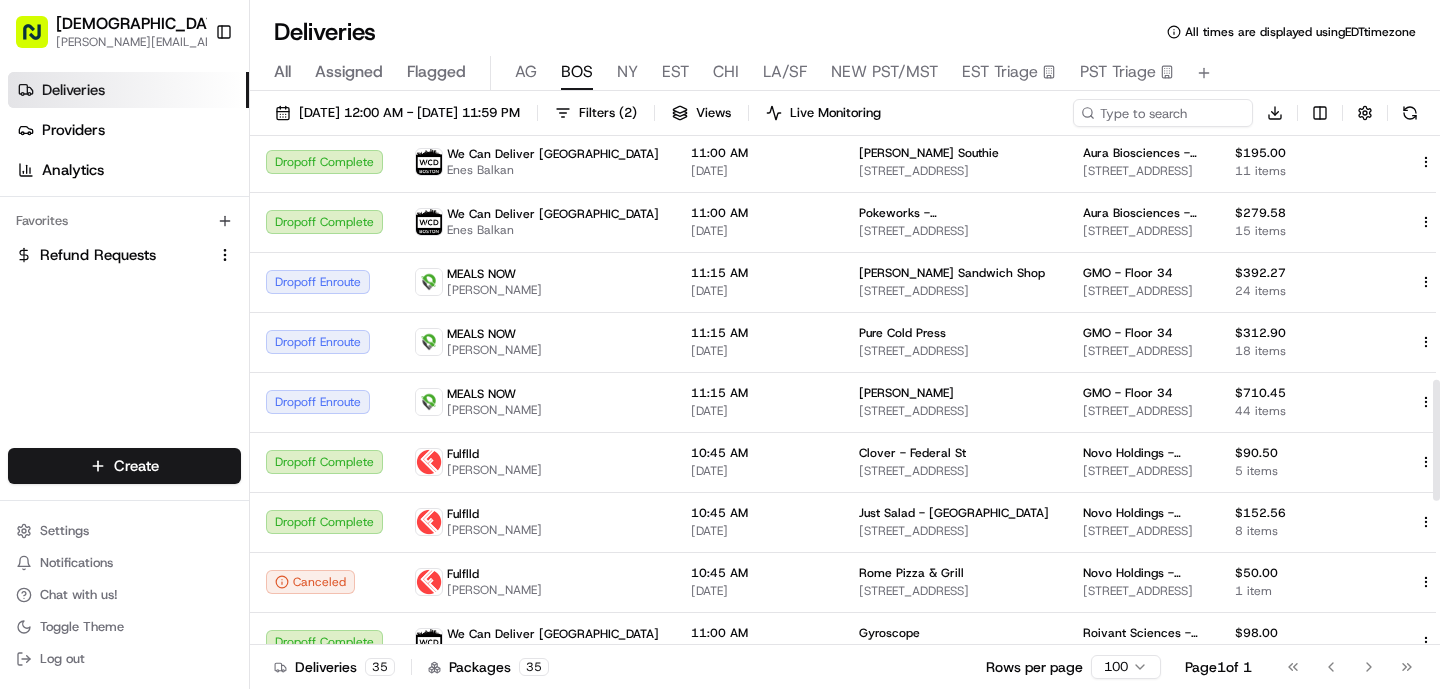 scroll, scrollTop: 1025, scrollLeft: 0, axis: vertical 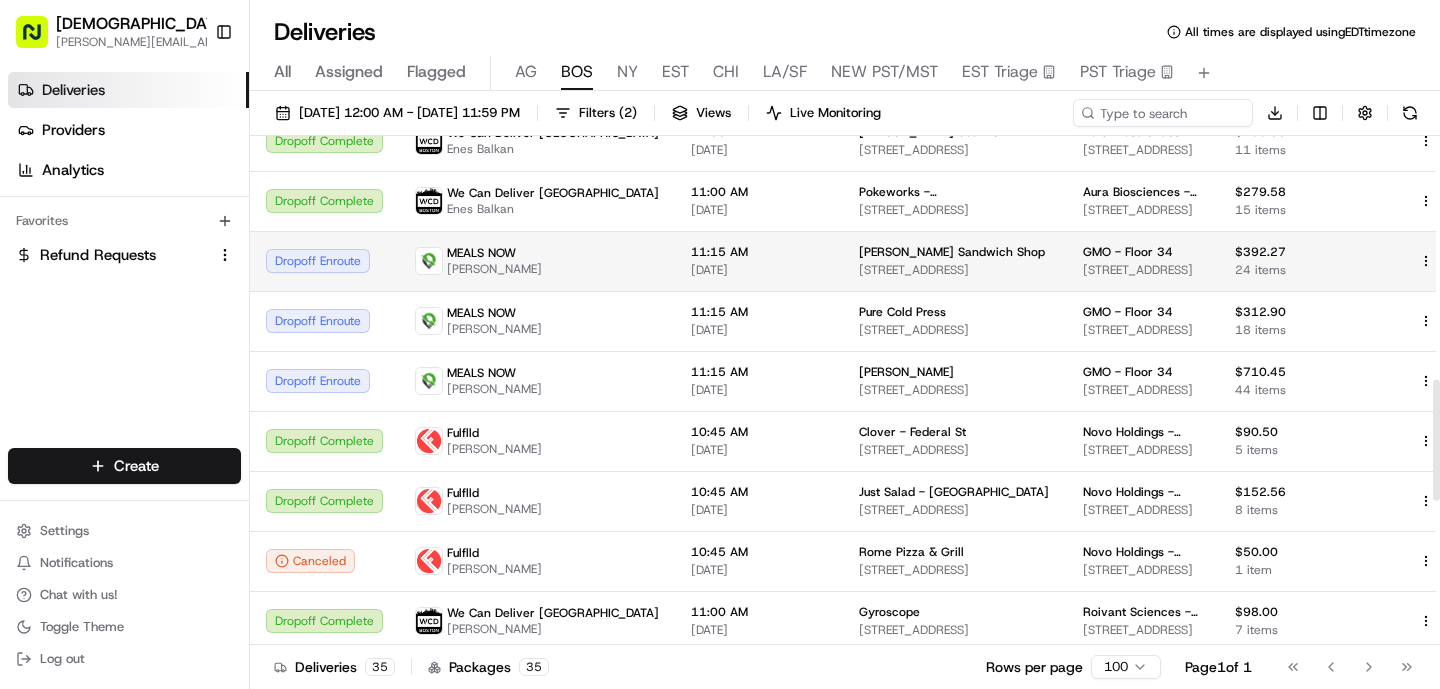 click on "[DATE]" at bounding box center (759, 270) 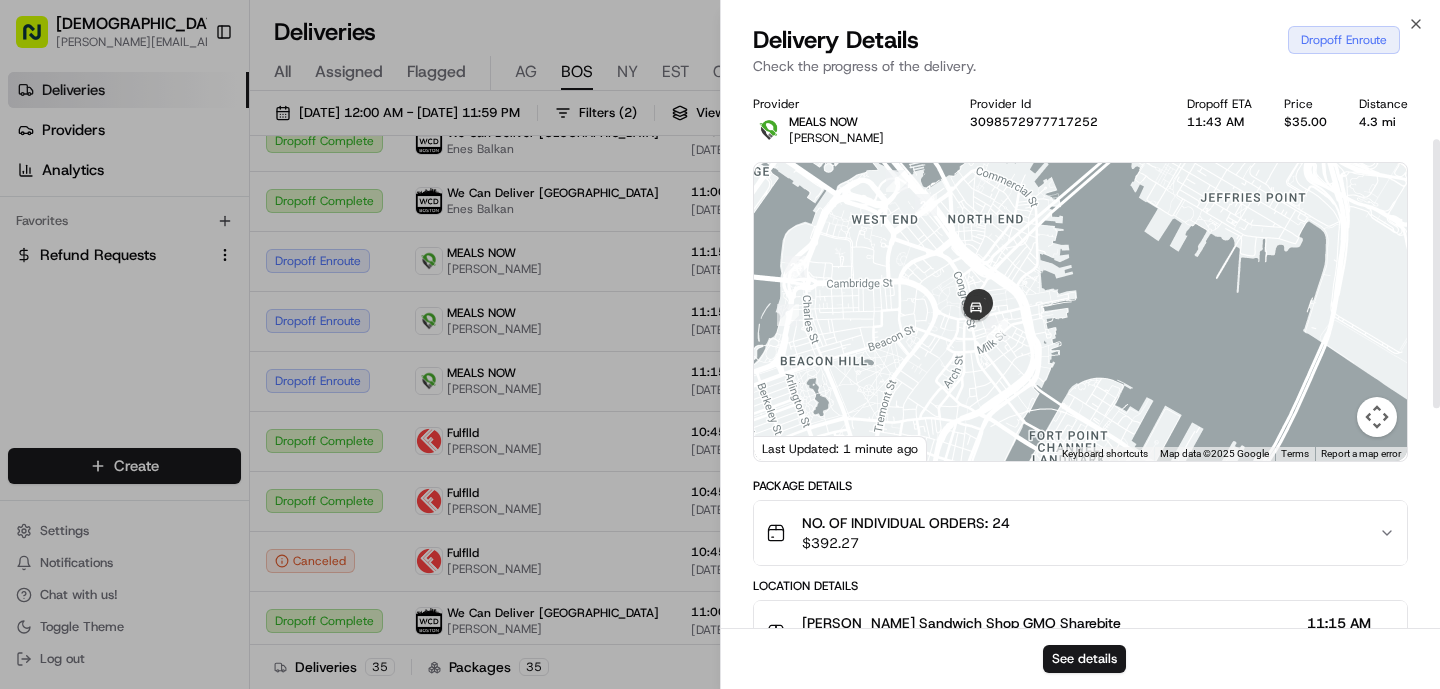 scroll, scrollTop: 558, scrollLeft: 0, axis: vertical 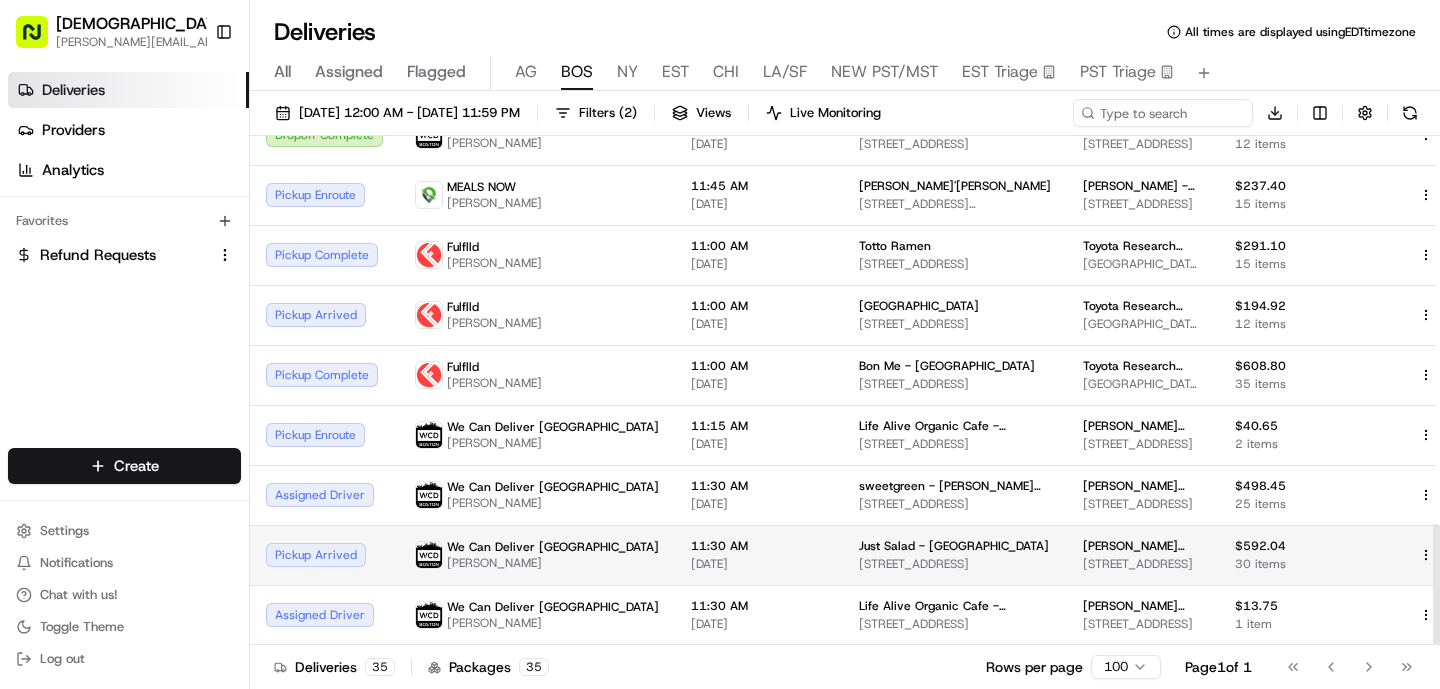 click on "11:30 AM 07/14/2025" at bounding box center (759, 555) 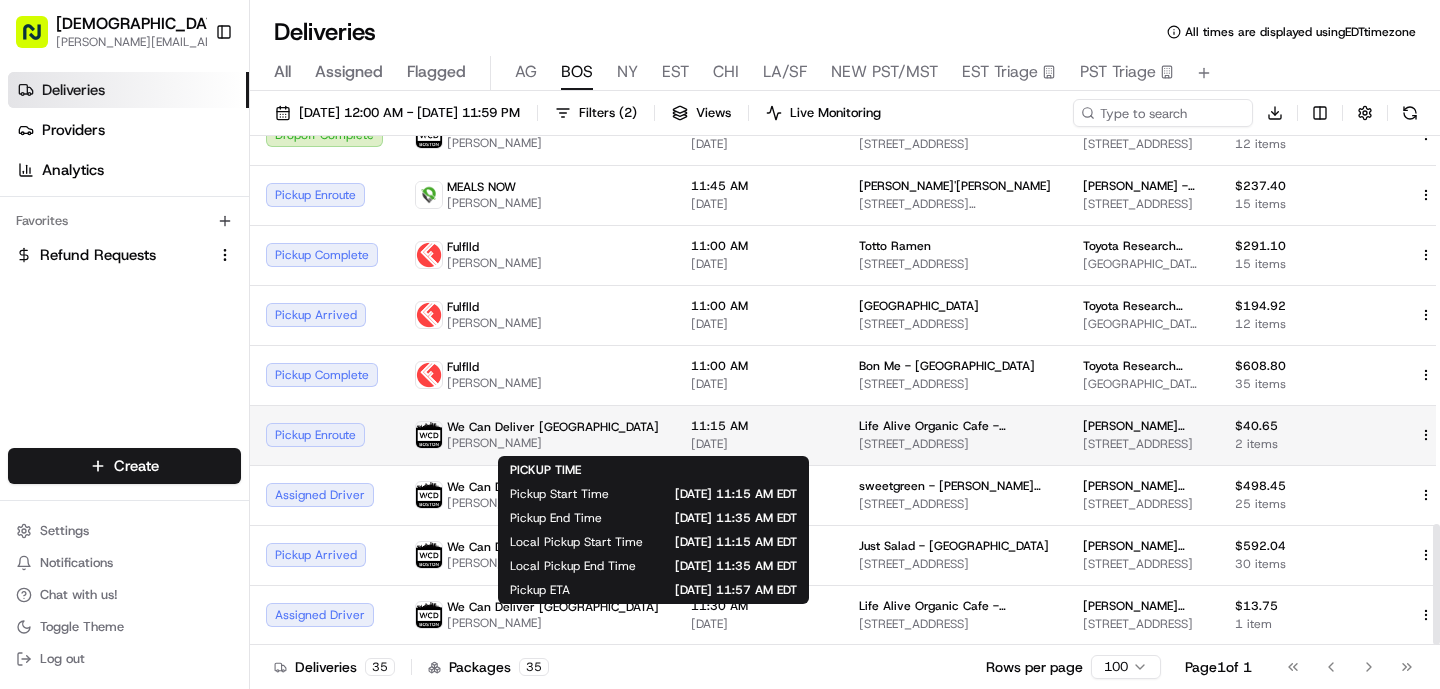 click on "11:15 AM" at bounding box center [759, 426] 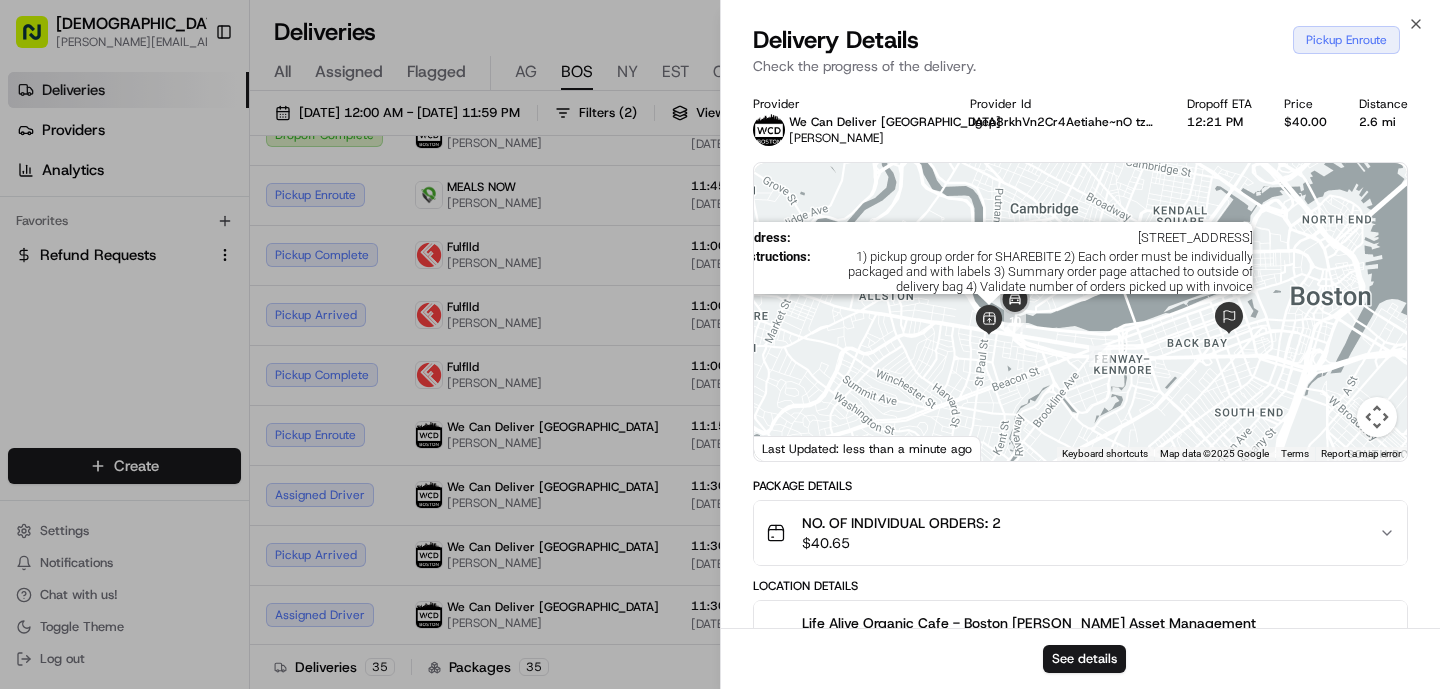 drag, startPoint x: 982, startPoint y: 224, endPoint x: 979, endPoint y: 323, distance: 99.04544 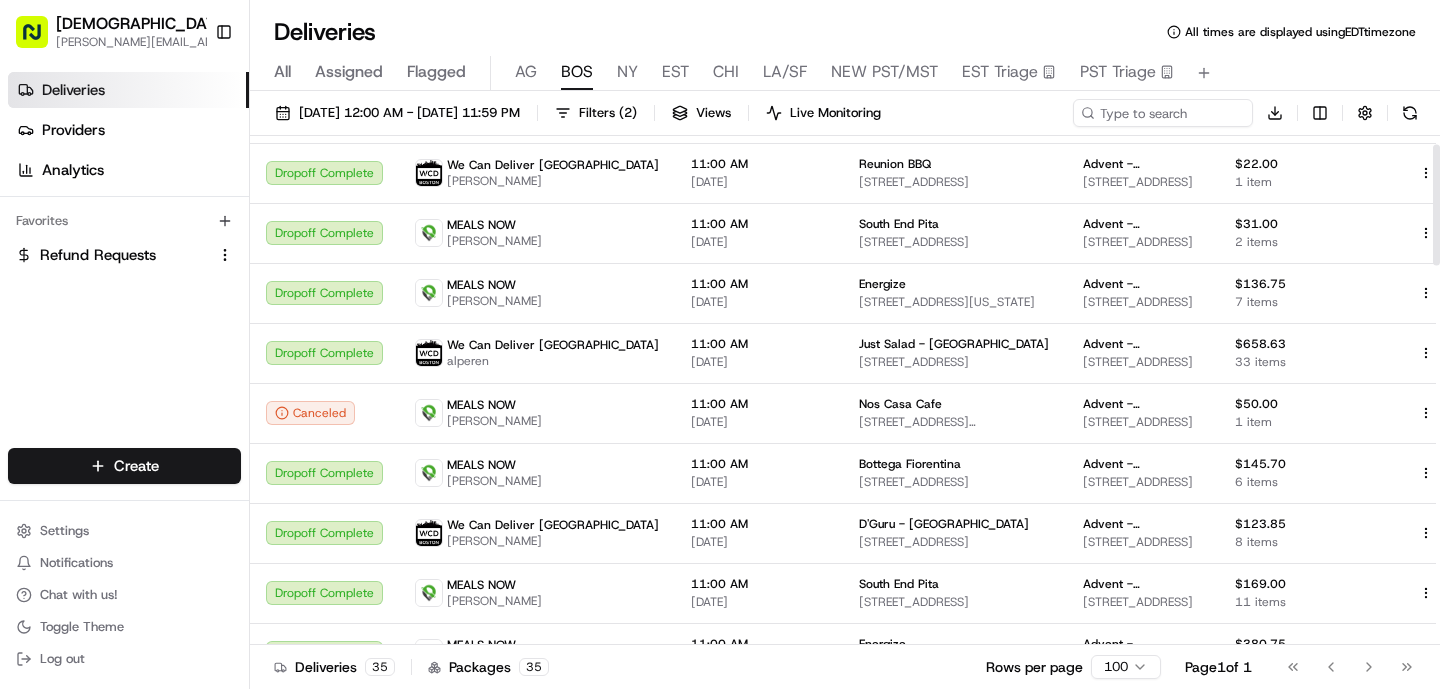 scroll, scrollTop: 0, scrollLeft: 0, axis: both 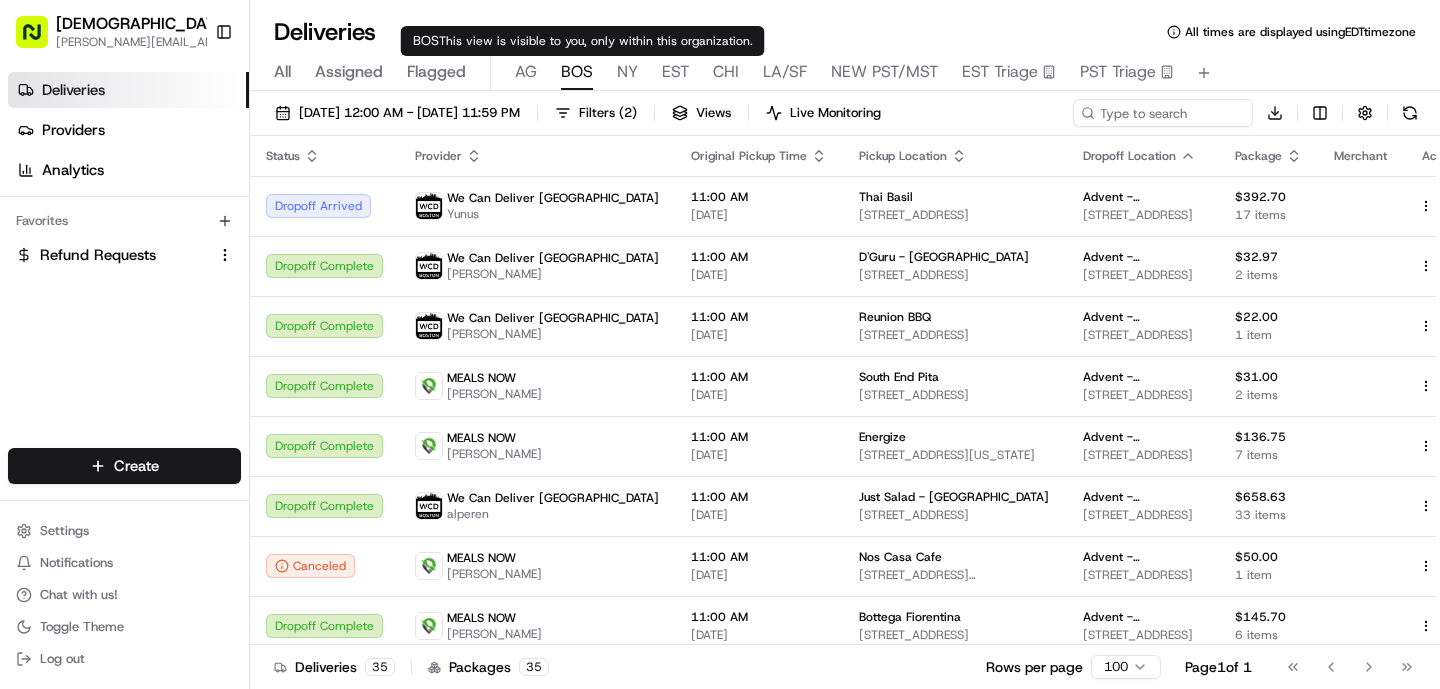 click on "All Assigned Flagged [PERSON_NAME] NY EST CHI LA/SF NEW PST/MST EST Triage  PST Triage" at bounding box center (845, 73) 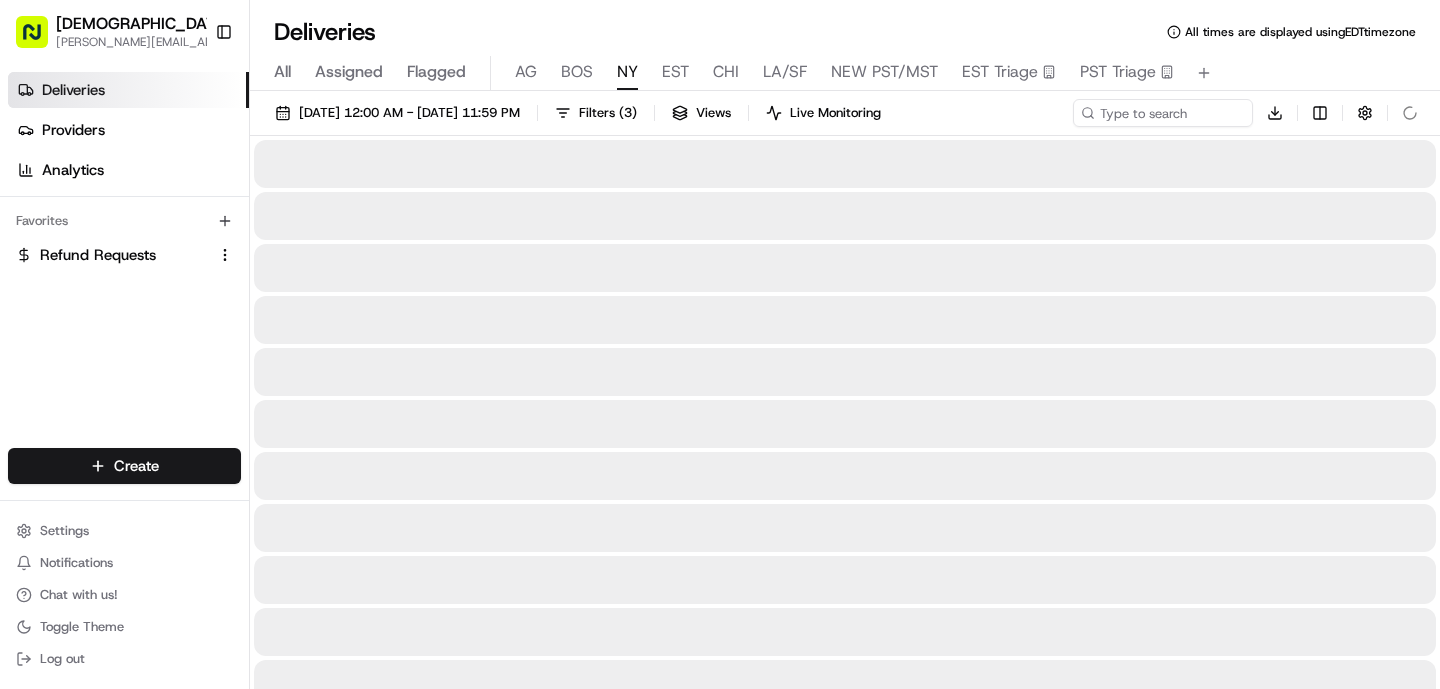 click on "NY" at bounding box center [627, 72] 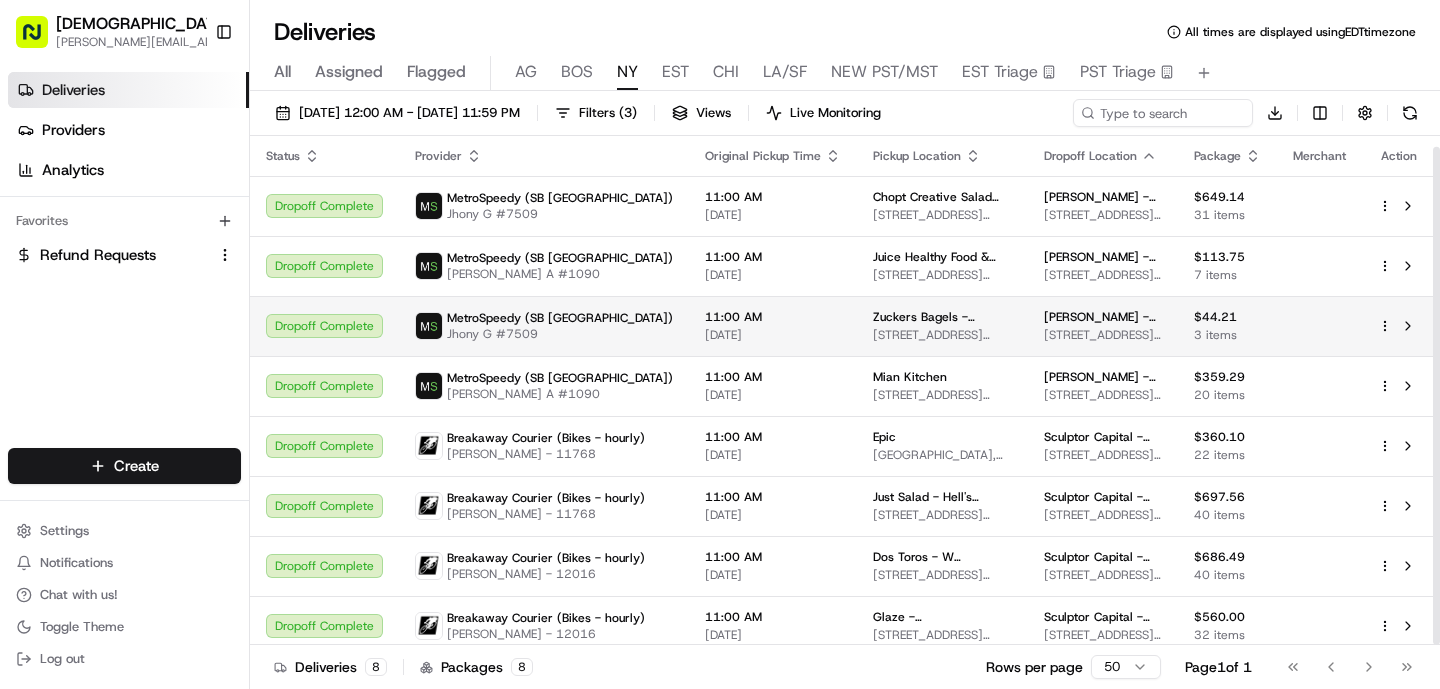 scroll, scrollTop: 11, scrollLeft: 0, axis: vertical 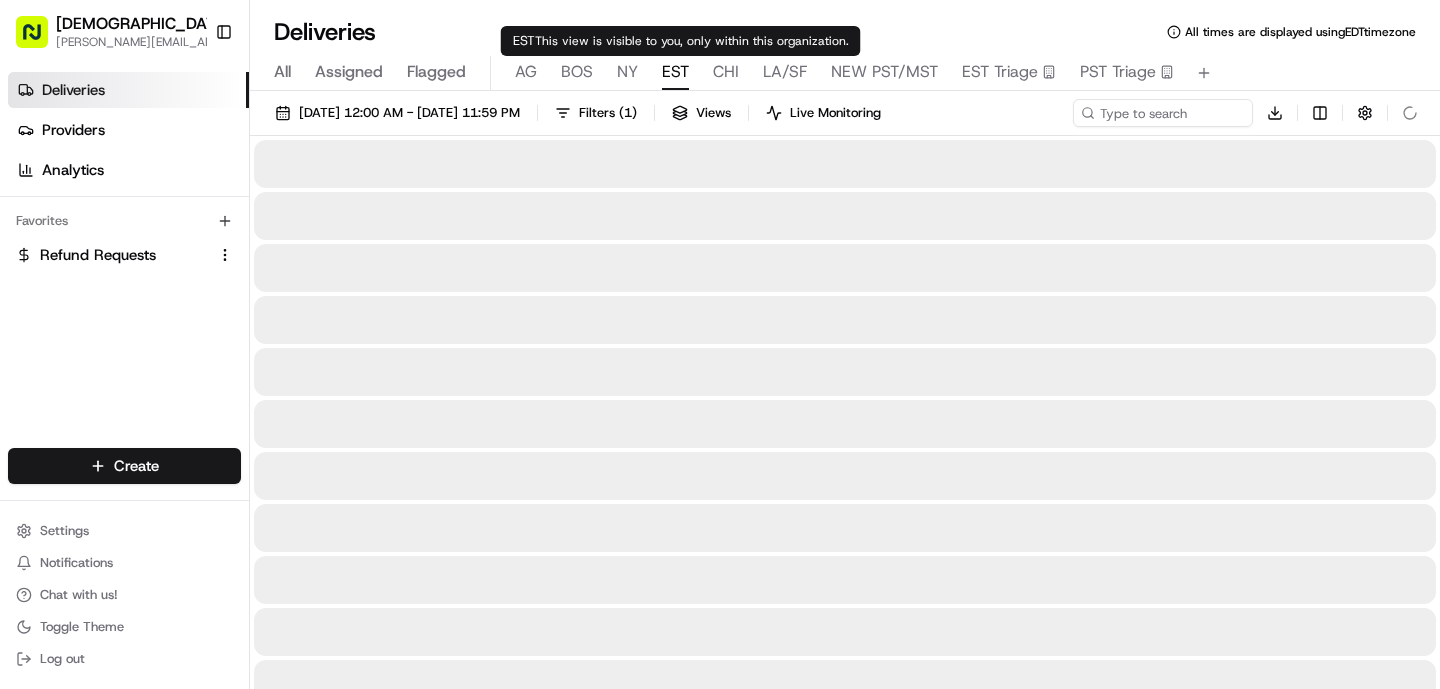 click on "EST" at bounding box center [675, 72] 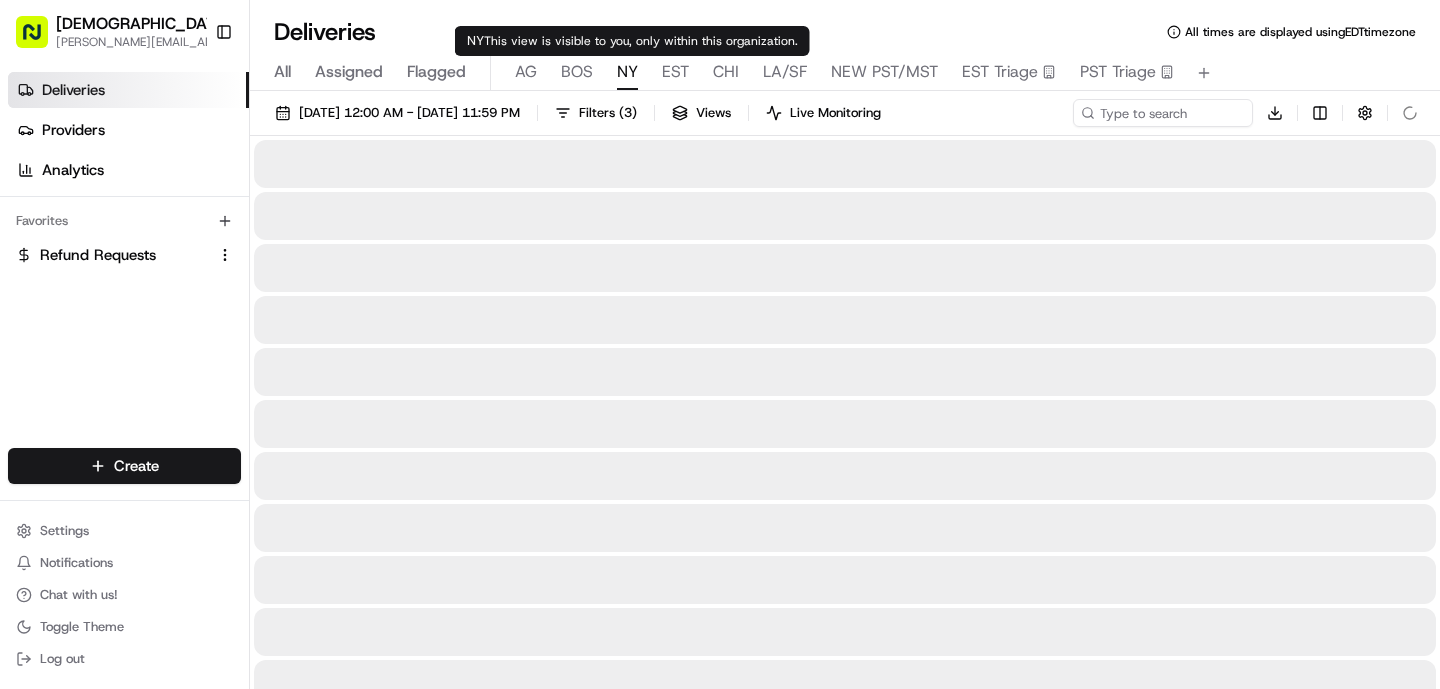 click on "NY" at bounding box center [627, 72] 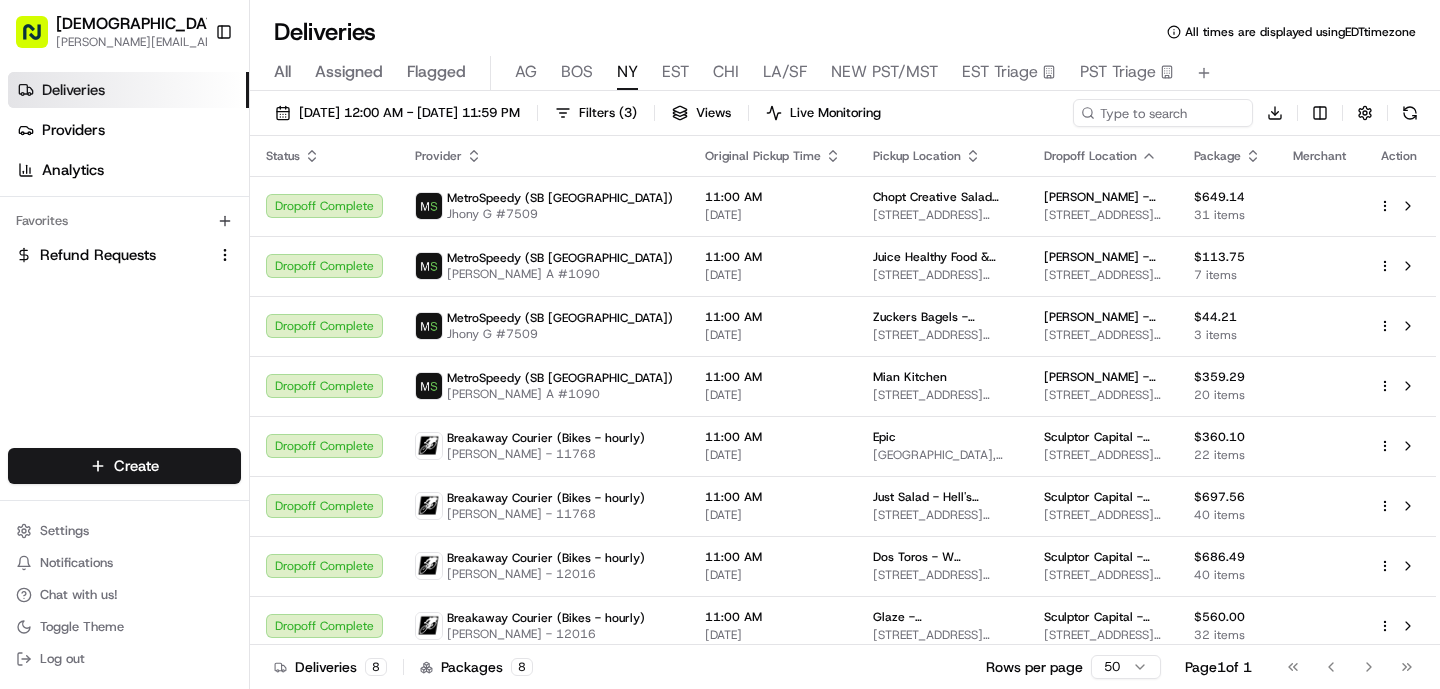 click on "BOS" at bounding box center [577, 72] 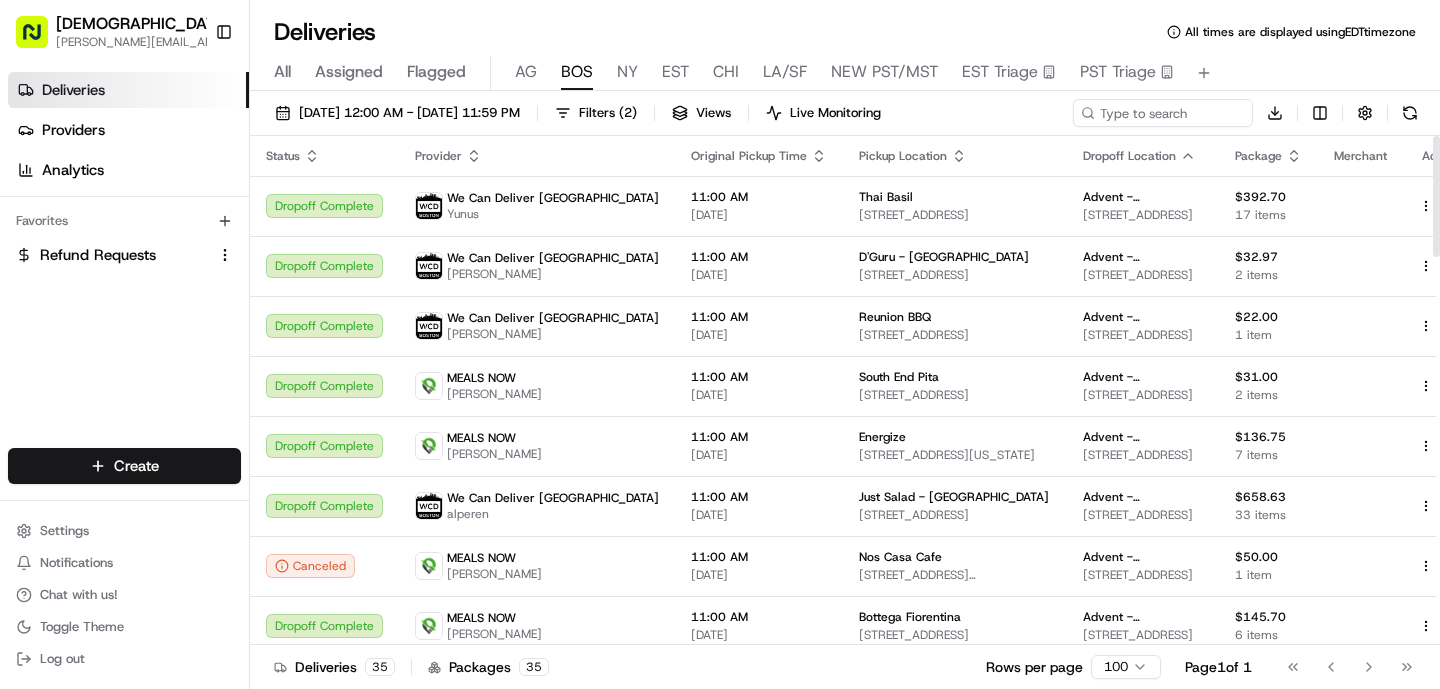 click on "AG" at bounding box center [526, 72] 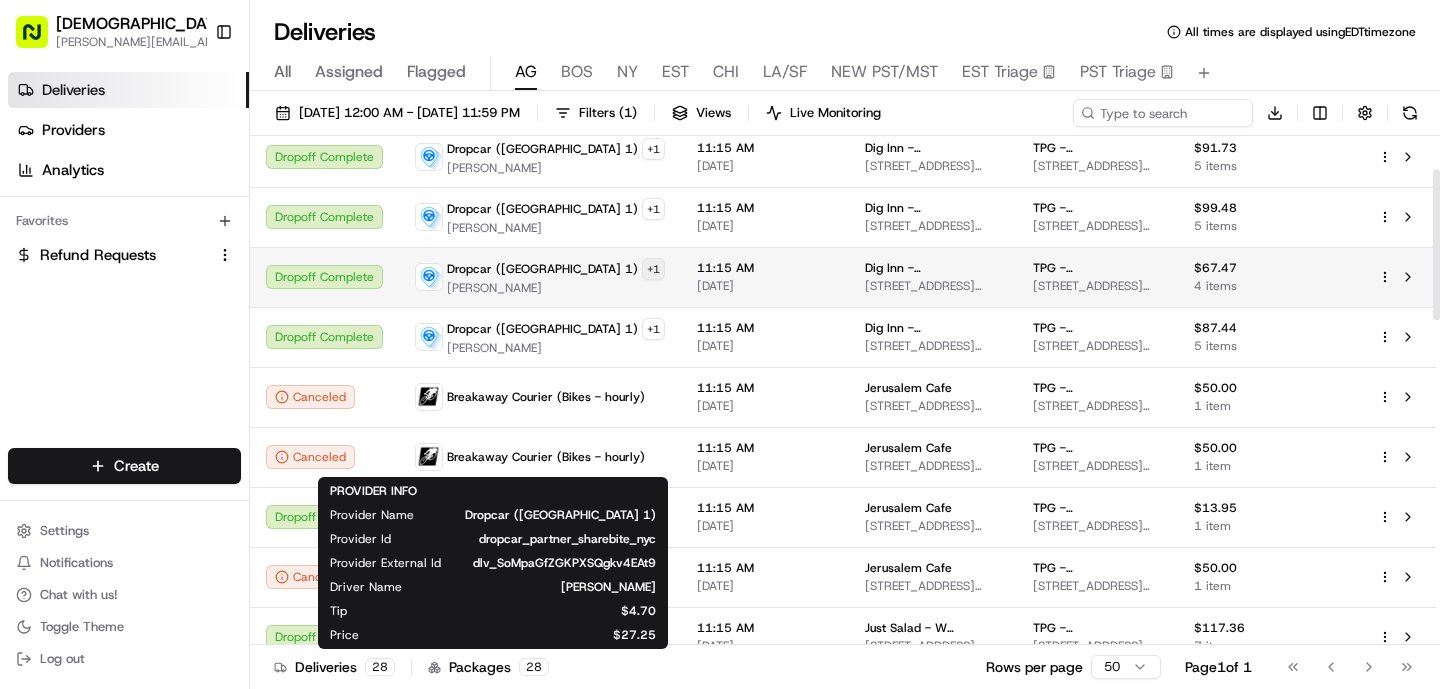 scroll, scrollTop: 627, scrollLeft: 0, axis: vertical 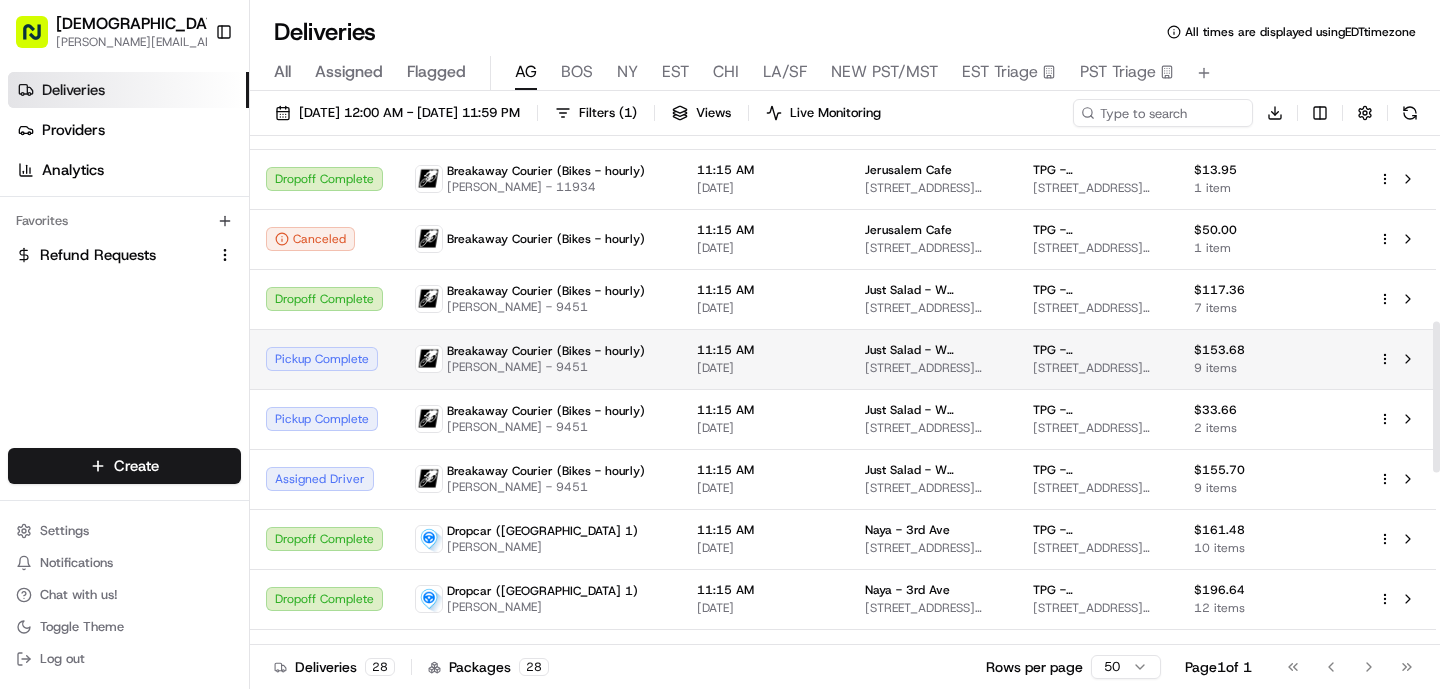 click on "Breakaway Courier (Bikes - hourly) [PERSON_NAME] - 9451" at bounding box center [540, 359] 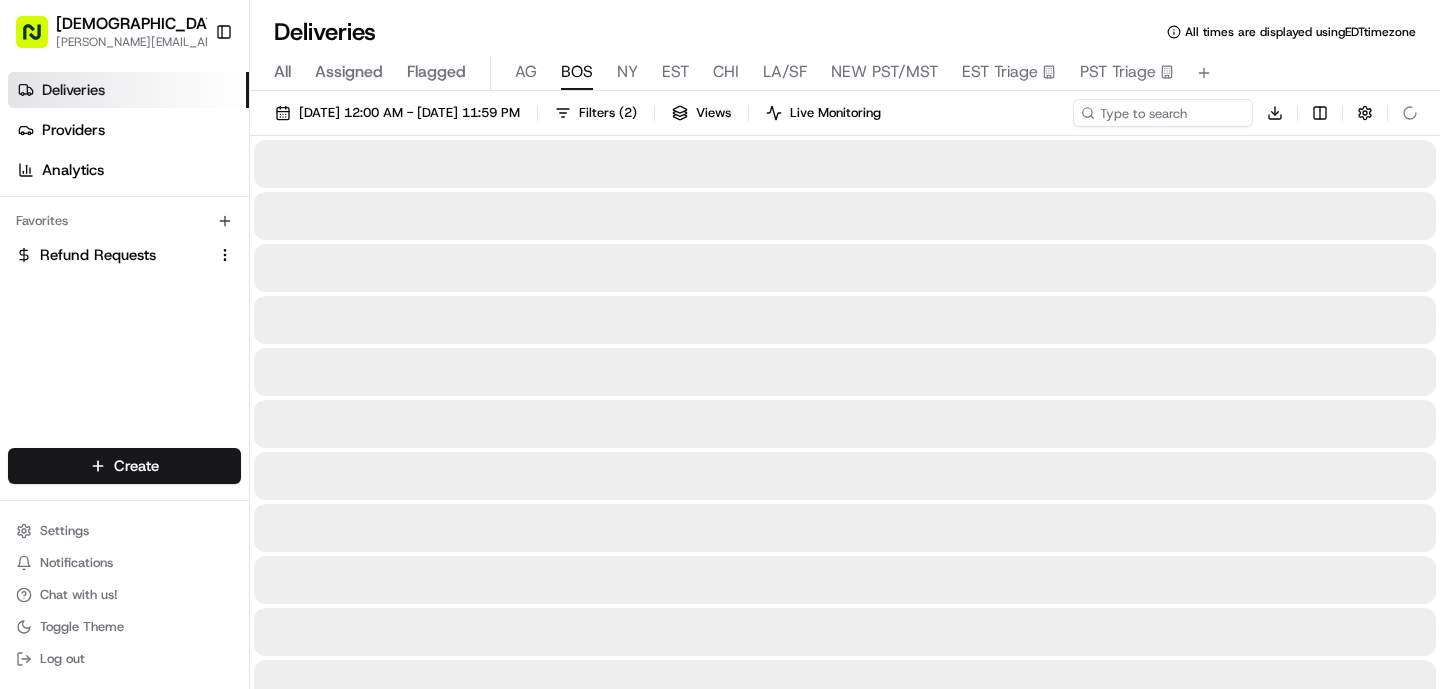 click on "BOS" at bounding box center [577, 73] 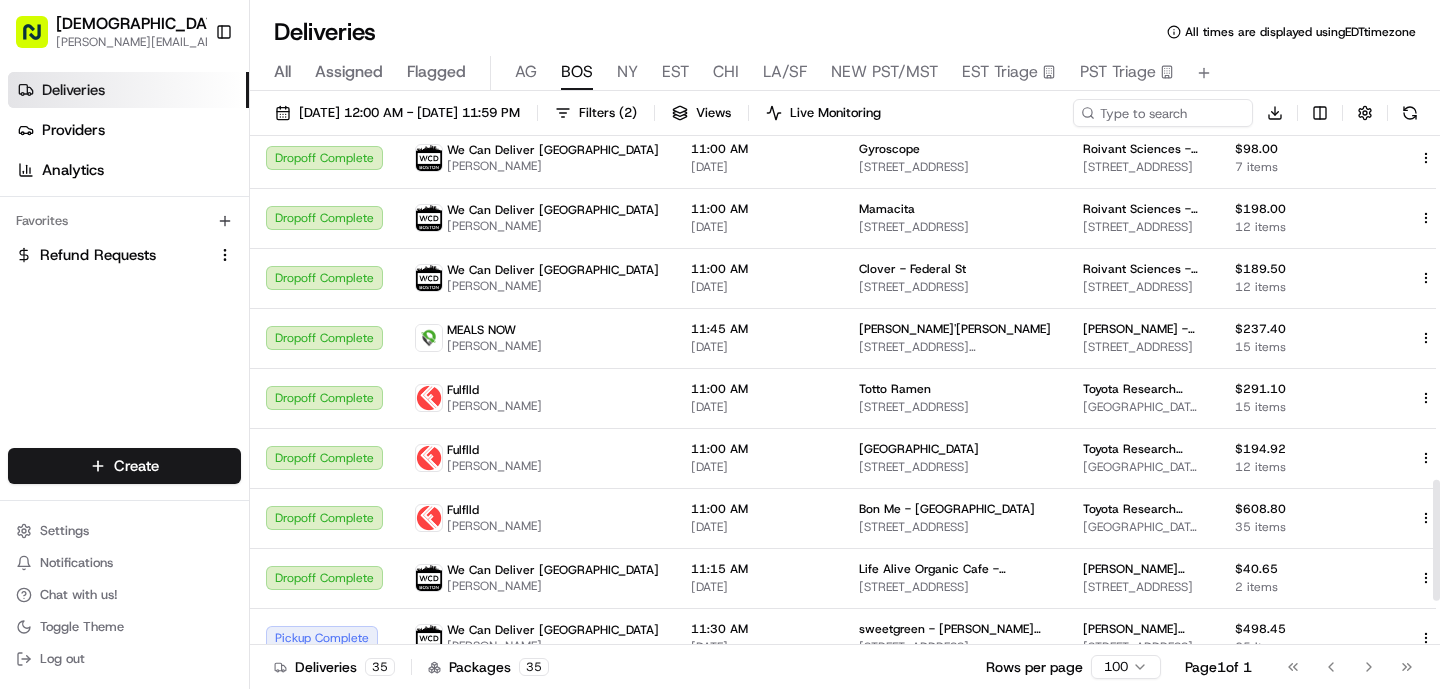 scroll, scrollTop: 1554, scrollLeft: 0, axis: vertical 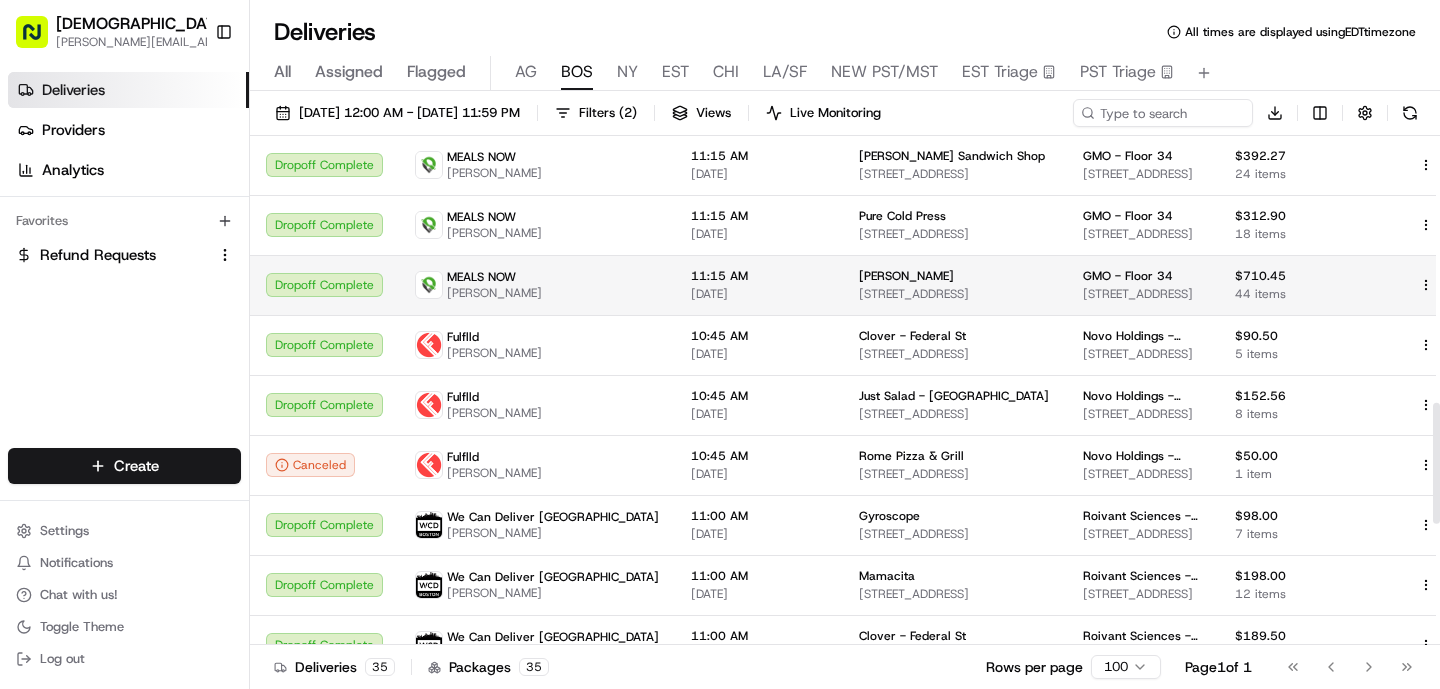 click on "11:15 AM" at bounding box center (759, 276) 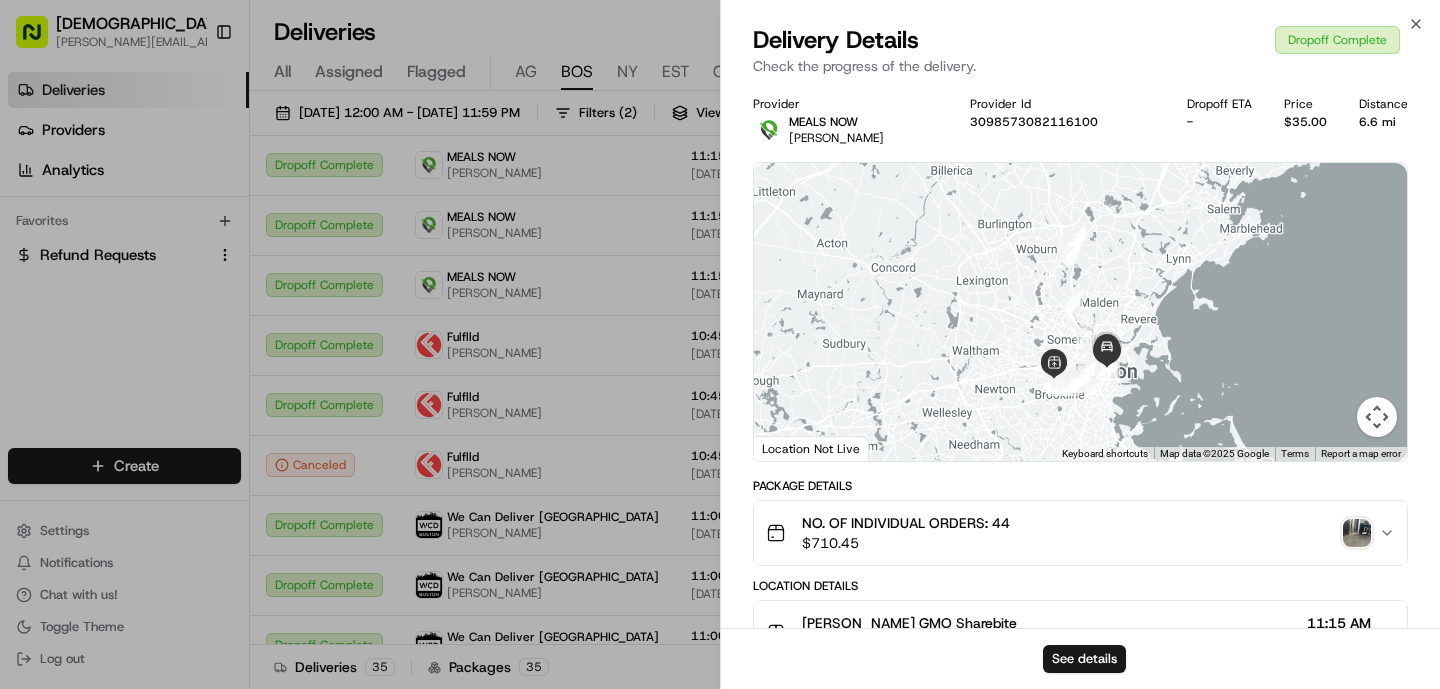 scroll, scrollTop: 654, scrollLeft: 0, axis: vertical 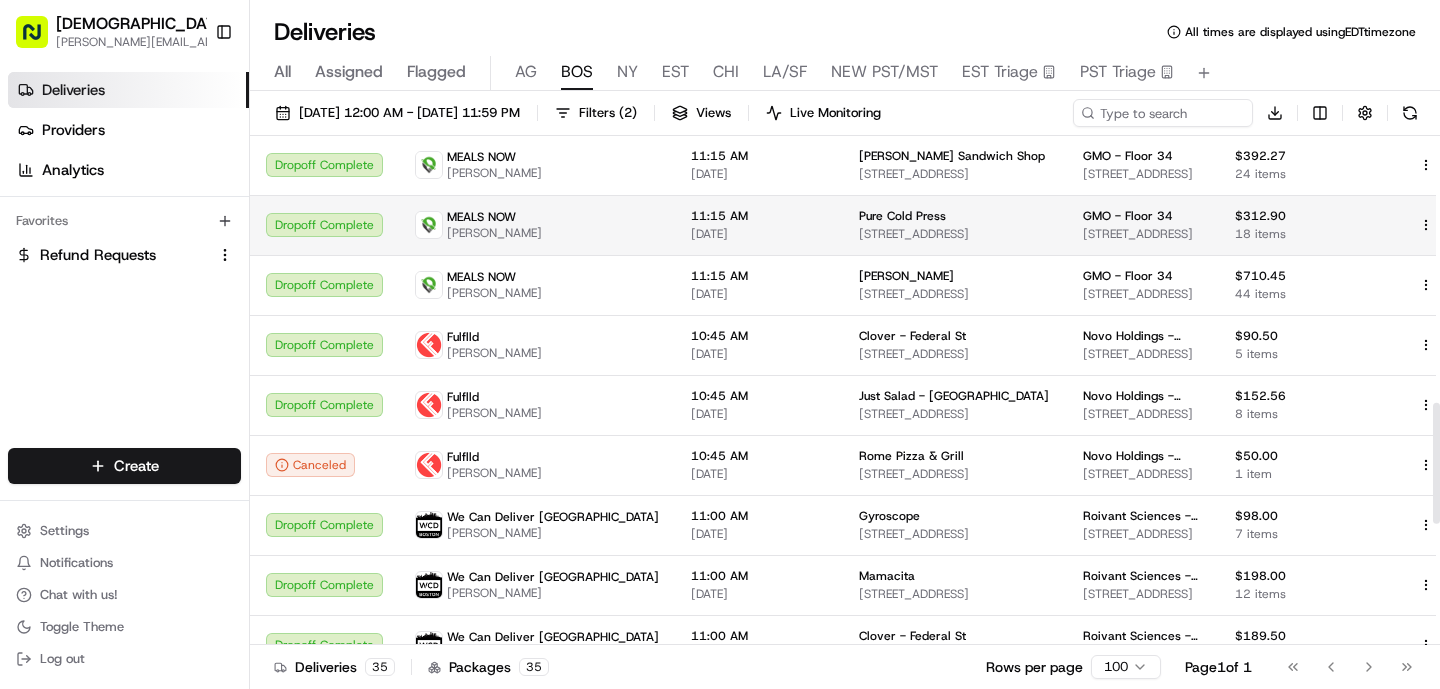 click on "[PERSON_NAME]" at bounding box center (494, 233) 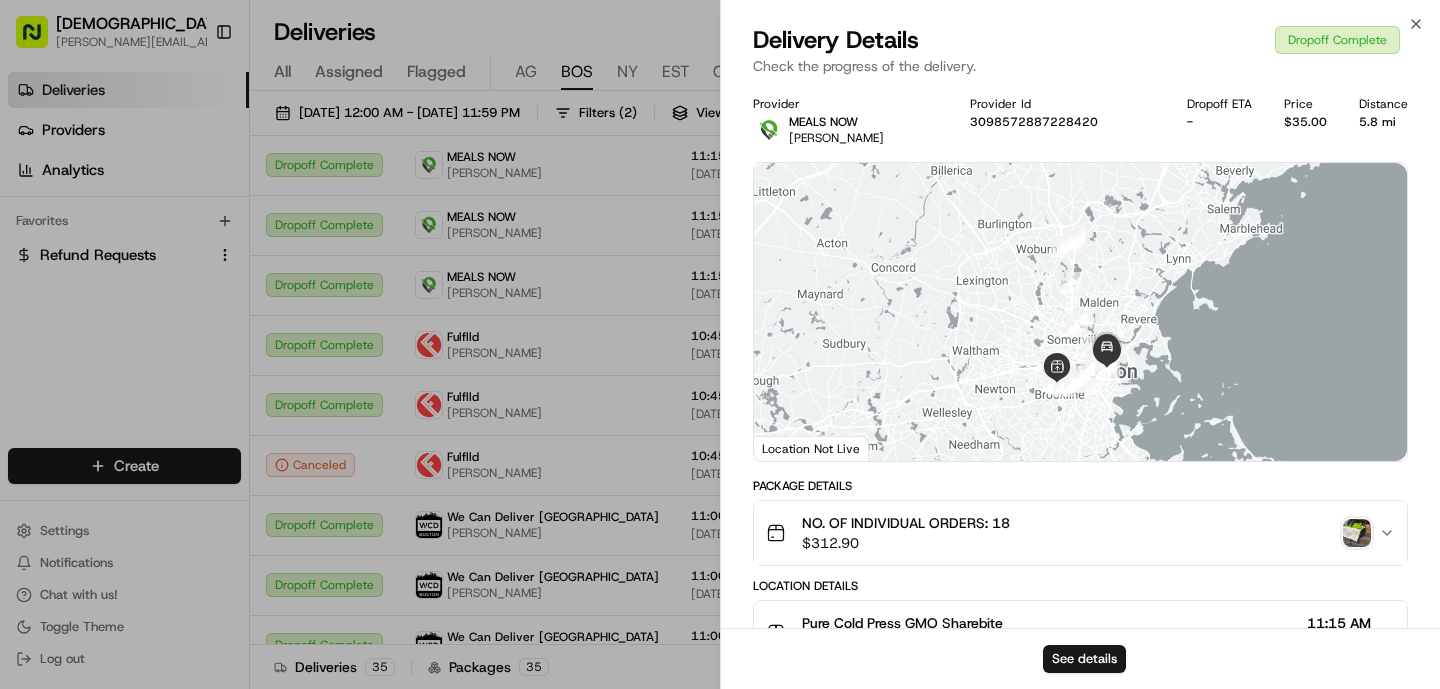 scroll, scrollTop: 654, scrollLeft: 0, axis: vertical 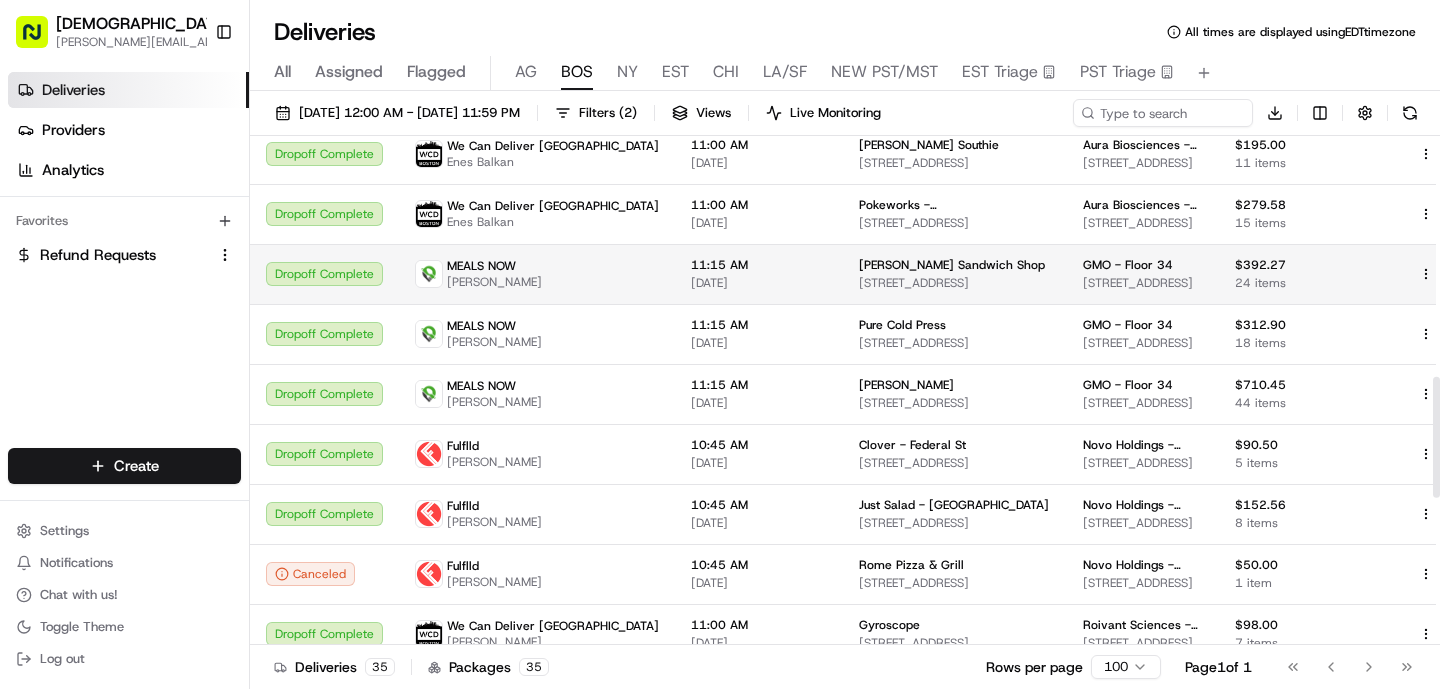 click on "MEALS NOW" at bounding box center [481, 266] 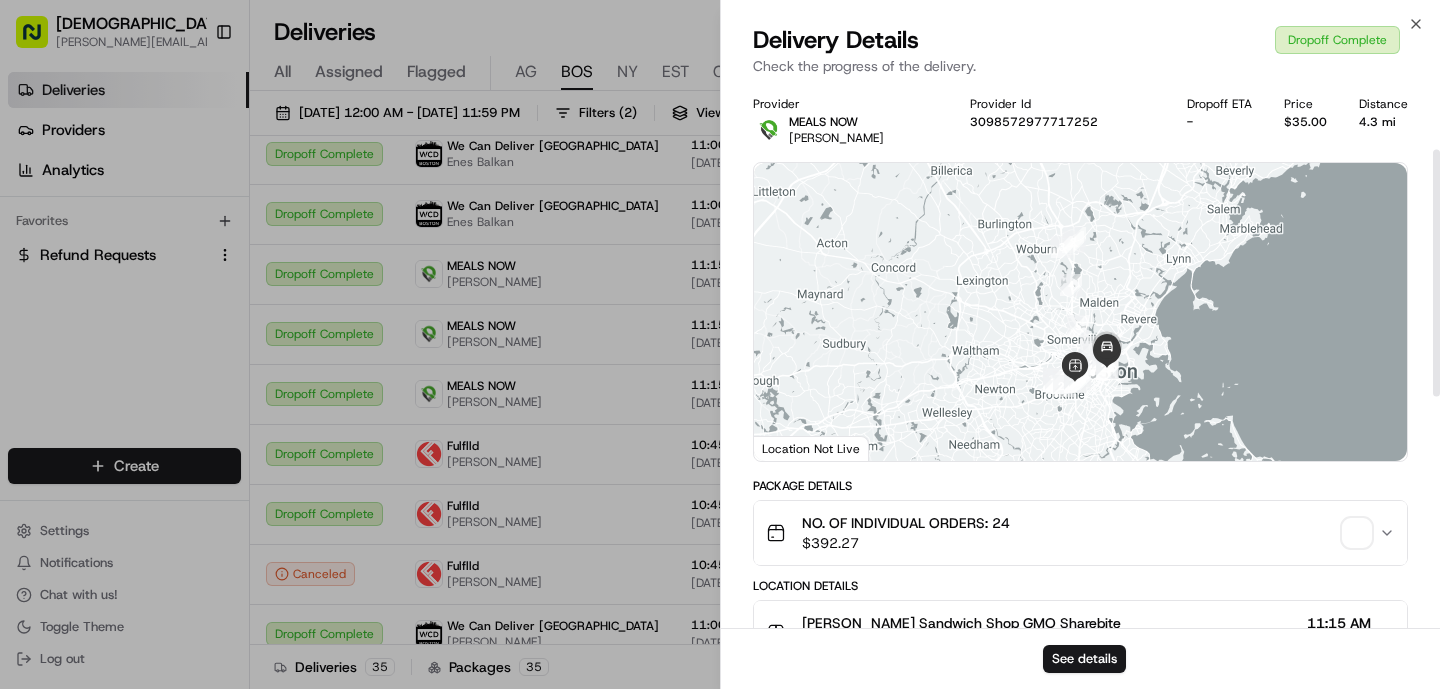 scroll, scrollTop: 654, scrollLeft: 0, axis: vertical 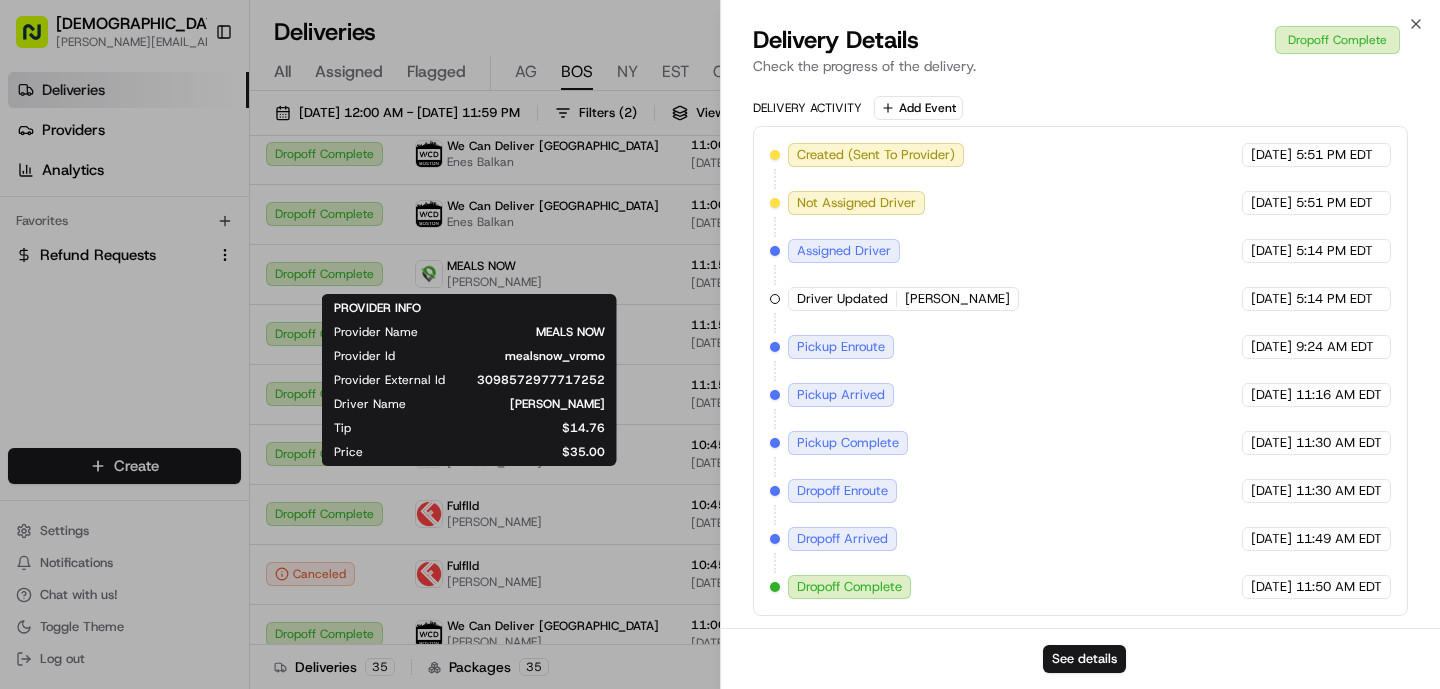 click on "PROVIDER INFO Provider Name MEALS NOW Provider Id mealsnow_vromo Provider External Id 3098572977717252 Driver Name Sedat Guclu Tip $14.76 Price $35.00" at bounding box center (469, 380) 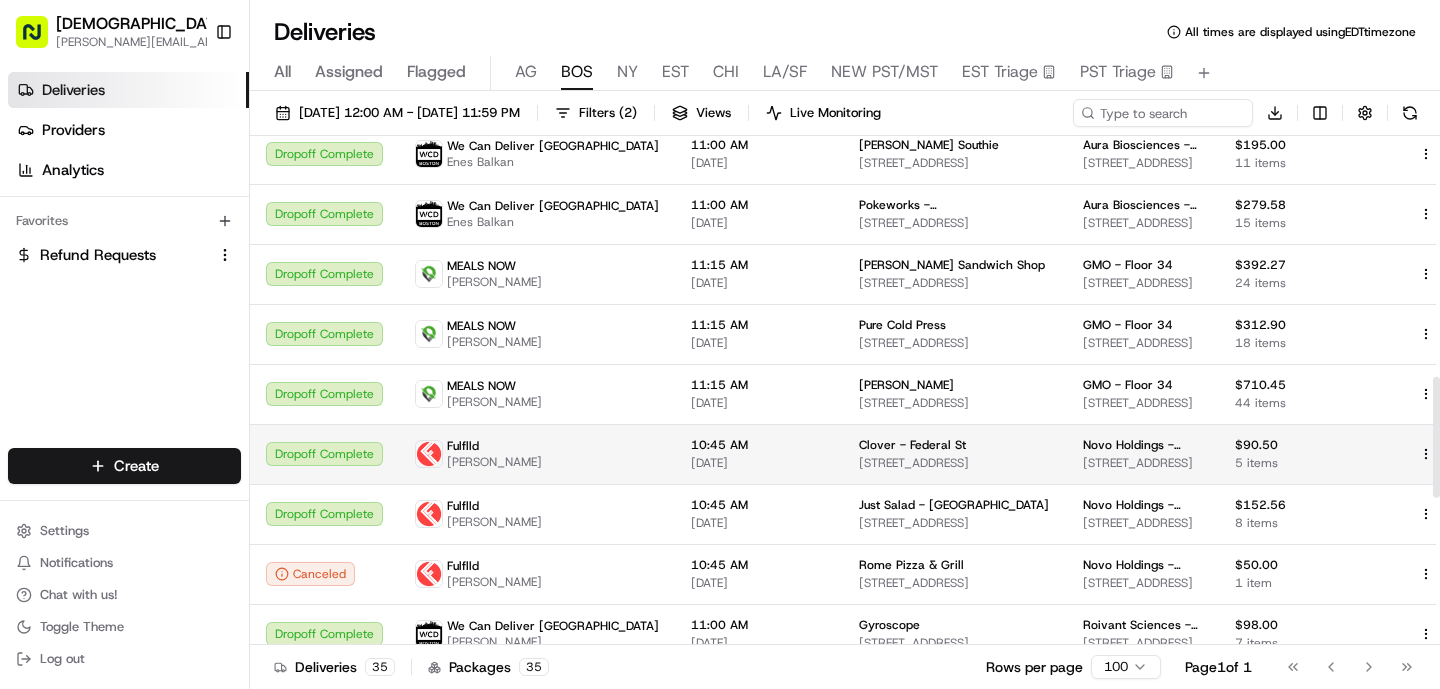 scroll, scrollTop: 1631, scrollLeft: 0, axis: vertical 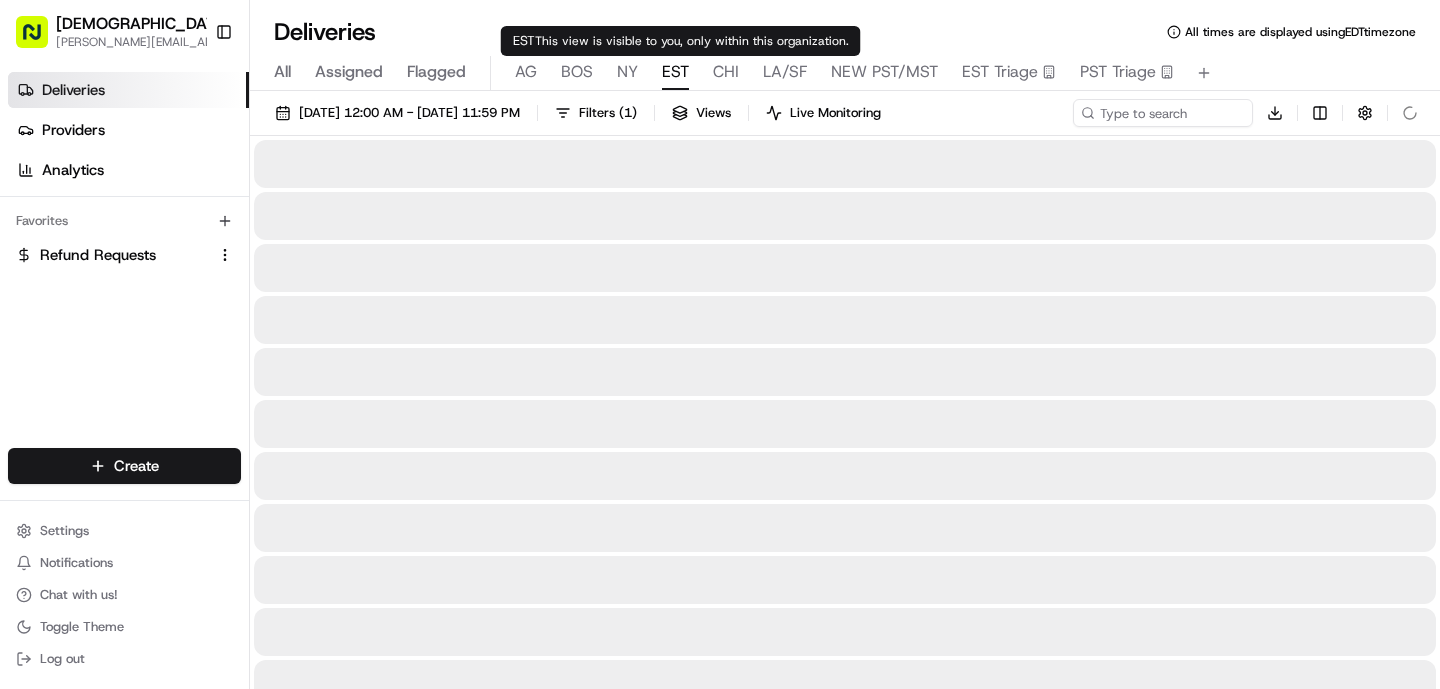 click on "EST" at bounding box center (675, 72) 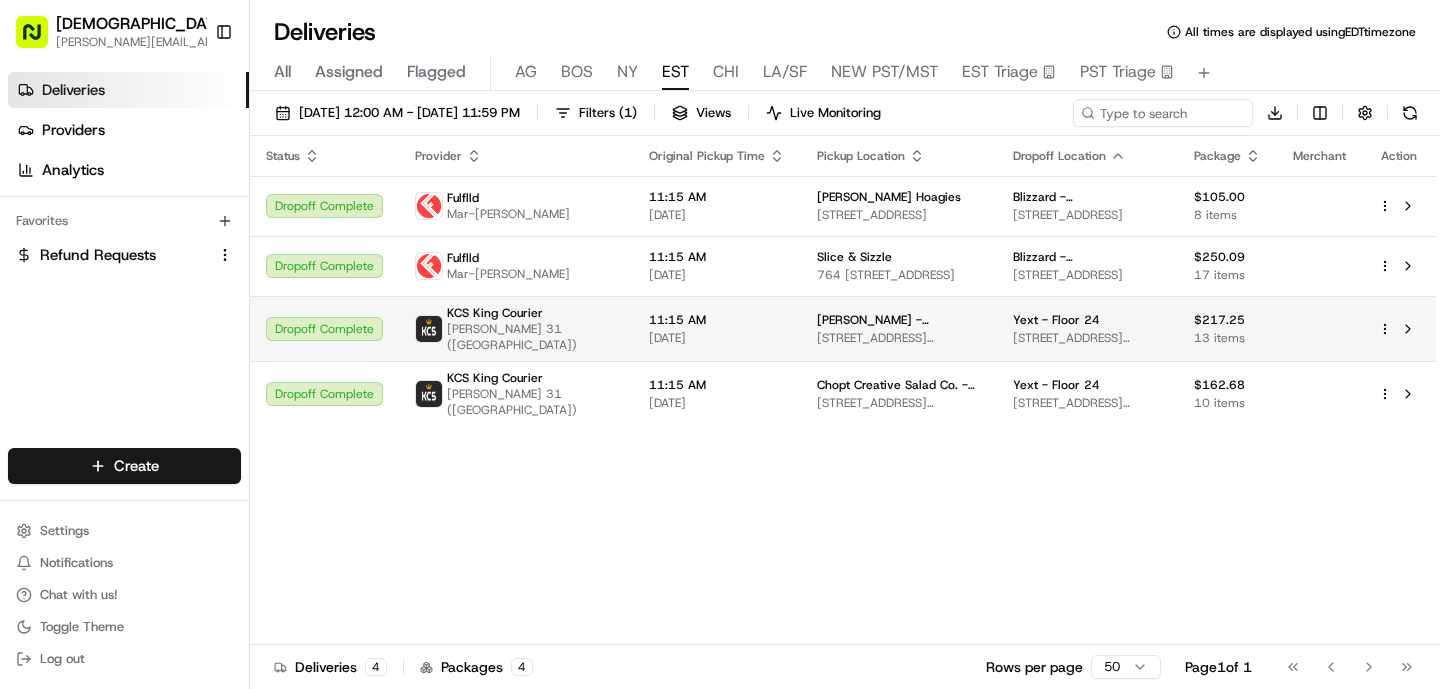 click on "[DATE]" at bounding box center [717, 338] 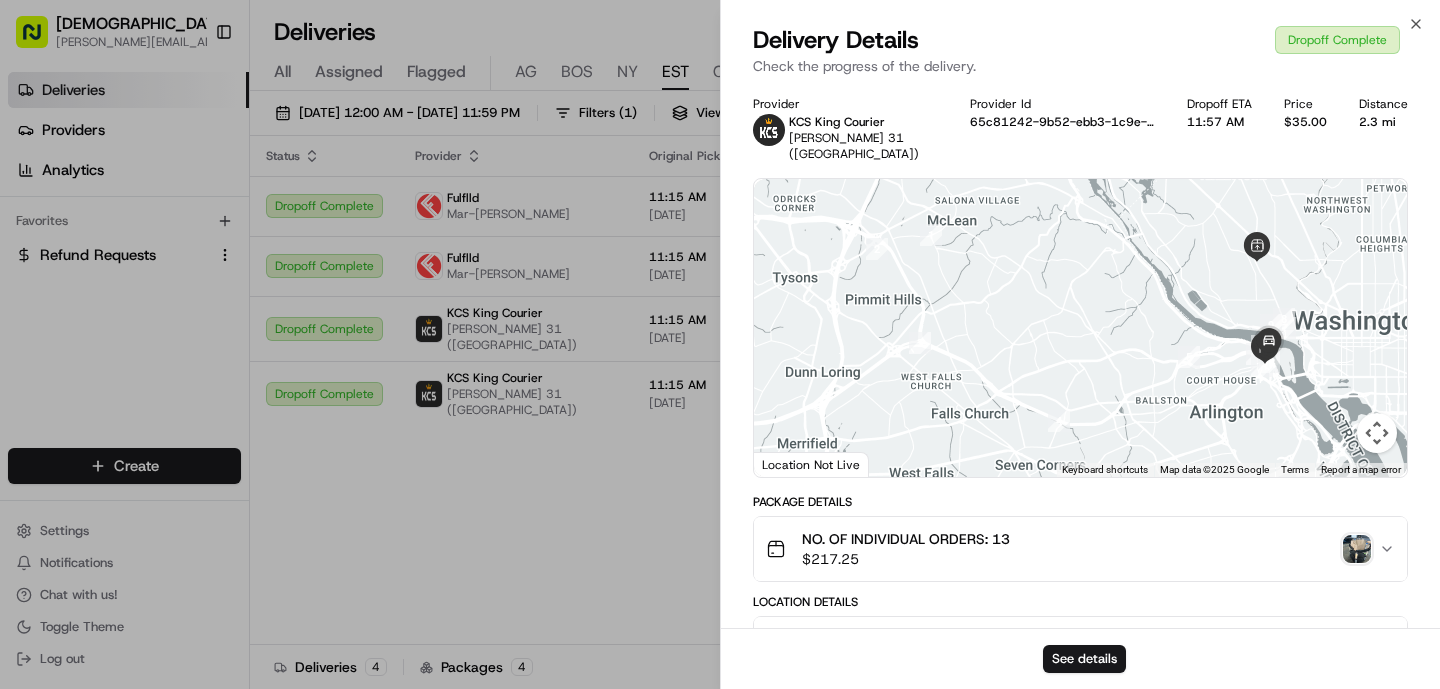 click on "NO. OF INDIVIDUAL ORDERS: 13 $ 217.25" at bounding box center (1072, 549) 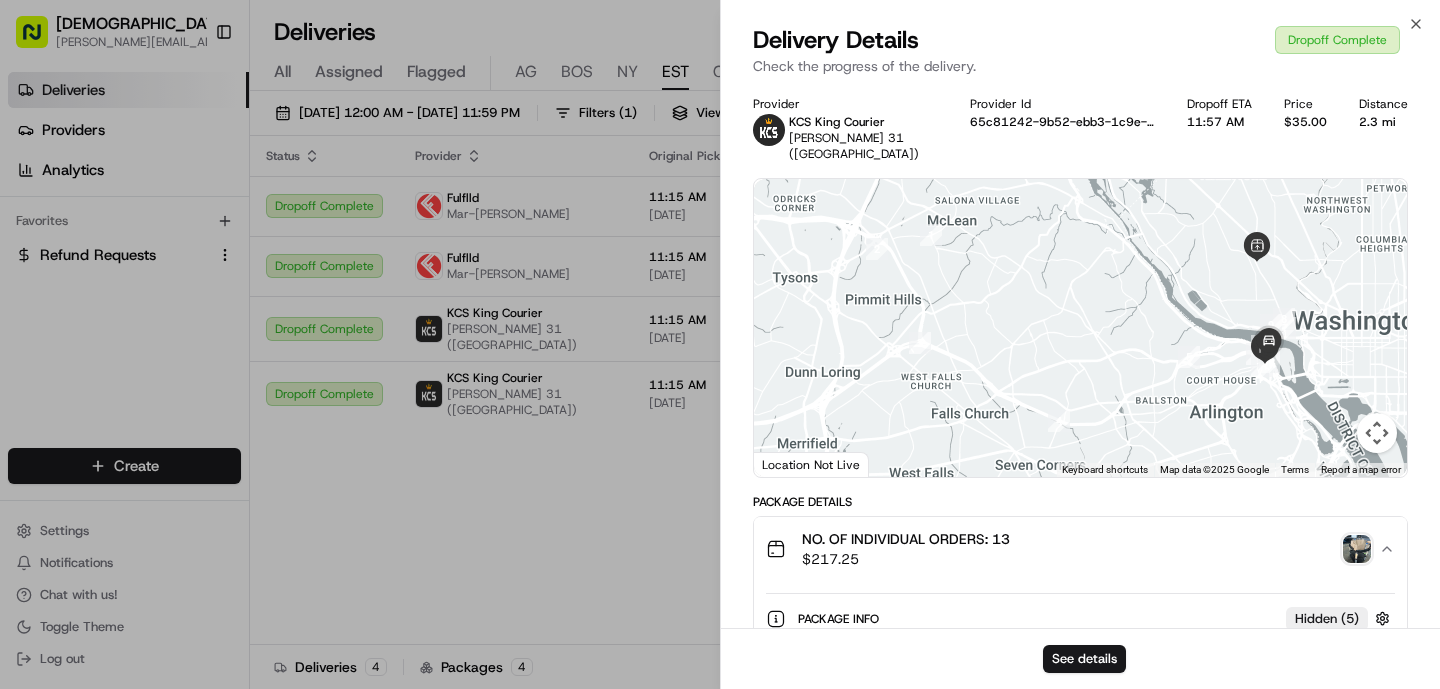 click at bounding box center [1357, 549] 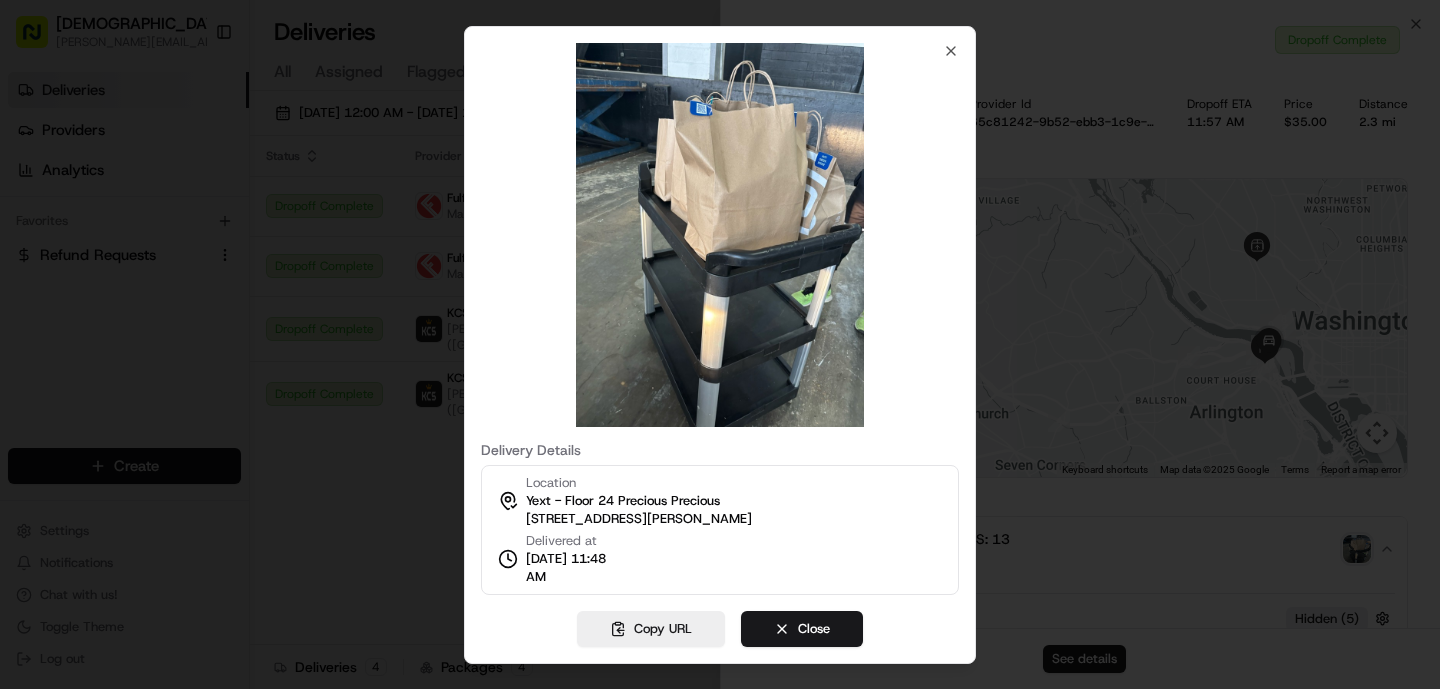 click at bounding box center [720, 344] 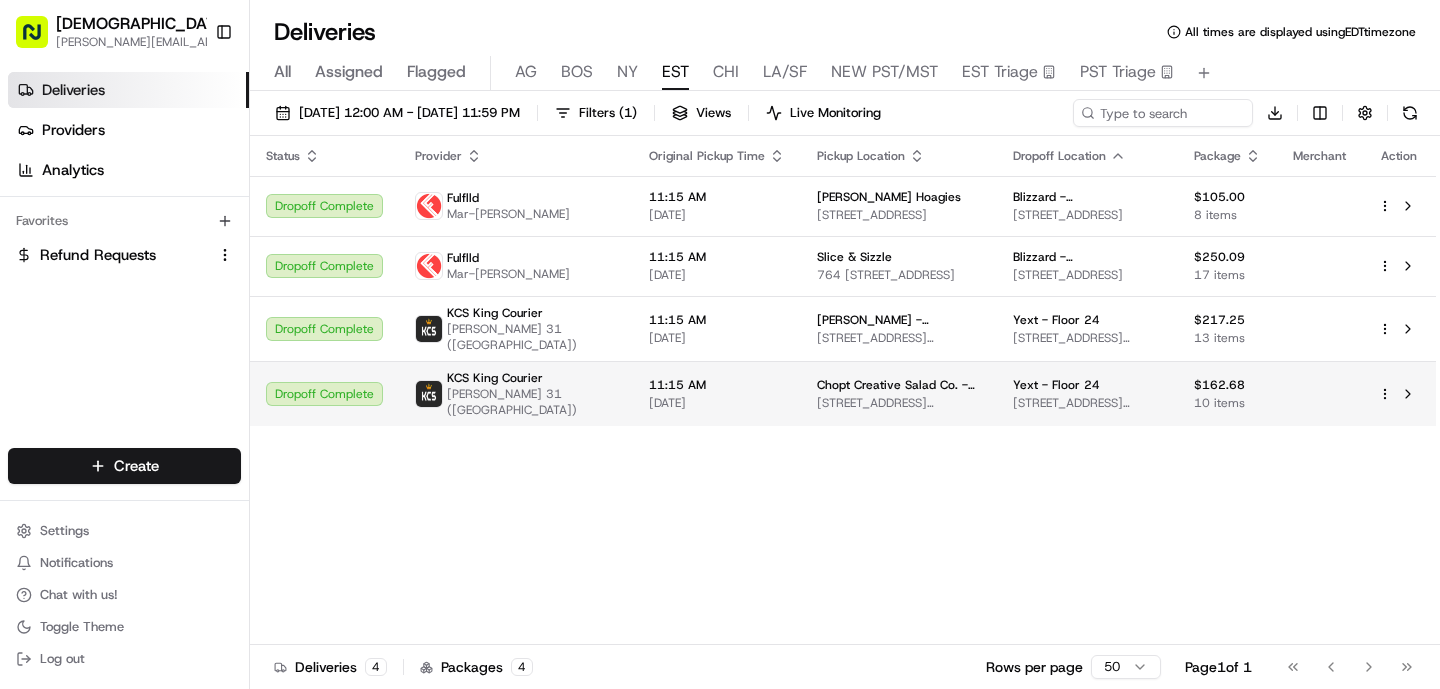 click on "[PERSON_NAME]  31 ([GEOGRAPHIC_DATA])" at bounding box center [532, 402] 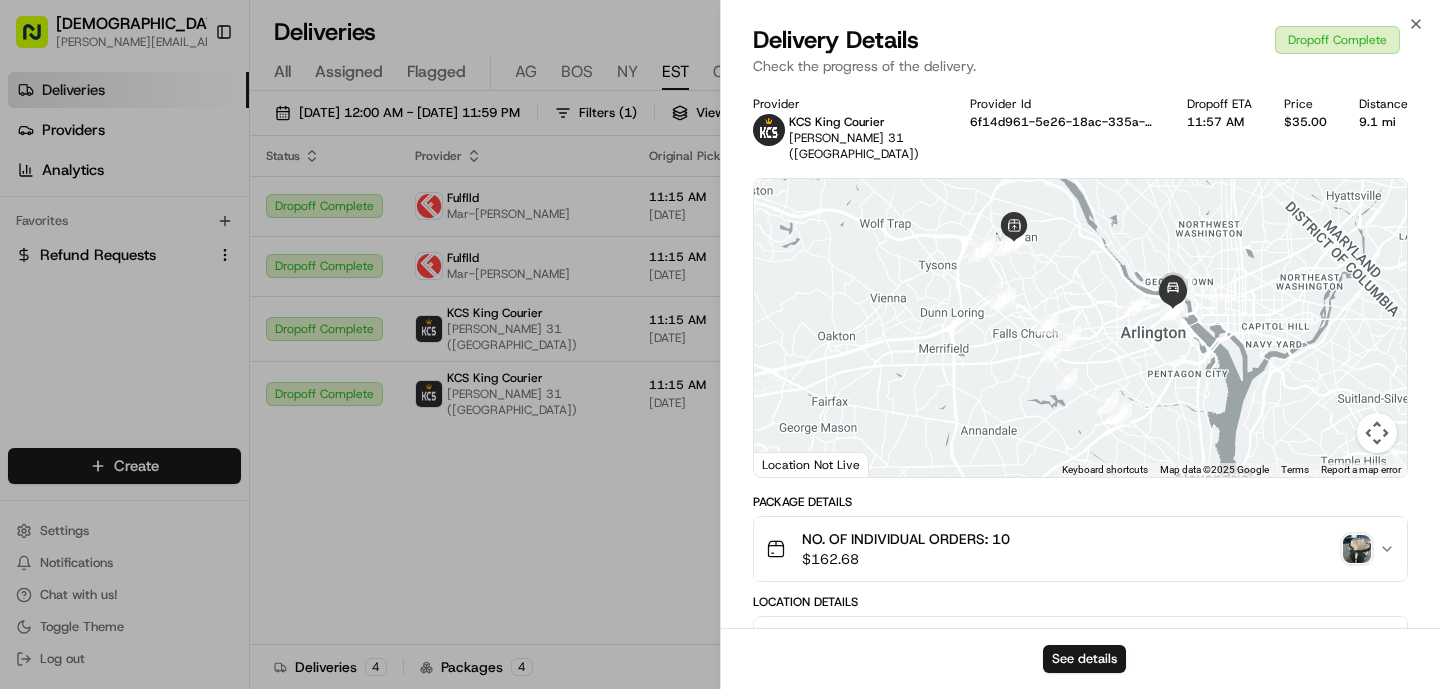 click at bounding box center (1357, 549) 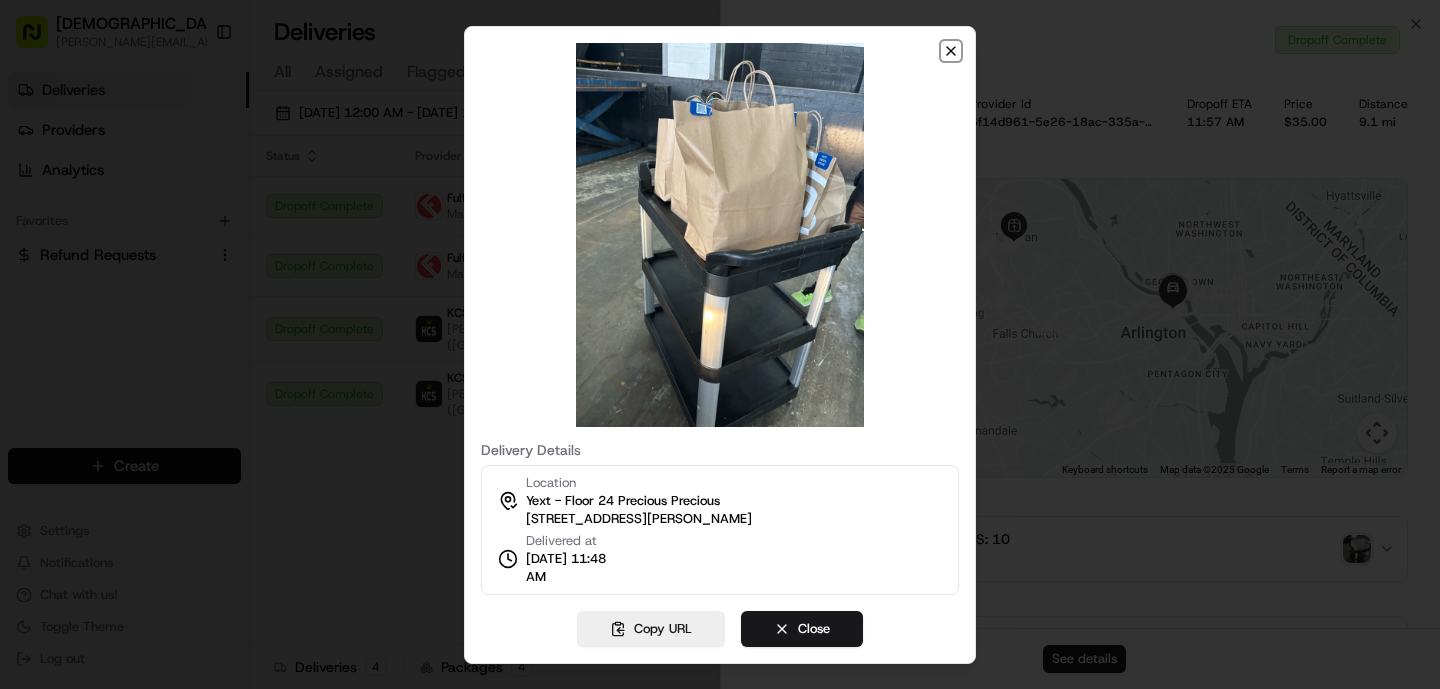 click 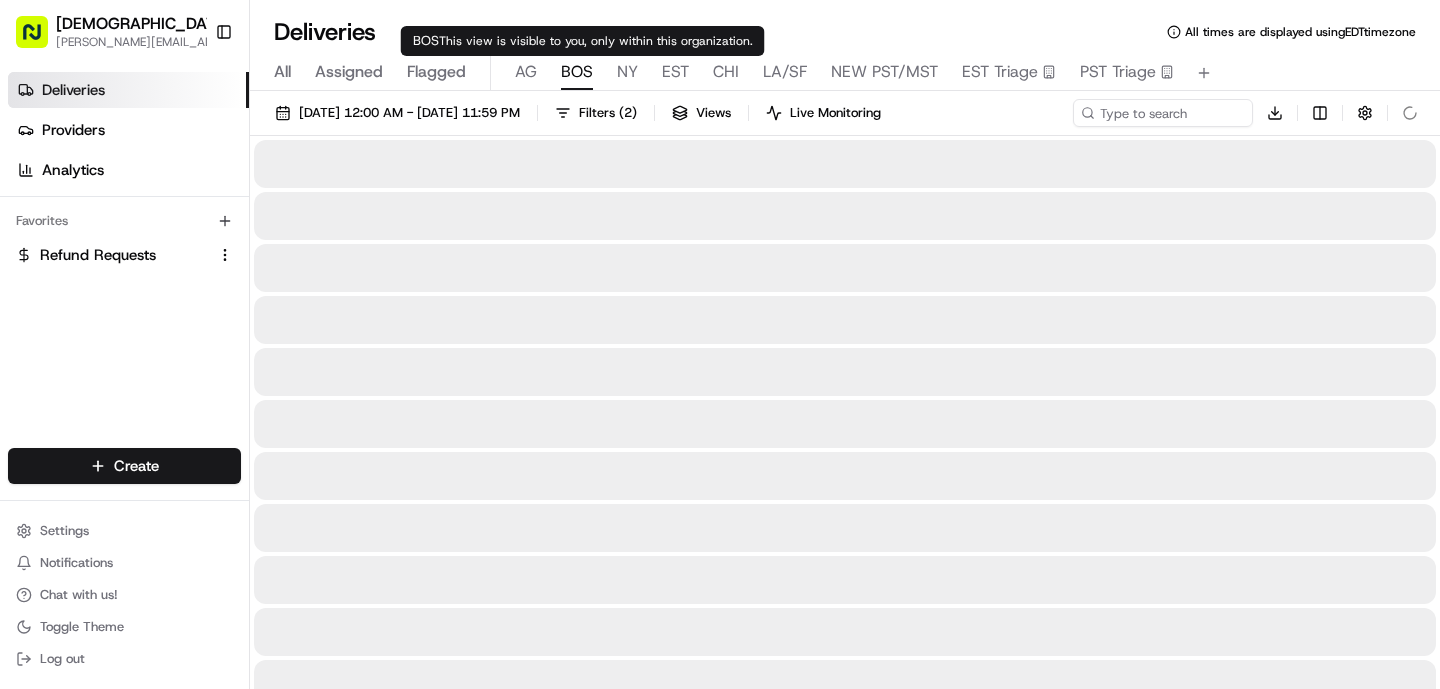 click on "BOS" at bounding box center [577, 72] 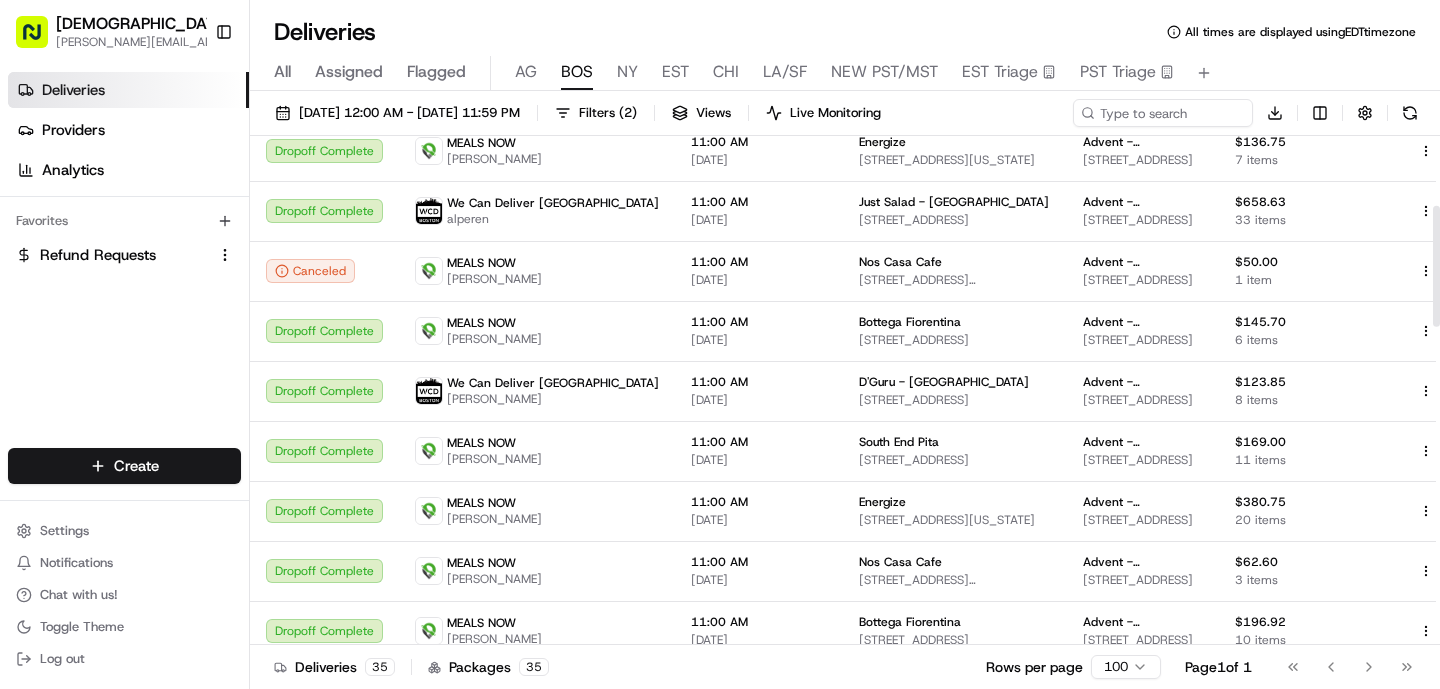 scroll, scrollTop: 303, scrollLeft: 0, axis: vertical 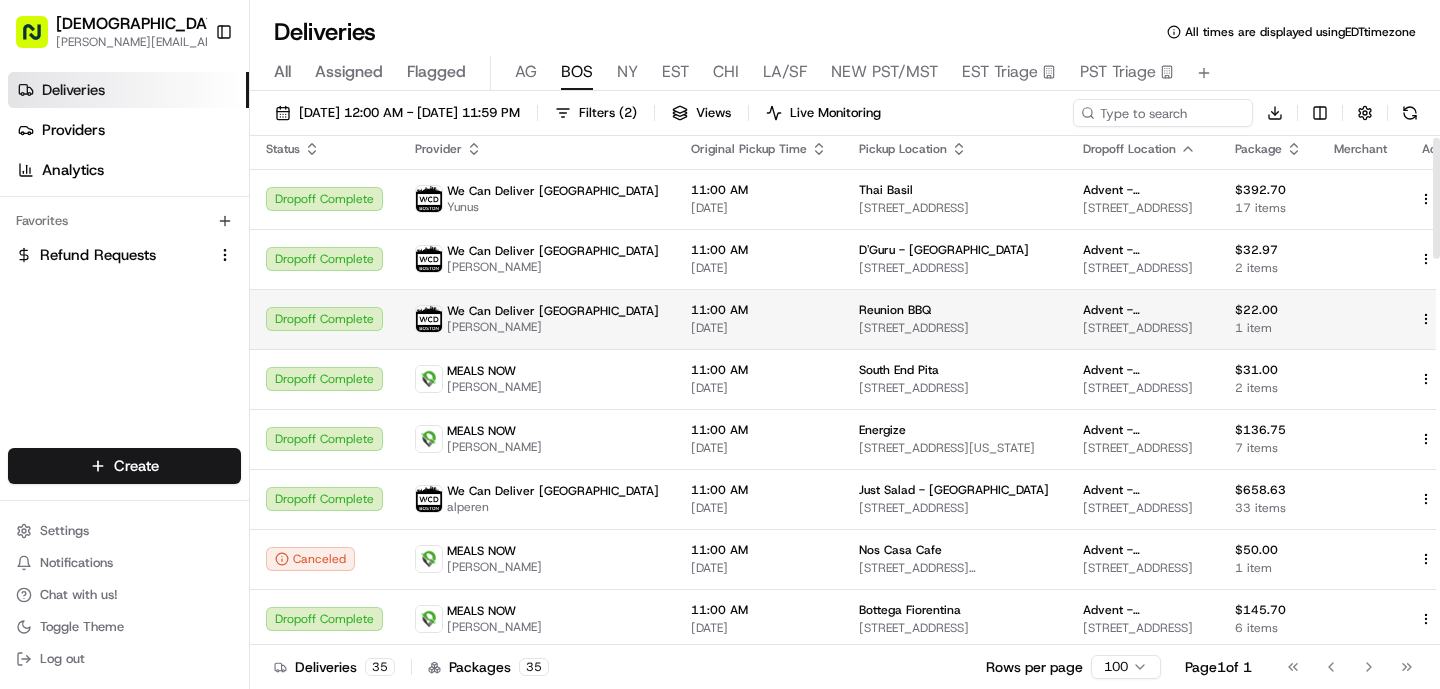 click on "We Can Deliver Boston [PERSON_NAME]" at bounding box center (537, 319) 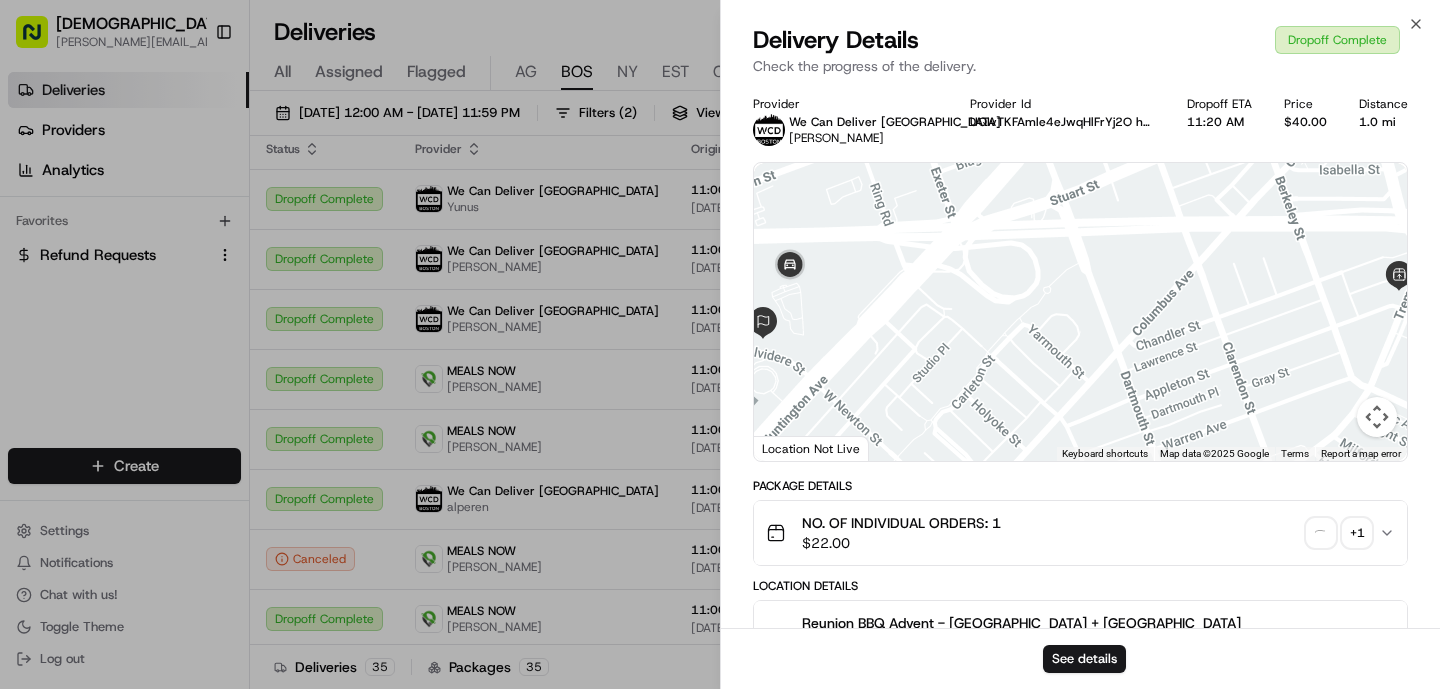 scroll, scrollTop: 654, scrollLeft: 0, axis: vertical 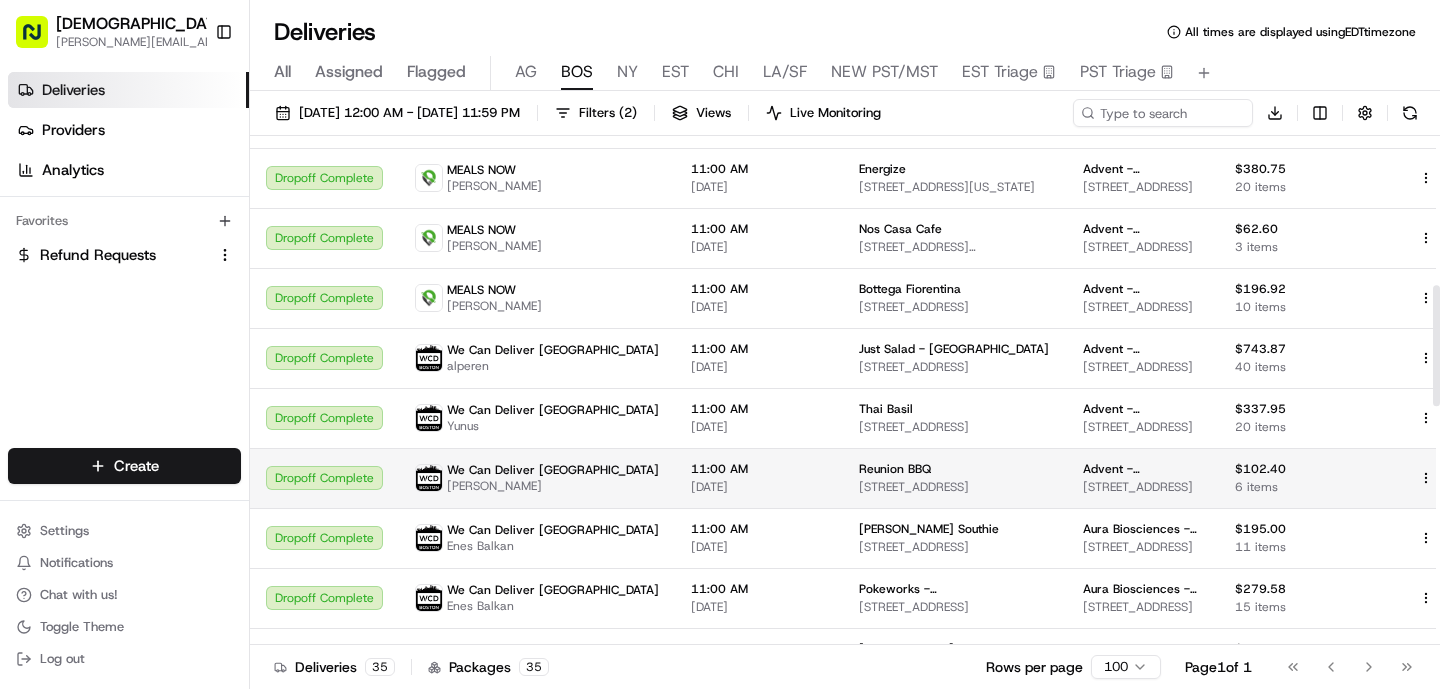 click on "We Can Deliver [GEOGRAPHIC_DATA]" at bounding box center (553, 470) 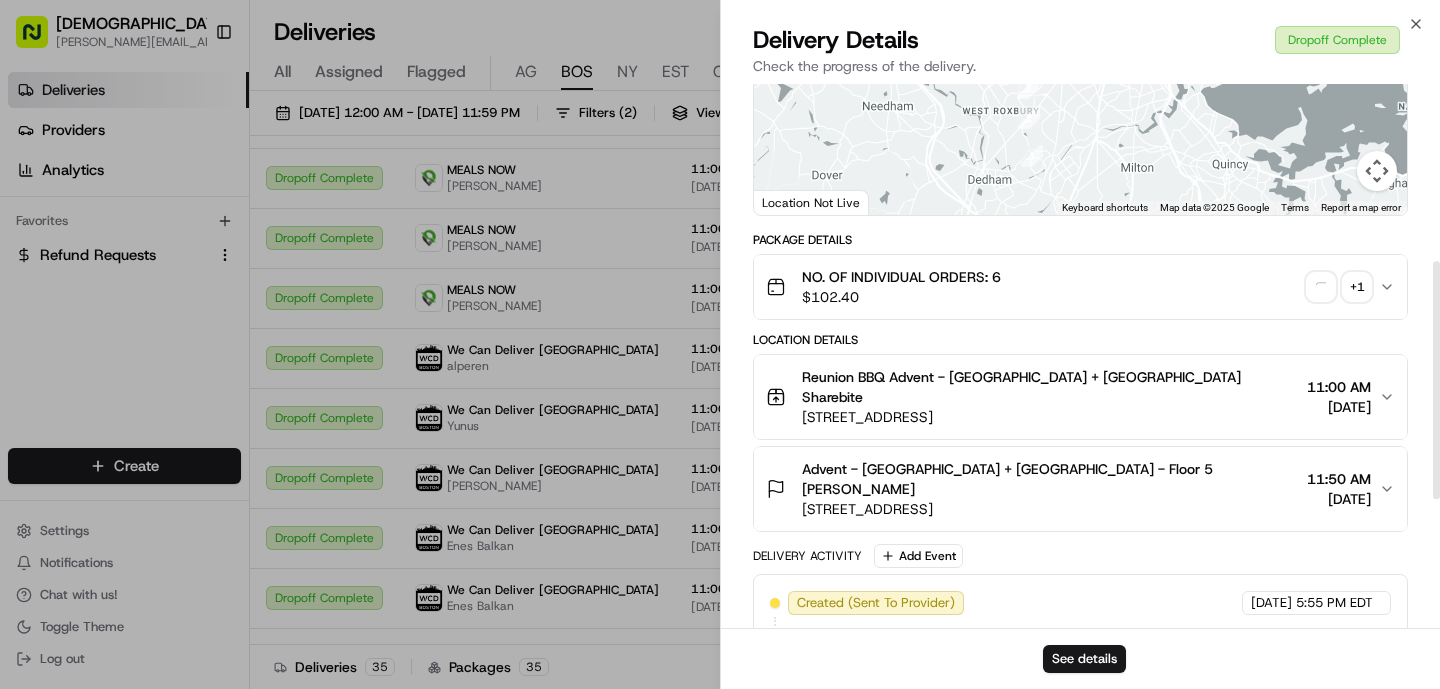 scroll, scrollTop: 702, scrollLeft: 0, axis: vertical 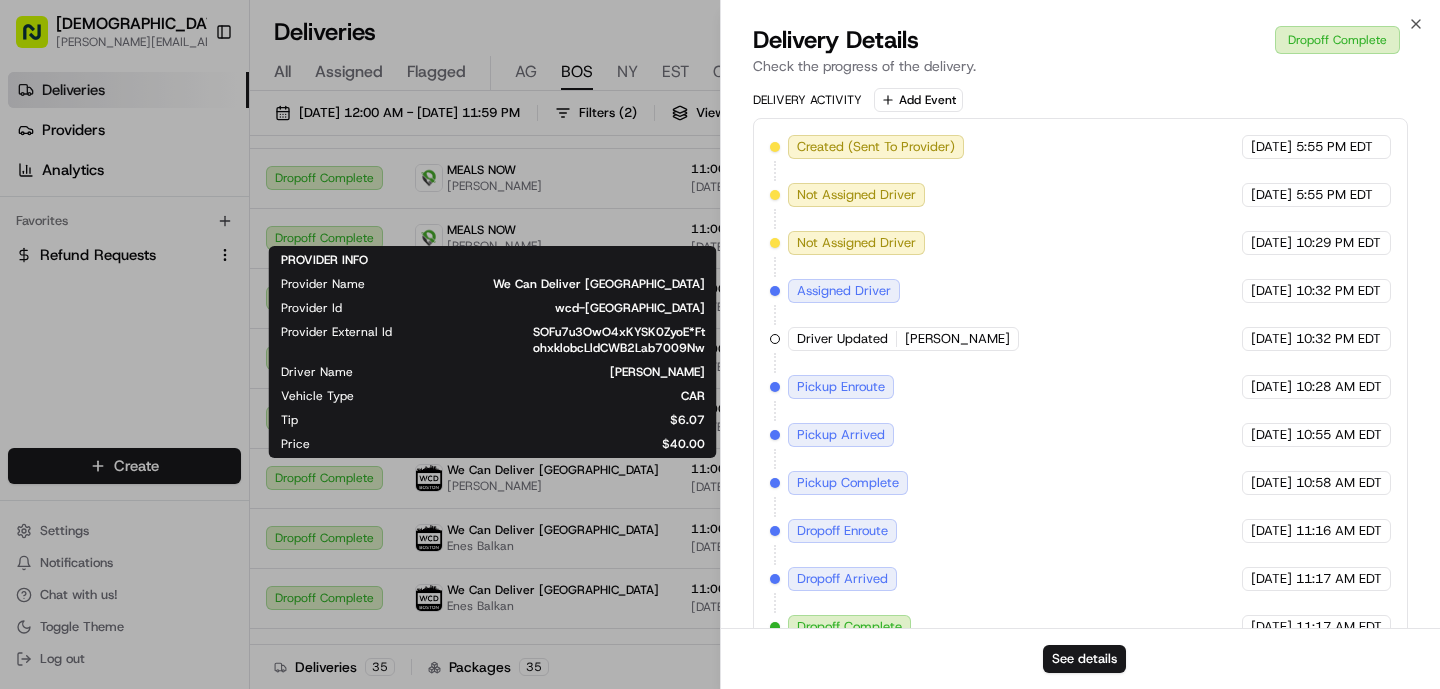 click on "$40.00" at bounding box center [523, 444] 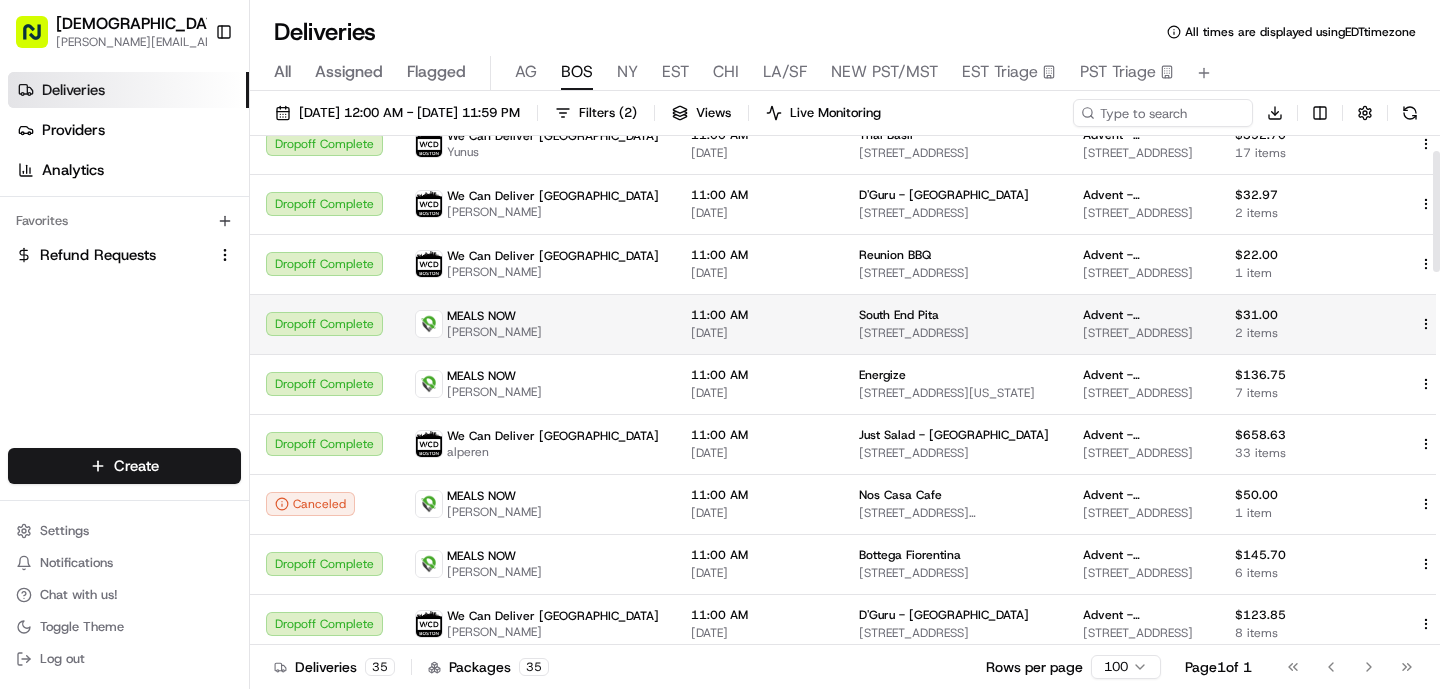 scroll, scrollTop: 63, scrollLeft: 0, axis: vertical 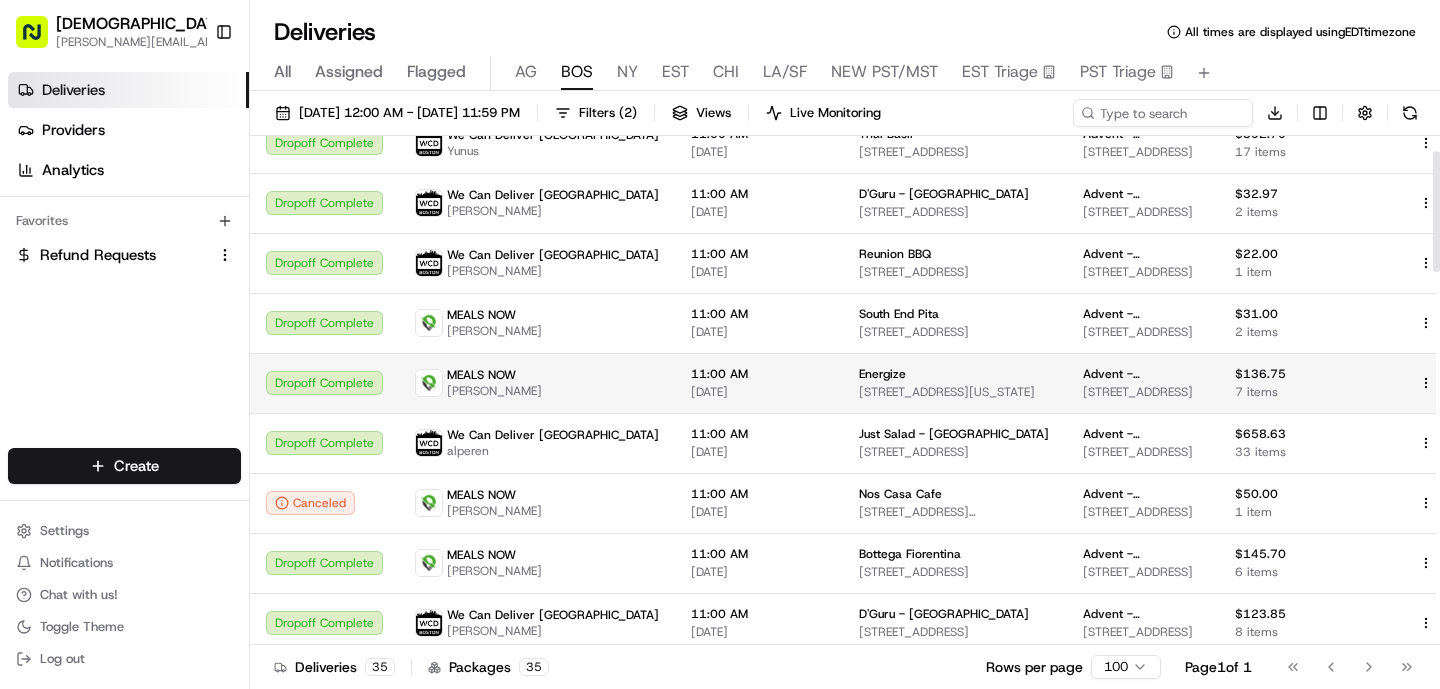 click on "11:00 AM" at bounding box center [759, 374] 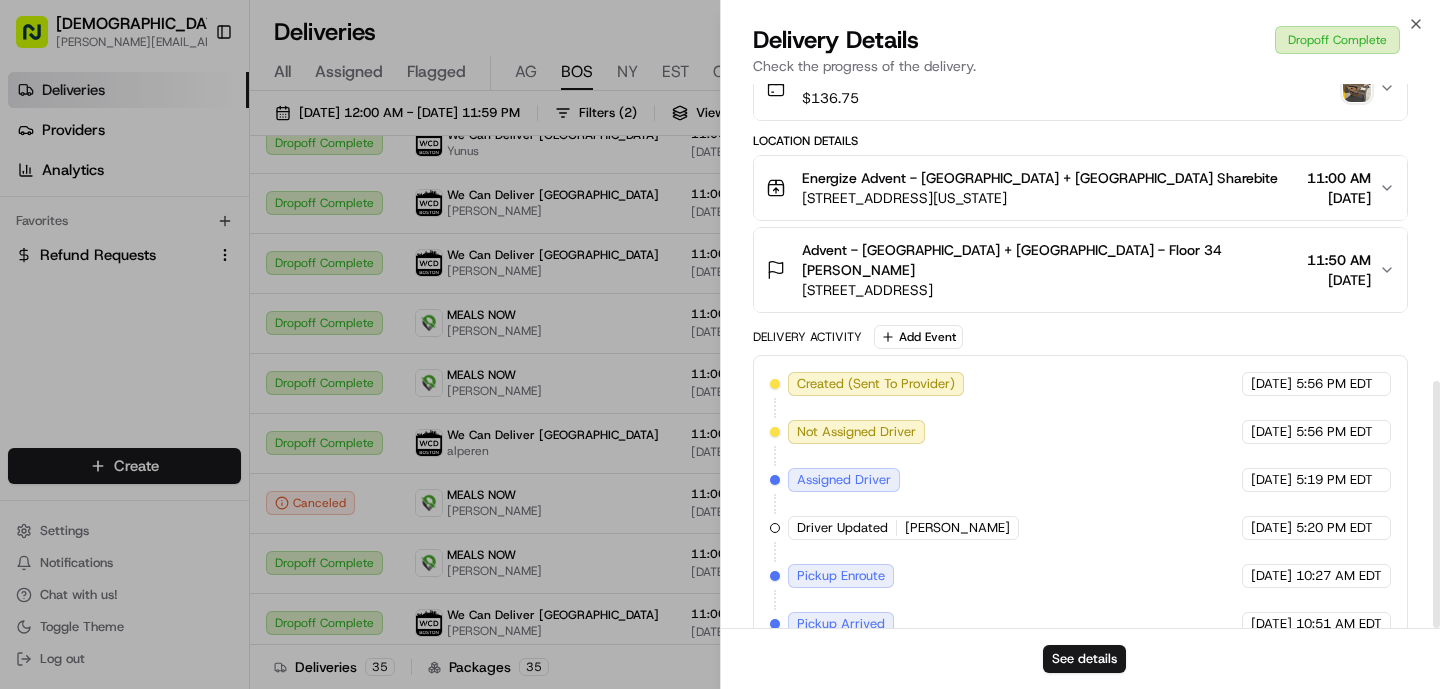 scroll, scrollTop: 654, scrollLeft: 0, axis: vertical 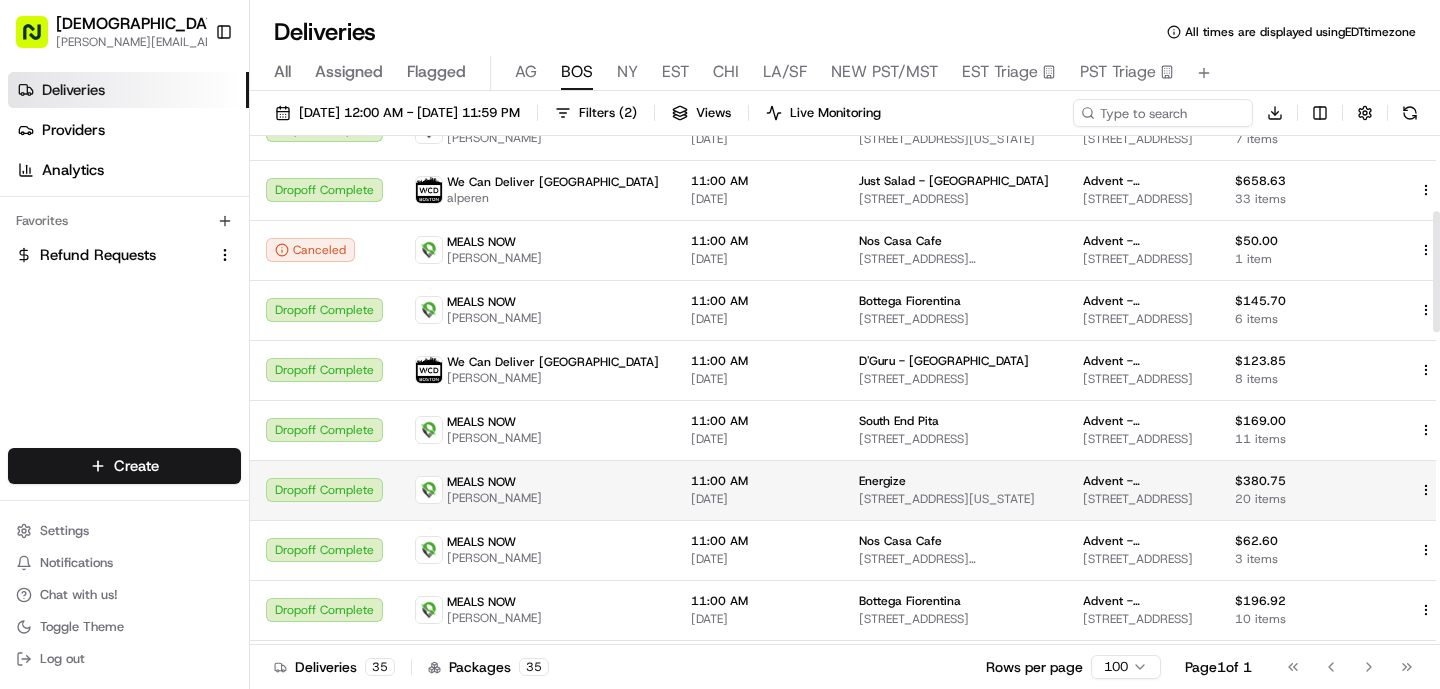 click on "MEALS NOW [PERSON_NAME]" at bounding box center [537, 490] 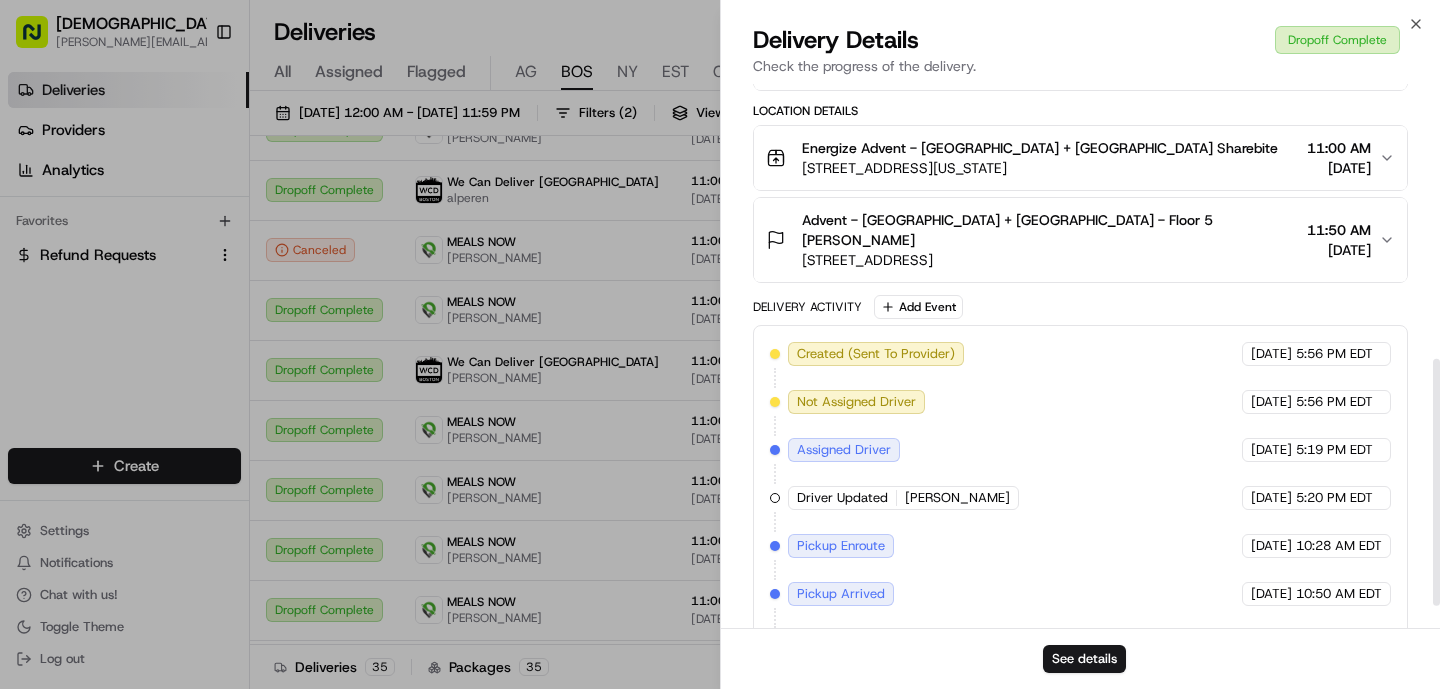 scroll, scrollTop: 654, scrollLeft: 0, axis: vertical 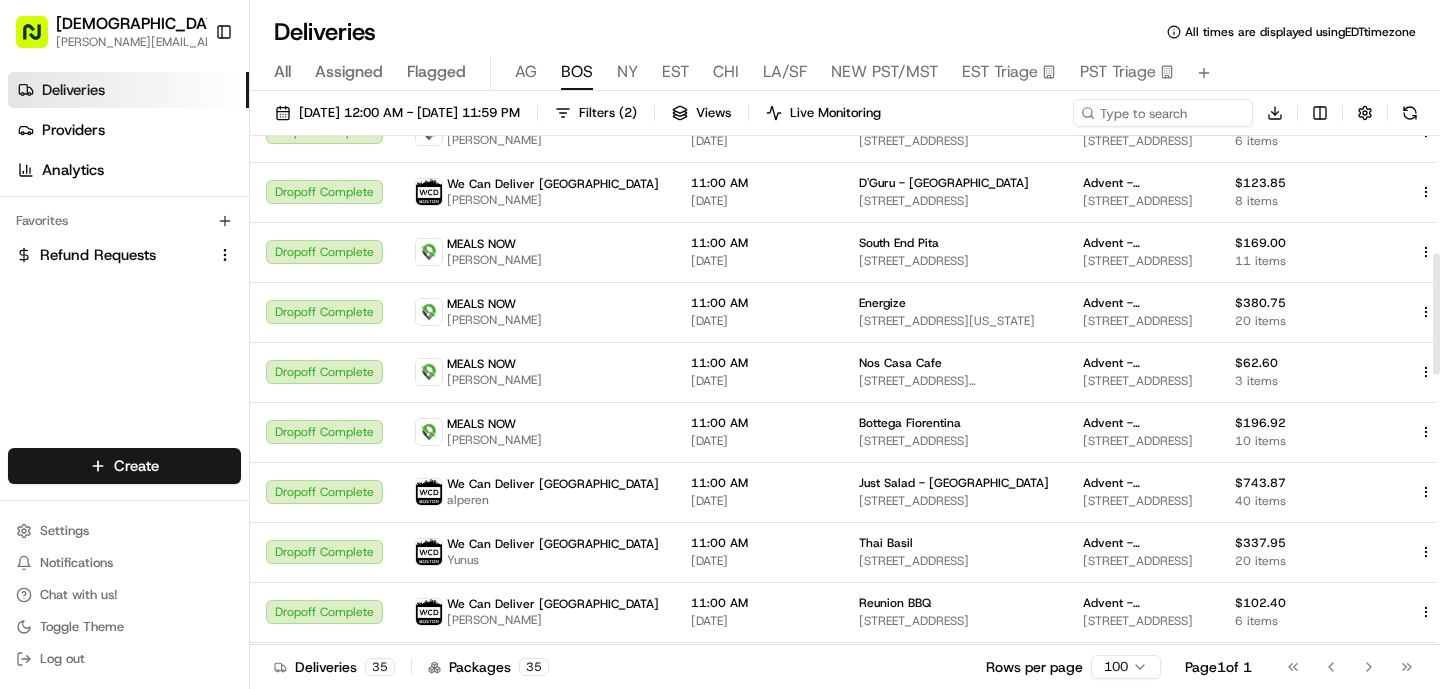 click on "MEALS NOW [PERSON_NAME]" at bounding box center (537, 372) 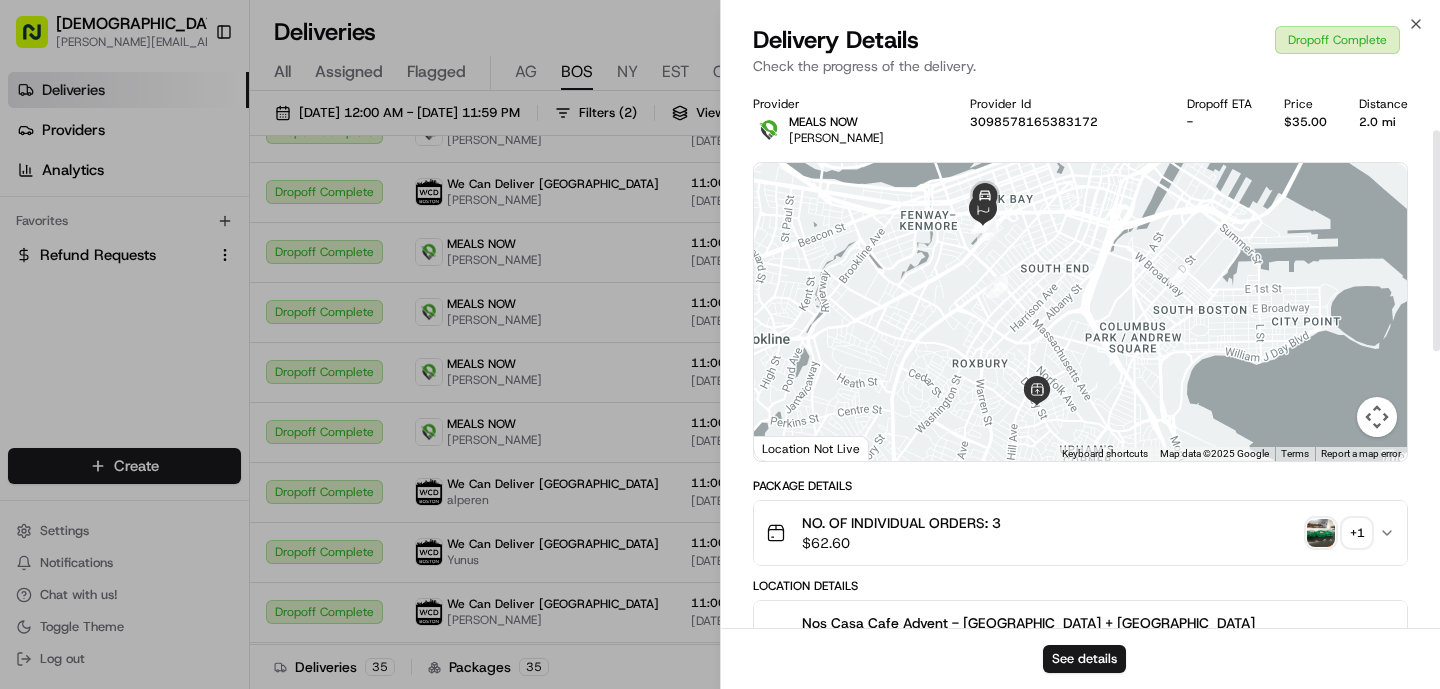 scroll, scrollTop: 798, scrollLeft: 0, axis: vertical 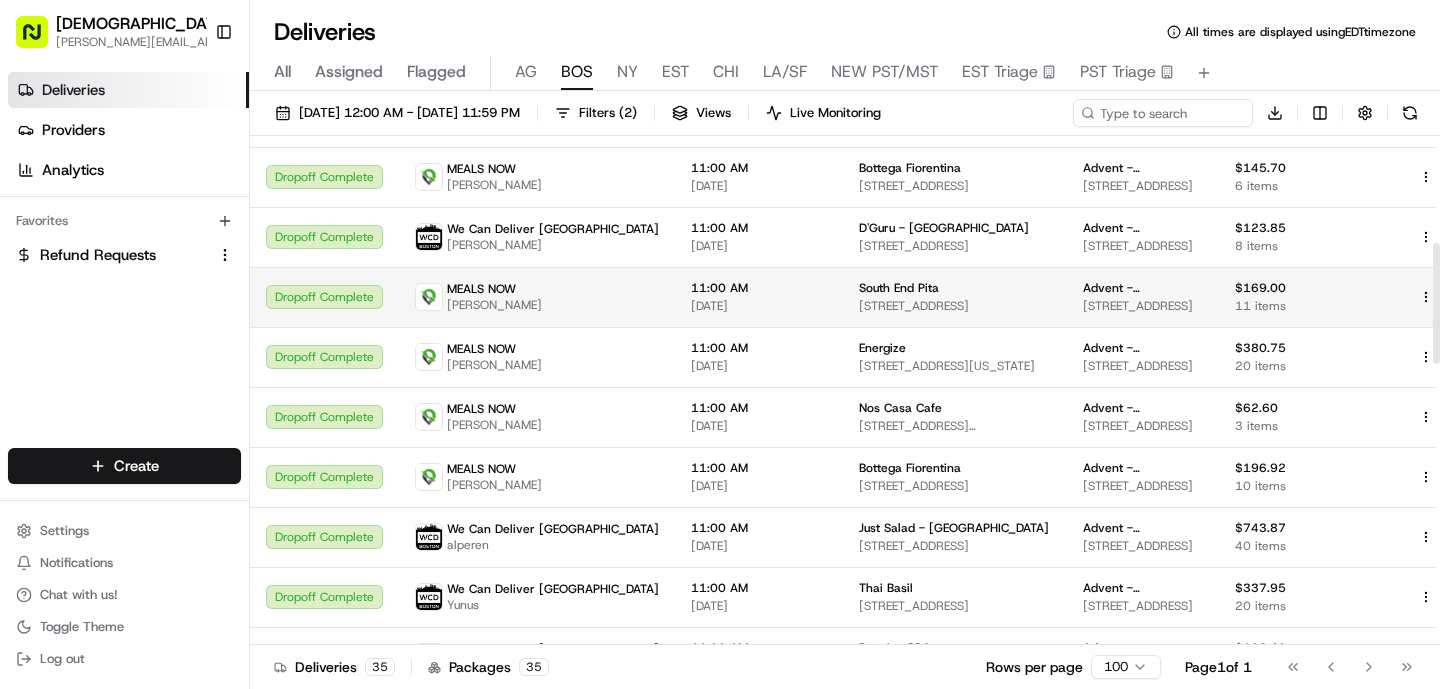 click on "MEALS NOW [PERSON_NAME]" at bounding box center (537, 297) 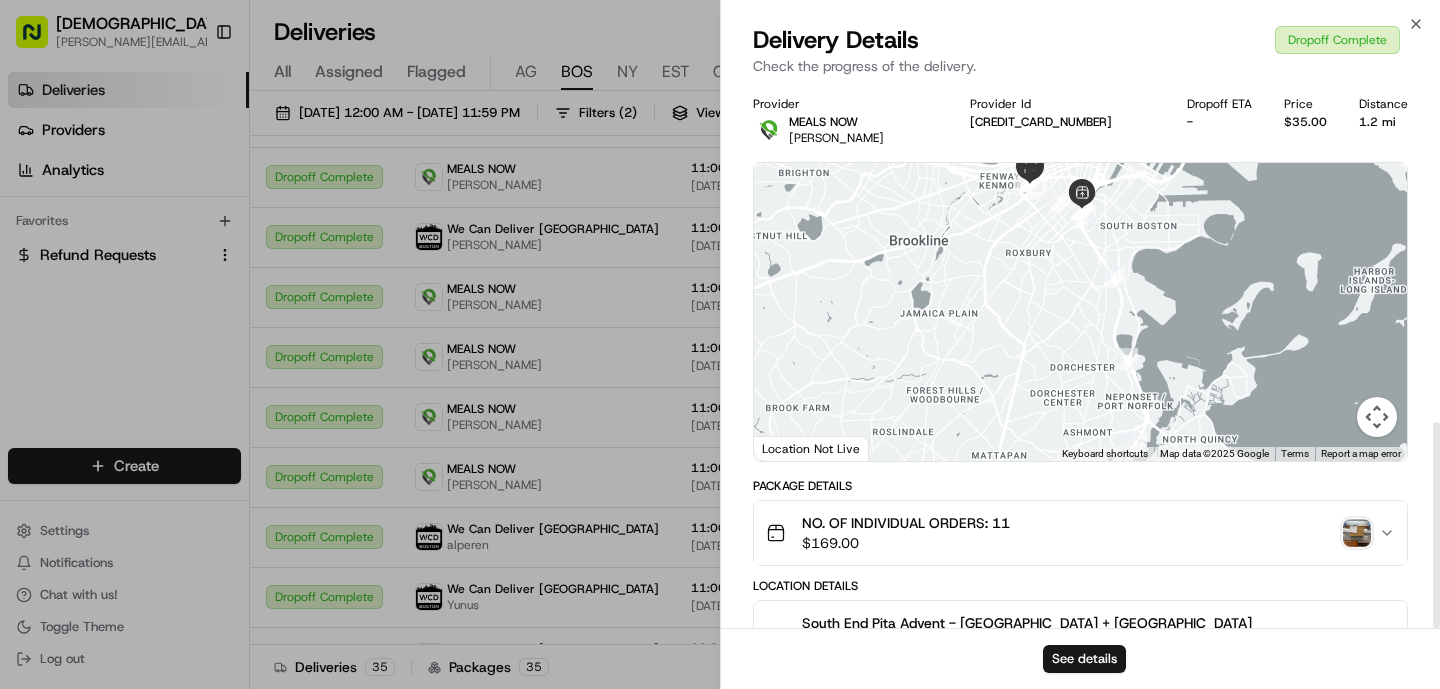 scroll, scrollTop: 894, scrollLeft: 0, axis: vertical 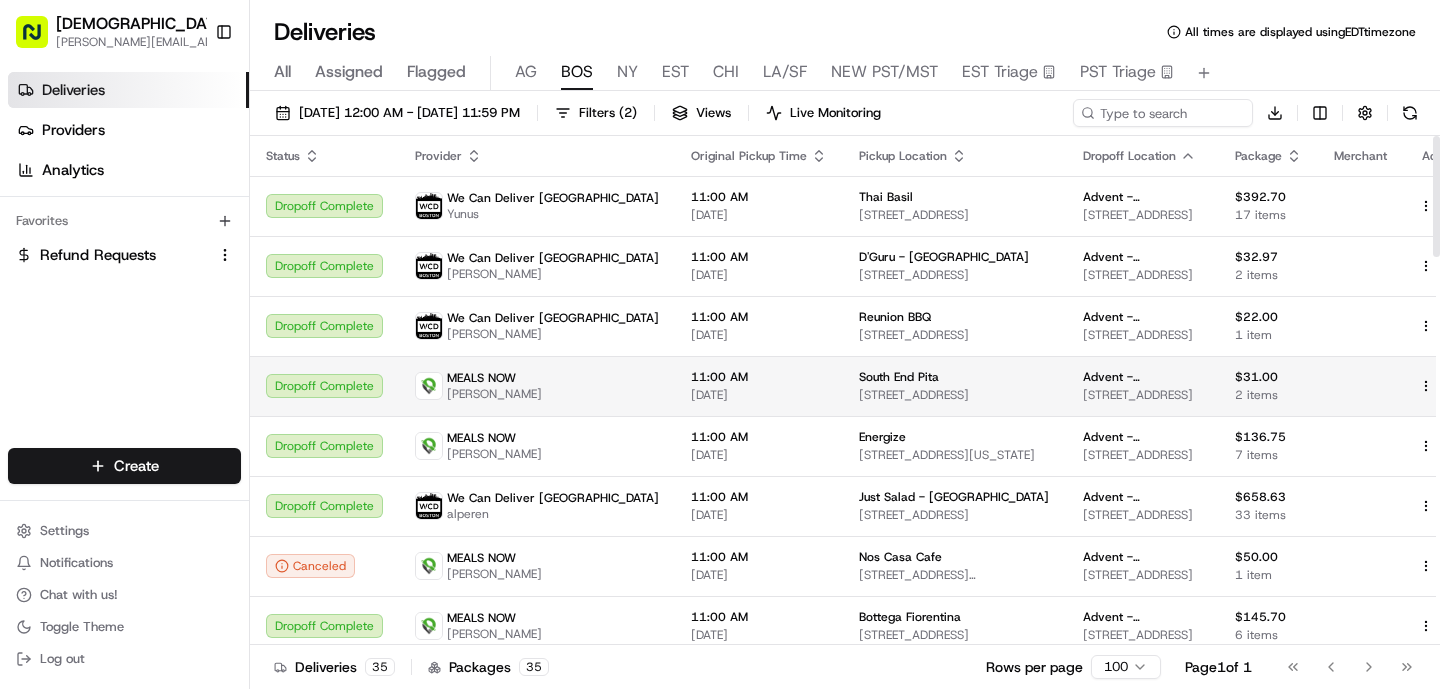 click on "MEALS NOW [PERSON_NAME]" at bounding box center (537, 386) 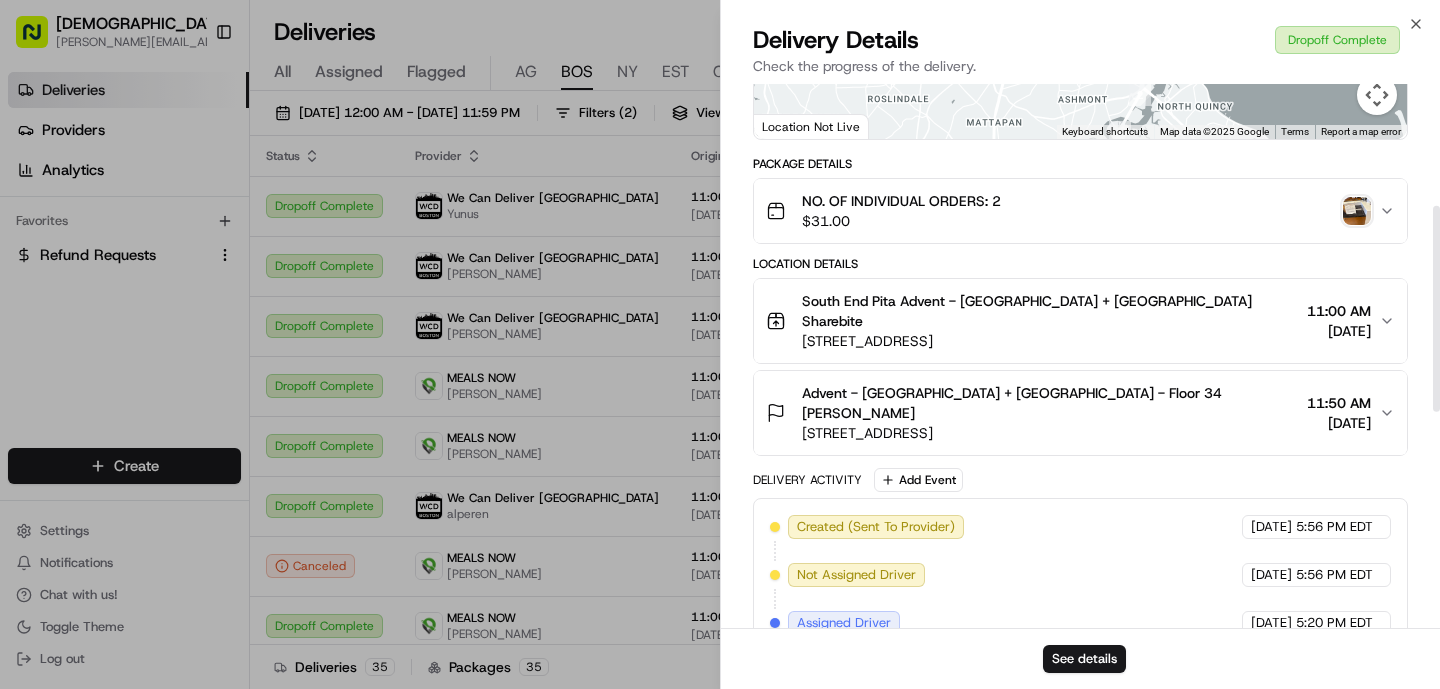 scroll, scrollTop: 894, scrollLeft: 0, axis: vertical 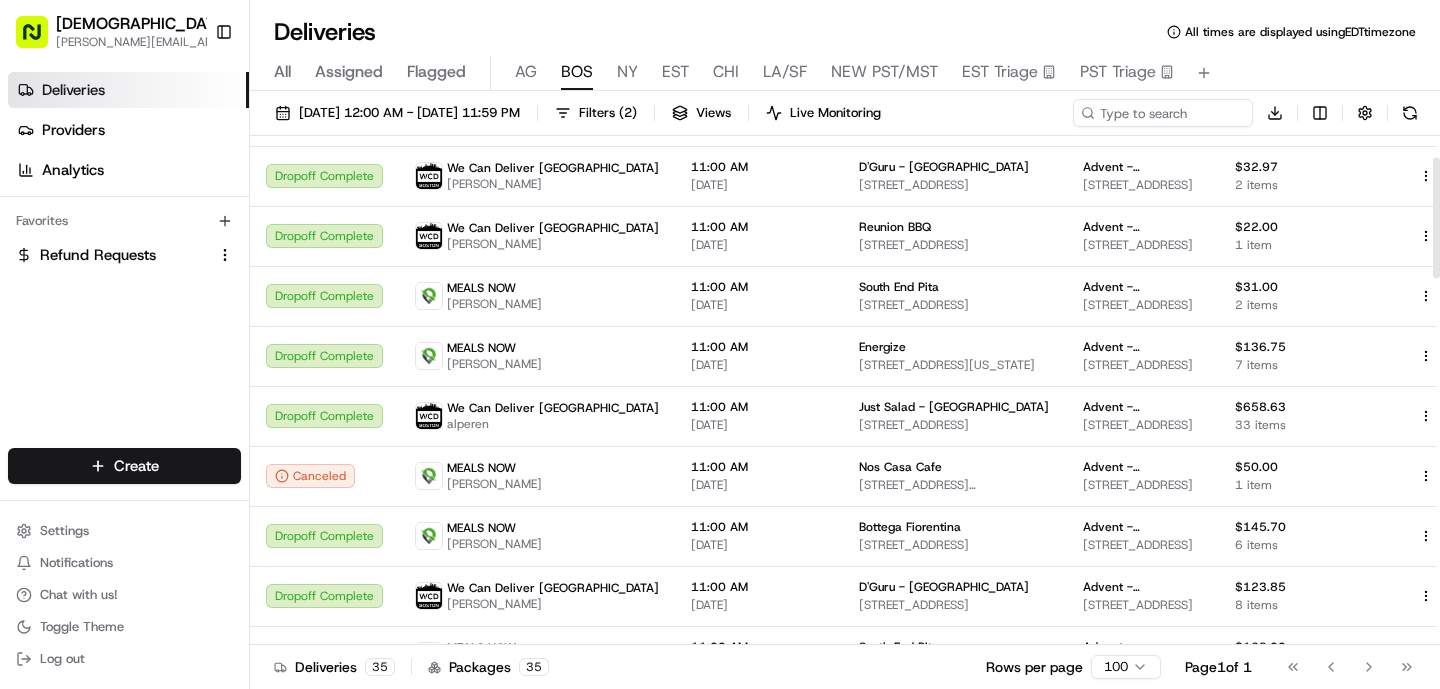 click on "We Can Deliver Boston alperen" at bounding box center (537, 416) 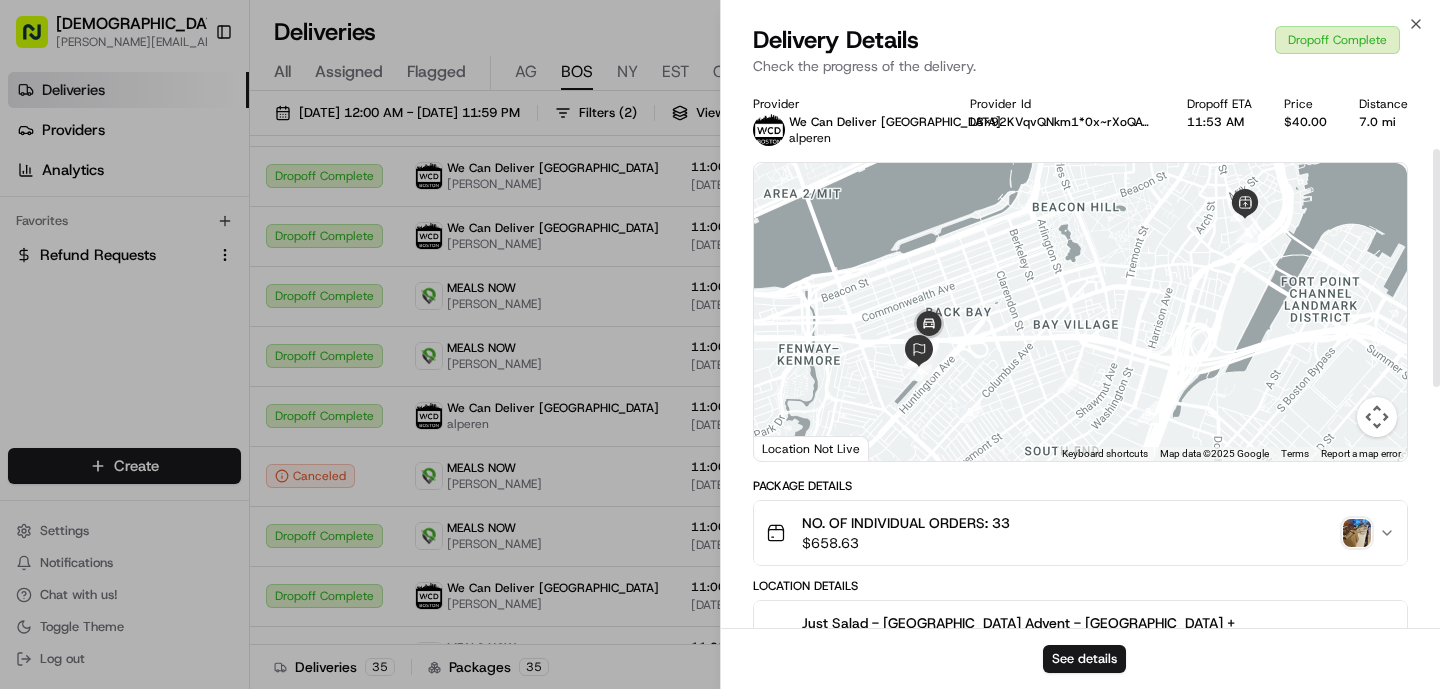 scroll, scrollTop: 702, scrollLeft: 0, axis: vertical 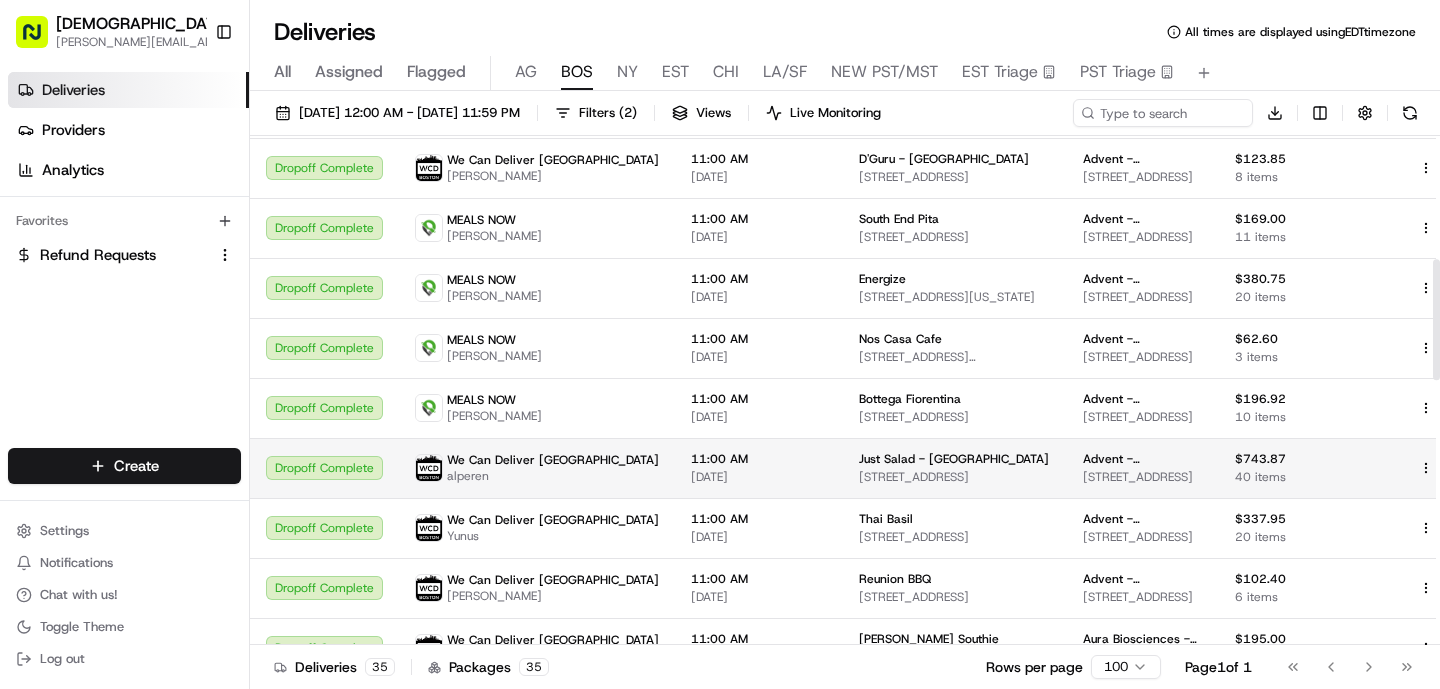 click on "11:00 AM" at bounding box center (759, 459) 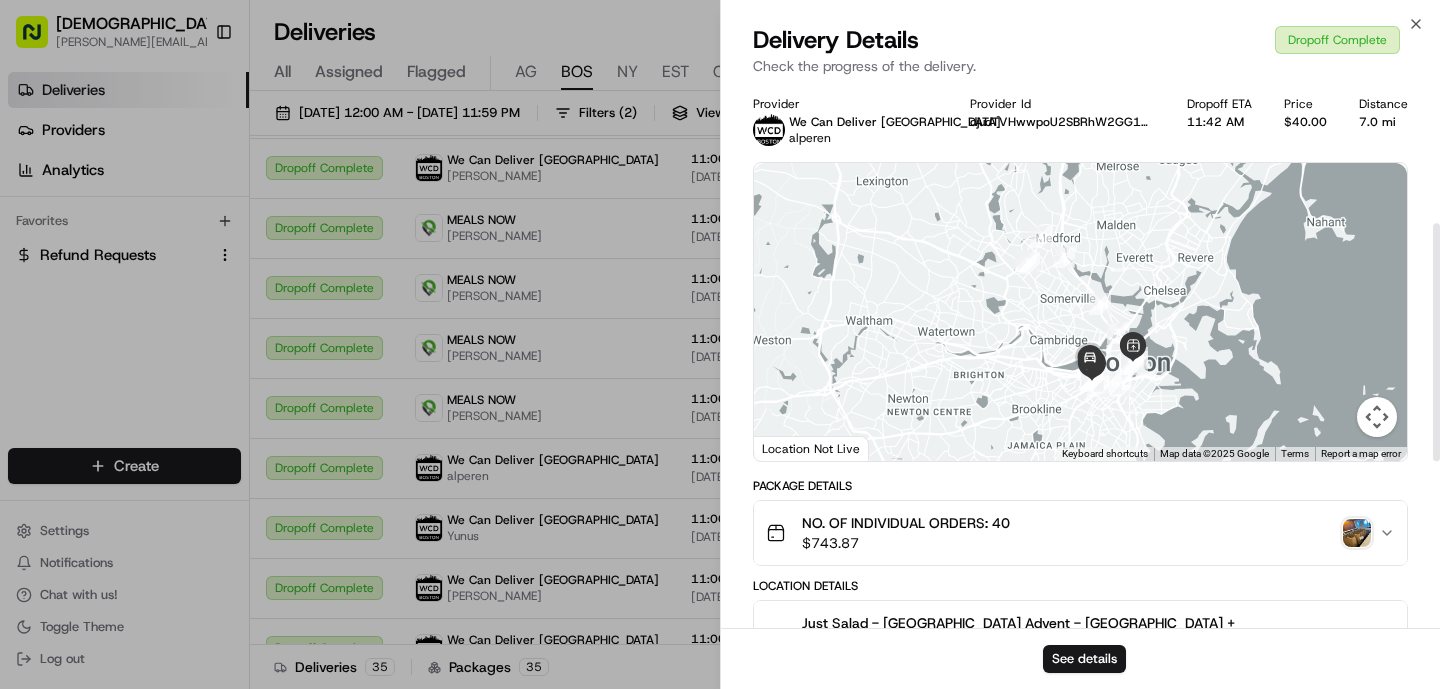 scroll, scrollTop: 702, scrollLeft: 0, axis: vertical 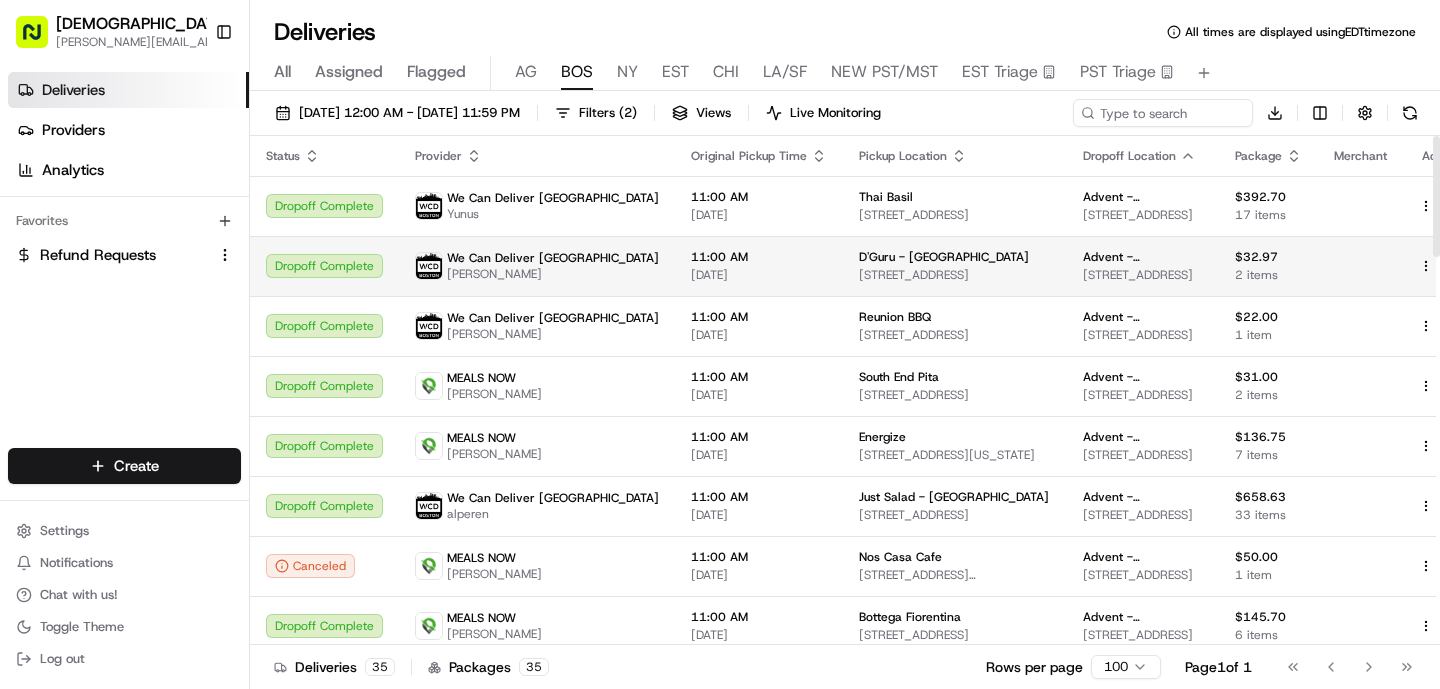 click on "11:00 AM [DATE]" at bounding box center [759, 266] 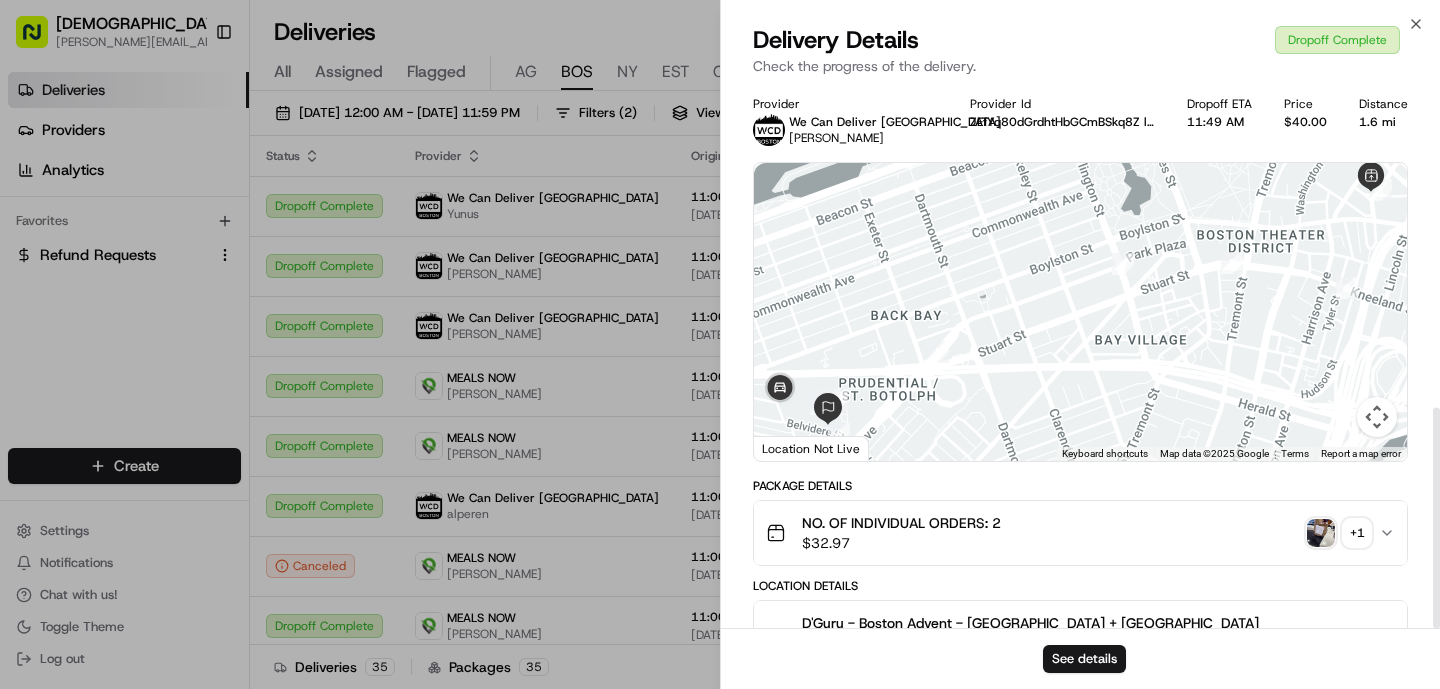 scroll, scrollTop: 798, scrollLeft: 0, axis: vertical 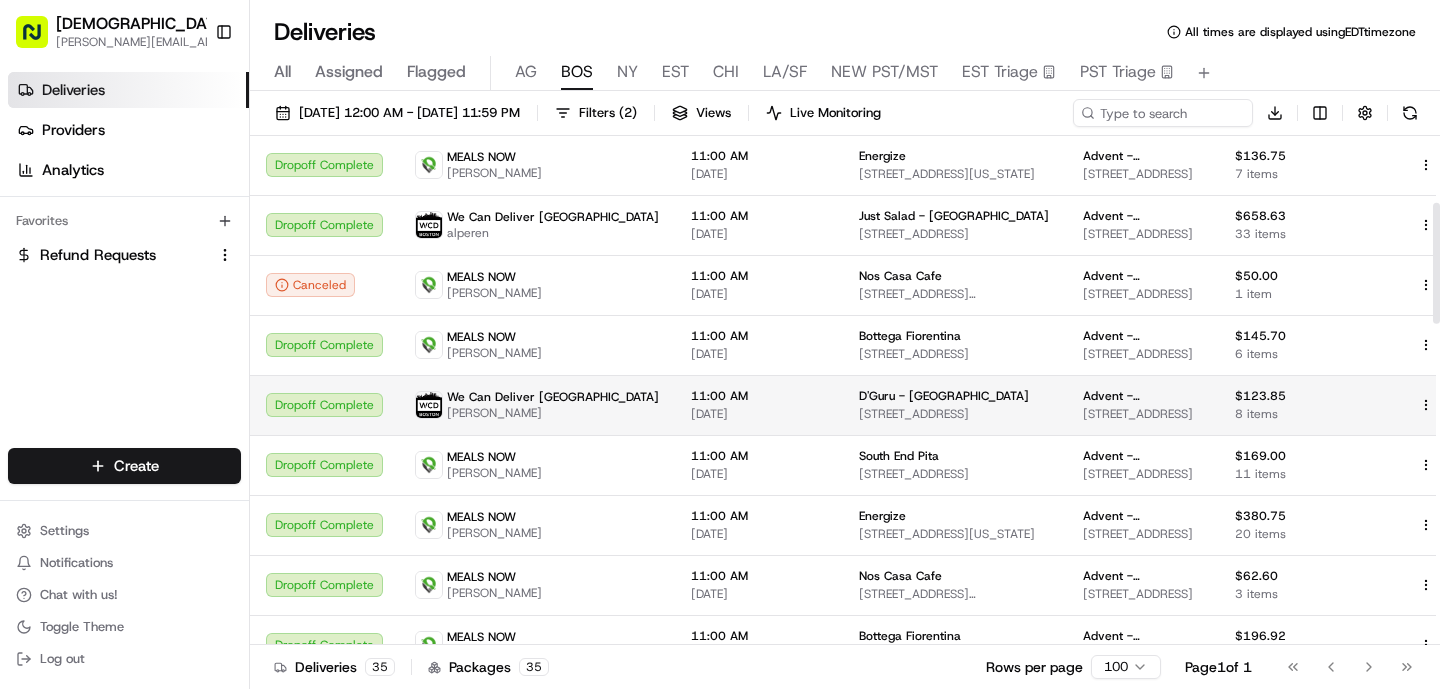 click on "[DATE]" at bounding box center [759, 414] 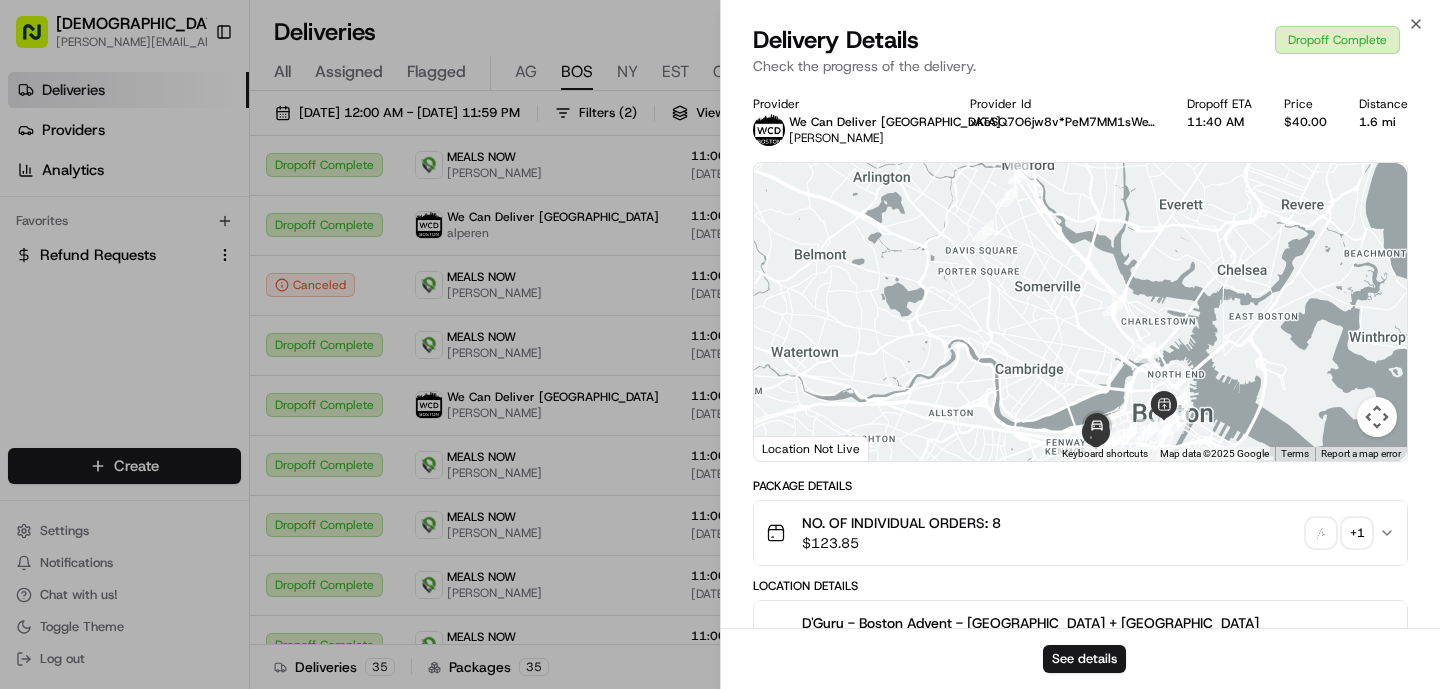 scroll, scrollTop: 894, scrollLeft: 0, axis: vertical 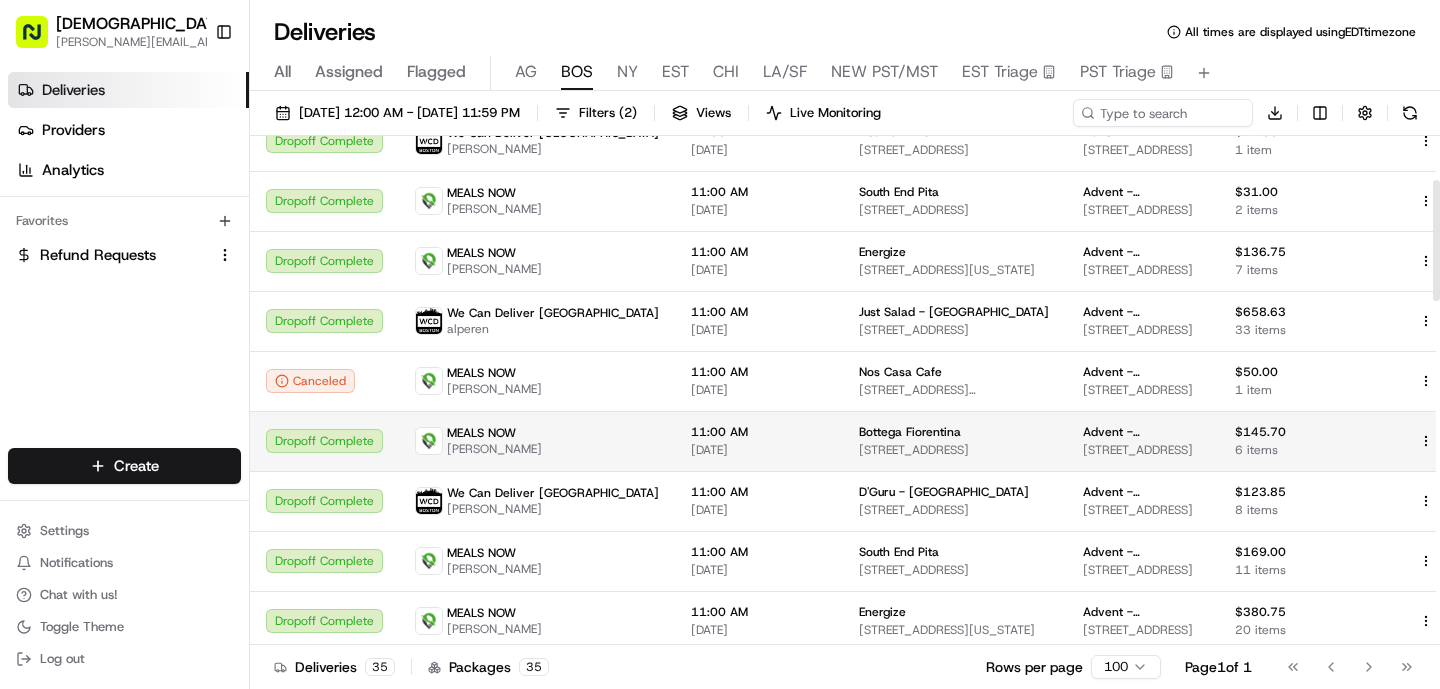 click on "11:00 AM [DATE]" at bounding box center [759, 441] 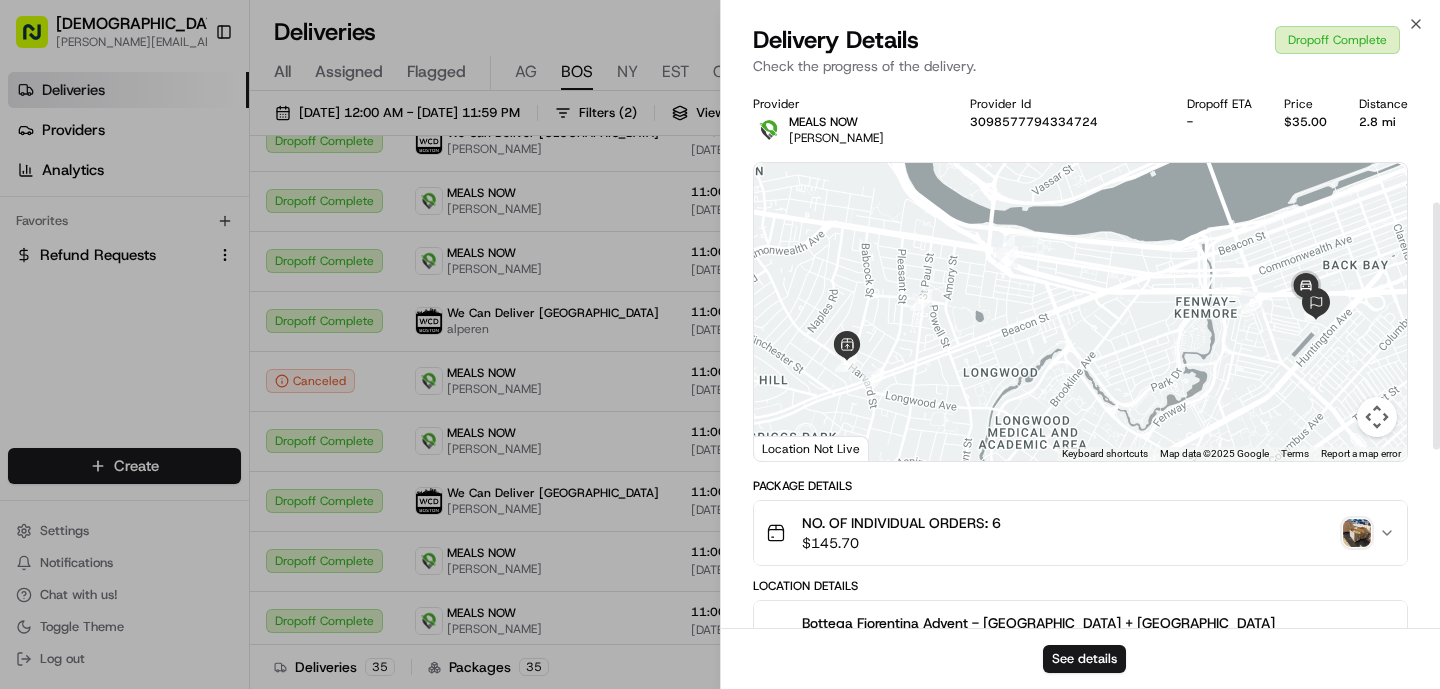 scroll, scrollTop: 654, scrollLeft: 0, axis: vertical 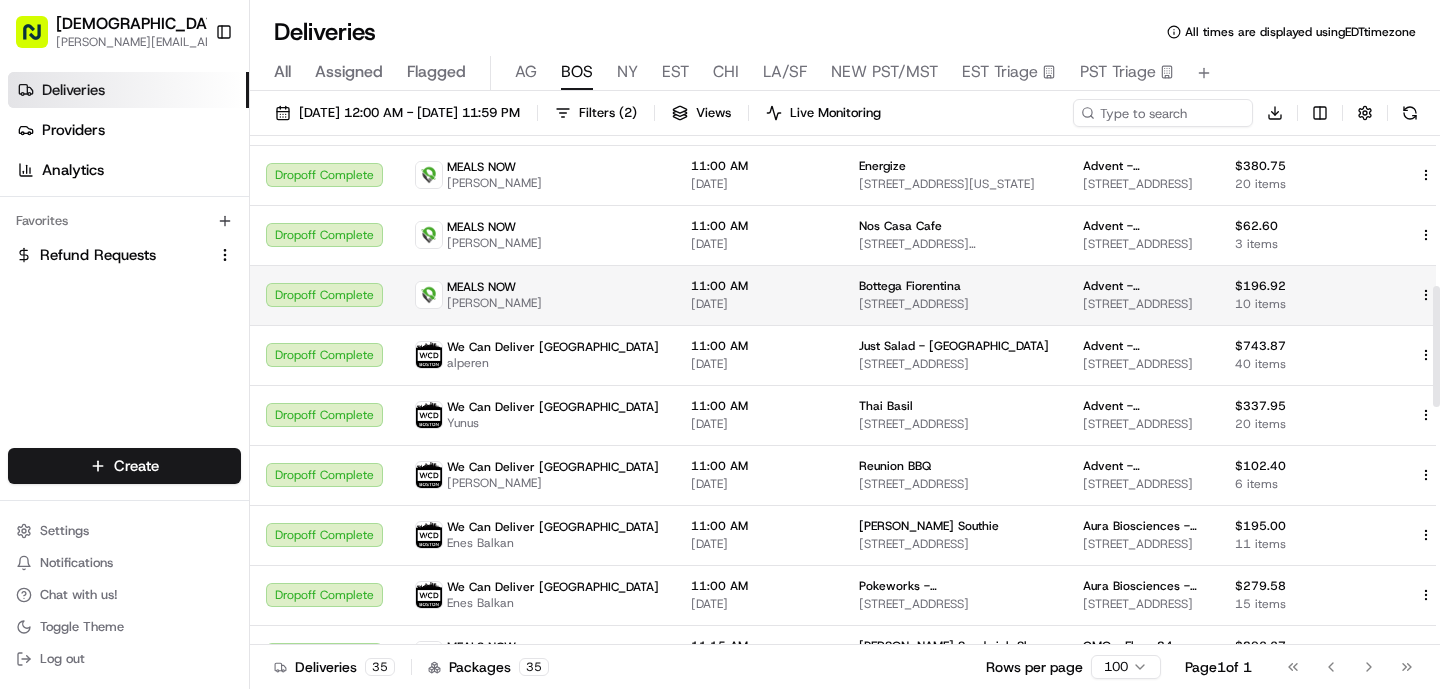 click on "[DATE]" at bounding box center [759, 304] 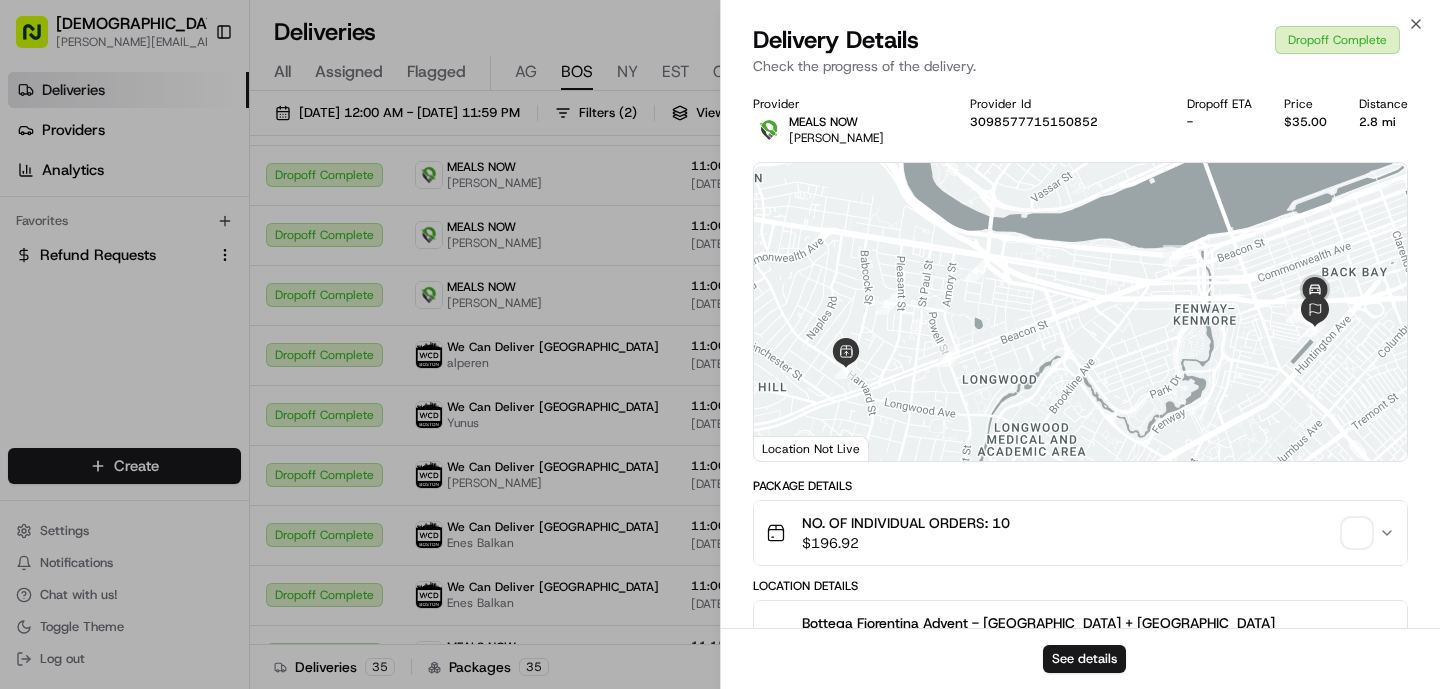 scroll, scrollTop: 654, scrollLeft: 0, axis: vertical 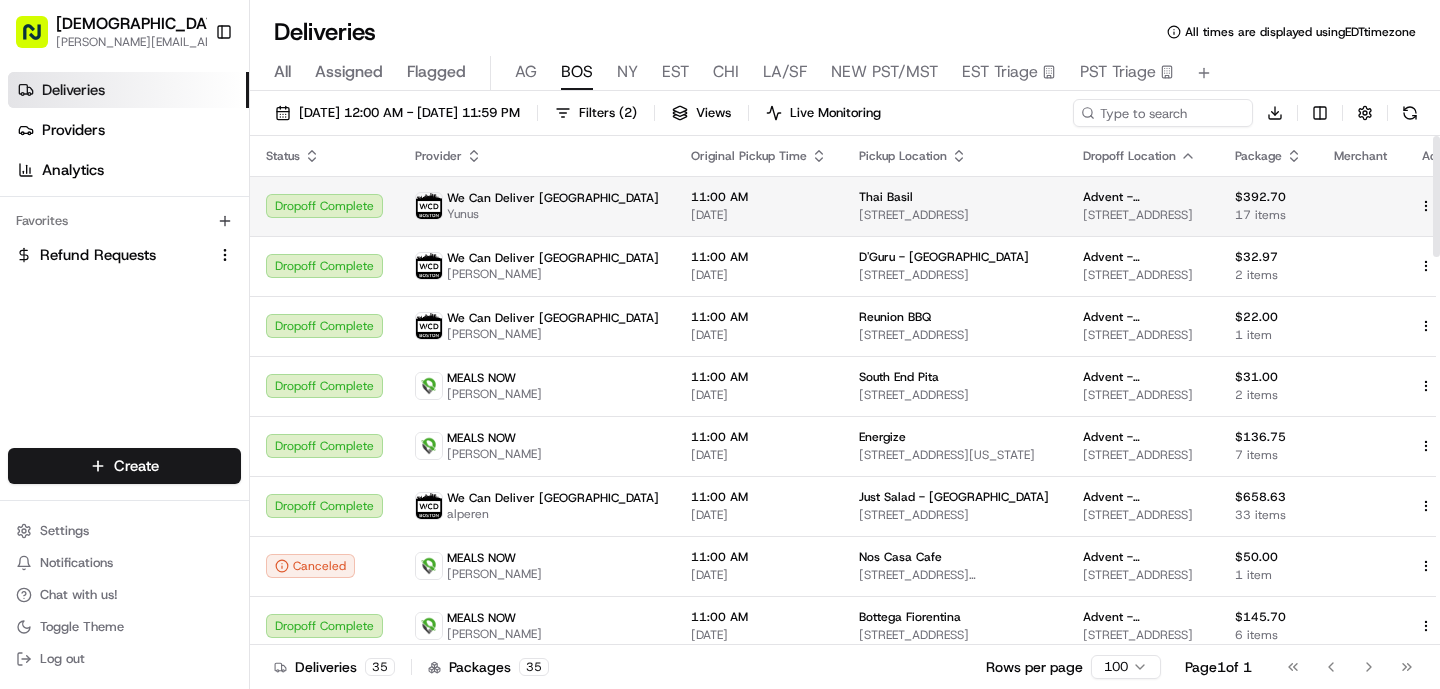 click on "We Can Deliver [GEOGRAPHIC_DATA]" at bounding box center (553, 198) 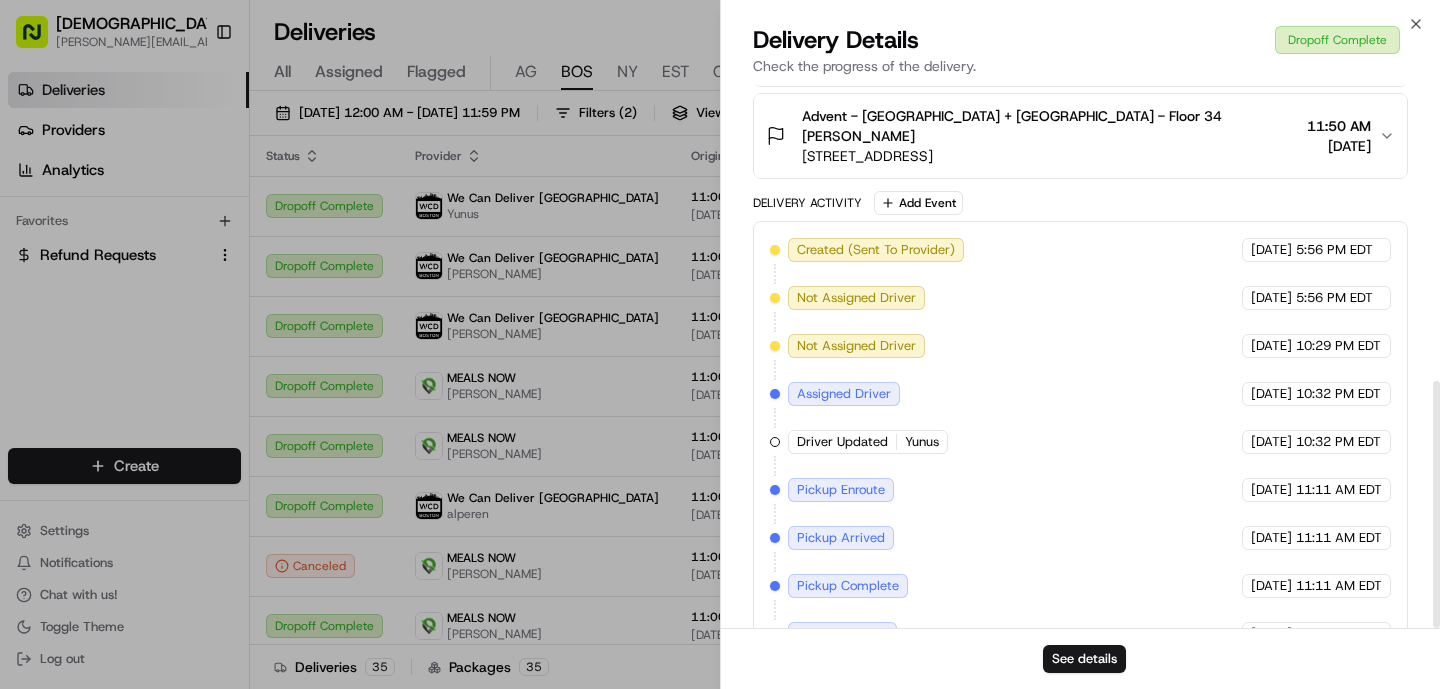 scroll, scrollTop: 654, scrollLeft: 0, axis: vertical 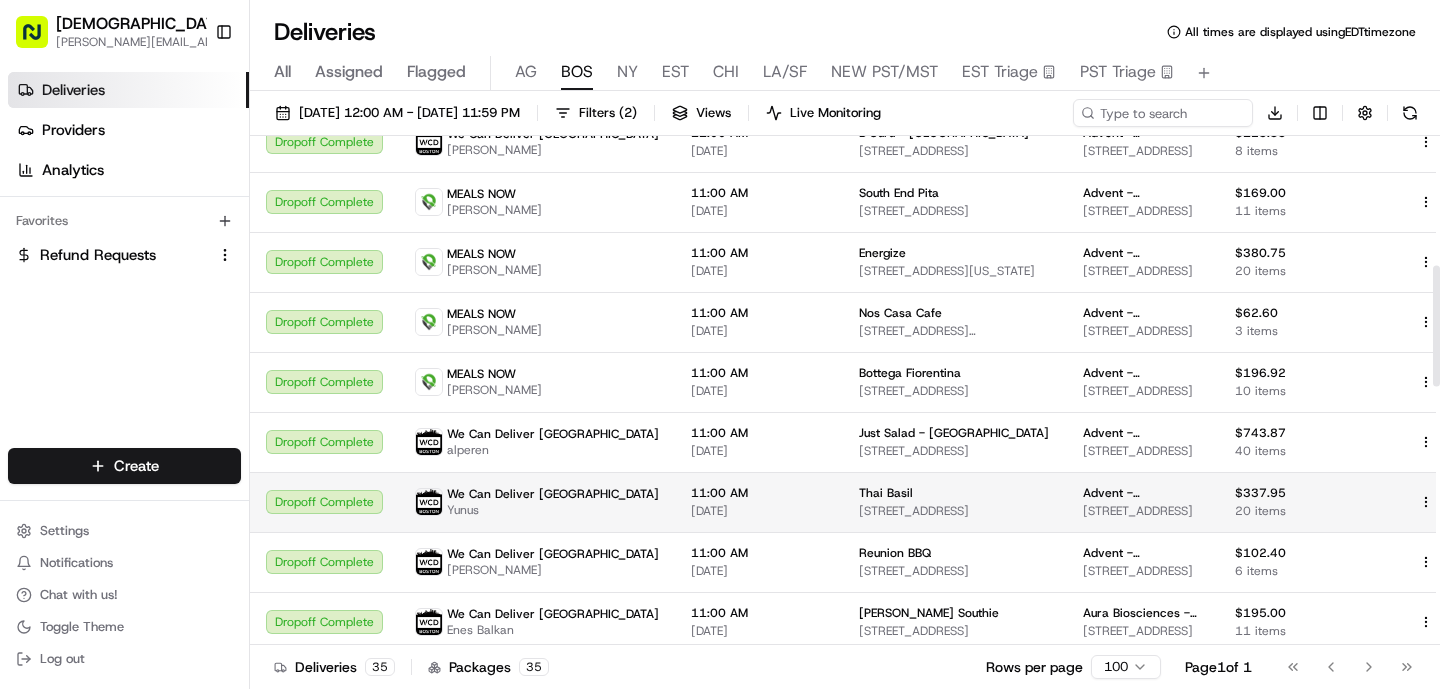 click on "We Can Deliver [GEOGRAPHIC_DATA]" at bounding box center [553, 494] 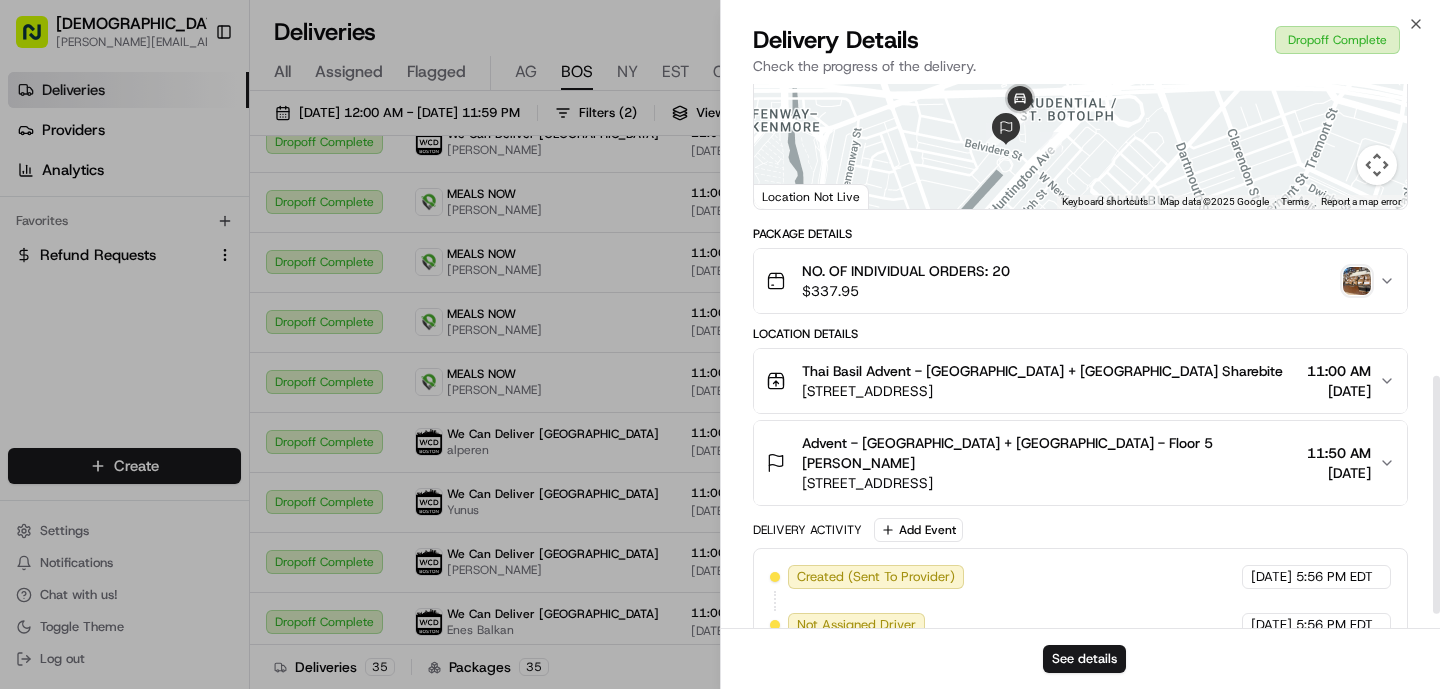 scroll, scrollTop: 702, scrollLeft: 0, axis: vertical 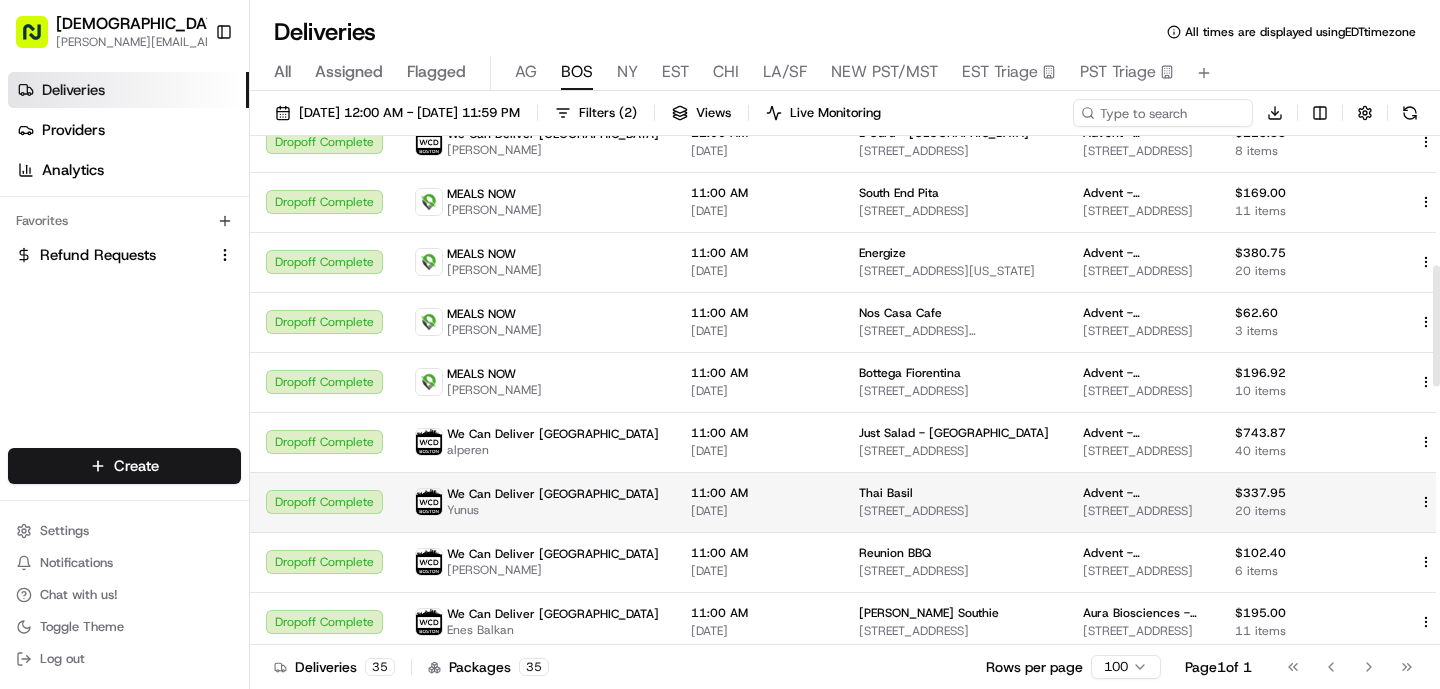 click on "11:00 AM [DATE]" at bounding box center (759, 502) 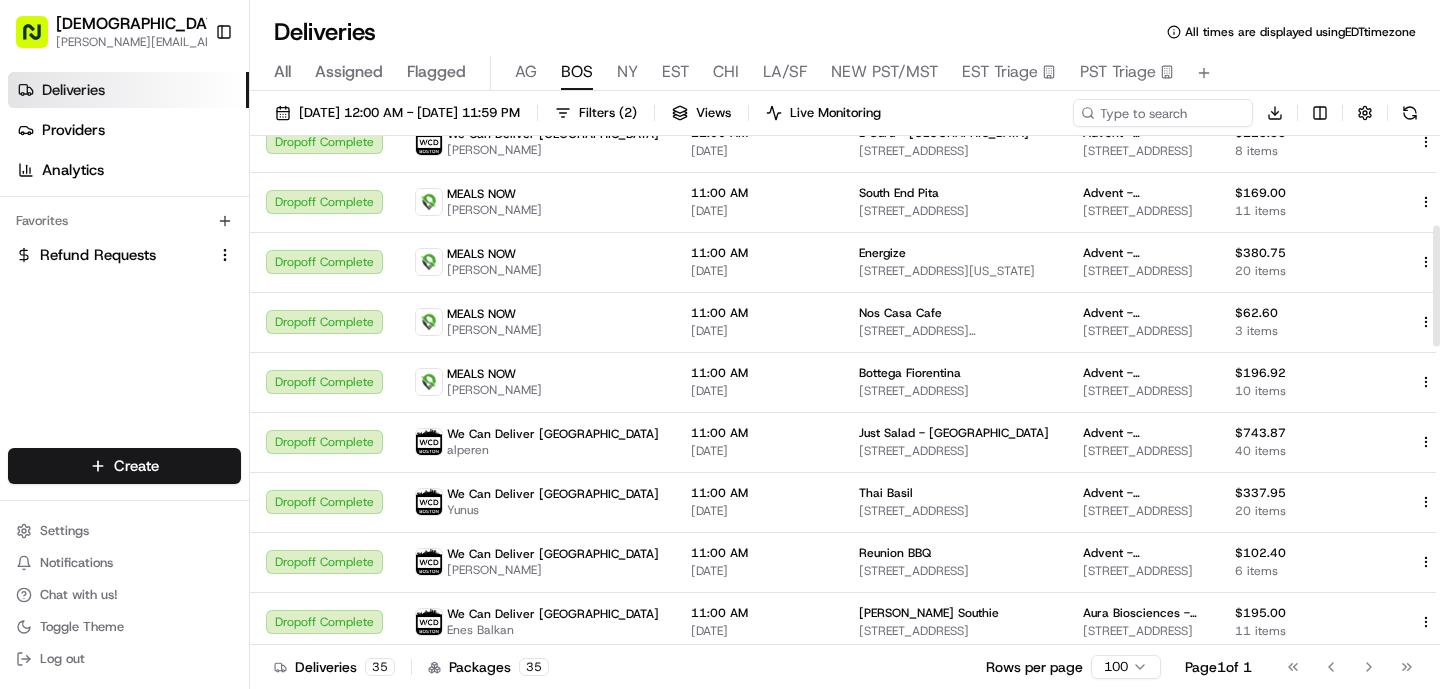 scroll, scrollTop: 0, scrollLeft: 0, axis: both 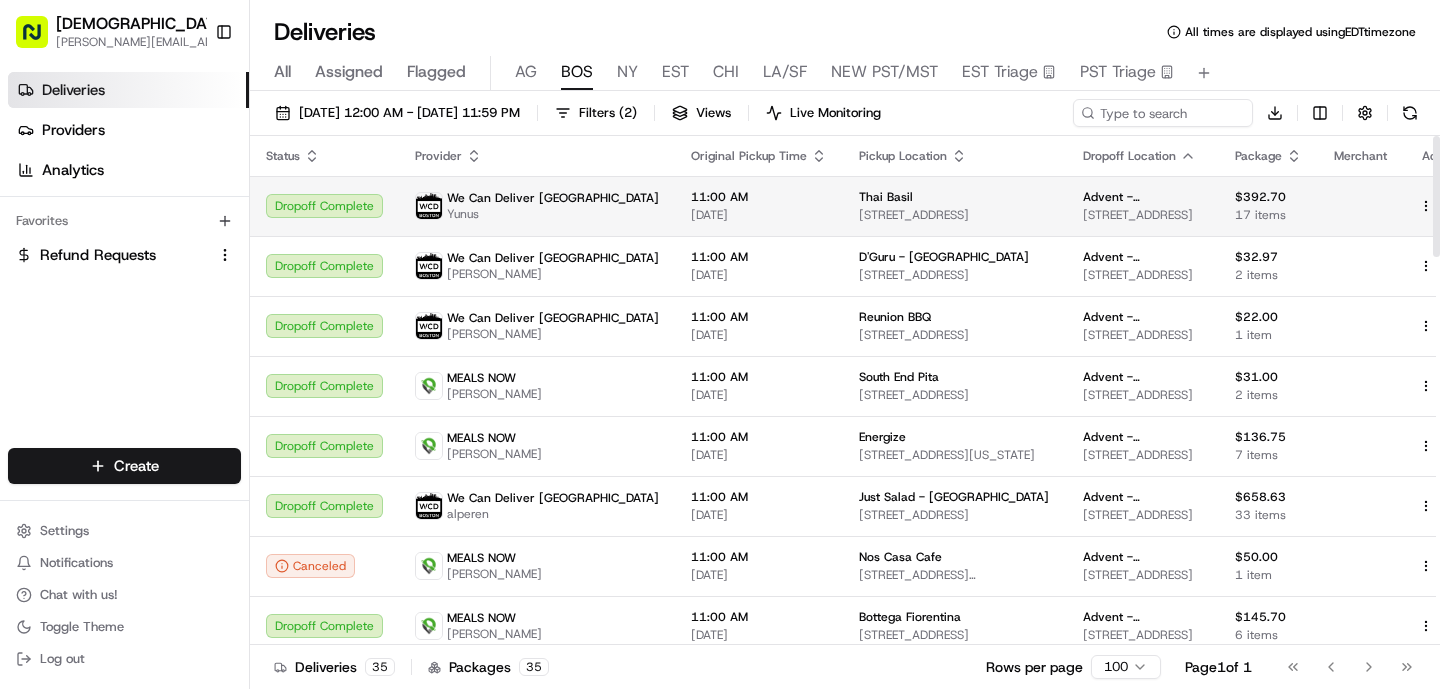 click on "11:00 AM" at bounding box center (759, 197) 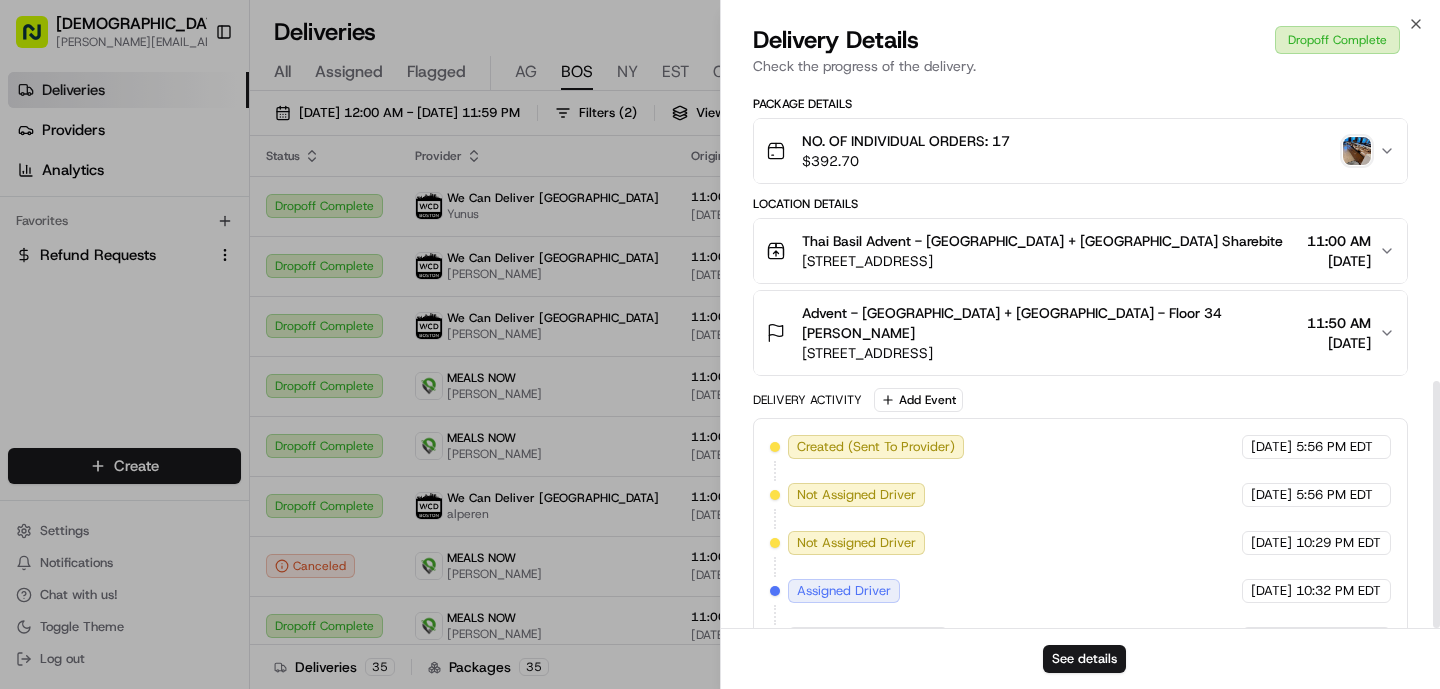scroll, scrollTop: 654, scrollLeft: 0, axis: vertical 